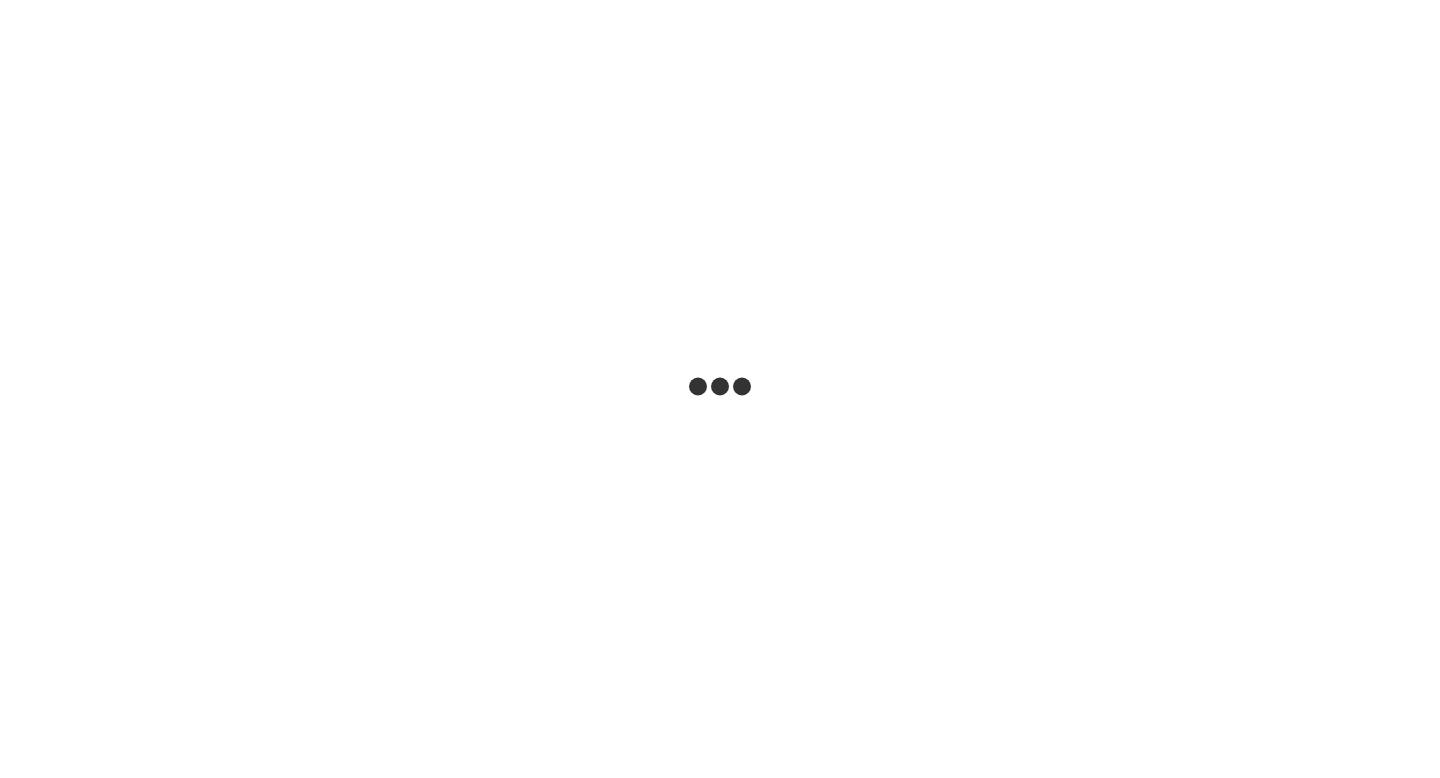 scroll, scrollTop: 0, scrollLeft: 0, axis: both 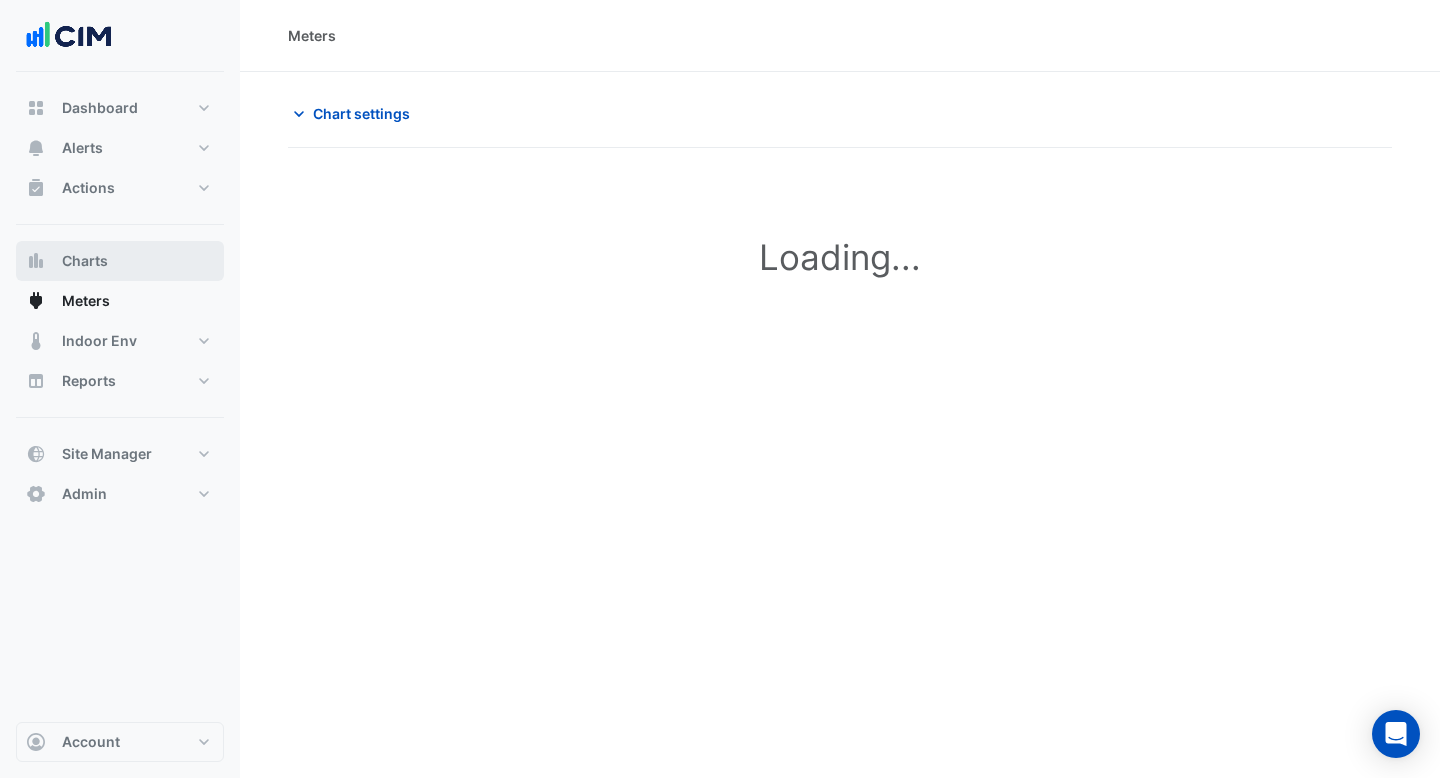 click on "Charts" at bounding box center (85, 261) 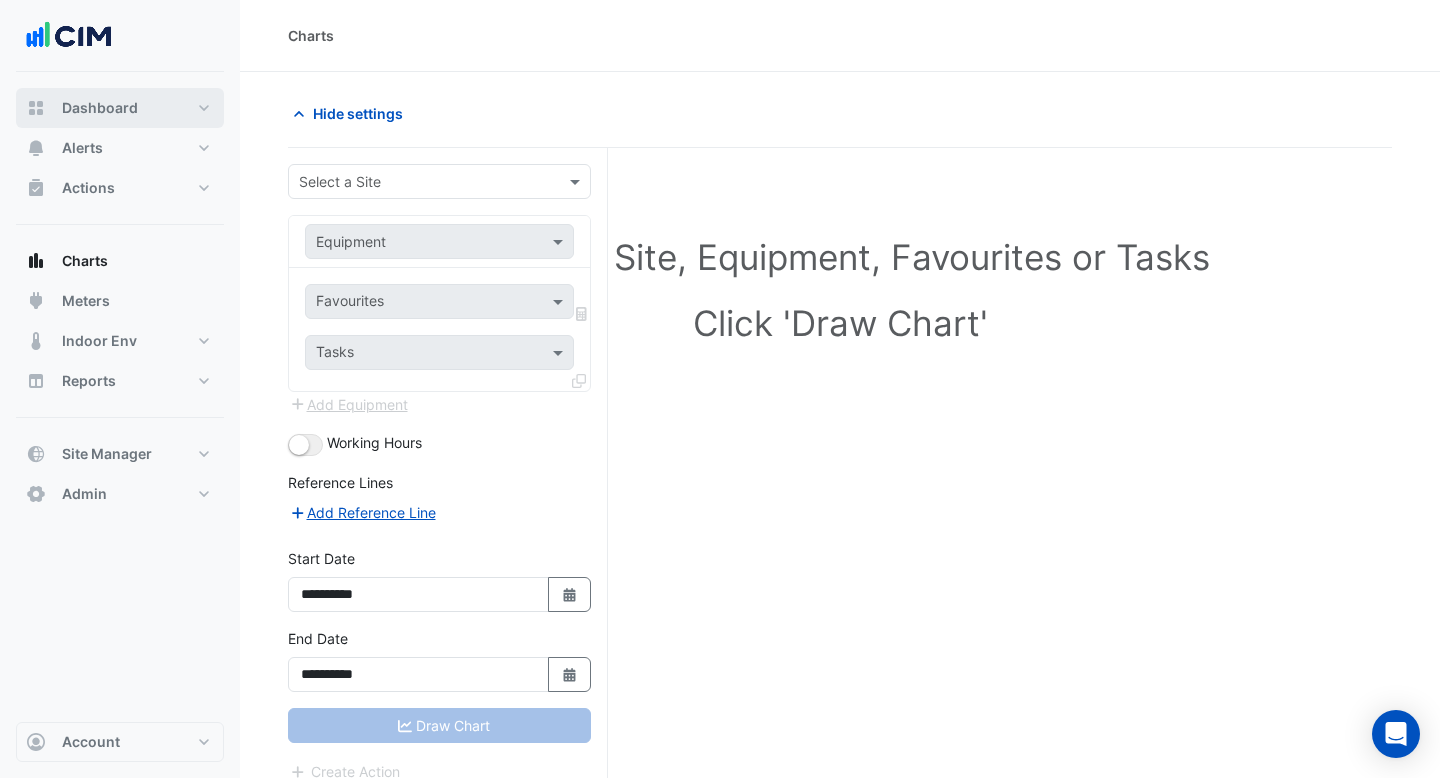 click on "Dashboard" at bounding box center [100, 108] 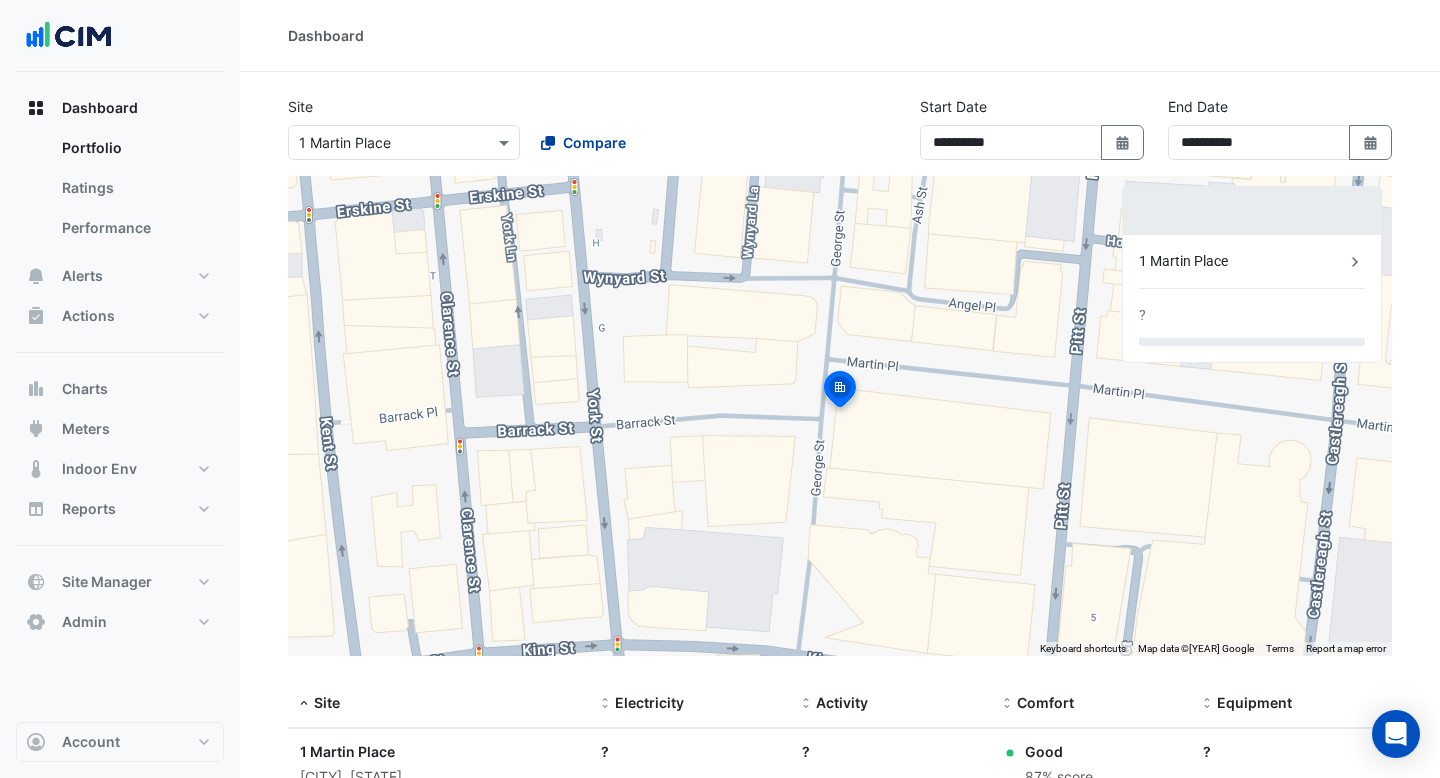 click on "Compare" at bounding box center [583, 142] 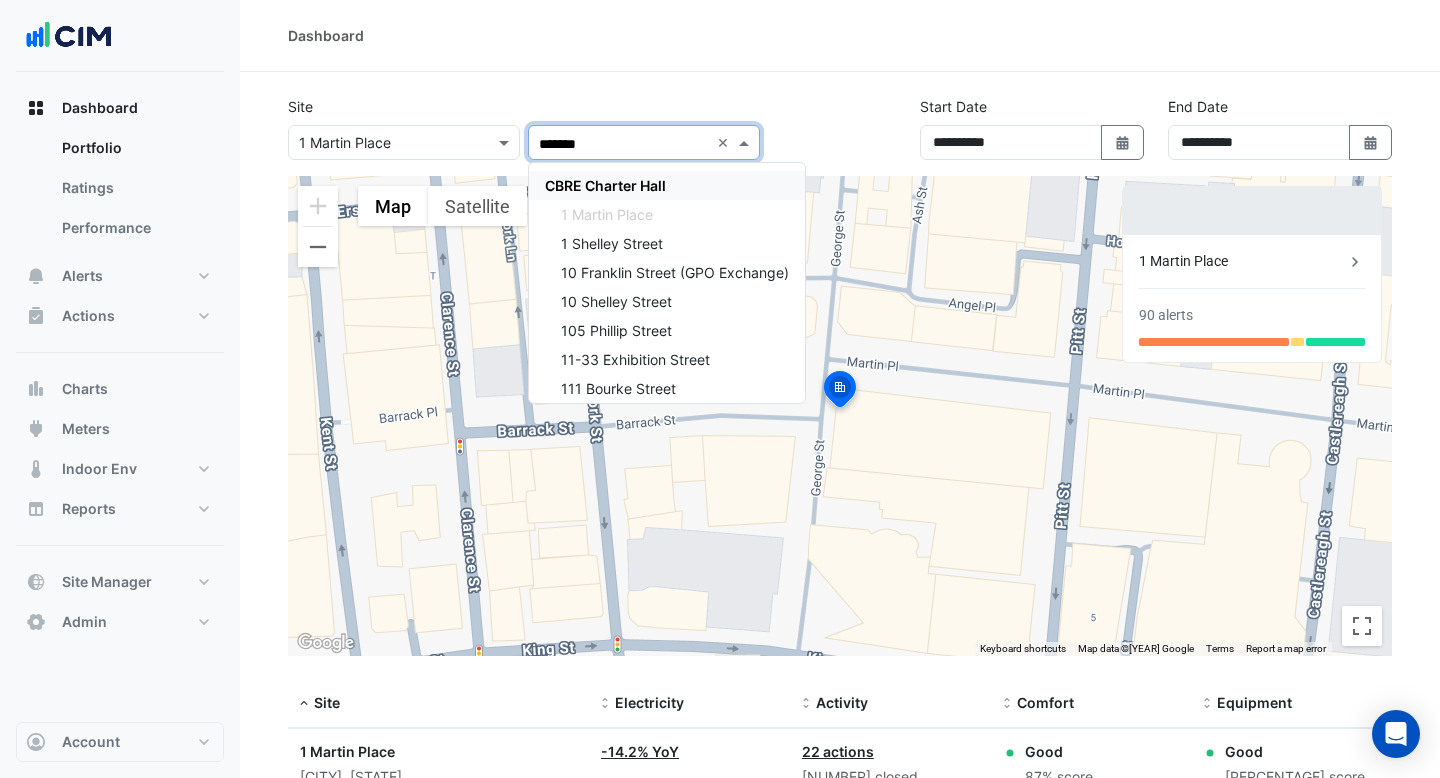 click on "CBRE Charter Hall" at bounding box center (605, 185) 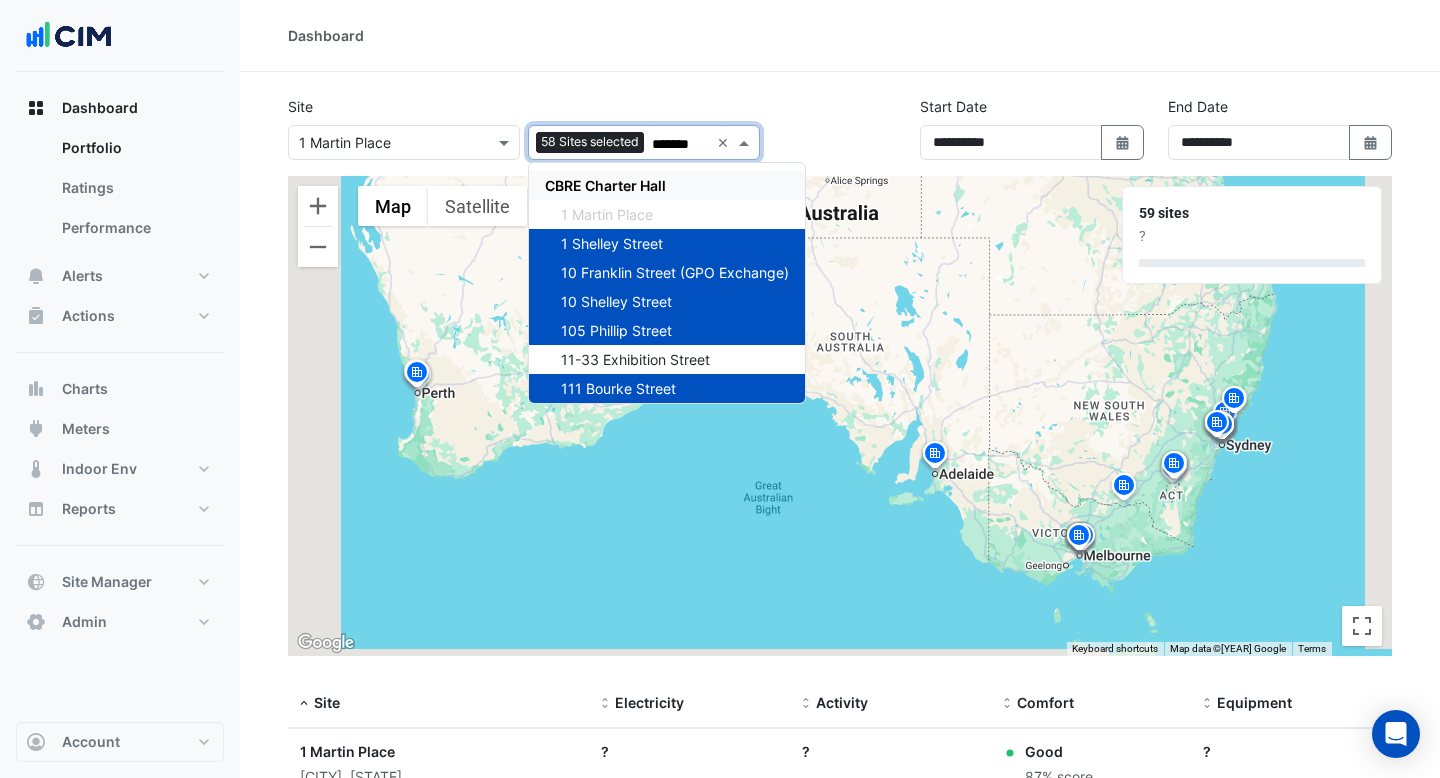 type on "*******" 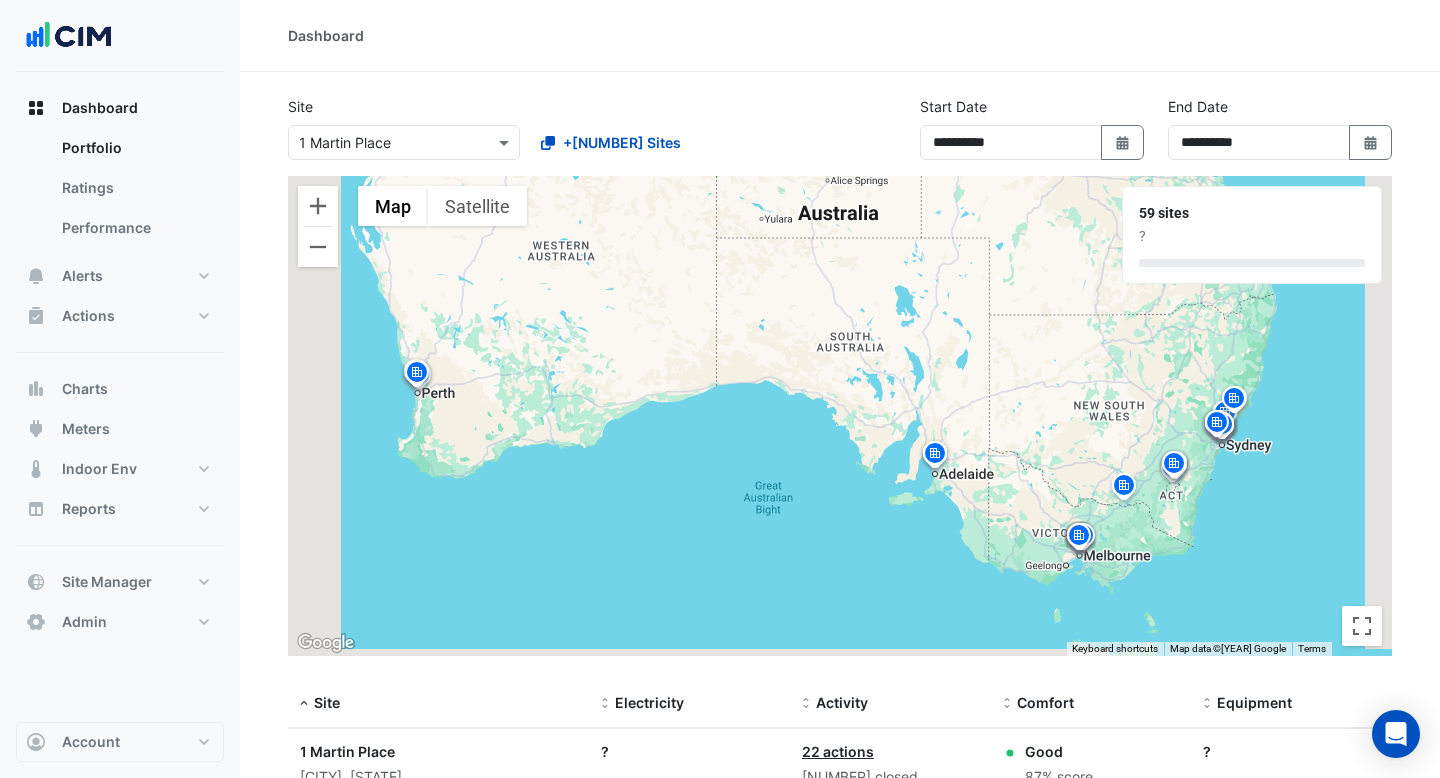 click on "To activate drag with keyboard, press Alt + Enter. Once in keyboard drag state, use the arrow keys to move the marker. To complete the drag, press the Enter key. To cancel, press Escape." 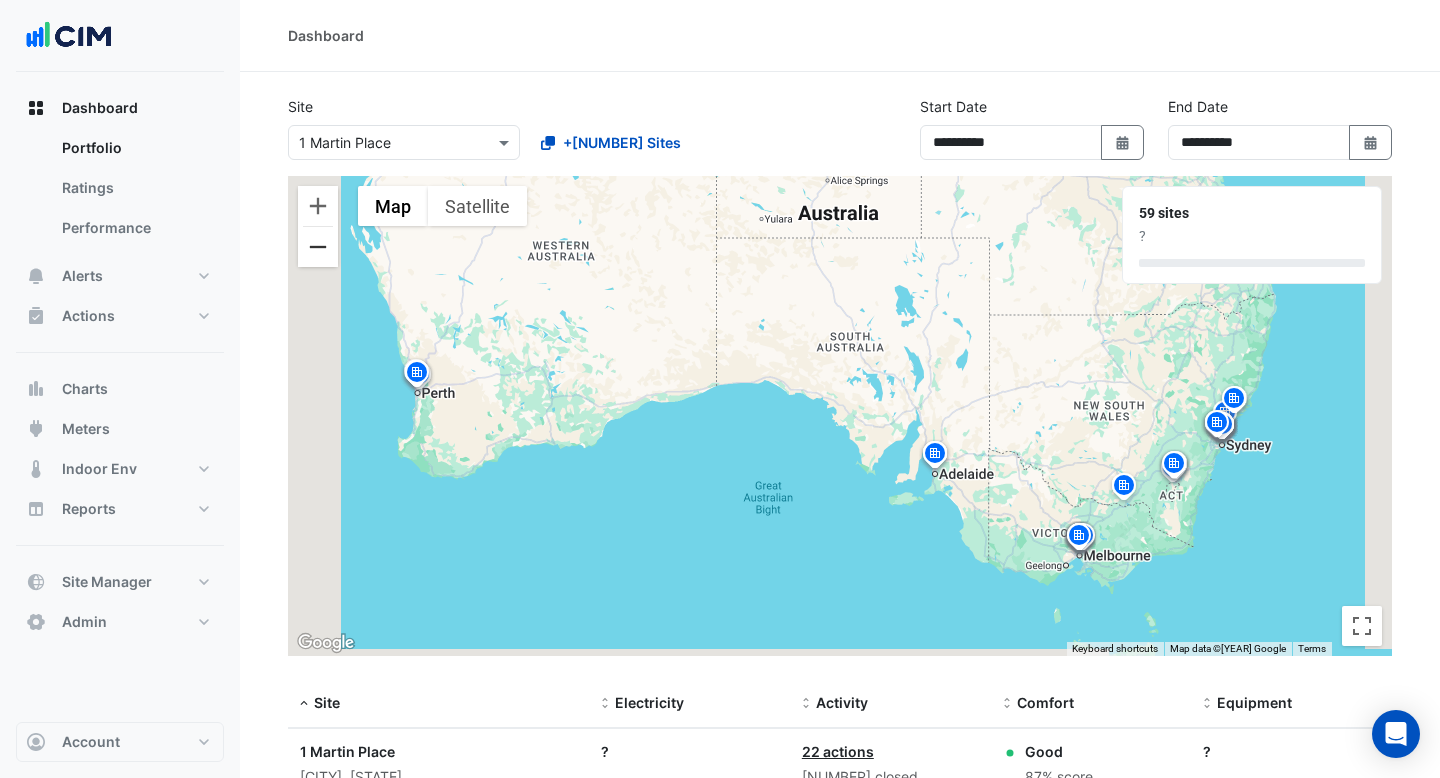 click 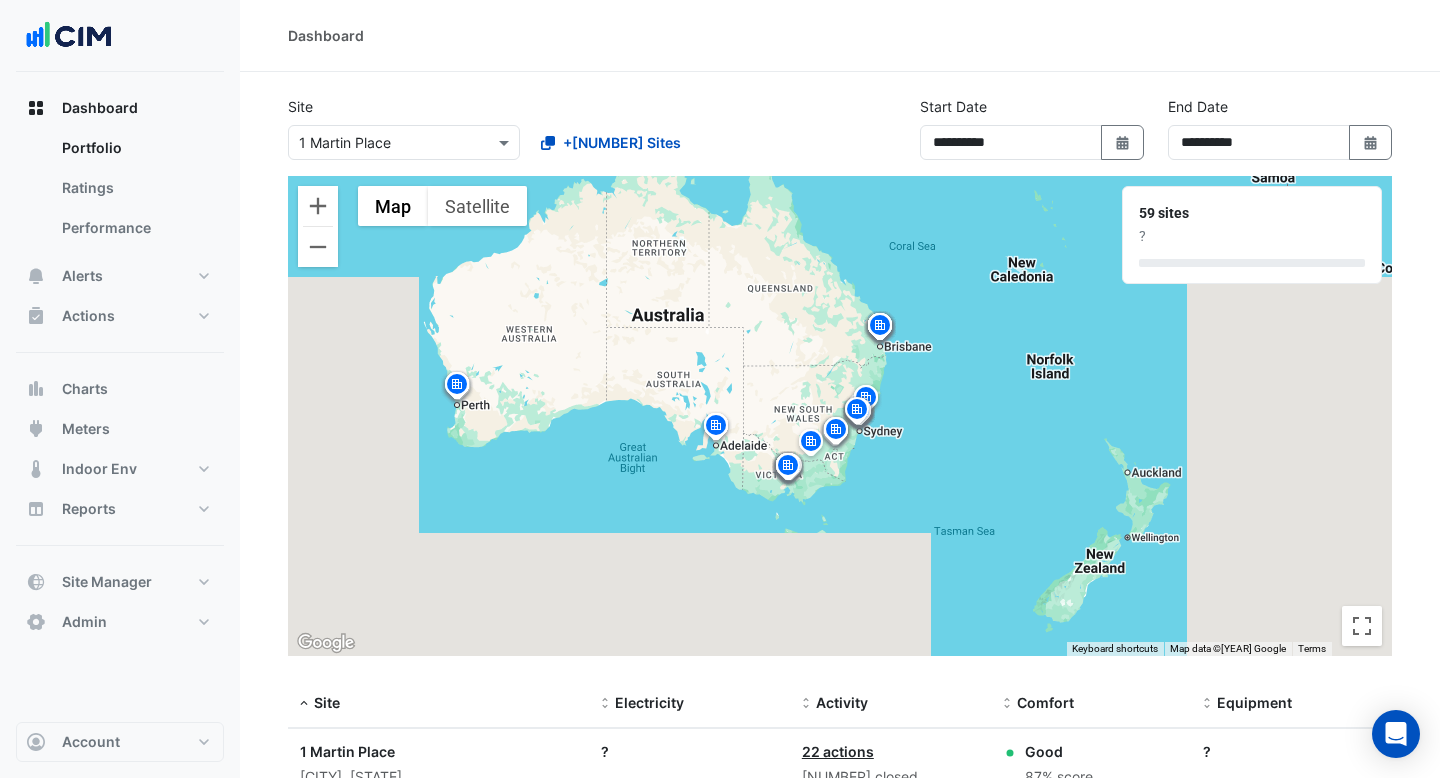 drag, startPoint x: 812, startPoint y: 507, endPoint x: 635, endPoint y: 506, distance: 177.00282 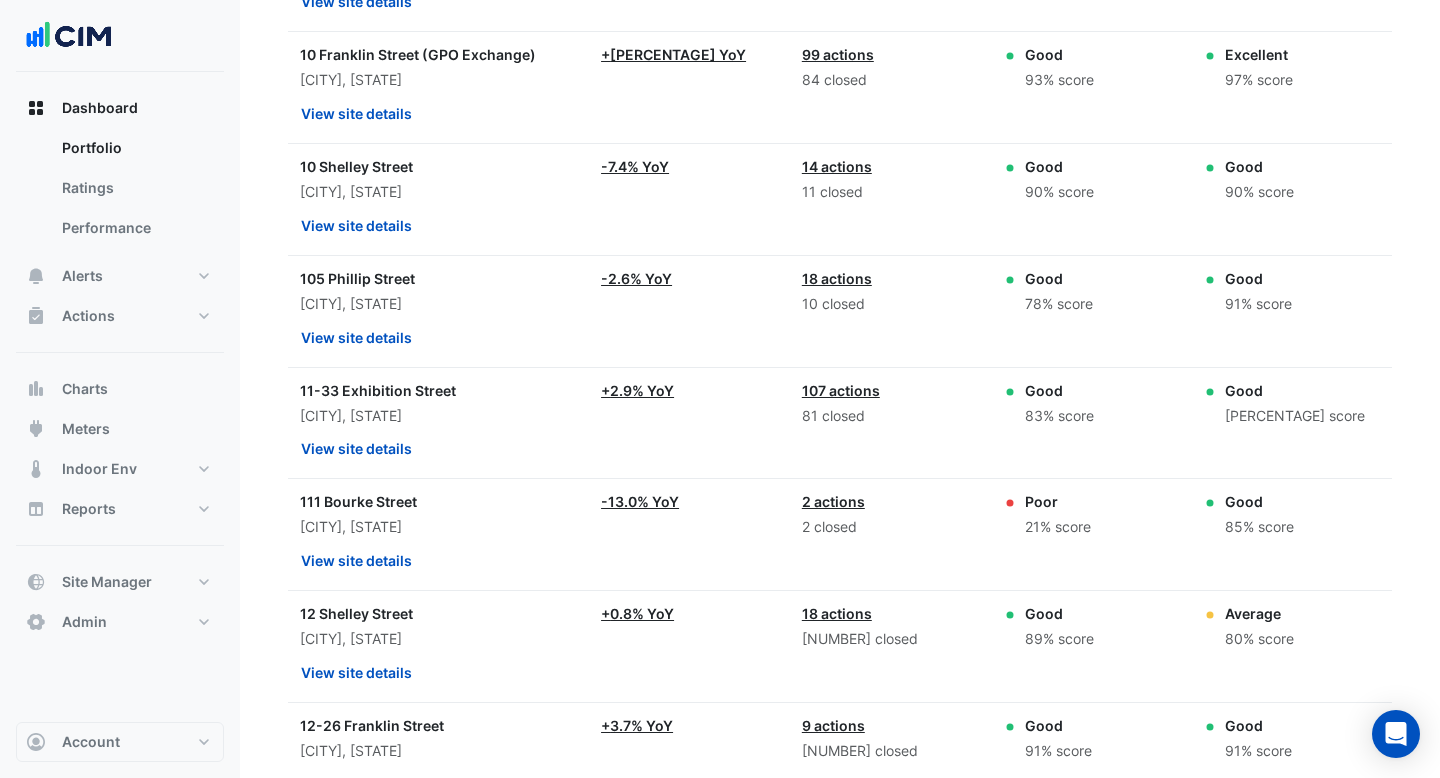 scroll, scrollTop: 1169, scrollLeft: 0, axis: vertical 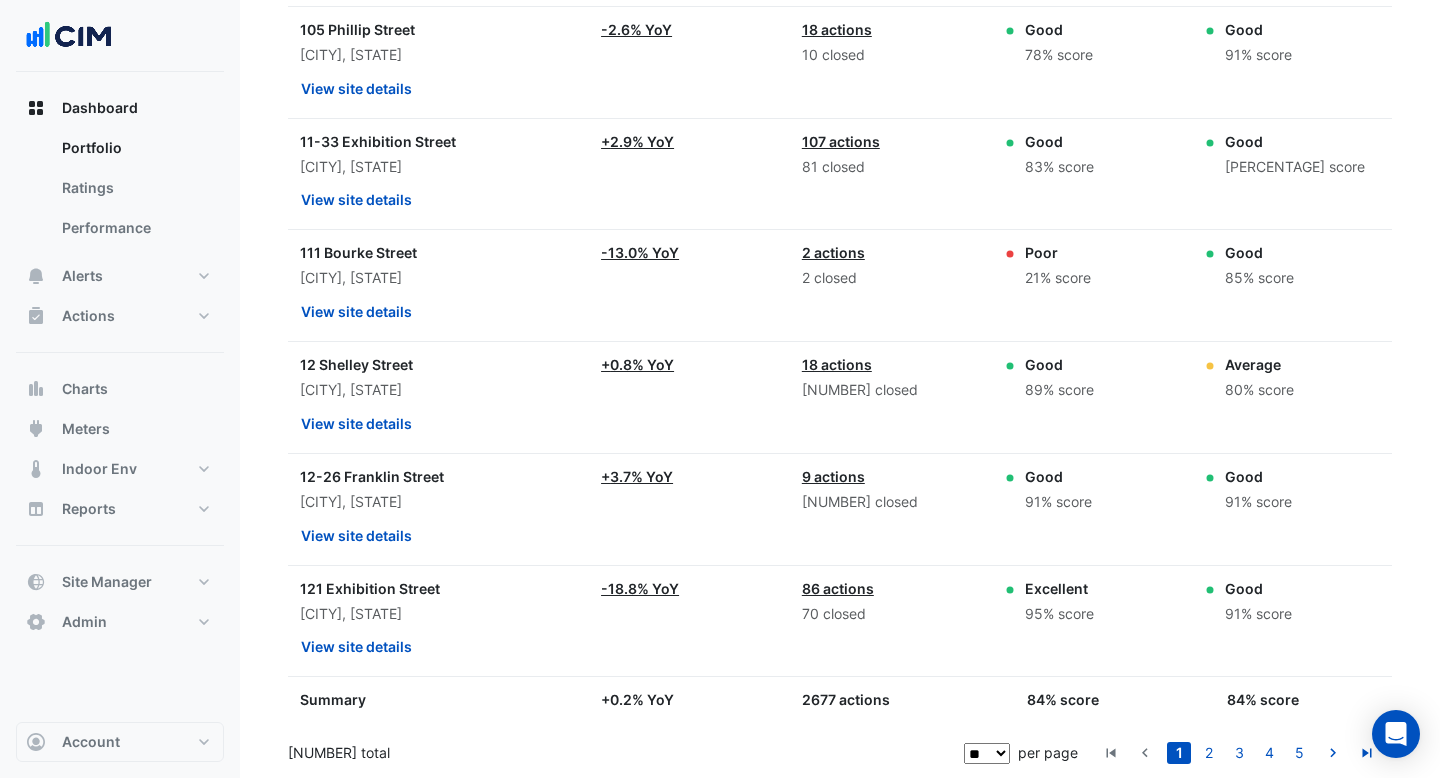 click on "** ** ** ***" 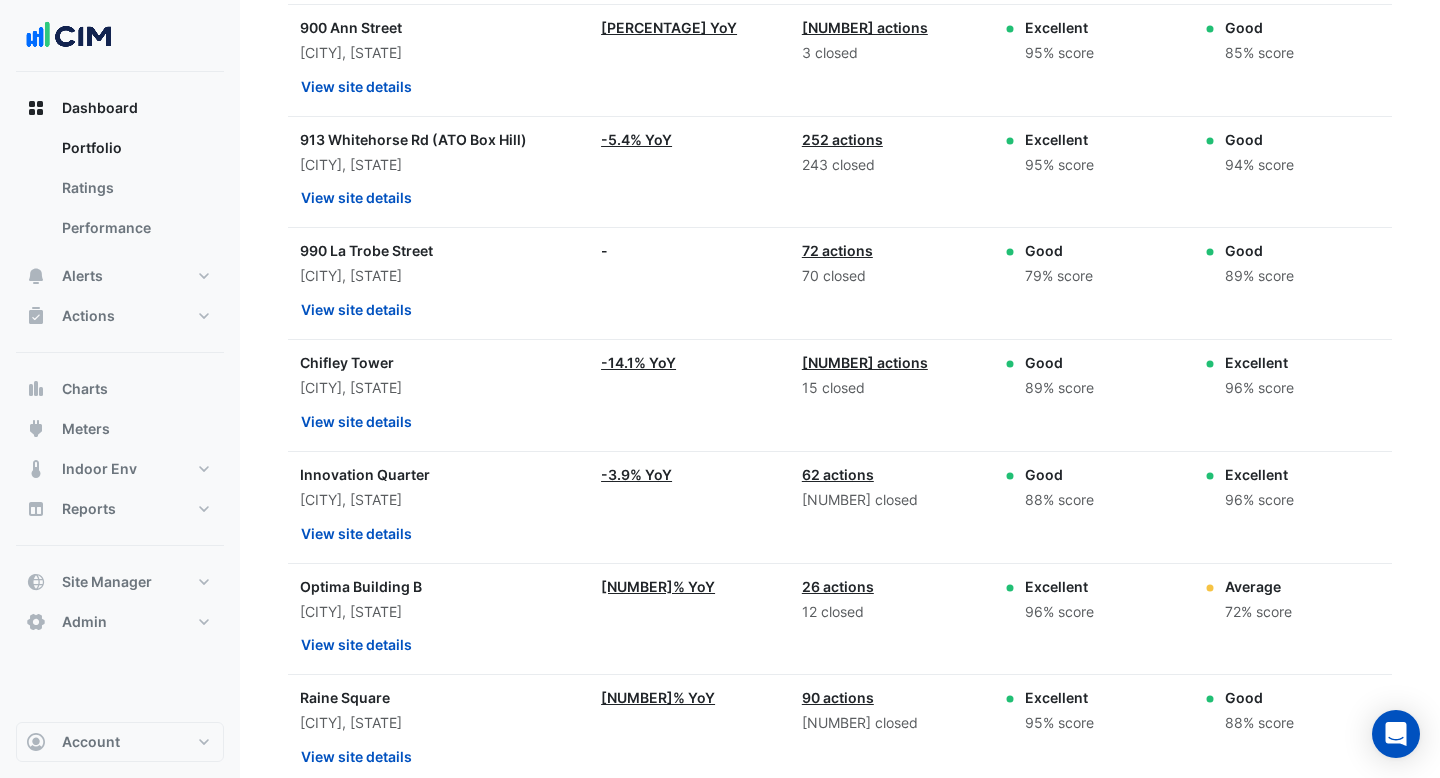 scroll, scrollTop: 6668, scrollLeft: 0, axis: vertical 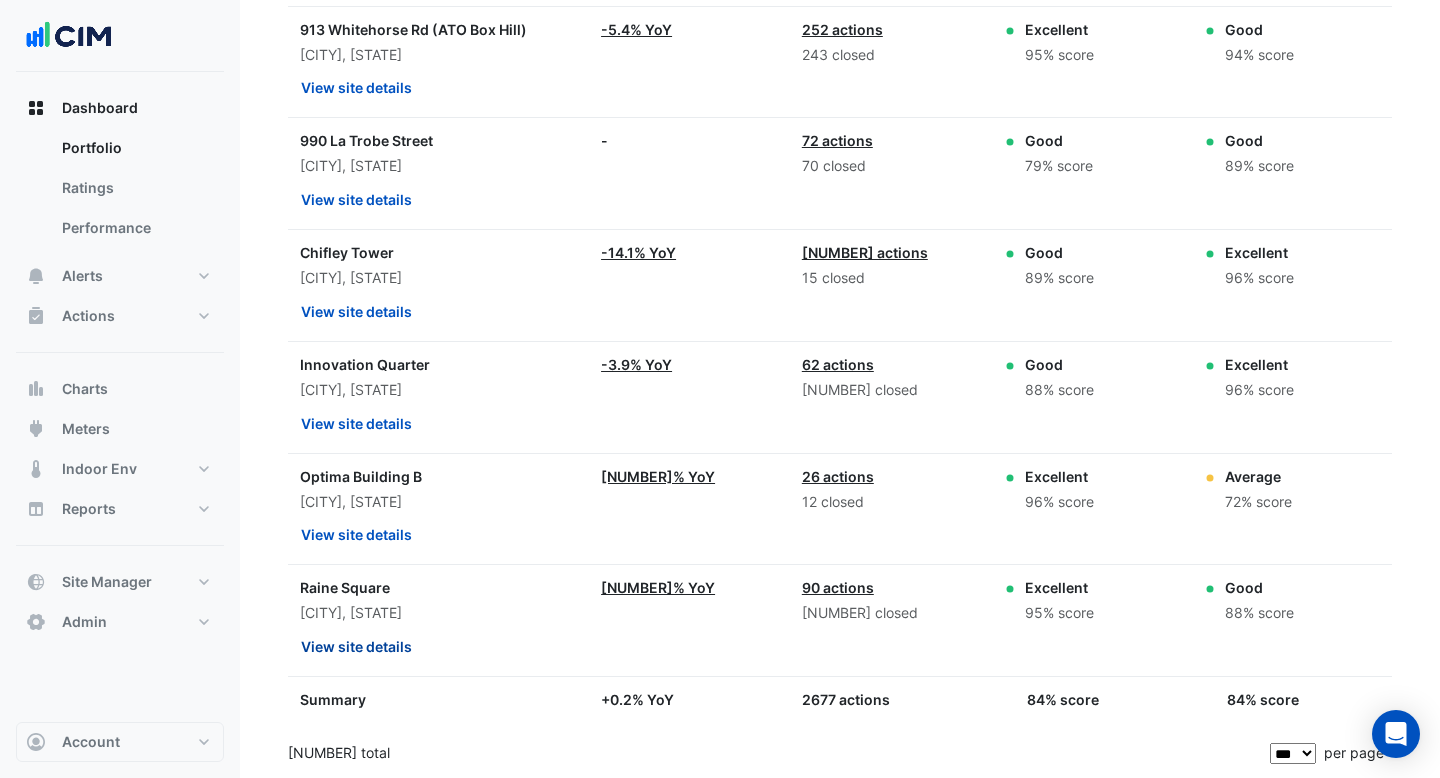 click on "View site details" 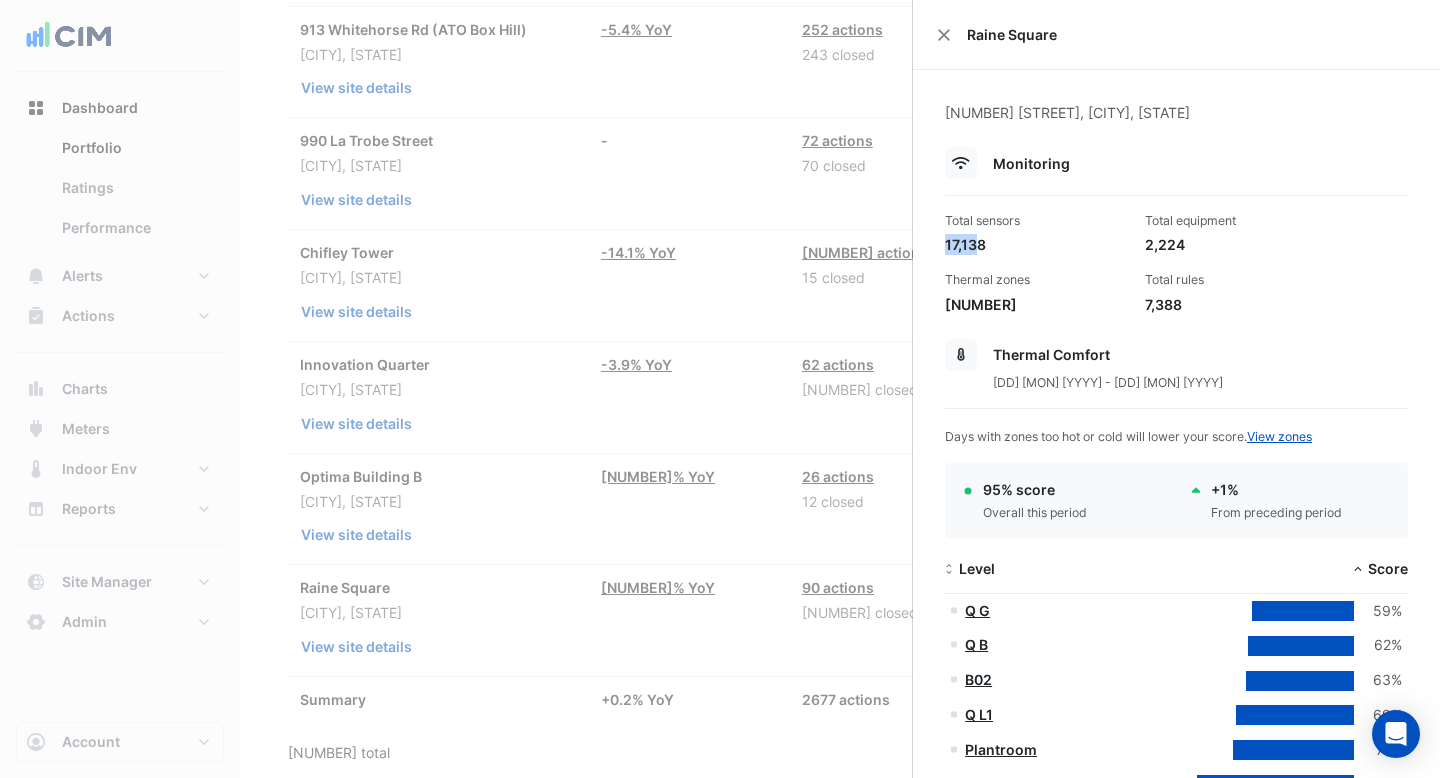drag, startPoint x: 976, startPoint y: 247, endPoint x: 944, endPoint y: 247, distance: 32 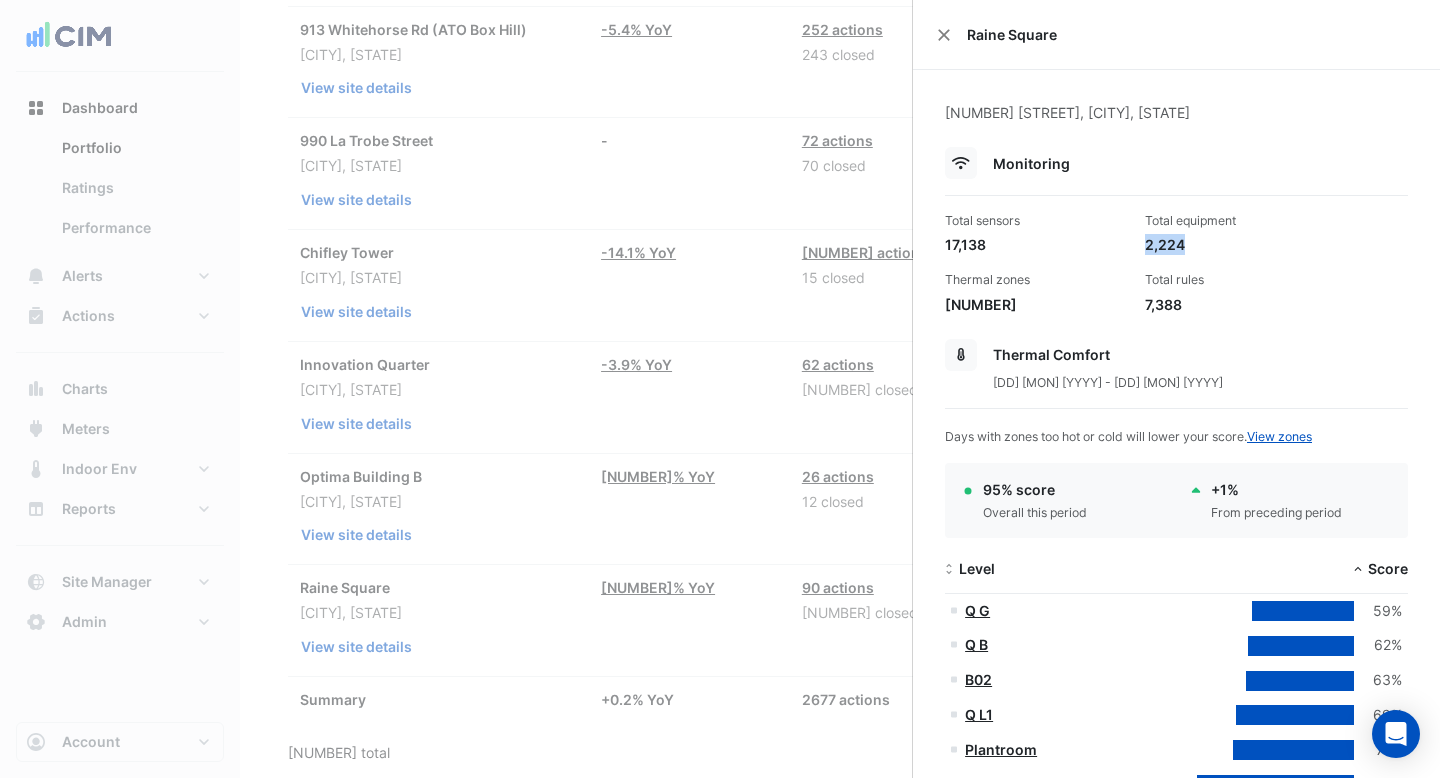 drag, startPoint x: 1183, startPoint y: 249, endPoint x: 1146, endPoint y: 247, distance: 37.054016 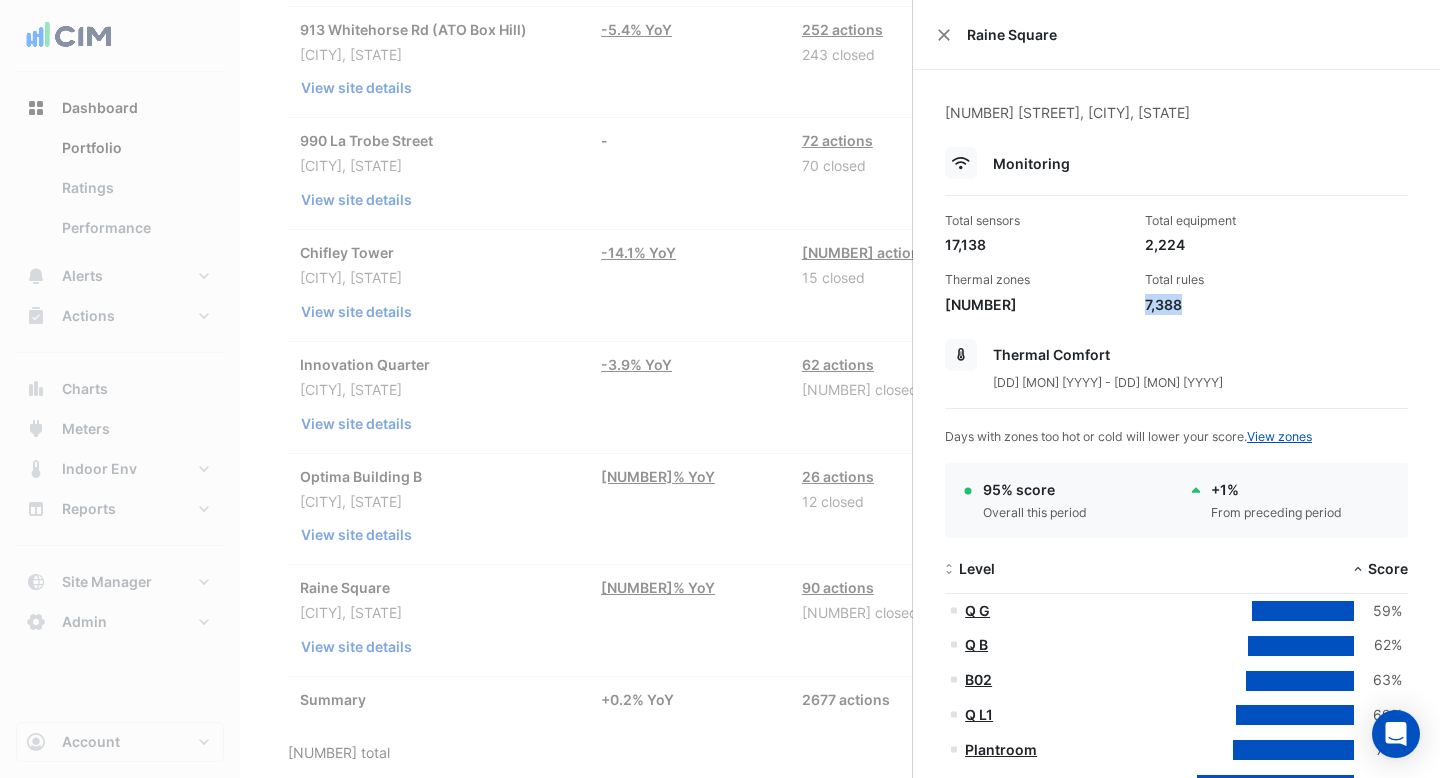 drag, startPoint x: 1185, startPoint y: 302, endPoint x: 1141, endPoint y: 306, distance: 44.181442 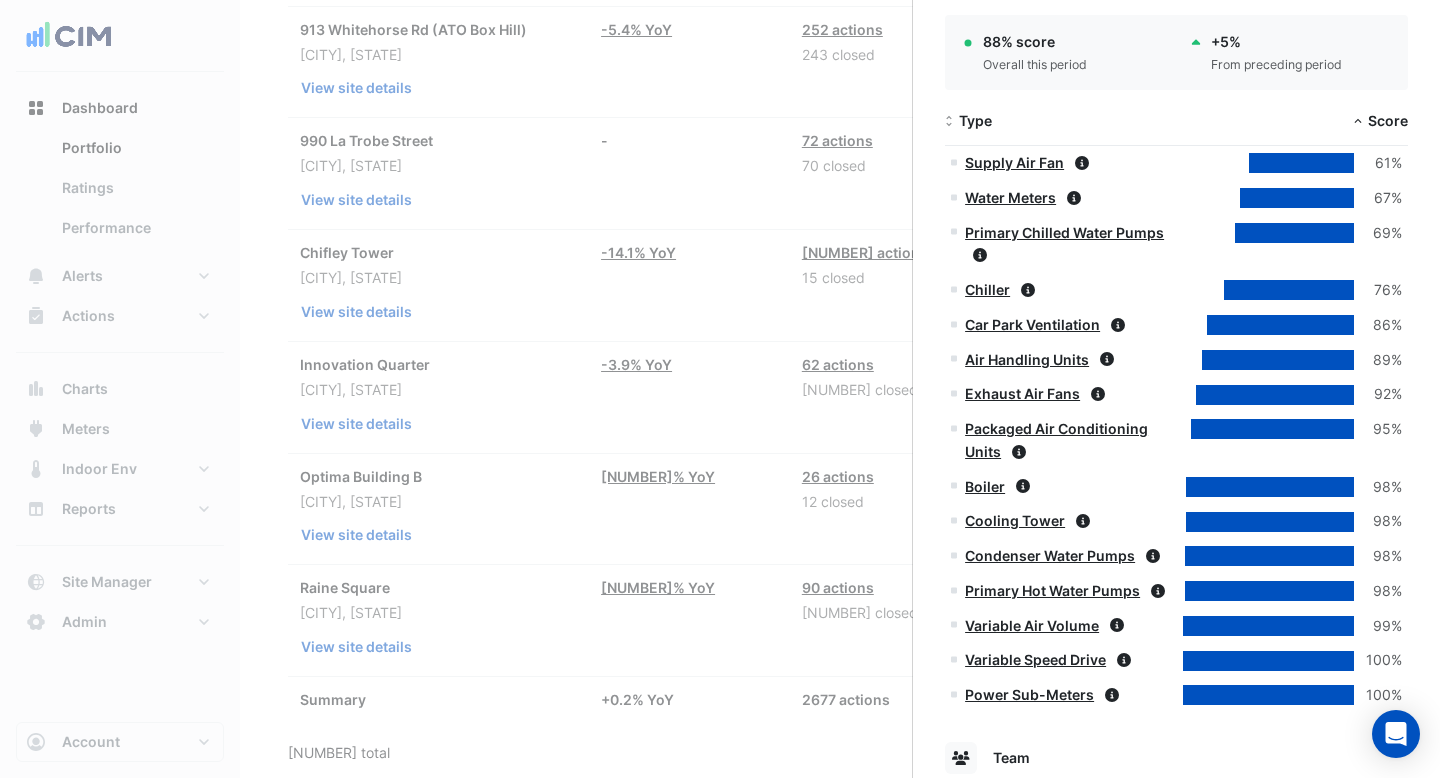 scroll, scrollTop: 1483, scrollLeft: 0, axis: vertical 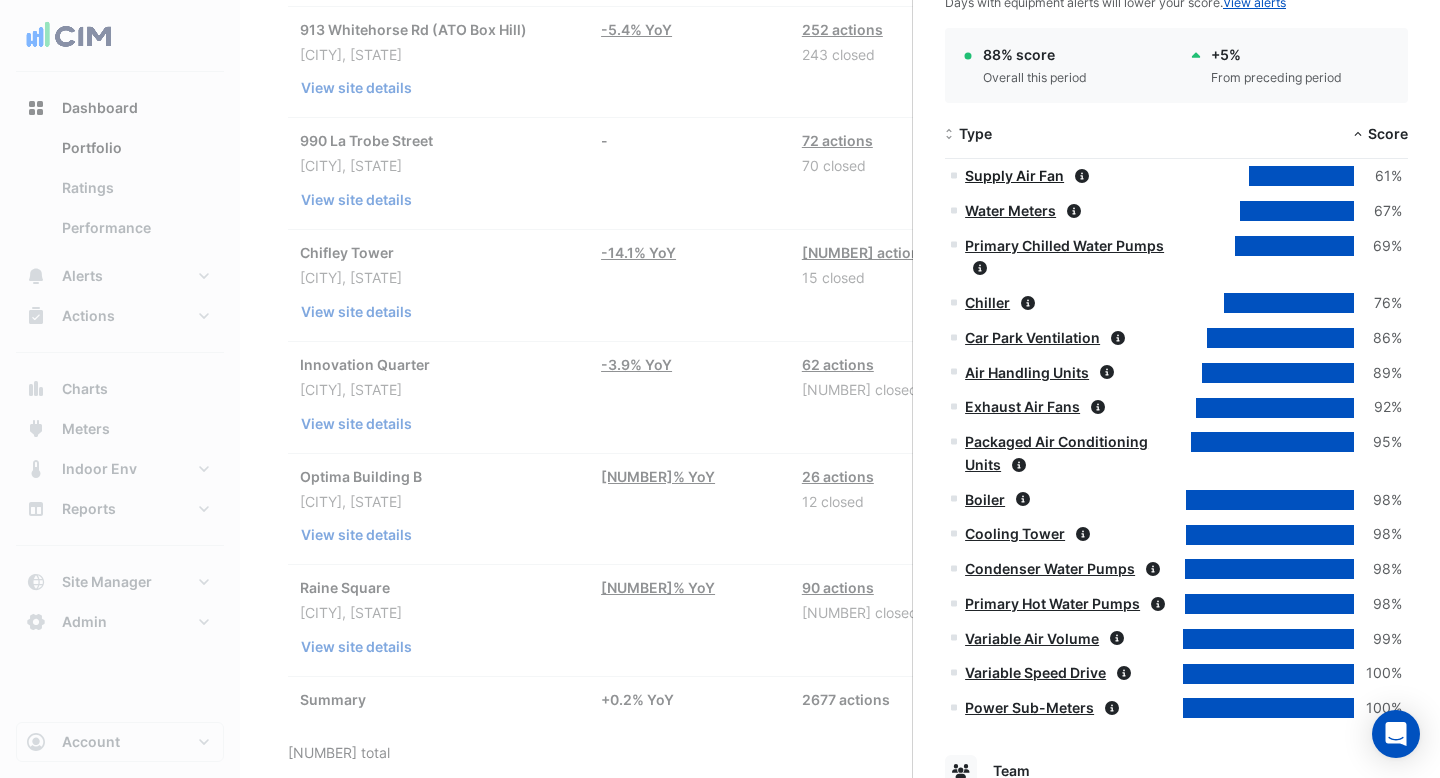 click on "Supply Air Fan" 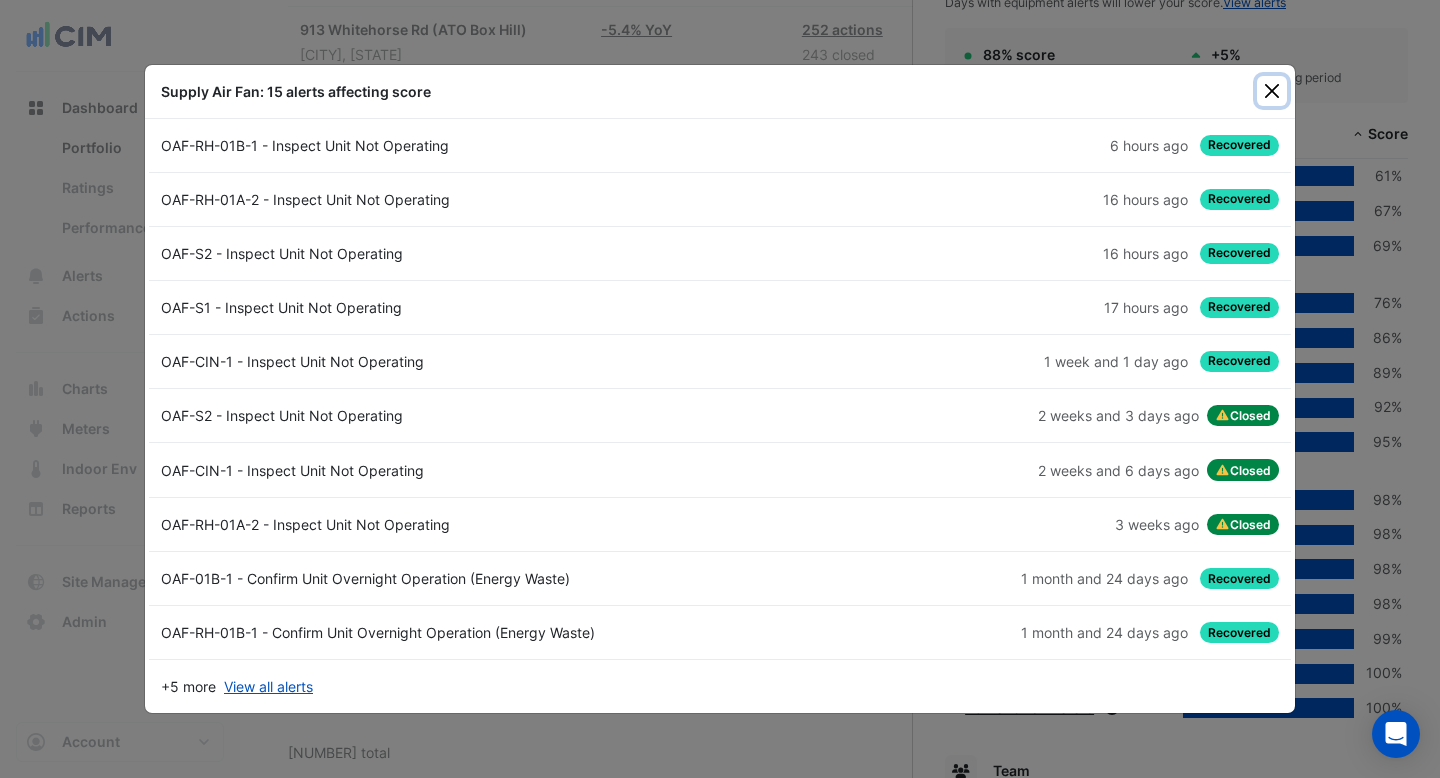 click 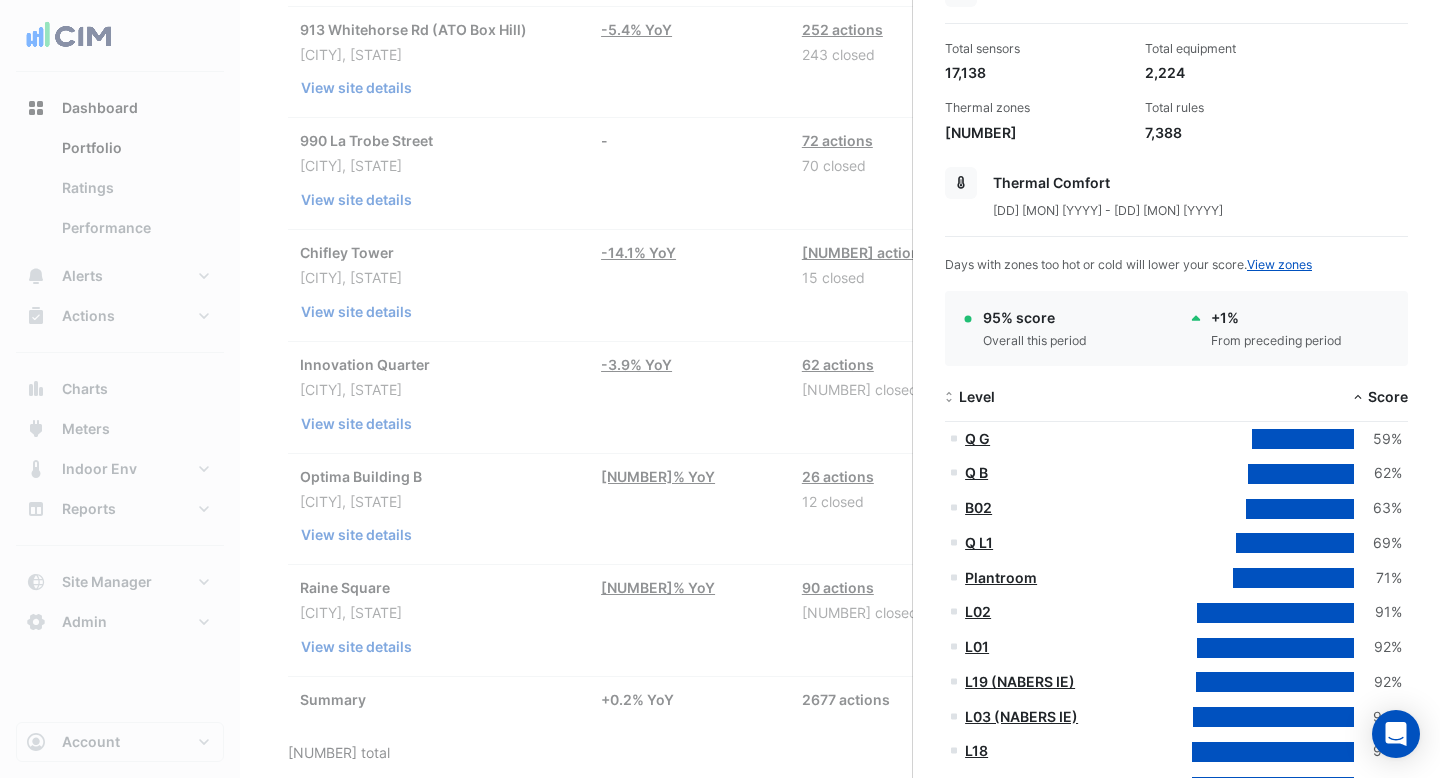 scroll, scrollTop: 0, scrollLeft: 0, axis: both 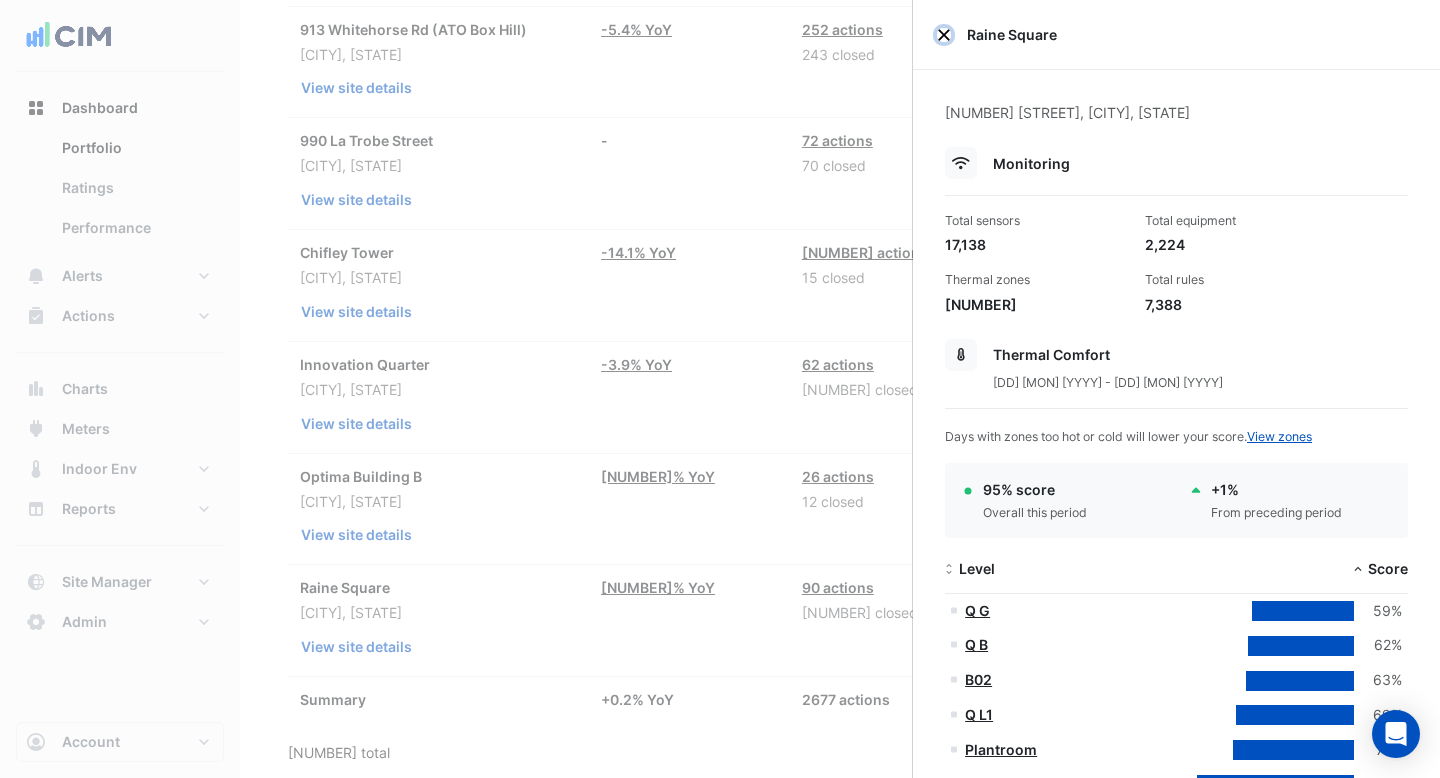 click 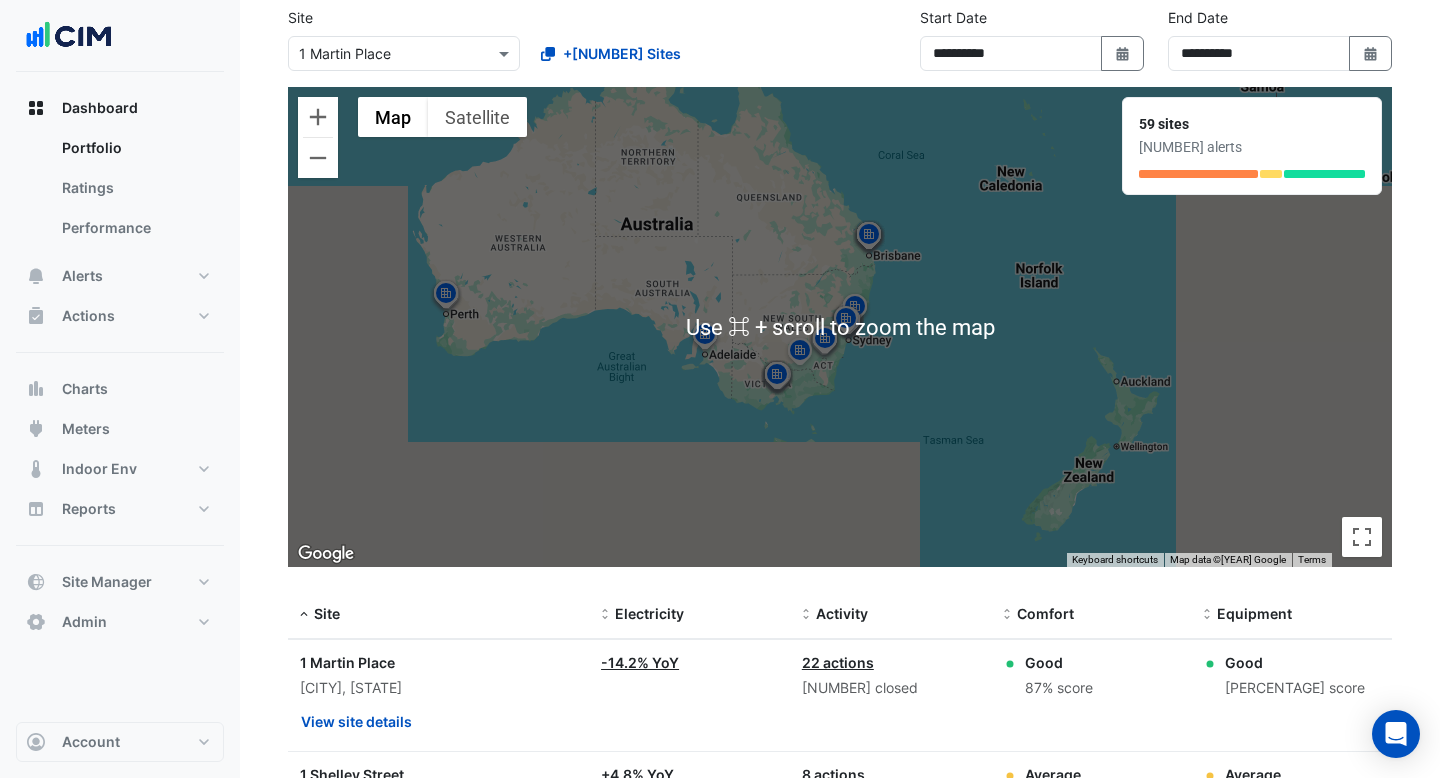 scroll, scrollTop: 153, scrollLeft: 0, axis: vertical 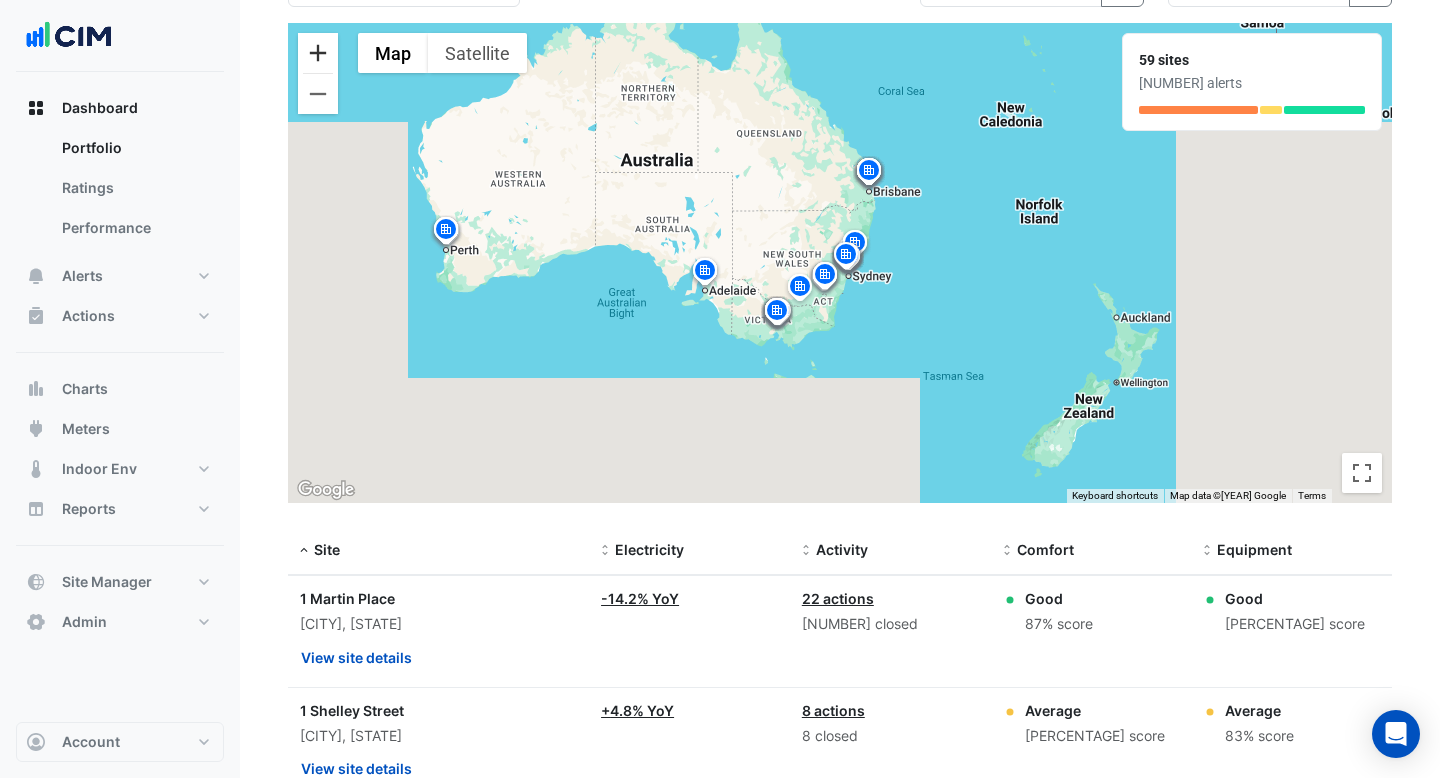 click 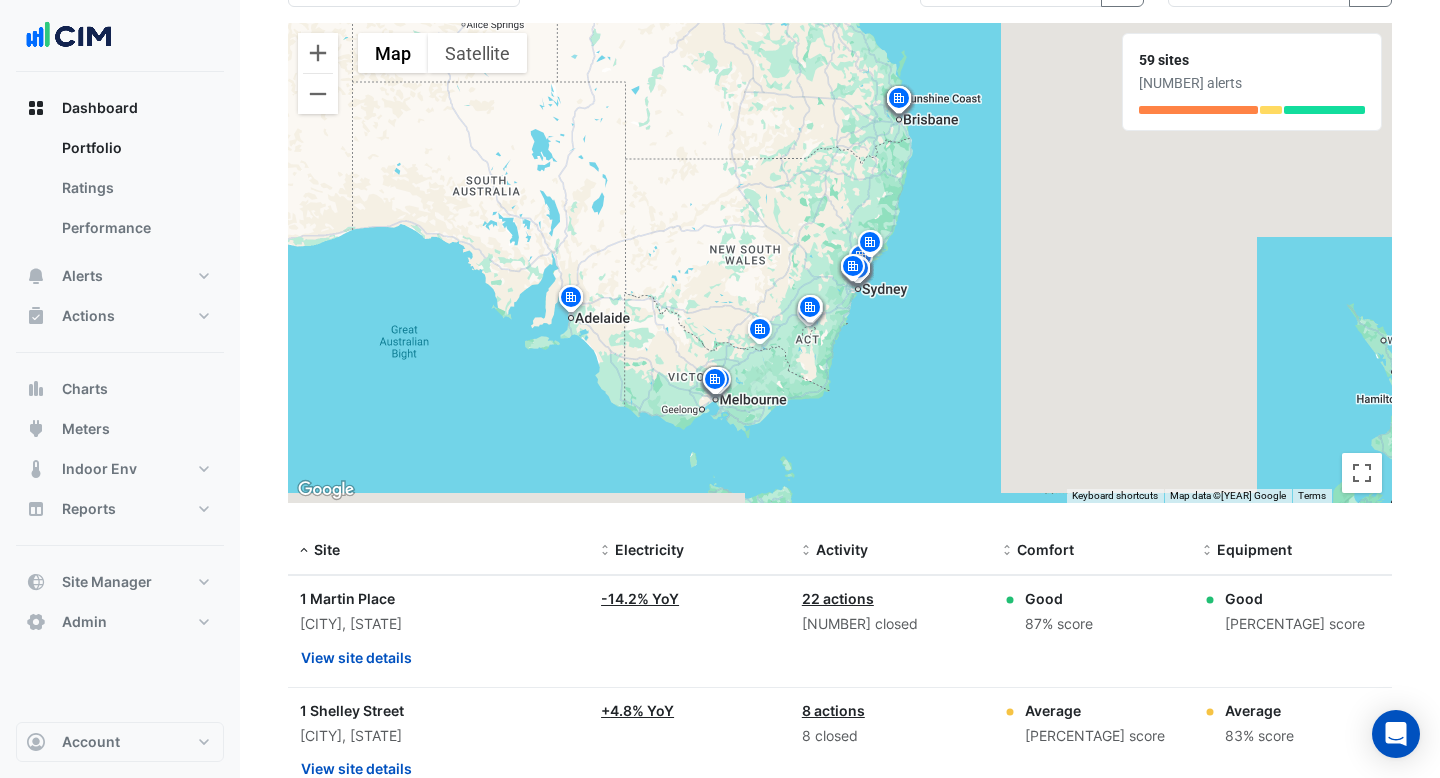 drag, startPoint x: 365, startPoint y: 140, endPoint x: 761, endPoint y: 150, distance: 396.12625 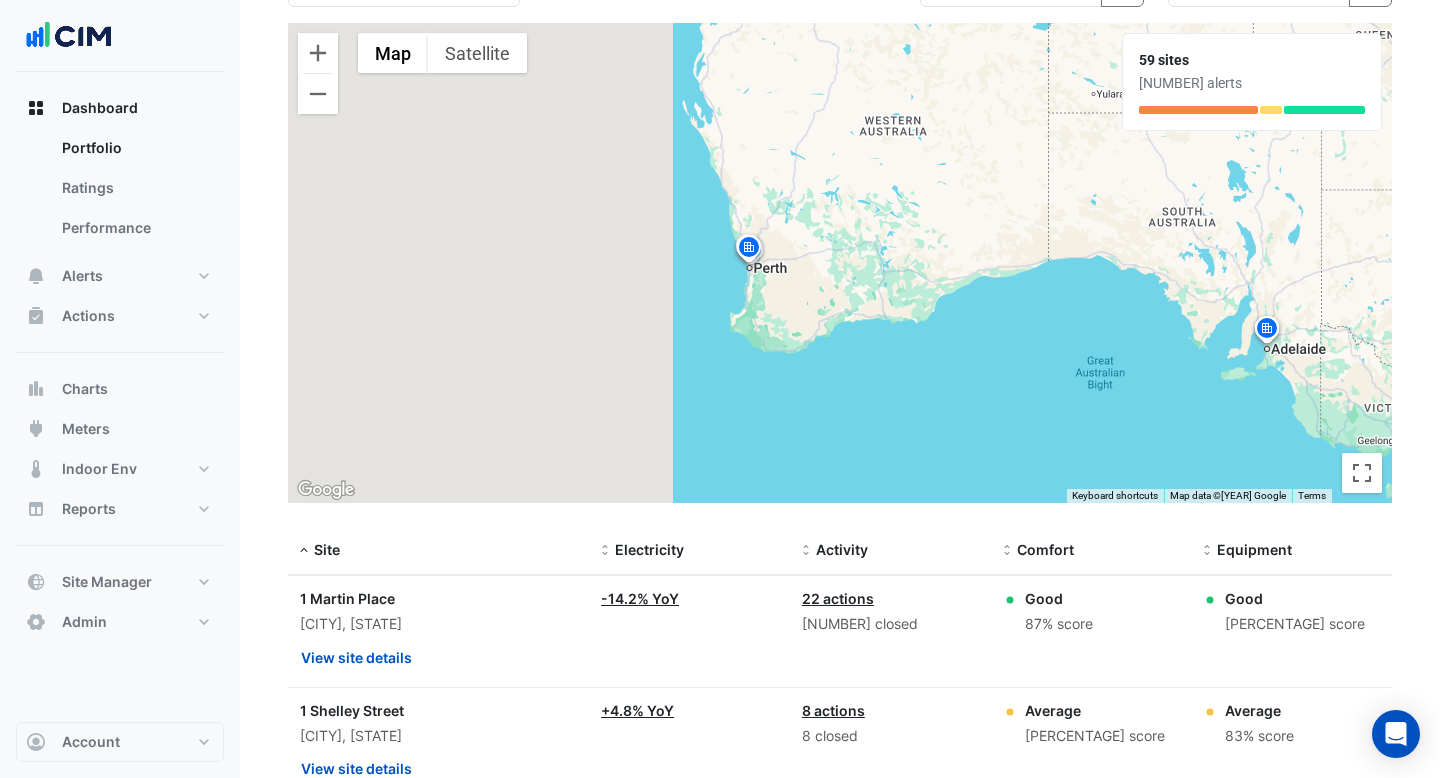 drag, startPoint x: 940, startPoint y: 294, endPoint x: 800, endPoint y: 294, distance: 140 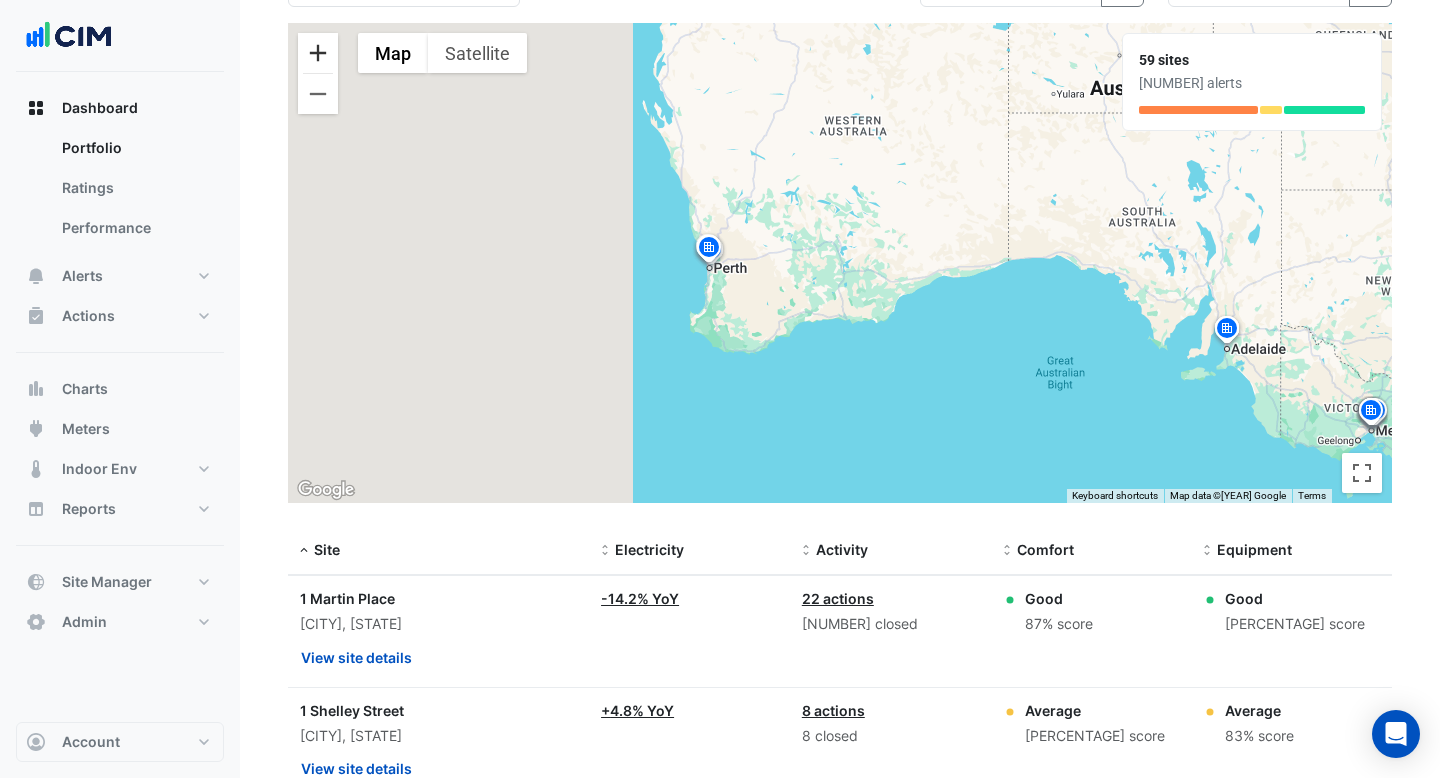 click 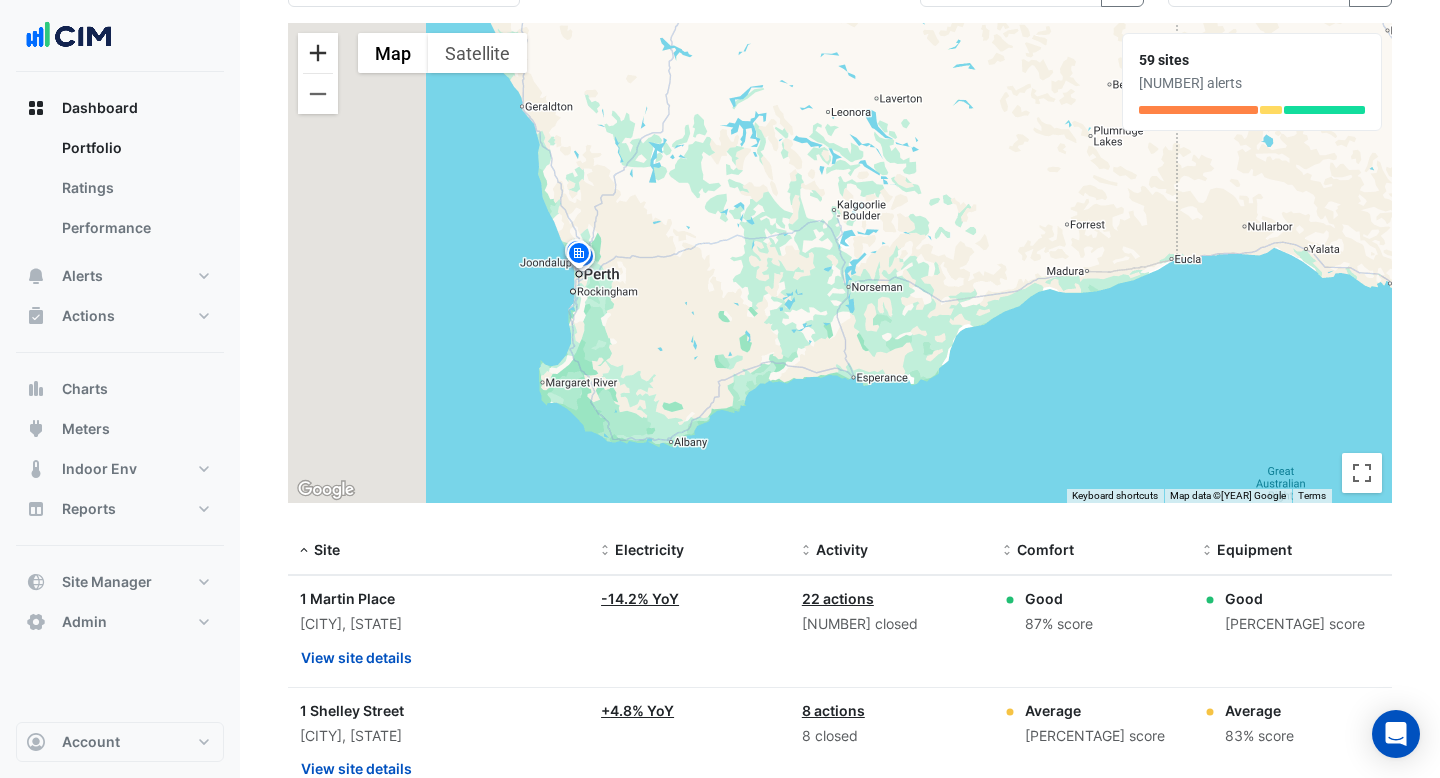 click 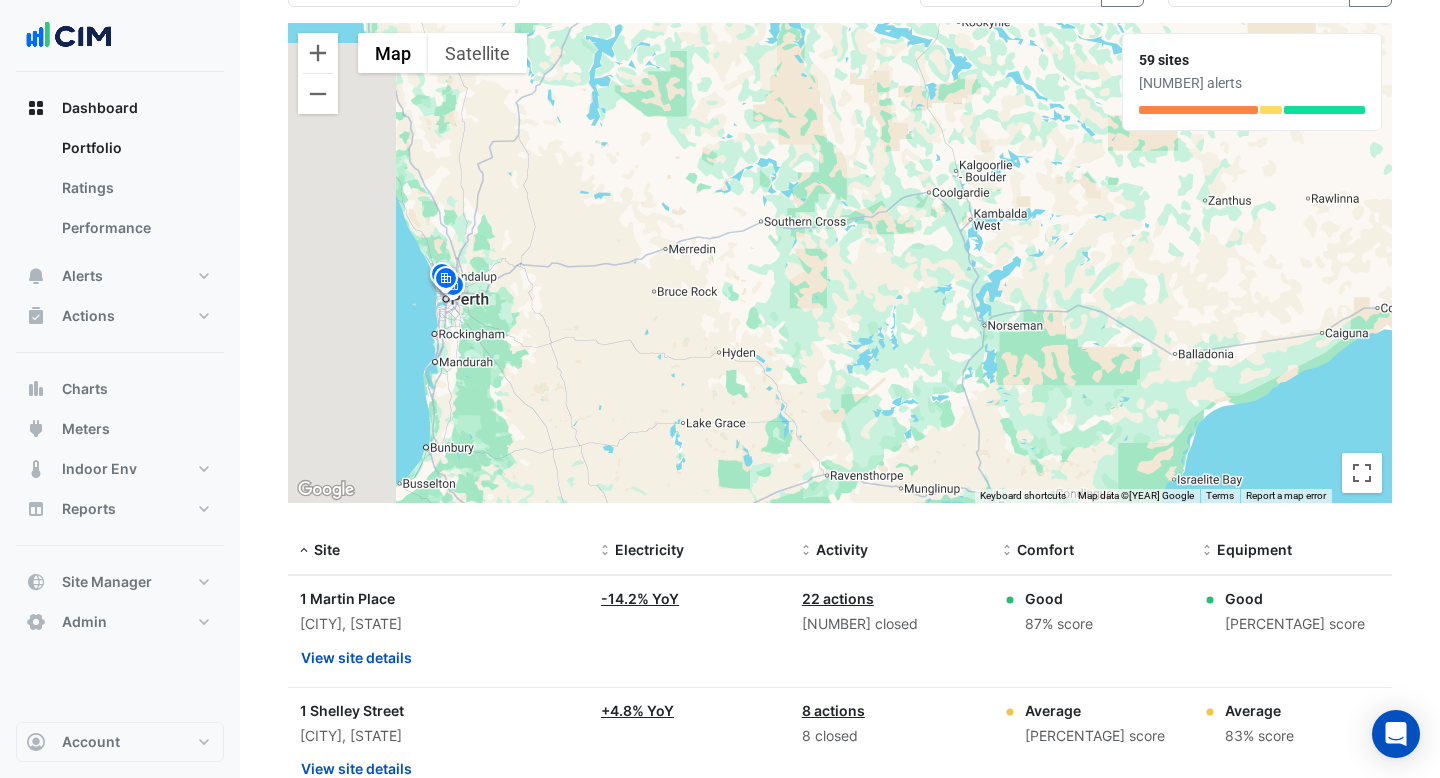 drag, startPoint x: 469, startPoint y: 212, endPoint x: 646, endPoint y: 212, distance: 177 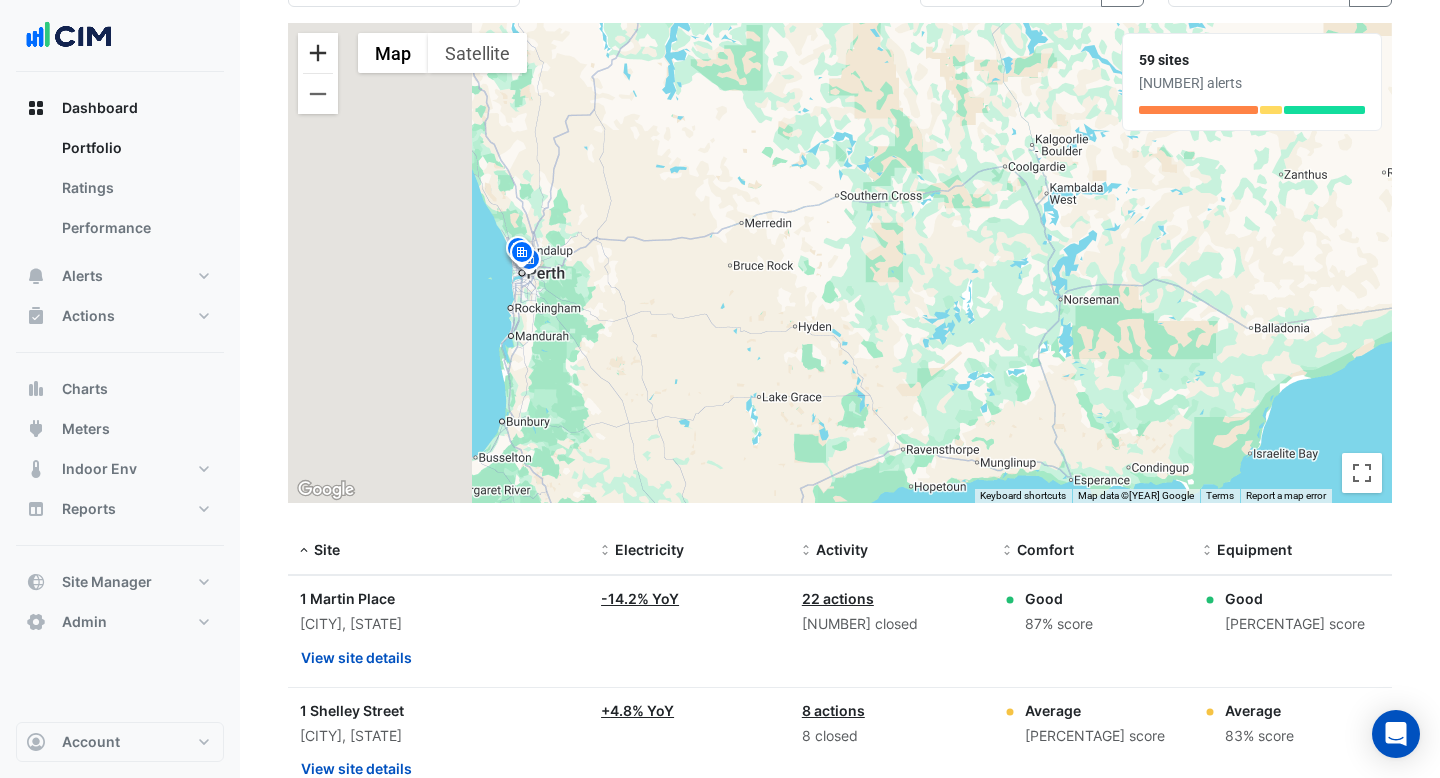 click 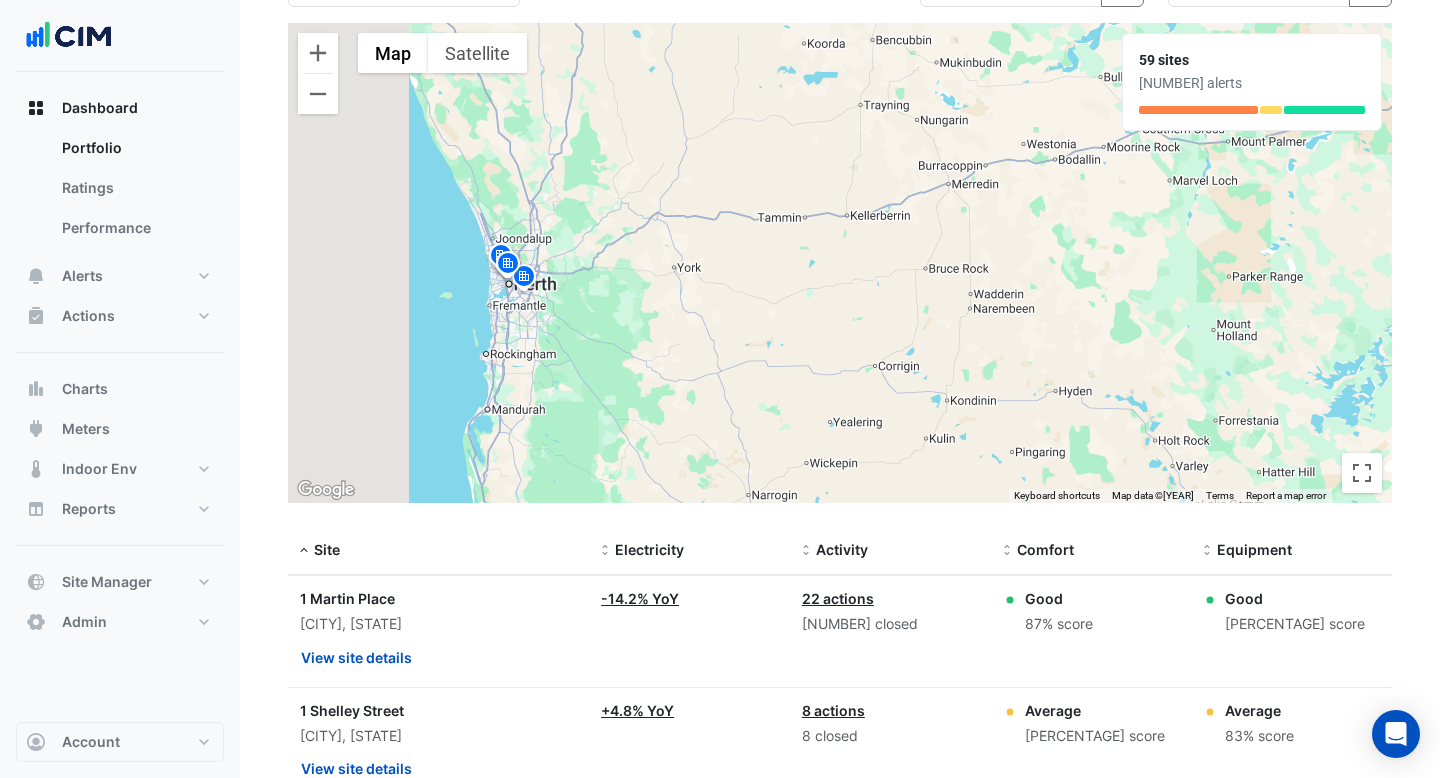 drag, startPoint x: 429, startPoint y: 171, endPoint x: 747, endPoint y: 173, distance: 318.0063 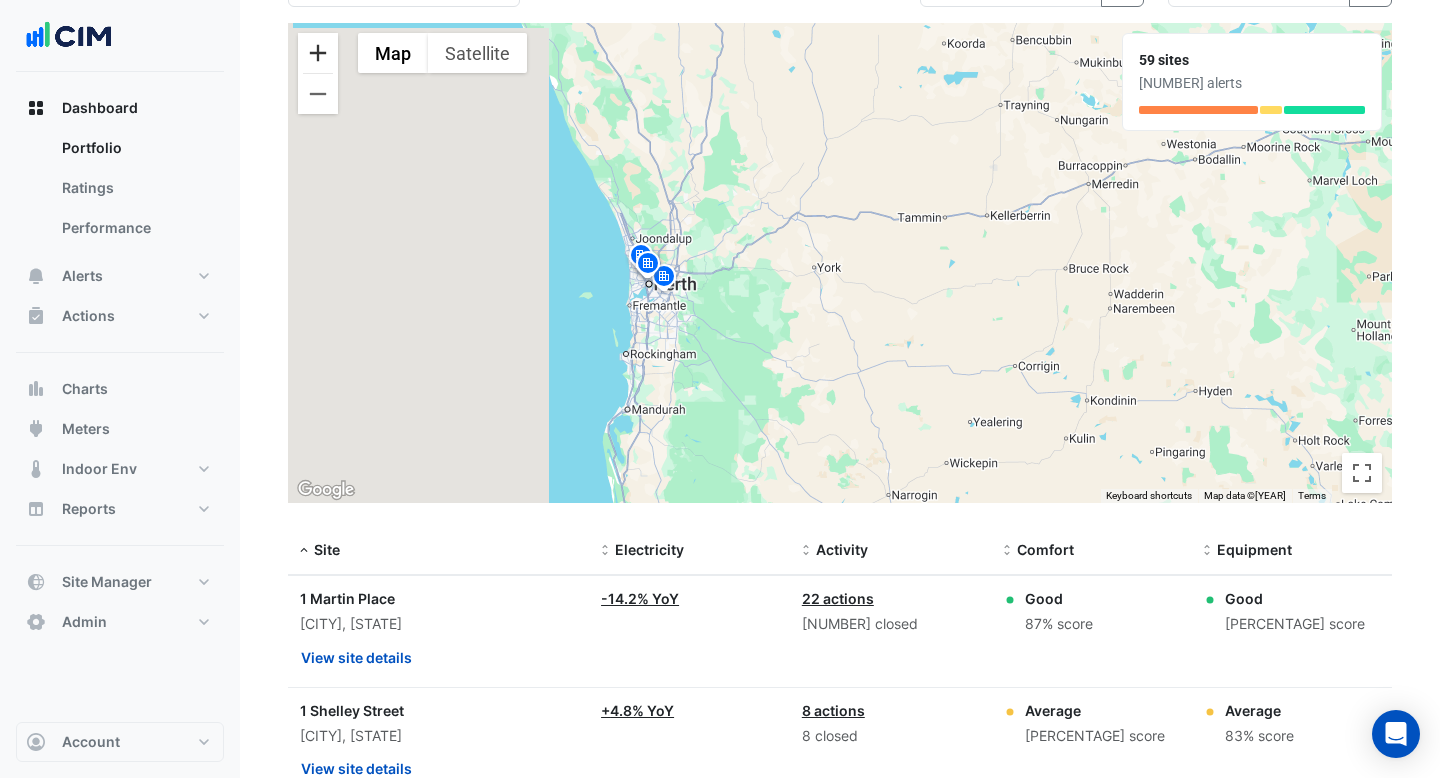 click 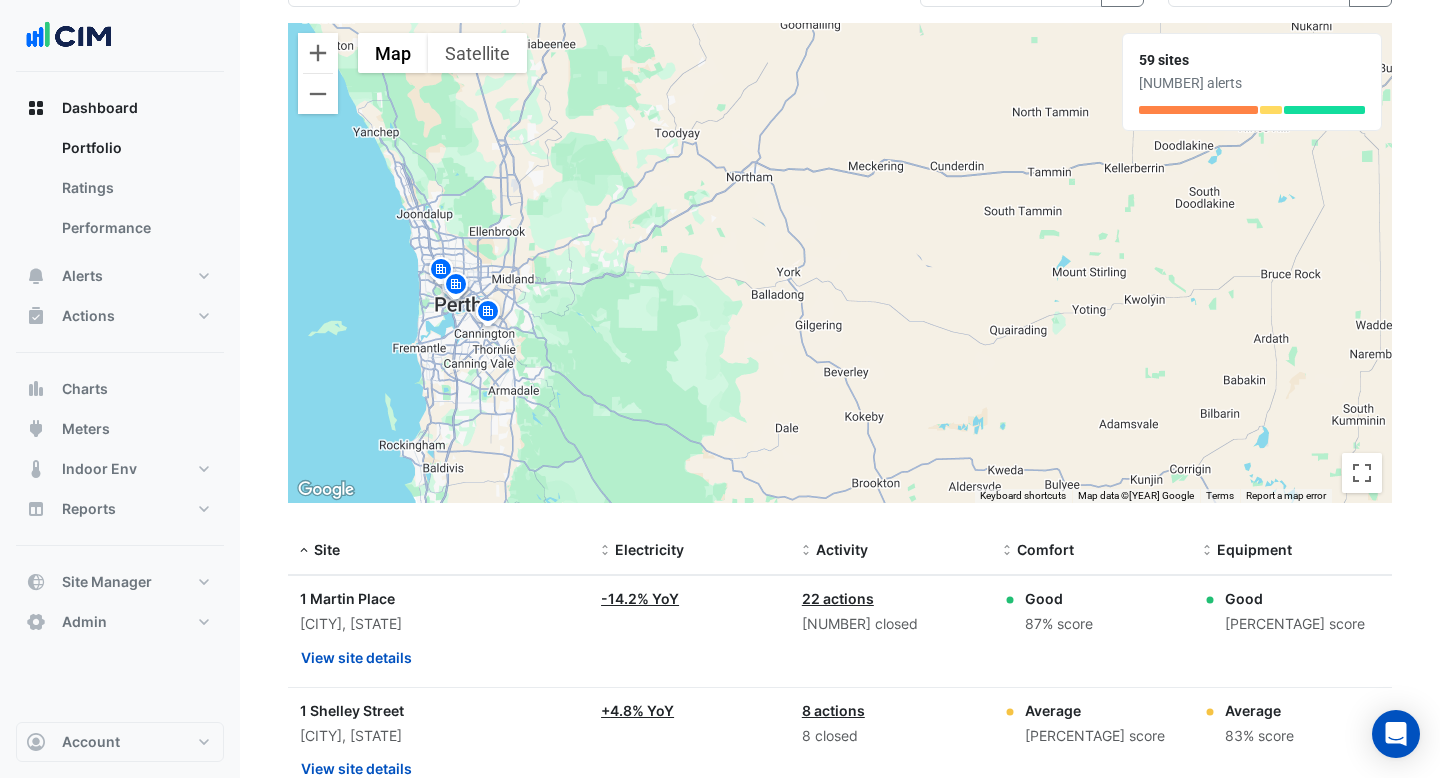 click 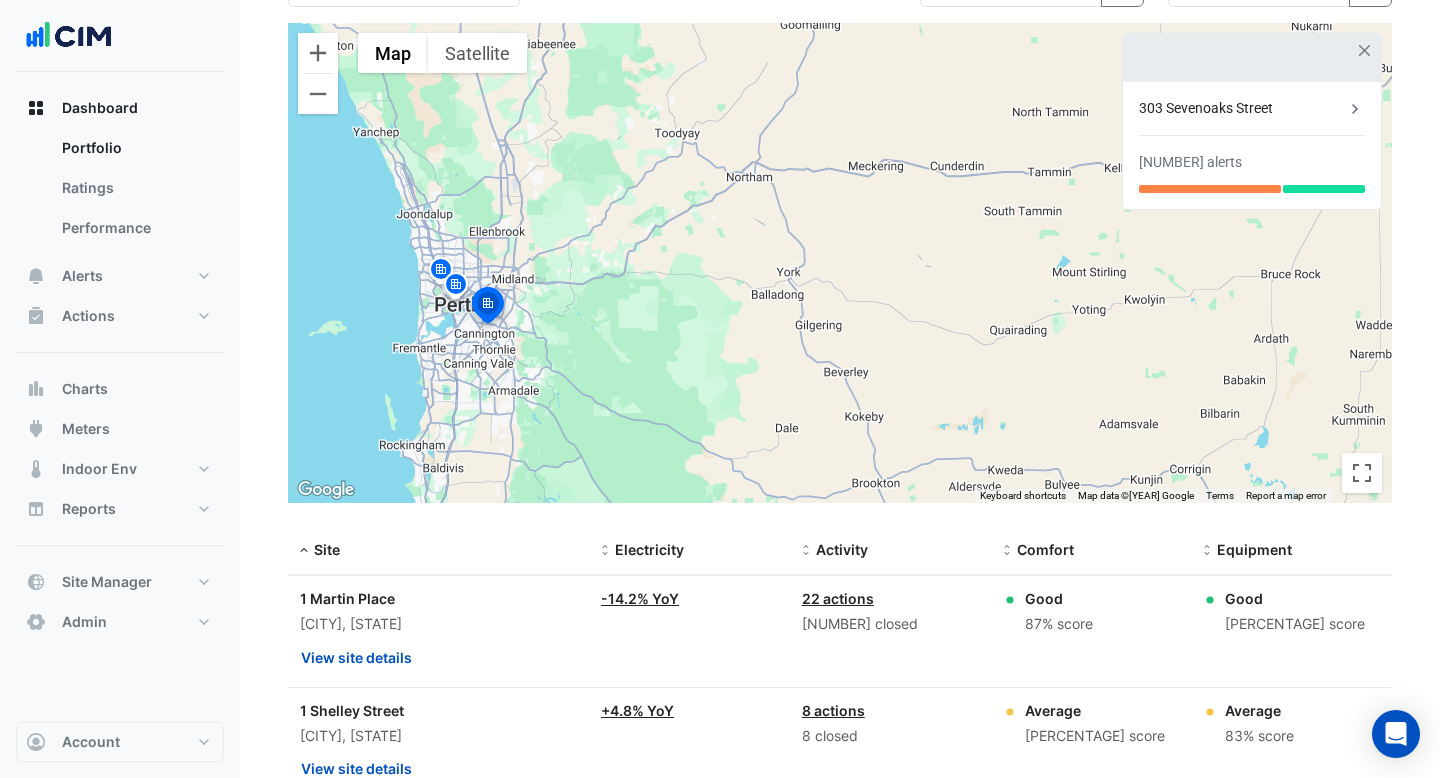 click 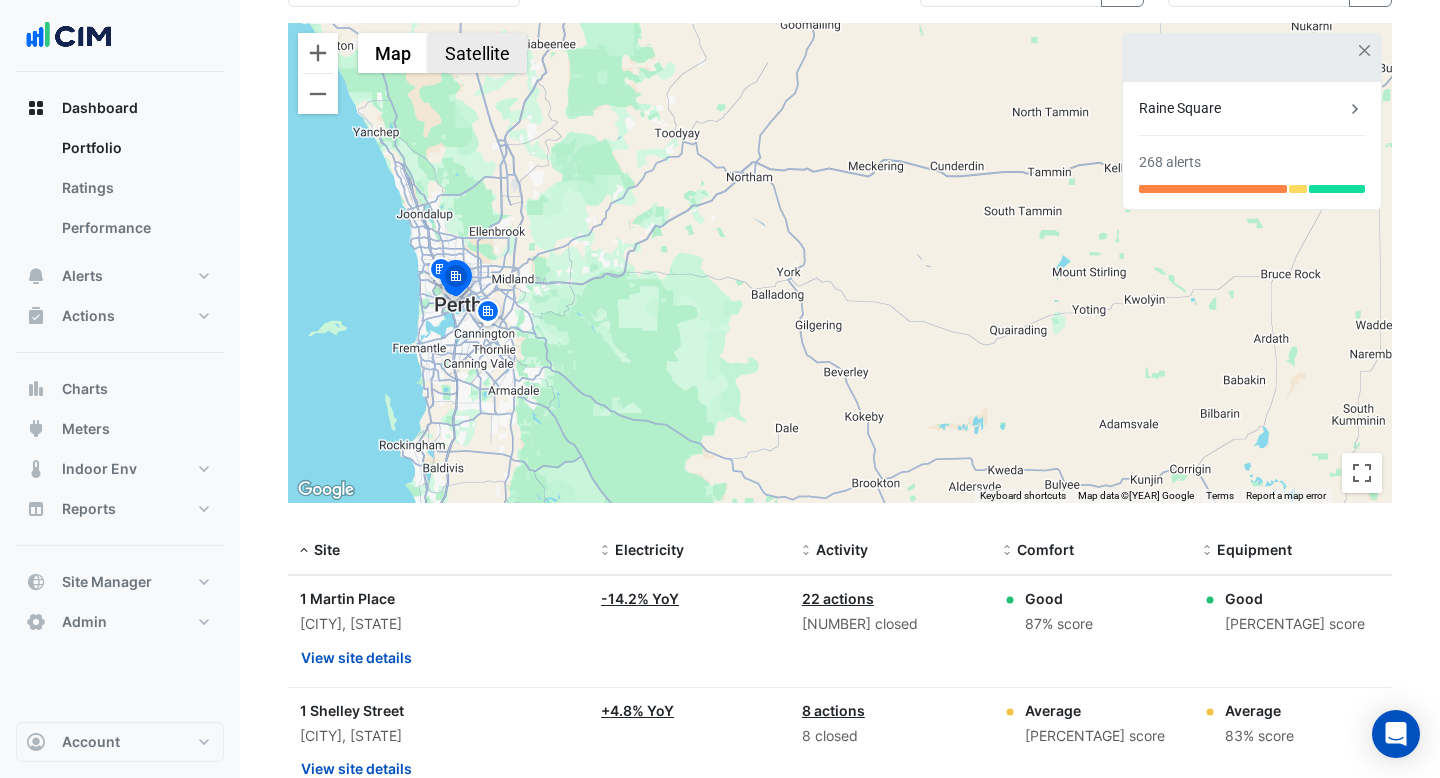 click on "Satellite" 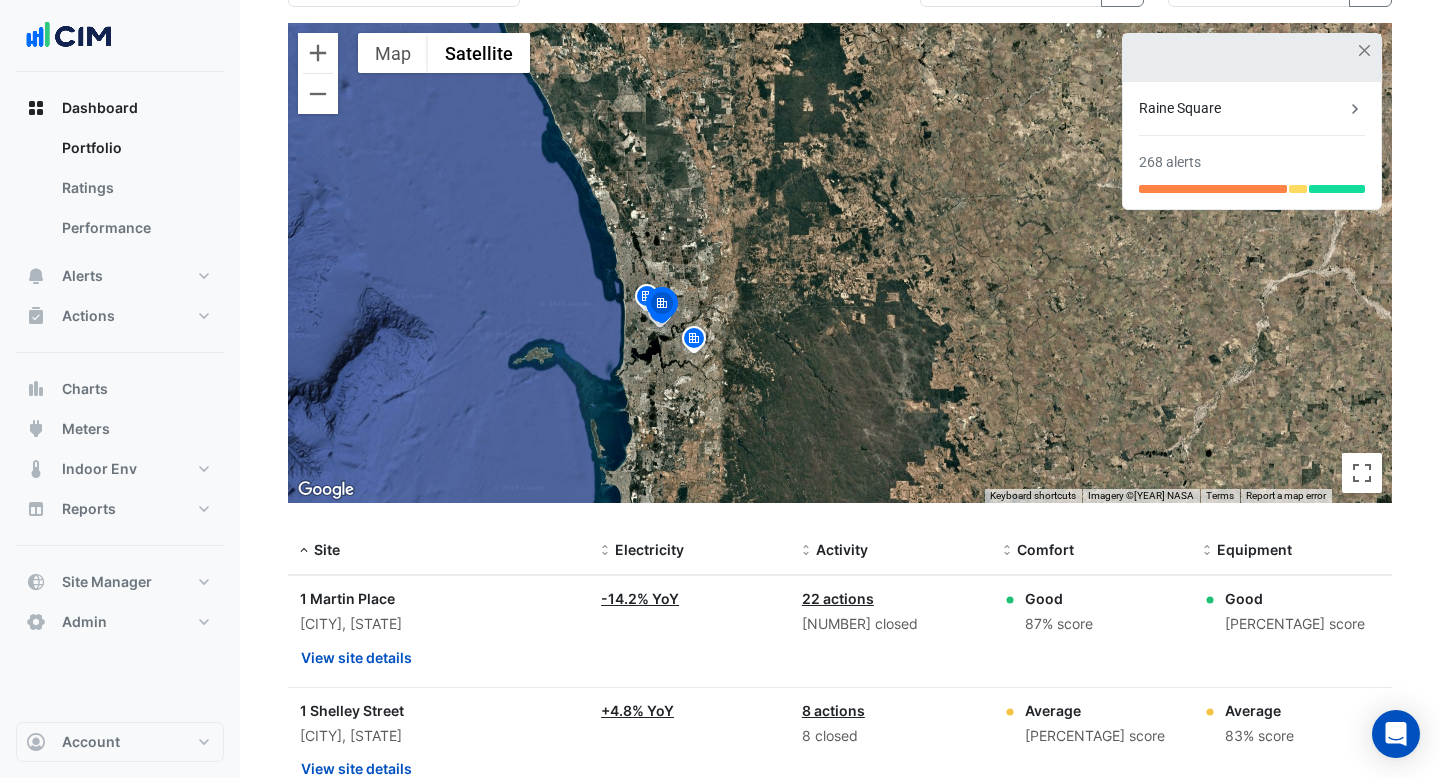 drag, startPoint x: 451, startPoint y: 331, endPoint x: 666, endPoint y: 358, distance: 216.68872 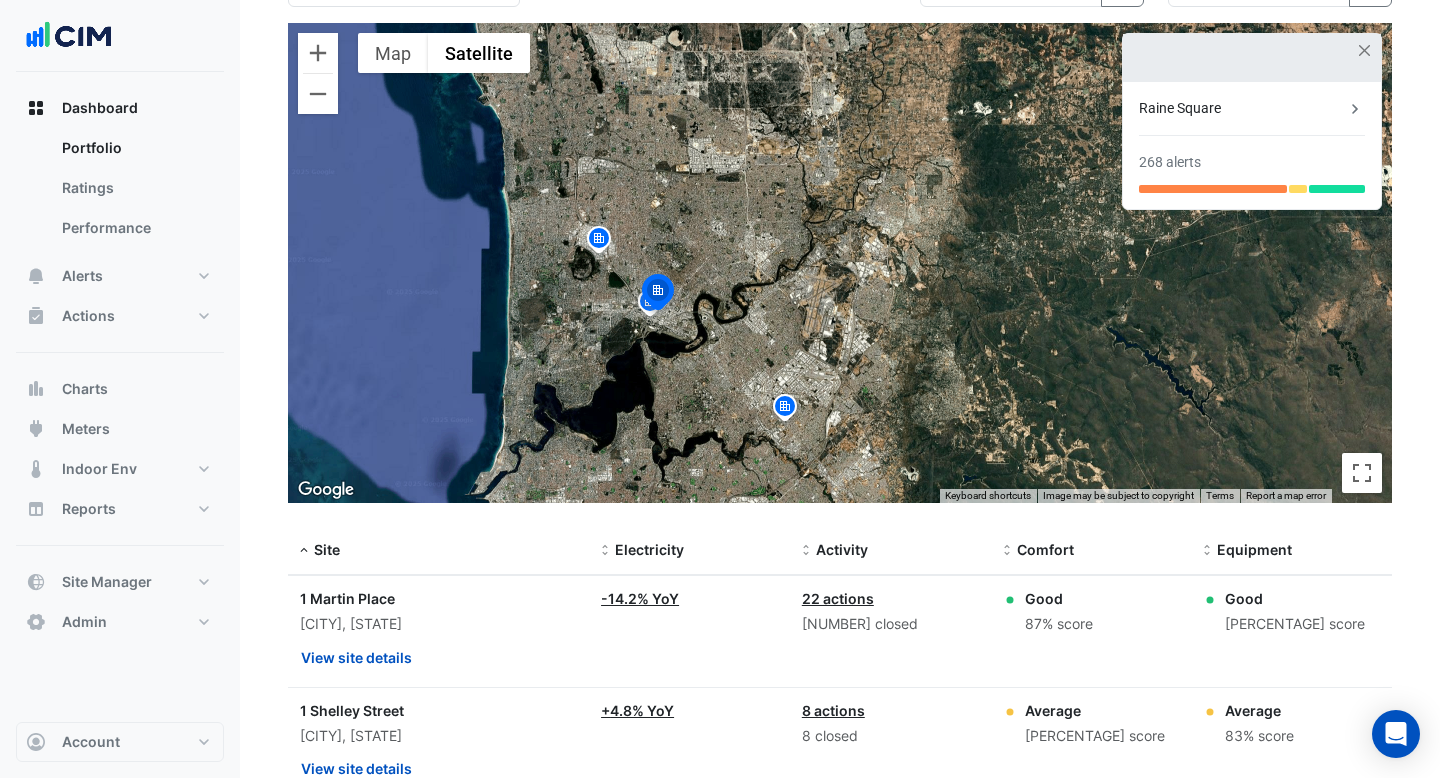 drag, startPoint x: 689, startPoint y: 334, endPoint x: 711, endPoint y: 271, distance: 66.730804 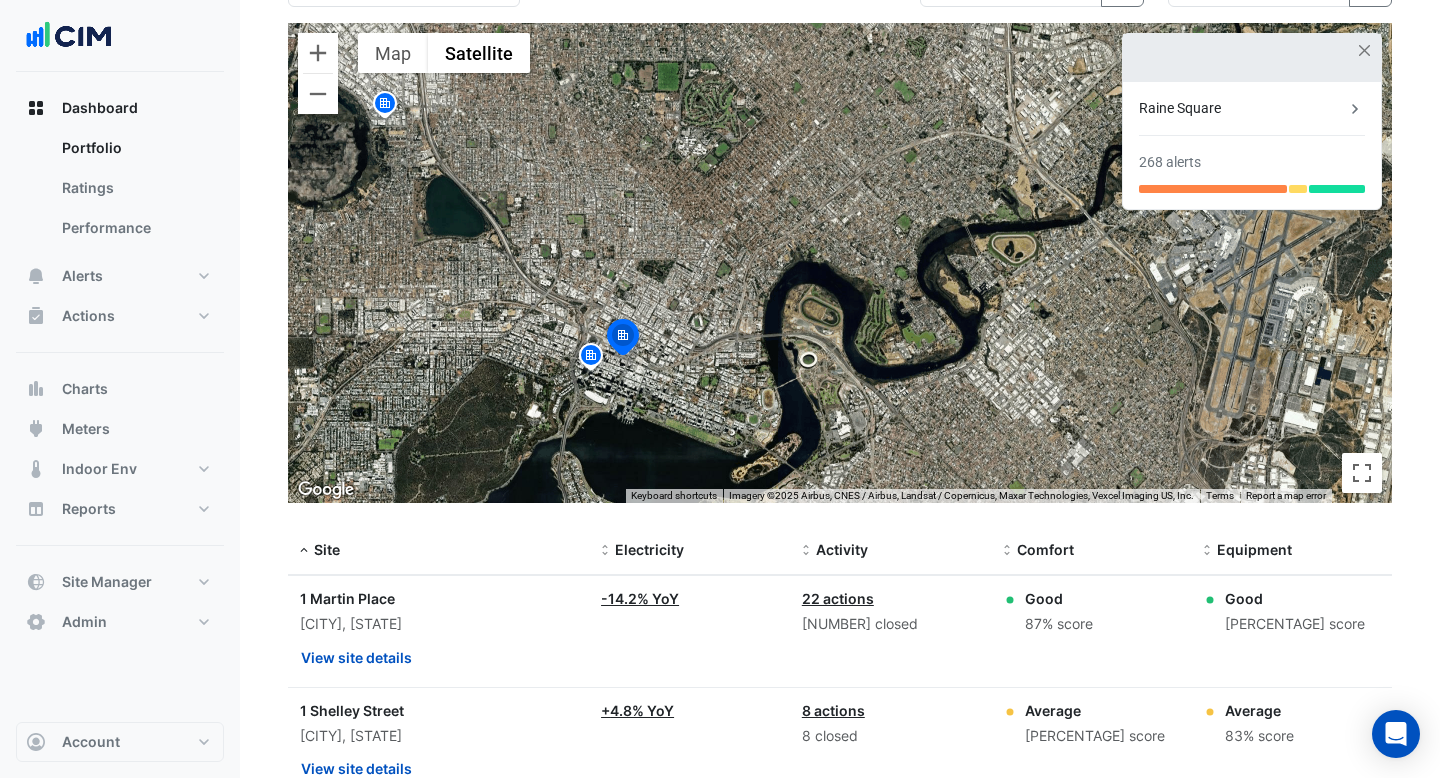 drag, startPoint x: 580, startPoint y: 333, endPoint x: 654, endPoint y: 229, distance: 127.64012 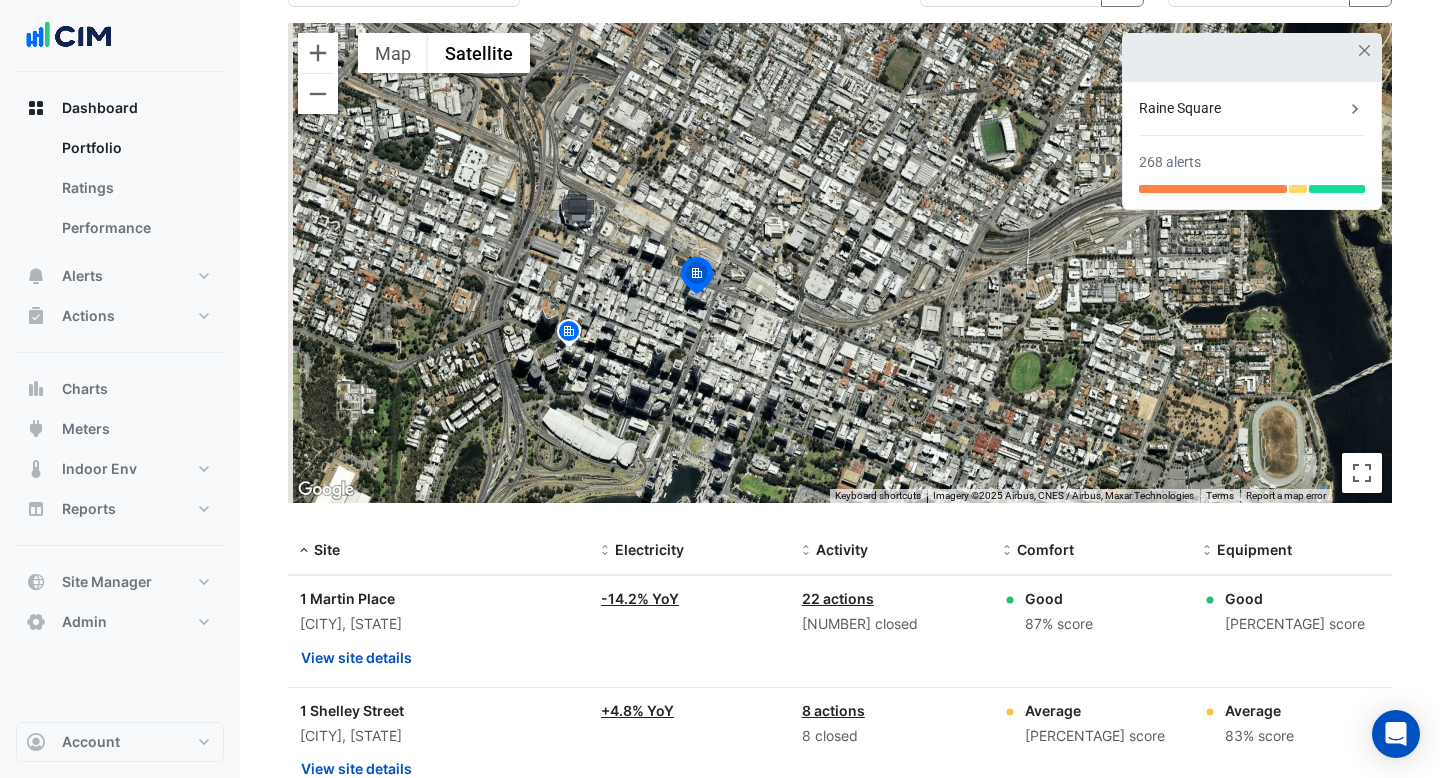 drag, startPoint x: 626, startPoint y: 343, endPoint x: 737, endPoint y: 245, distance: 148.07092 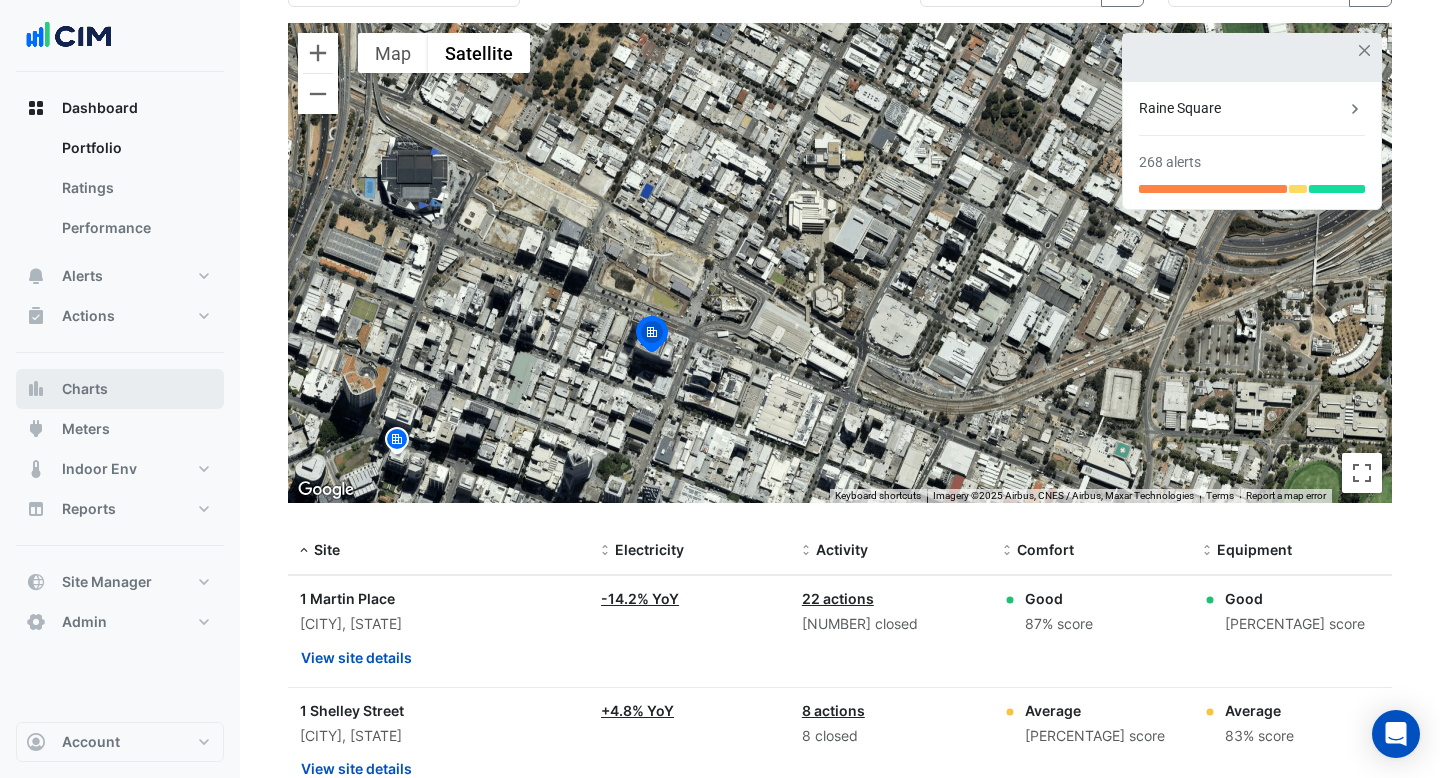 click on "Charts" at bounding box center (85, 389) 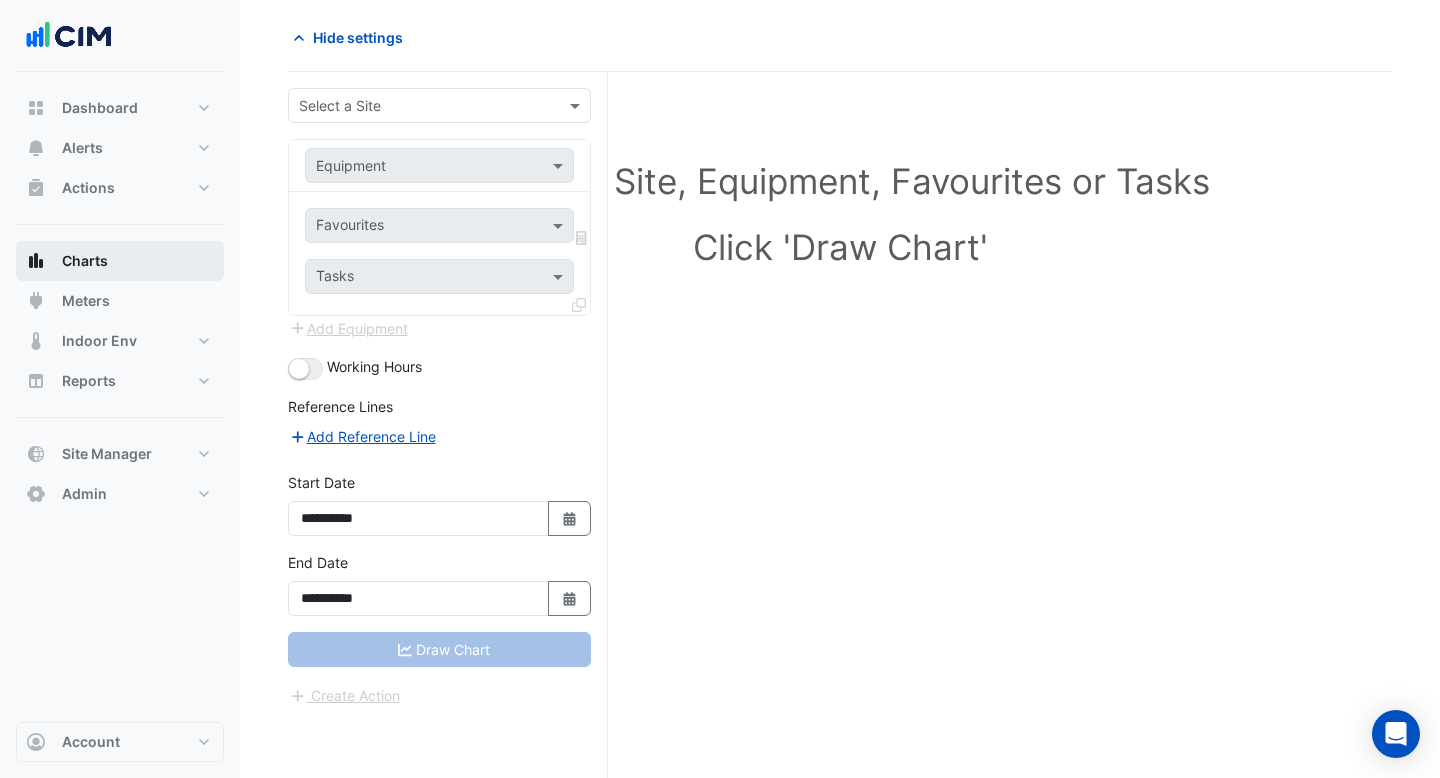 scroll, scrollTop: 76, scrollLeft: 0, axis: vertical 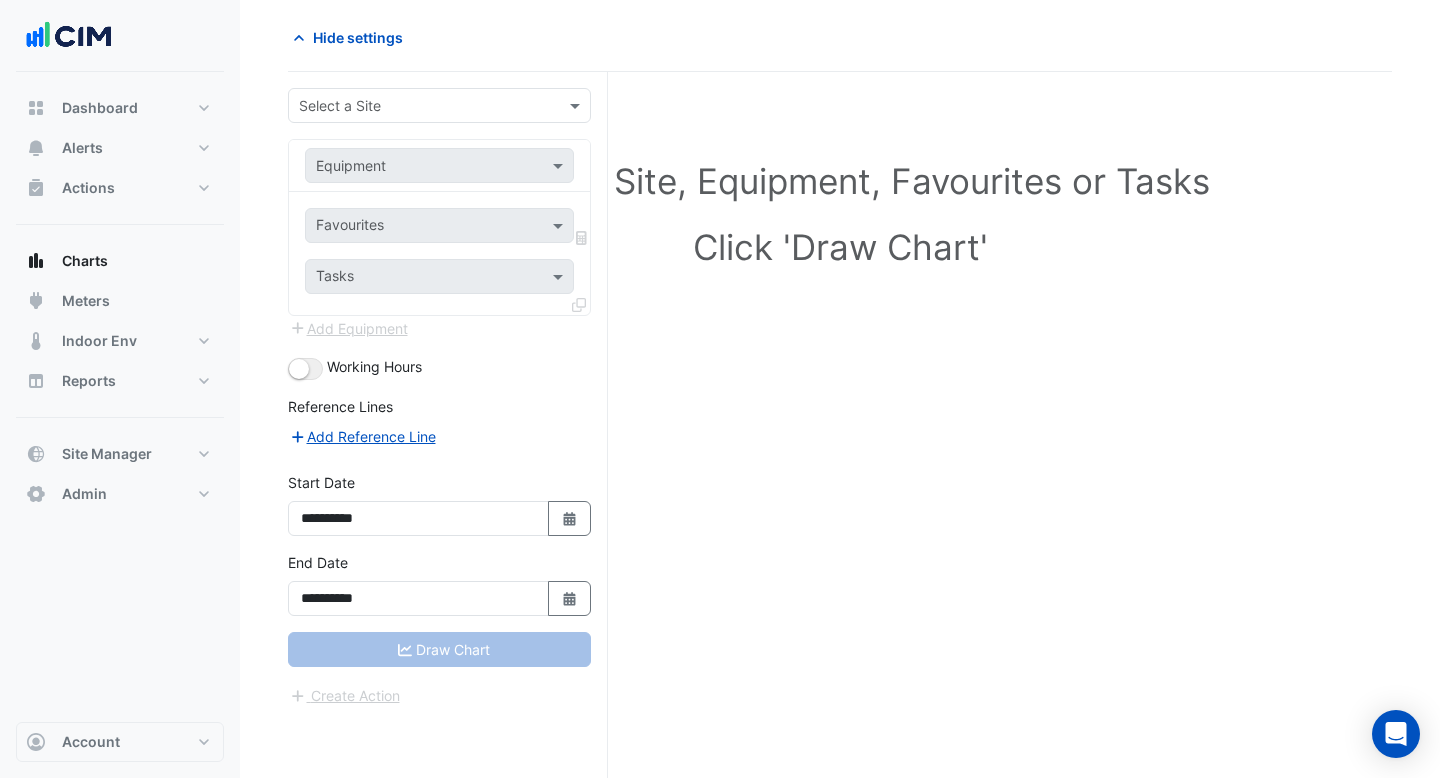 click at bounding box center (419, 106) 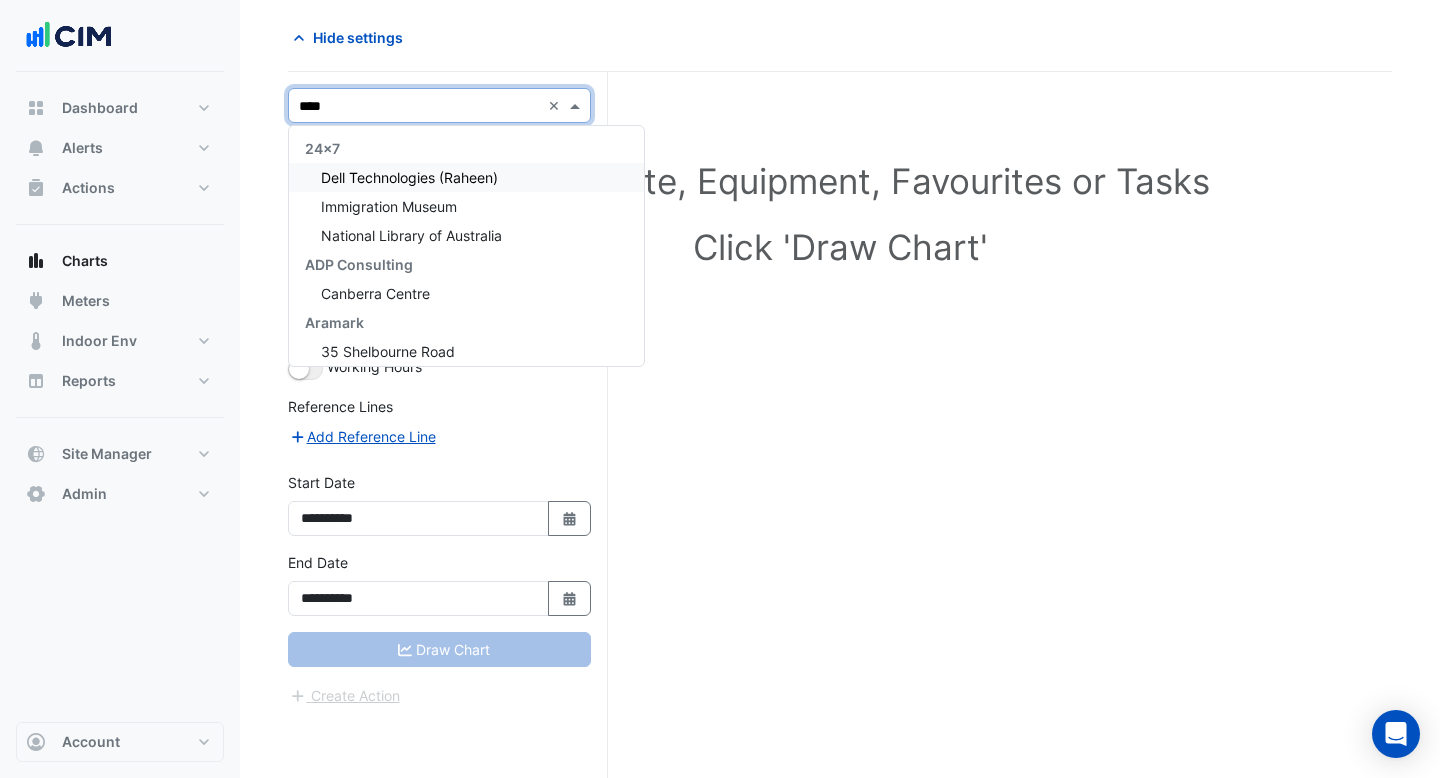 type on "*****" 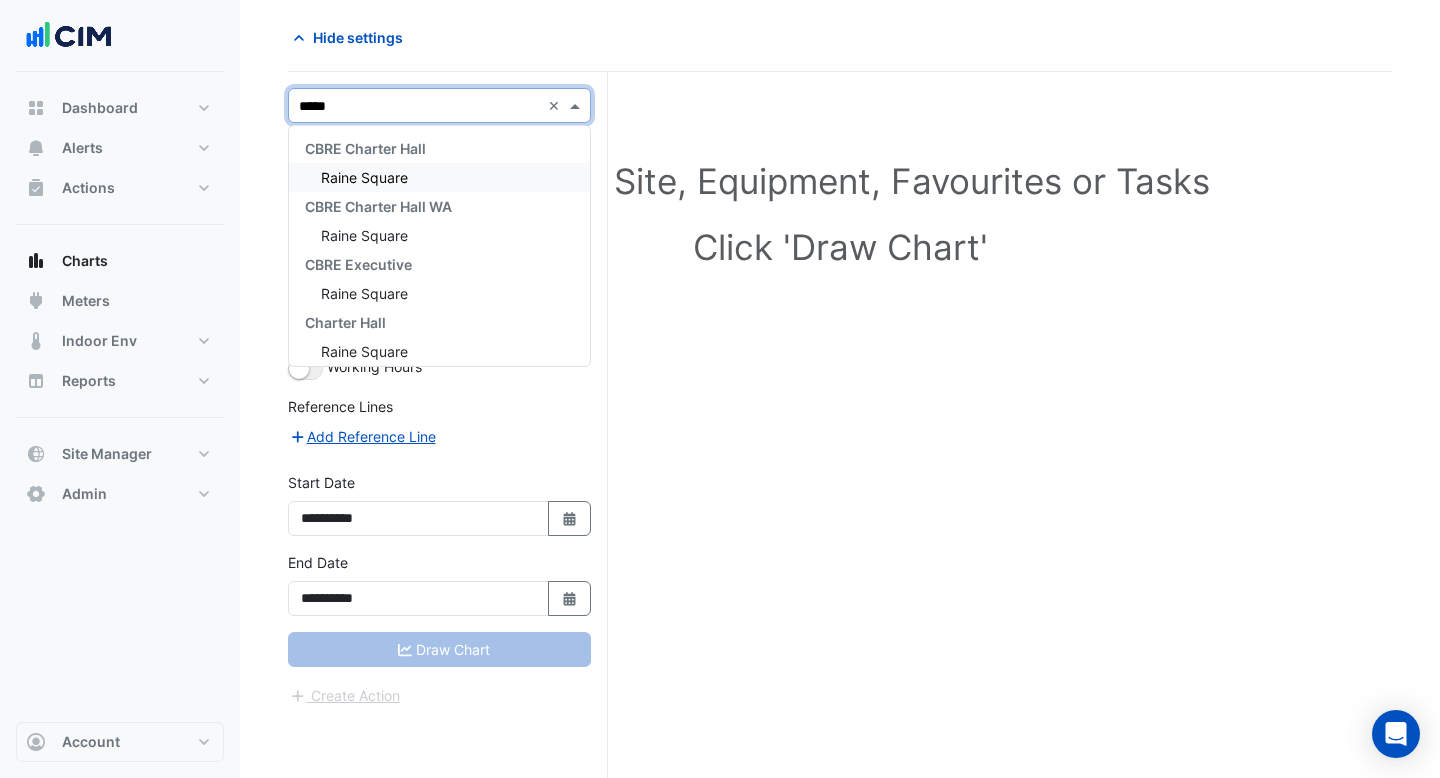 click on "Raine Square" at bounding box center (439, 177) 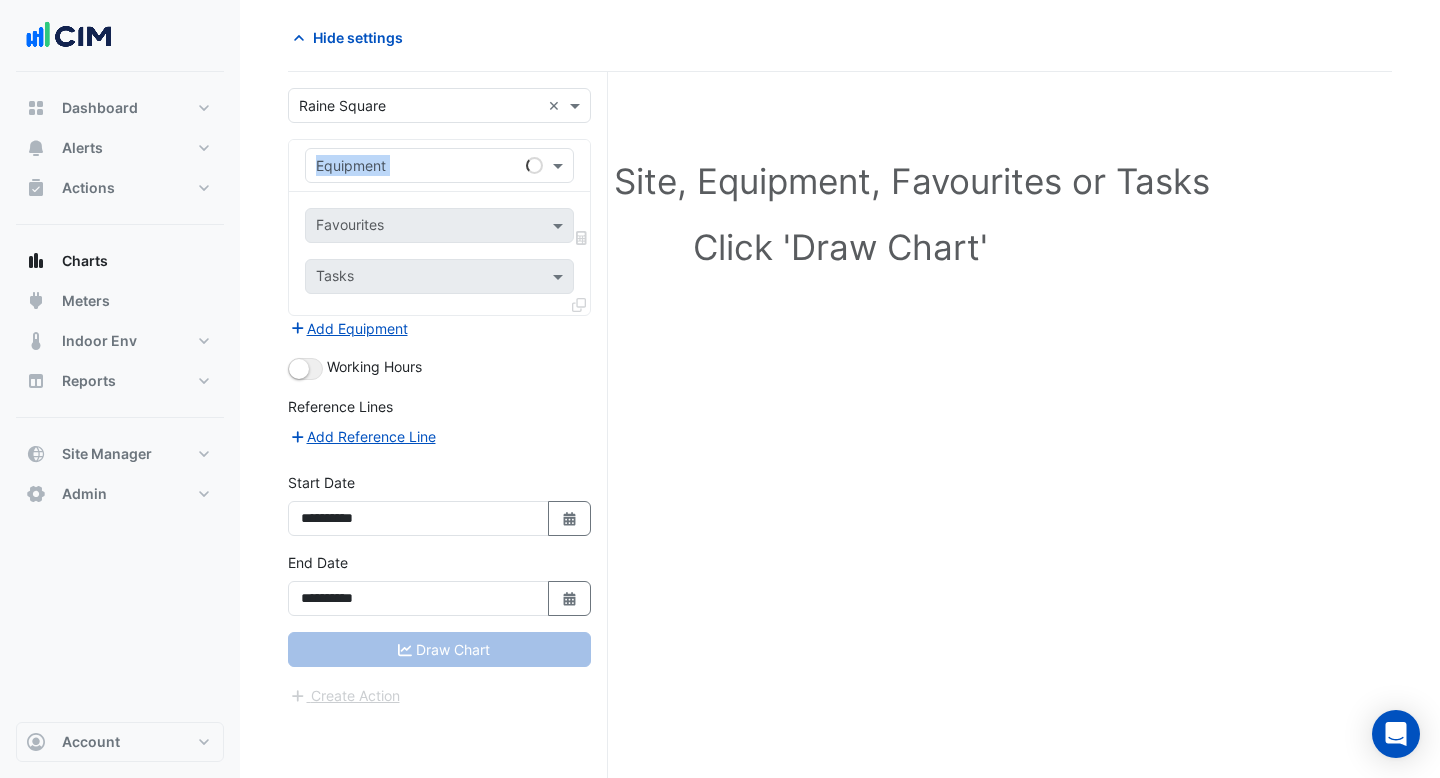 click on "Equipment" at bounding box center [439, 166] 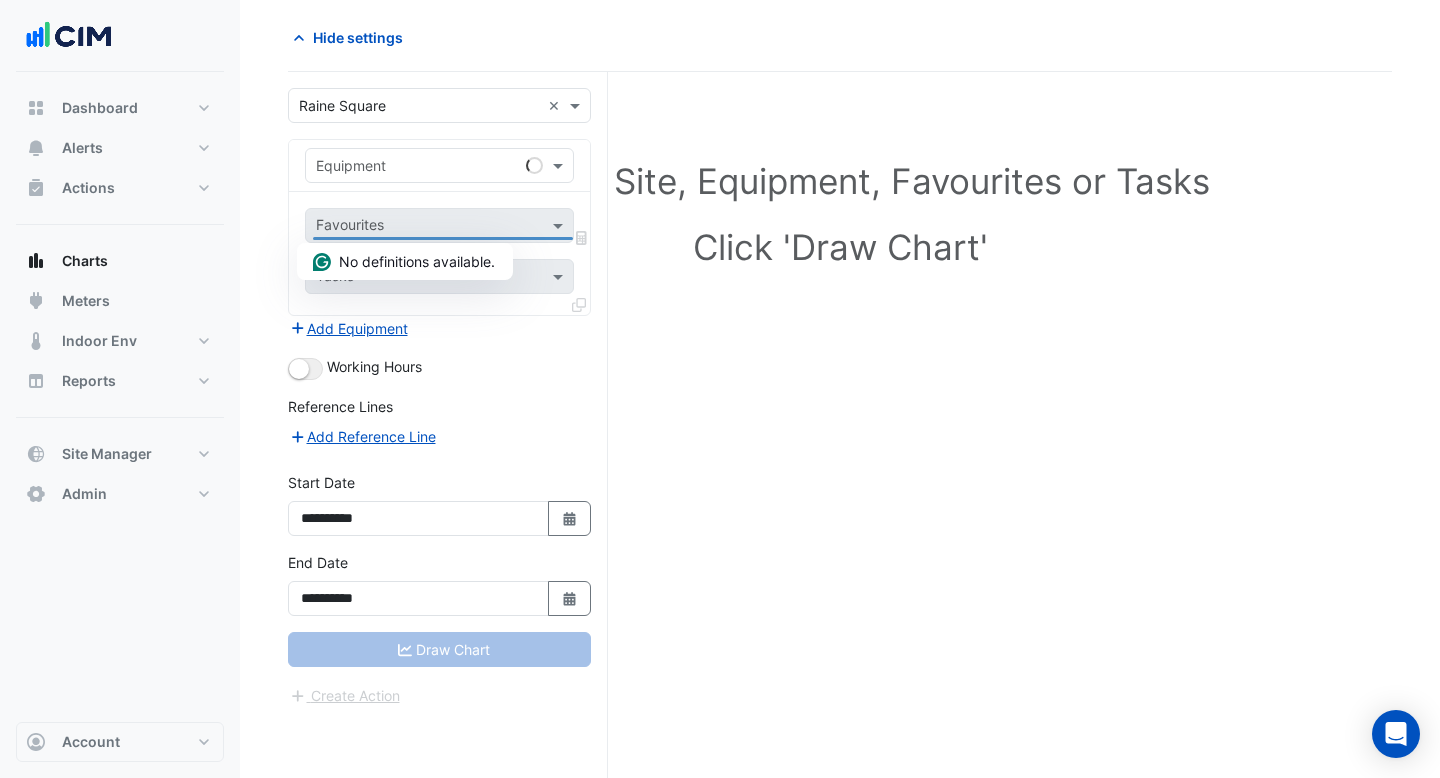 click on "Select a Site, Equipment, Favourites or Tasks
Click 'Draw Chart'" 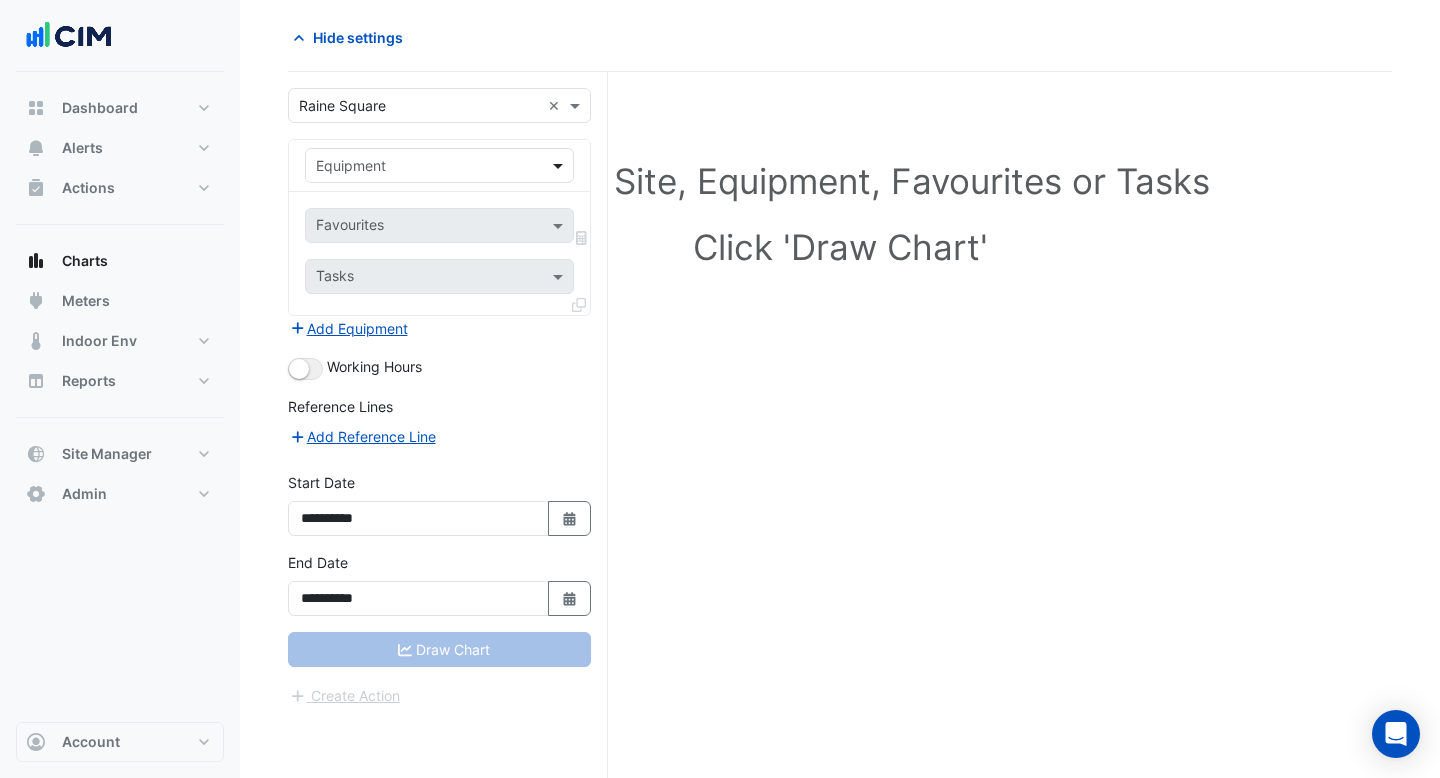 click at bounding box center (560, 165) 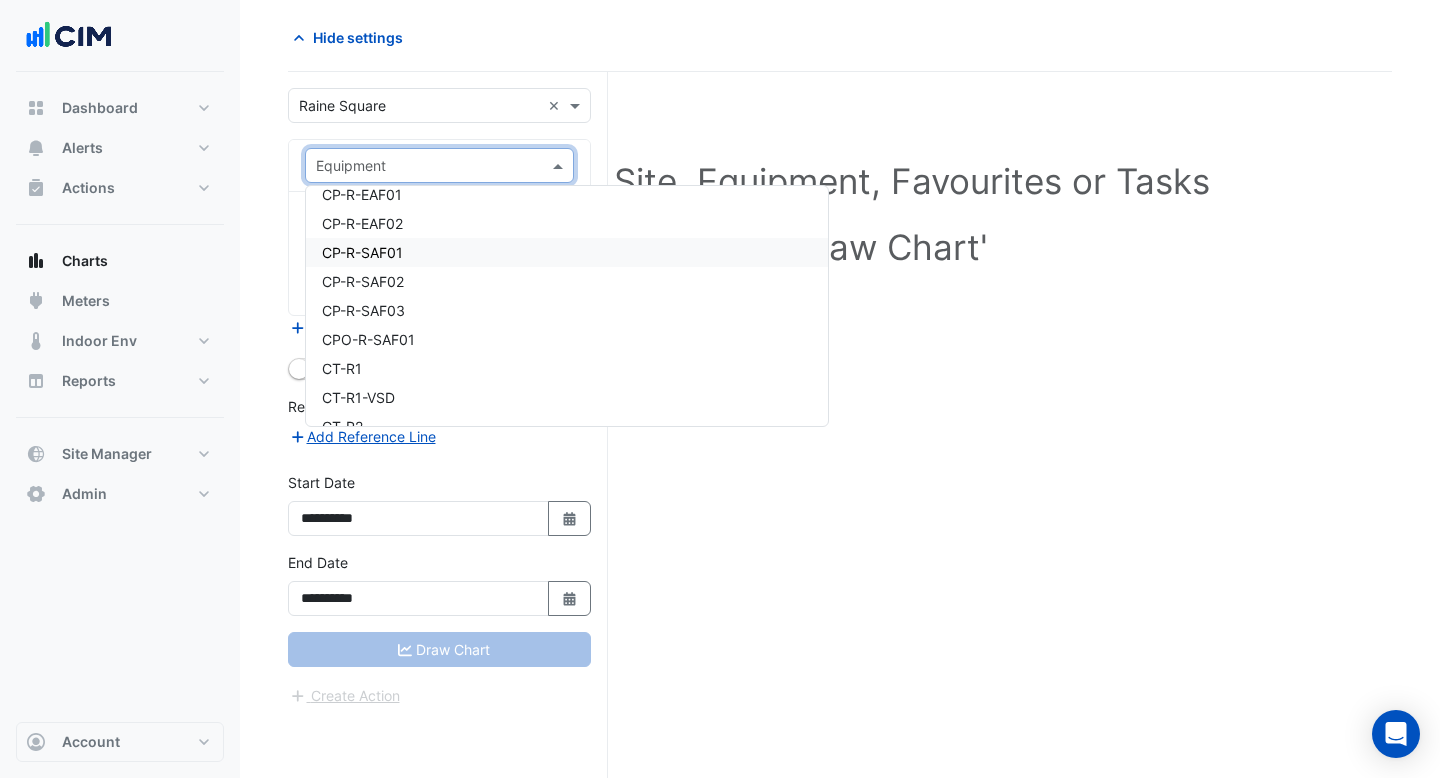 scroll, scrollTop: 4017, scrollLeft: 0, axis: vertical 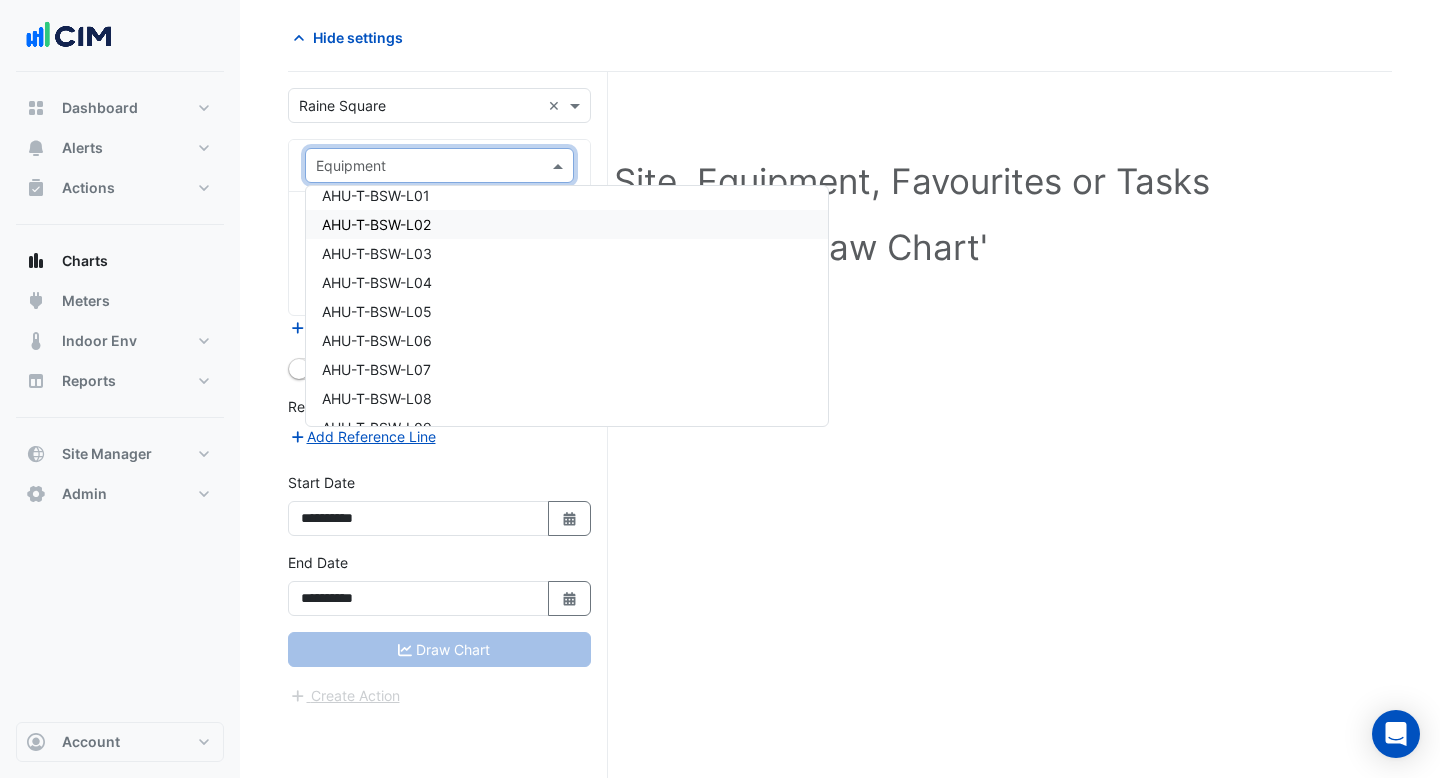 click on "AHU-T-BSW-L02" at bounding box center [567, 224] 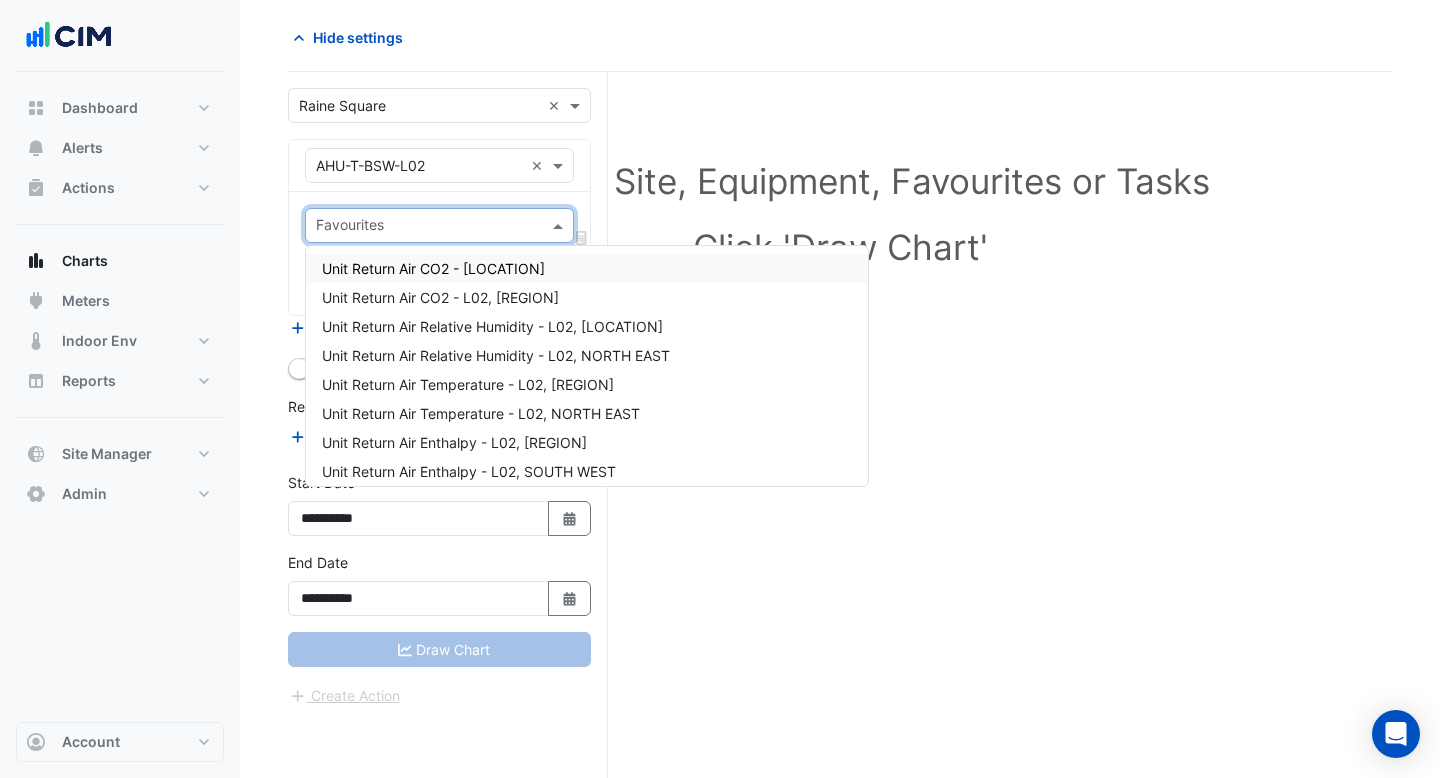 click at bounding box center (560, 225) 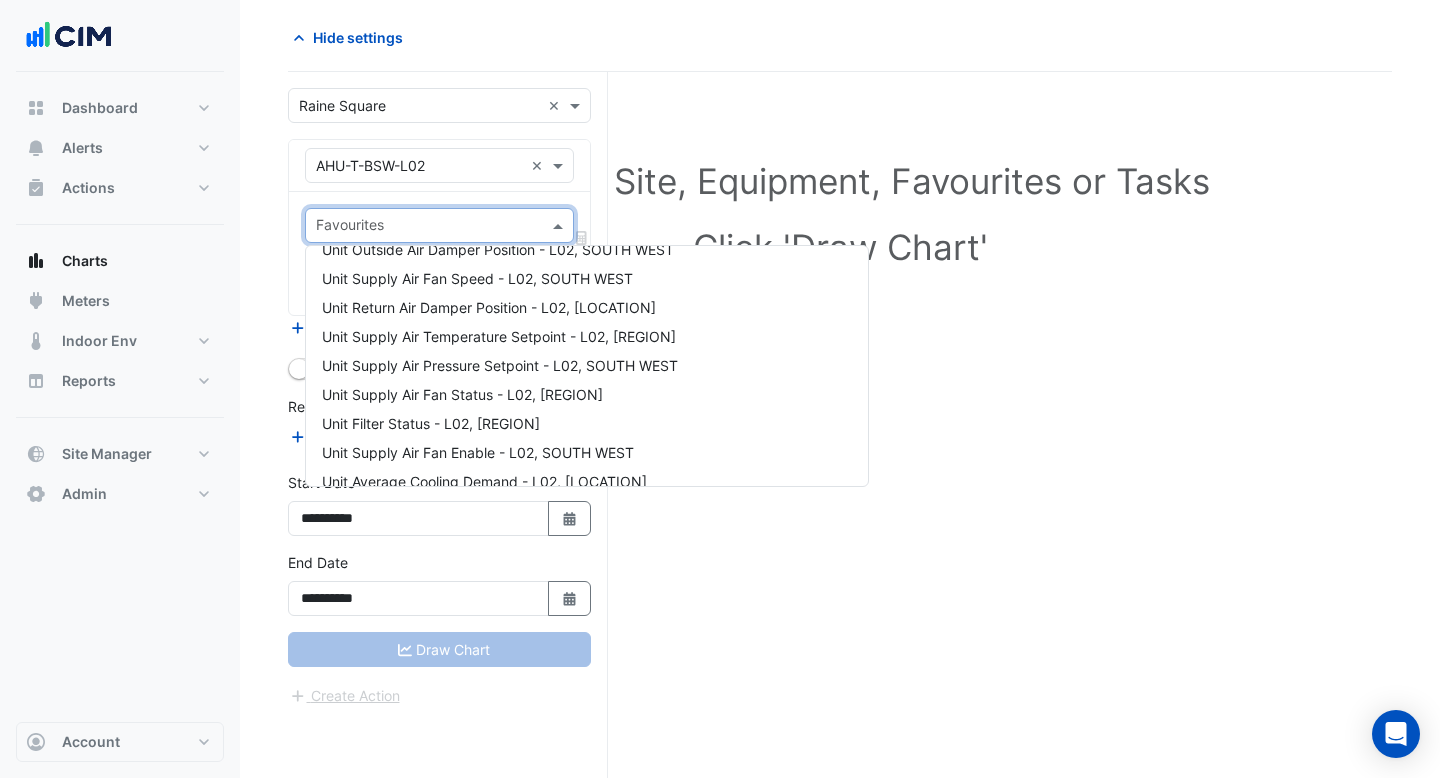 scroll, scrollTop: 89, scrollLeft: 0, axis: vertical 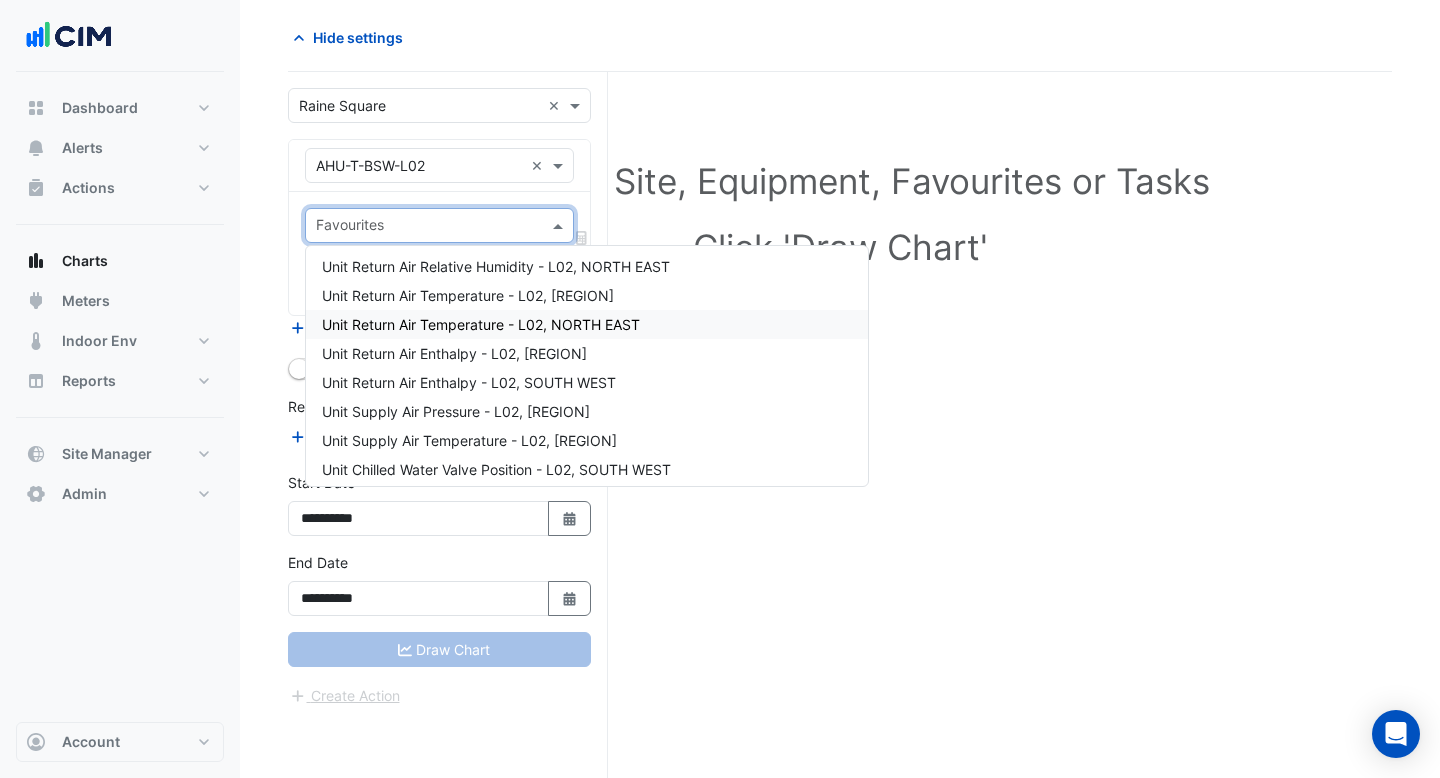 click on "Unit Return Air Temperature - L02, NORTH EAST" at bounding box center (587, 324) 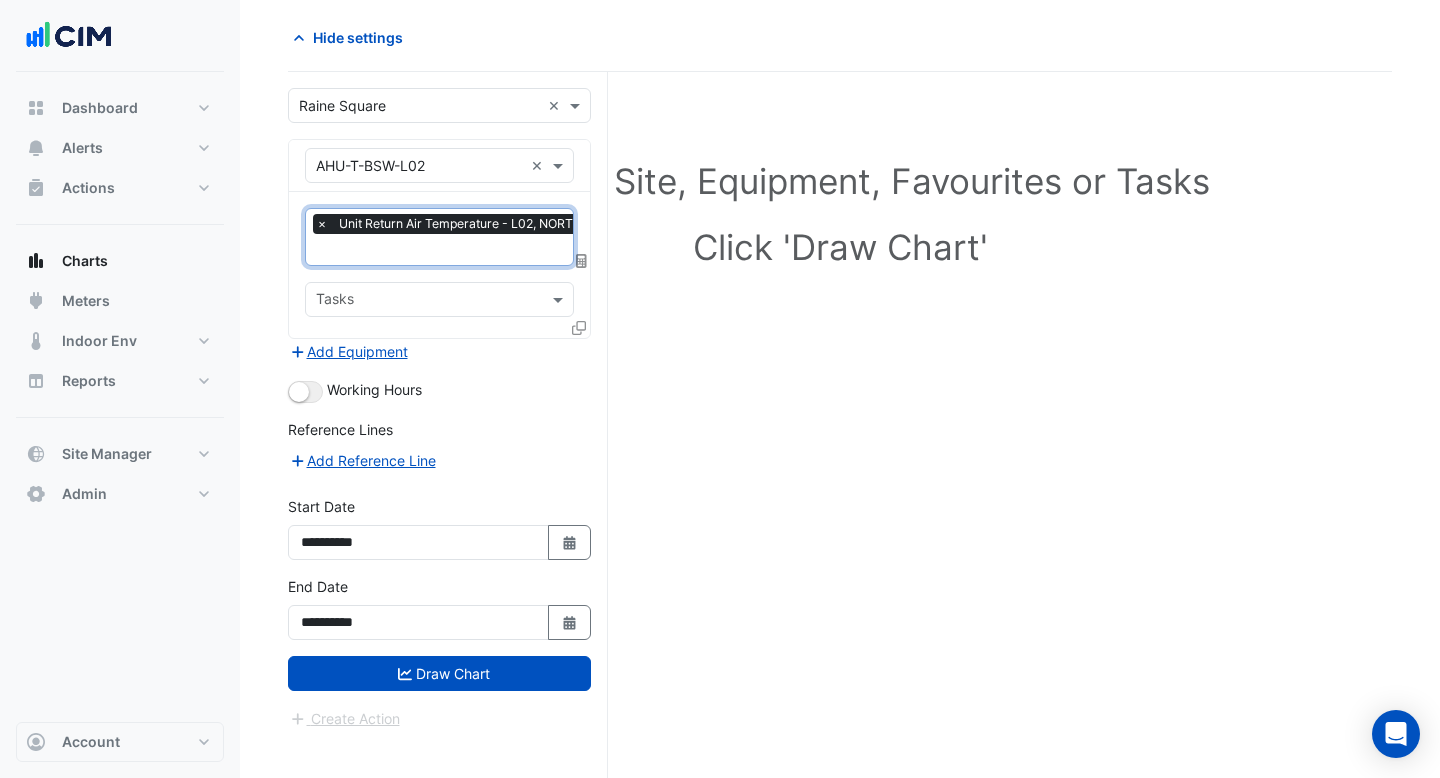 click at bounding box center (471, 251) 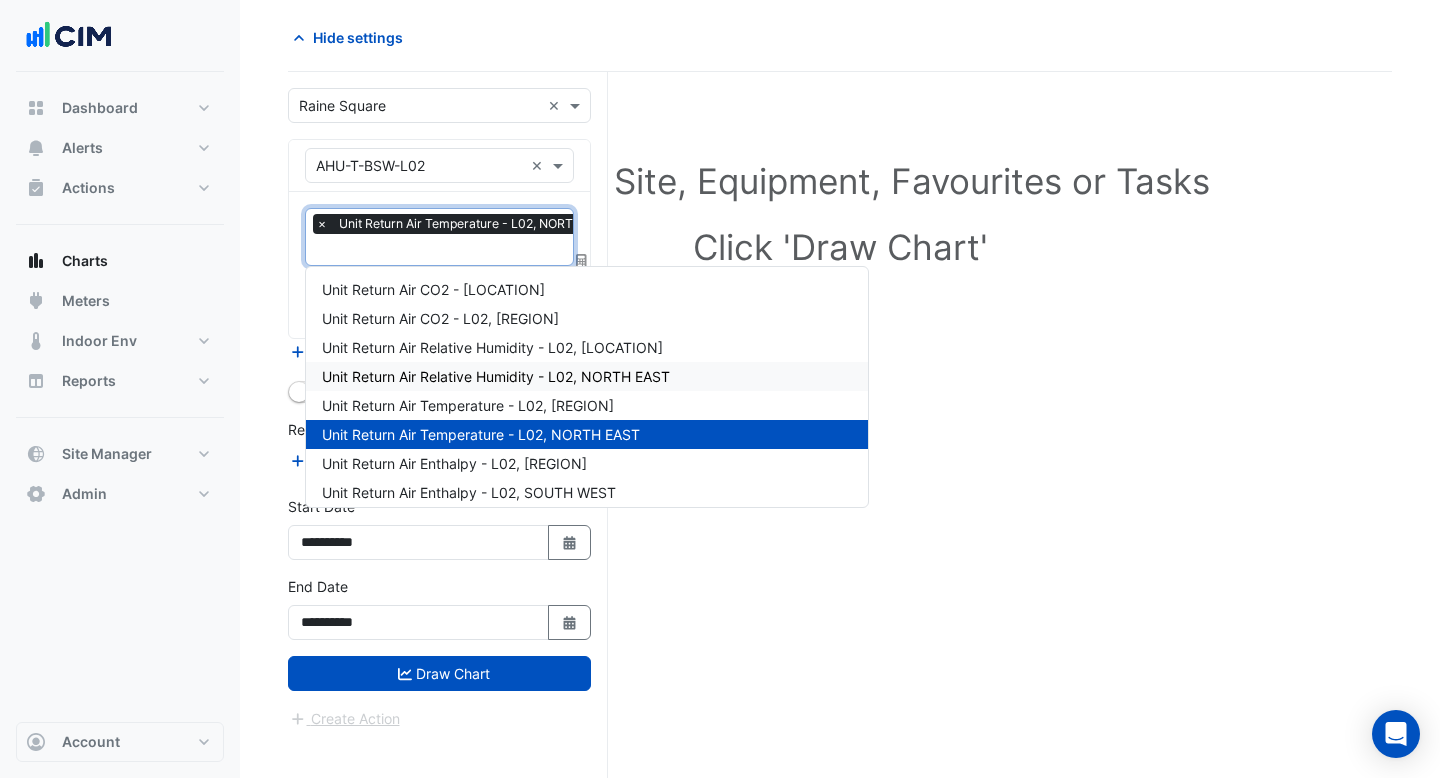 click on "Unit Return Air Relative Humidity - L02, NORTH EAST" at bounding box center [587, 376] 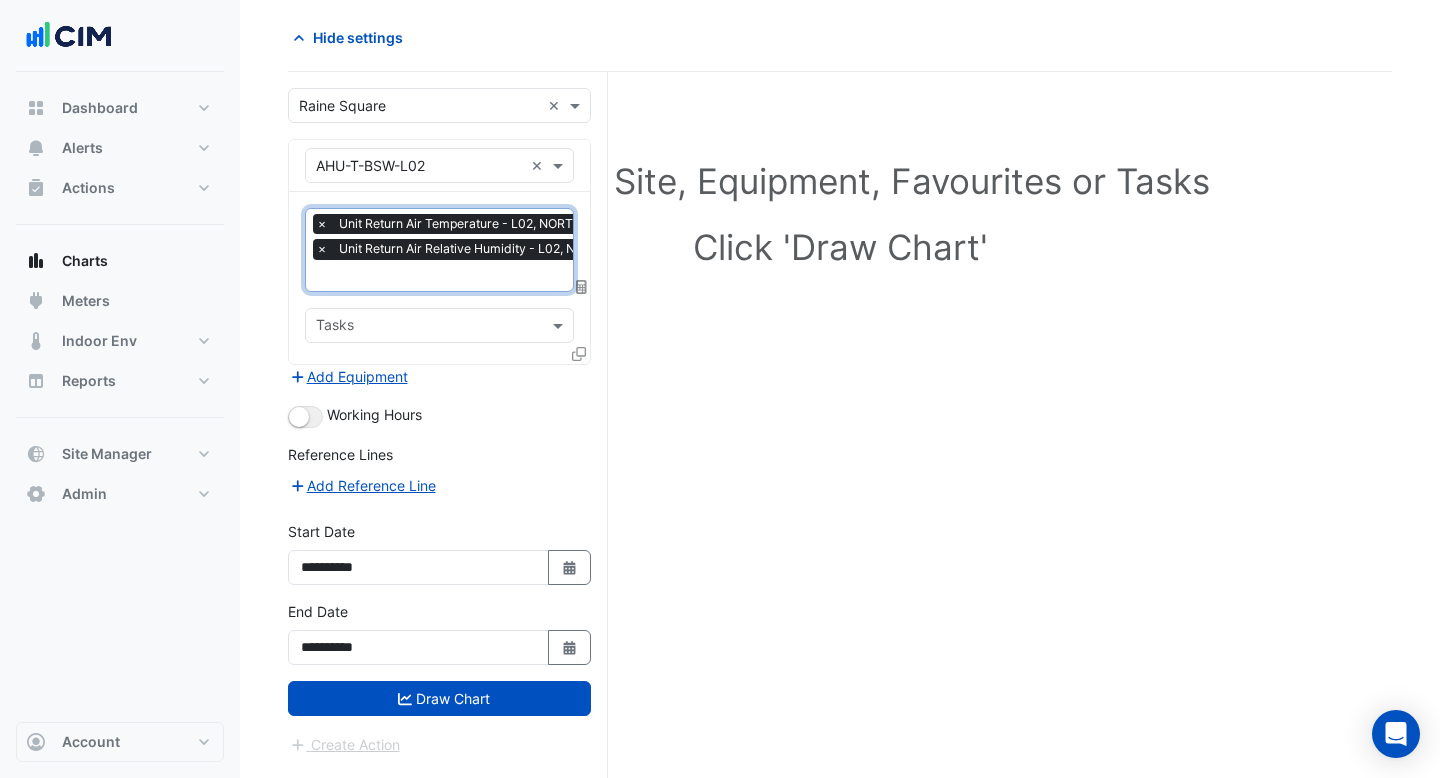 click at bounding box center (484, 277) 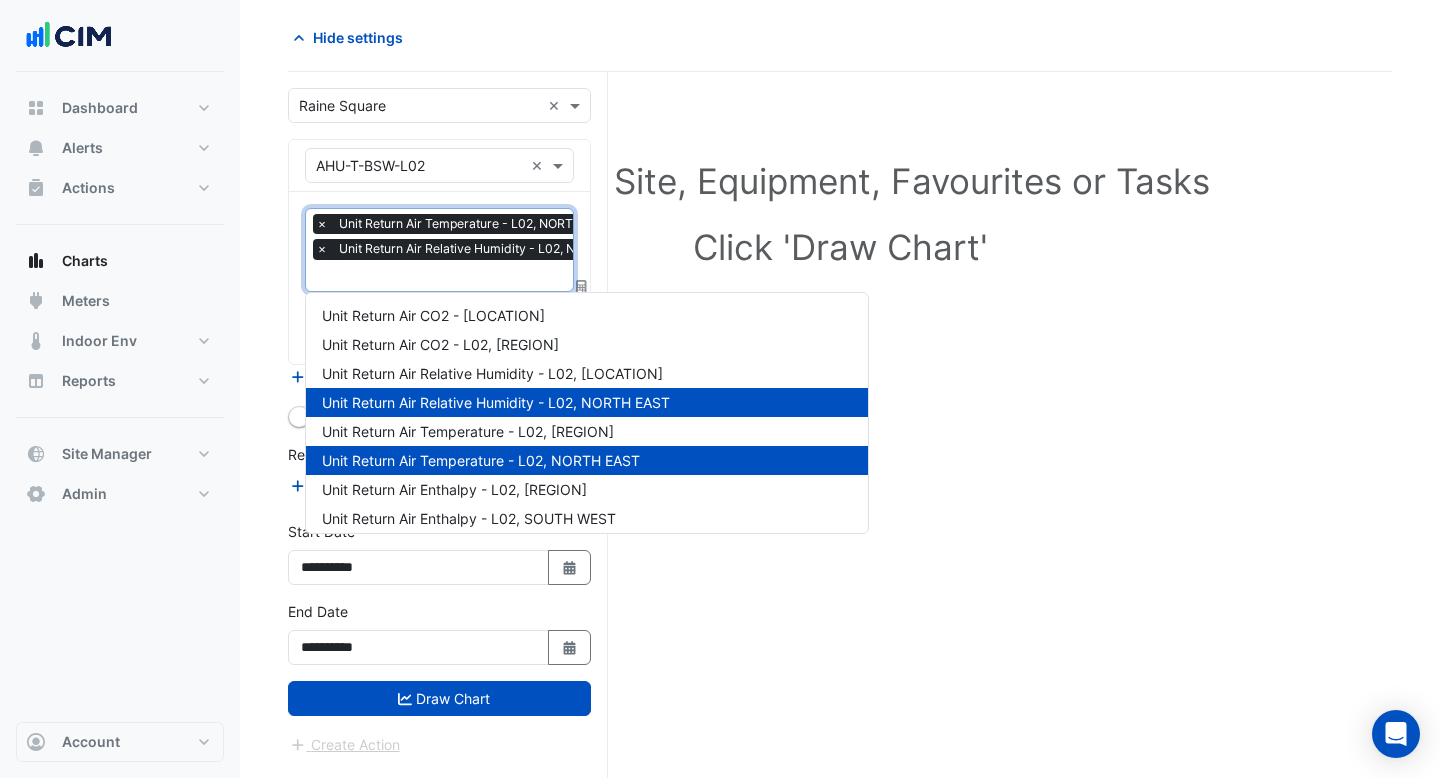 scroll, scrollTop: 83, scrollLeft: 0, axis: vertical 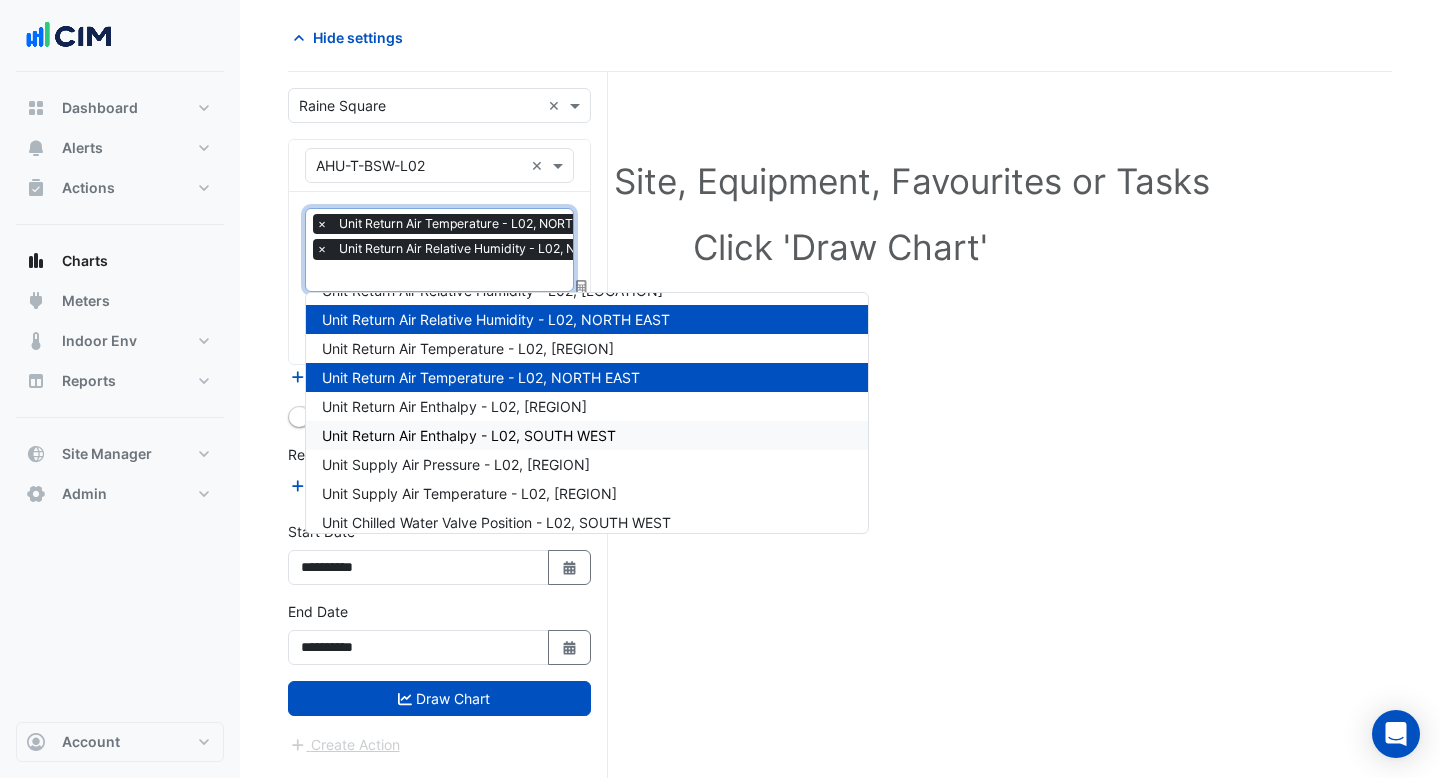 click on "Unit Return Air Enthalpy - L02, SOUTH WEST" at bounding box center [469, 435] 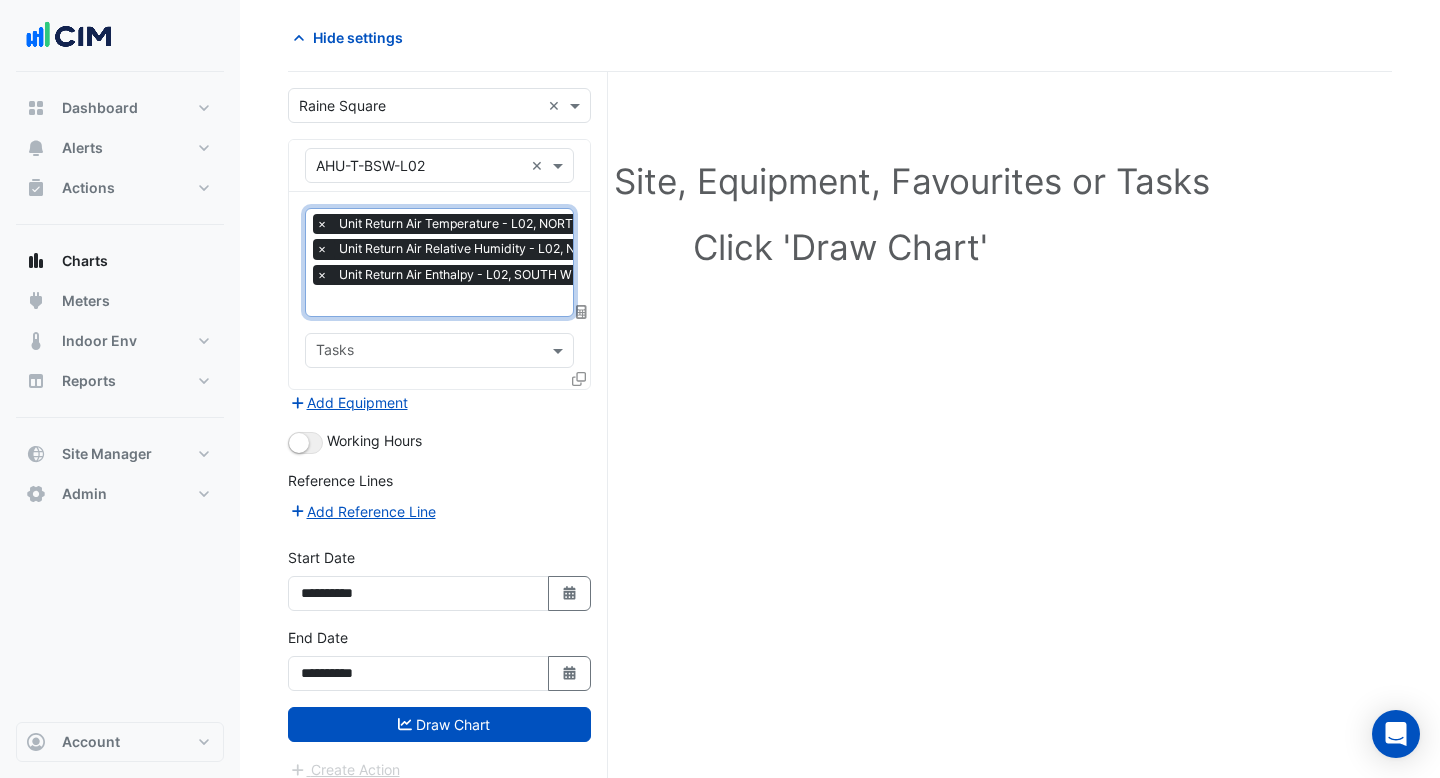 click at bounding box center (484, 302) 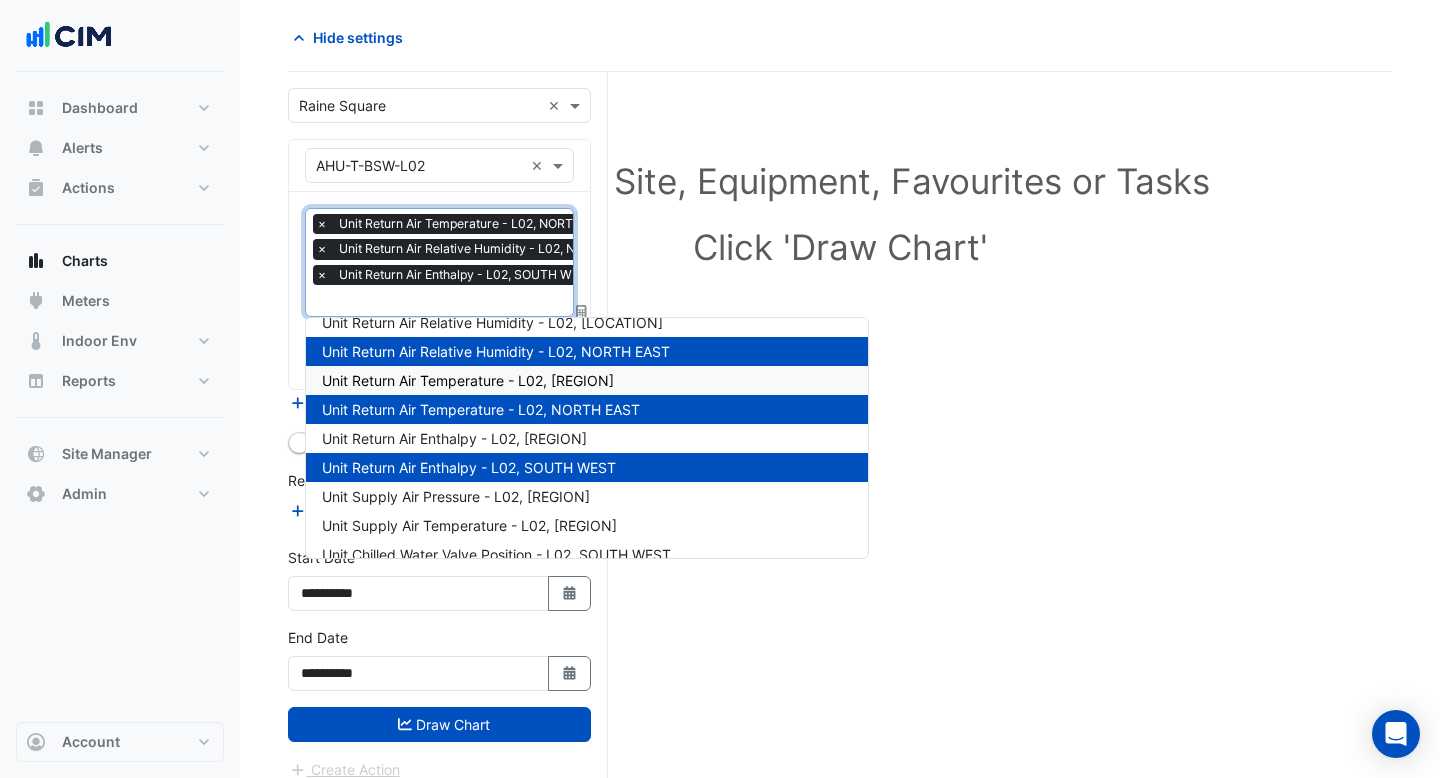 scroll, scrollTop: 127, scrollLeft: 0, axis: vertical 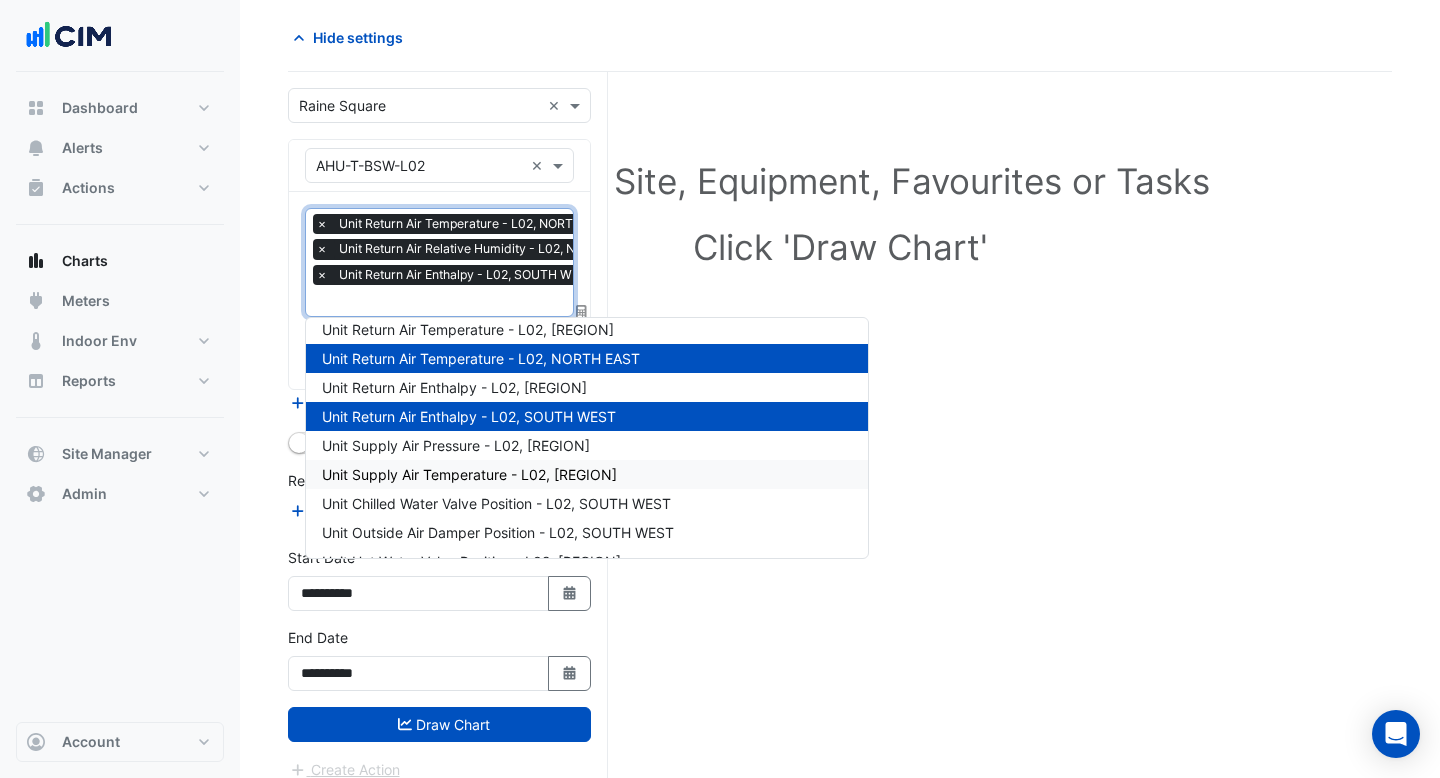 click on "Unit Supply Air Temperature - L02, [REGION]" at bounding box center [469, 474] 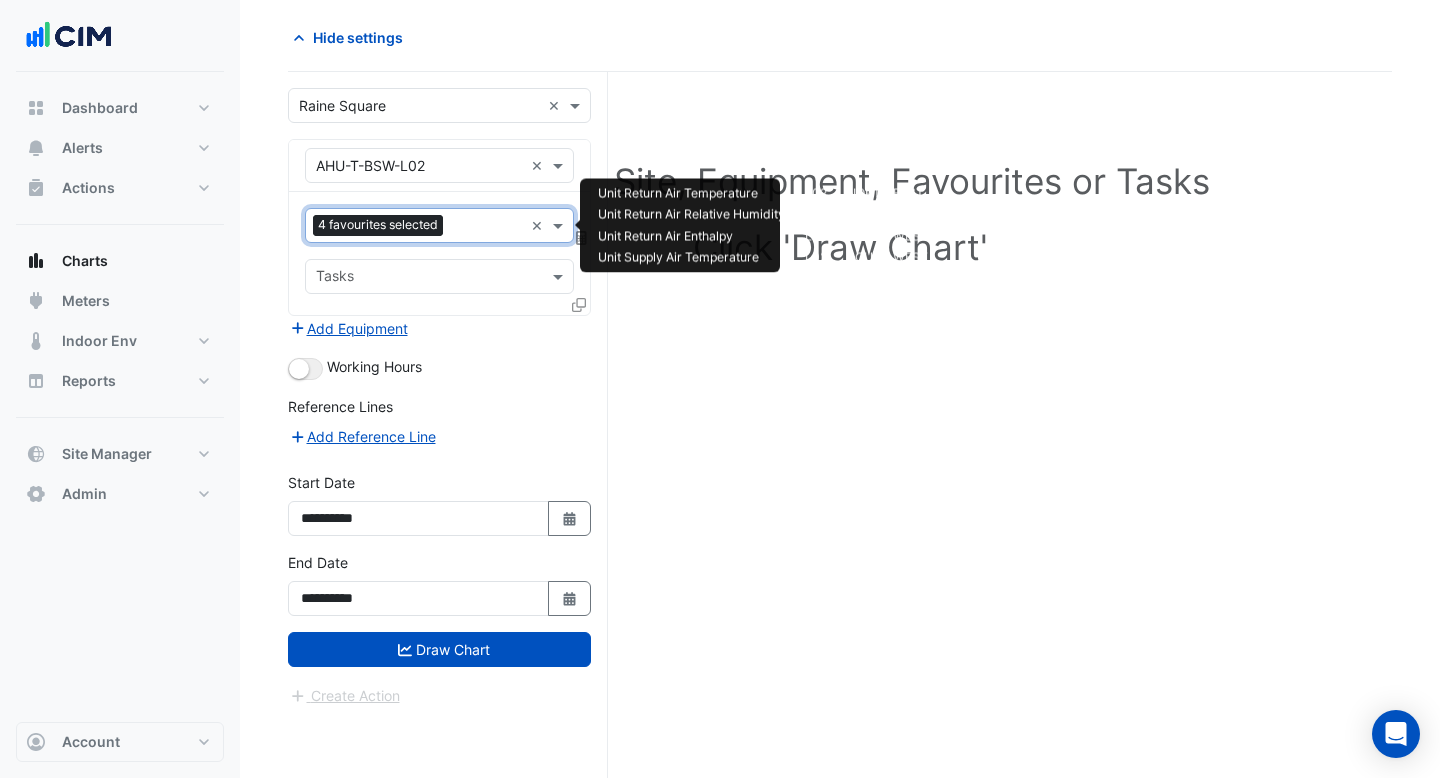 click on "4 favourites selected" at bounding box center [380, 227] 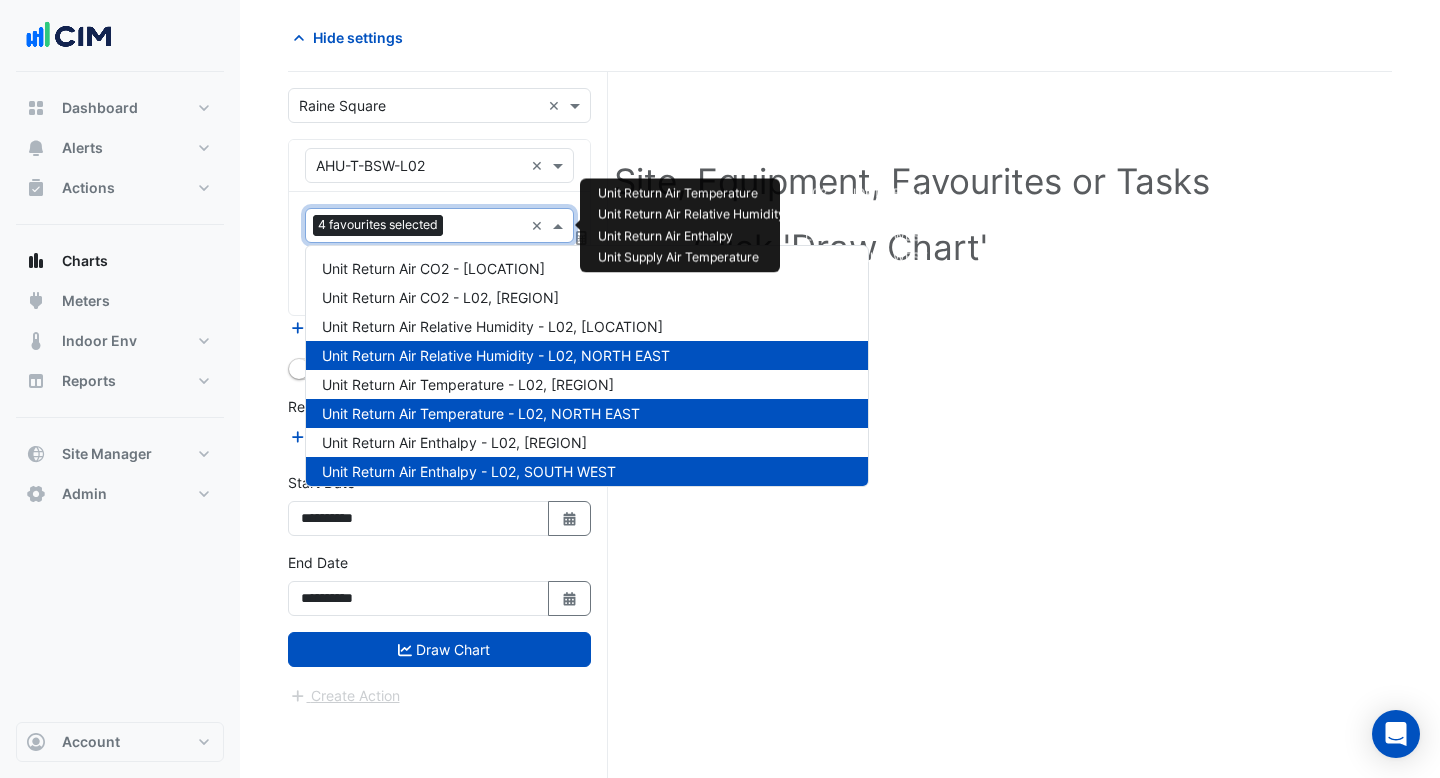 scroll, scrollTop: 269, scrollLeft: 0, axis: vertical 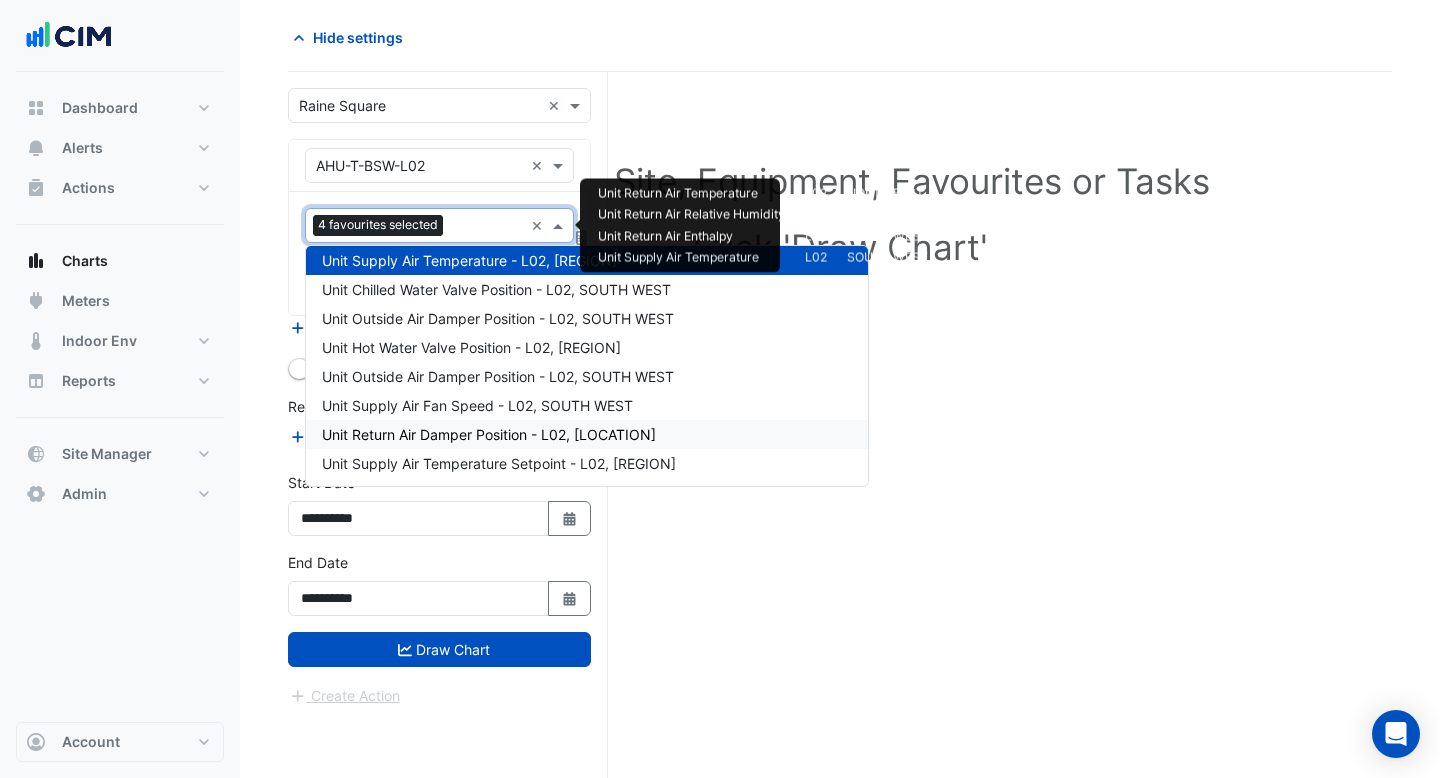 click on "Unit Return Air Damper Position - L02, [LOCATION]" at bounding box center [587, 434] 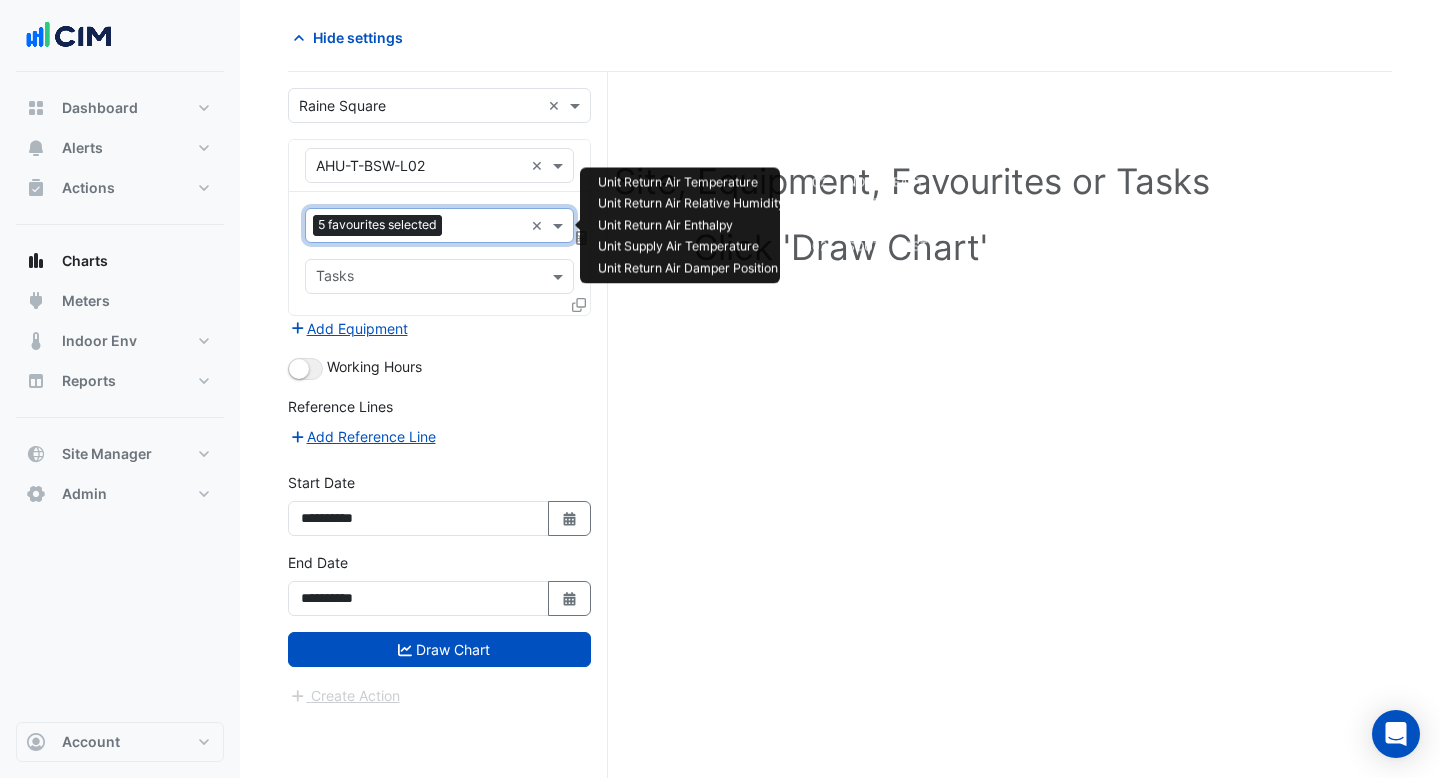 click at bounding box center (486, 227) 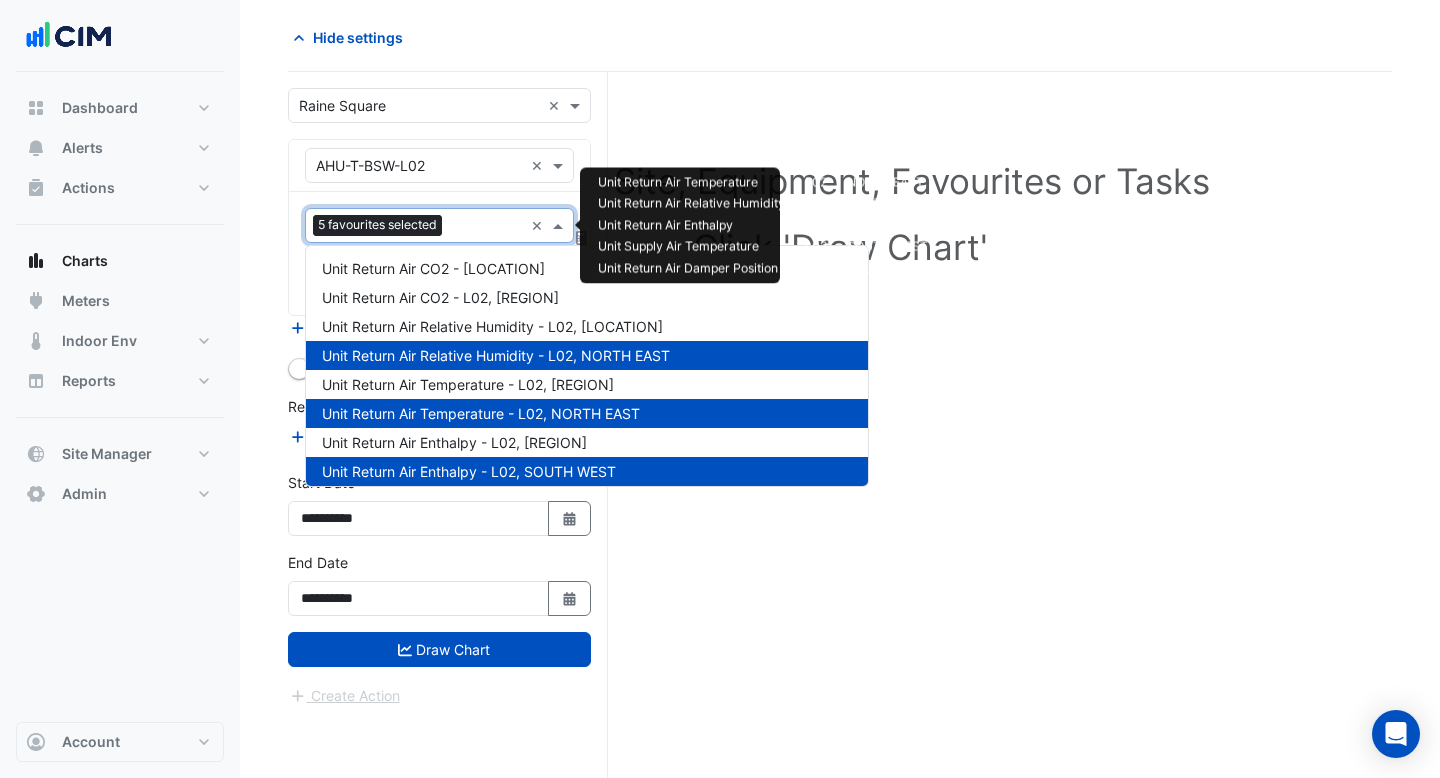 scroll, scrollTop: 443, scrollLeft: 0, axis: vertical 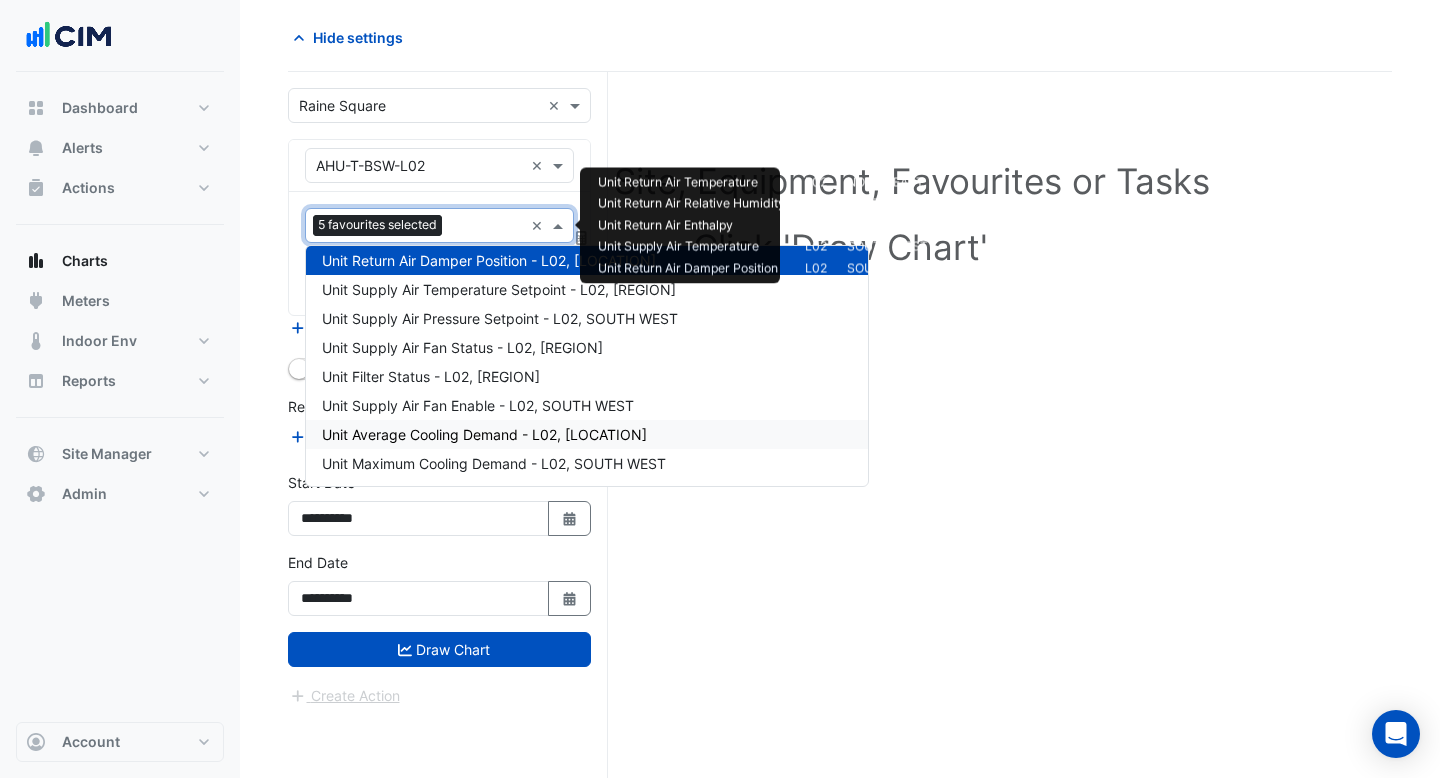 click on "Unit Average Cooling Demand - L02, [LOCATION]" at bounding box center [587, 434] 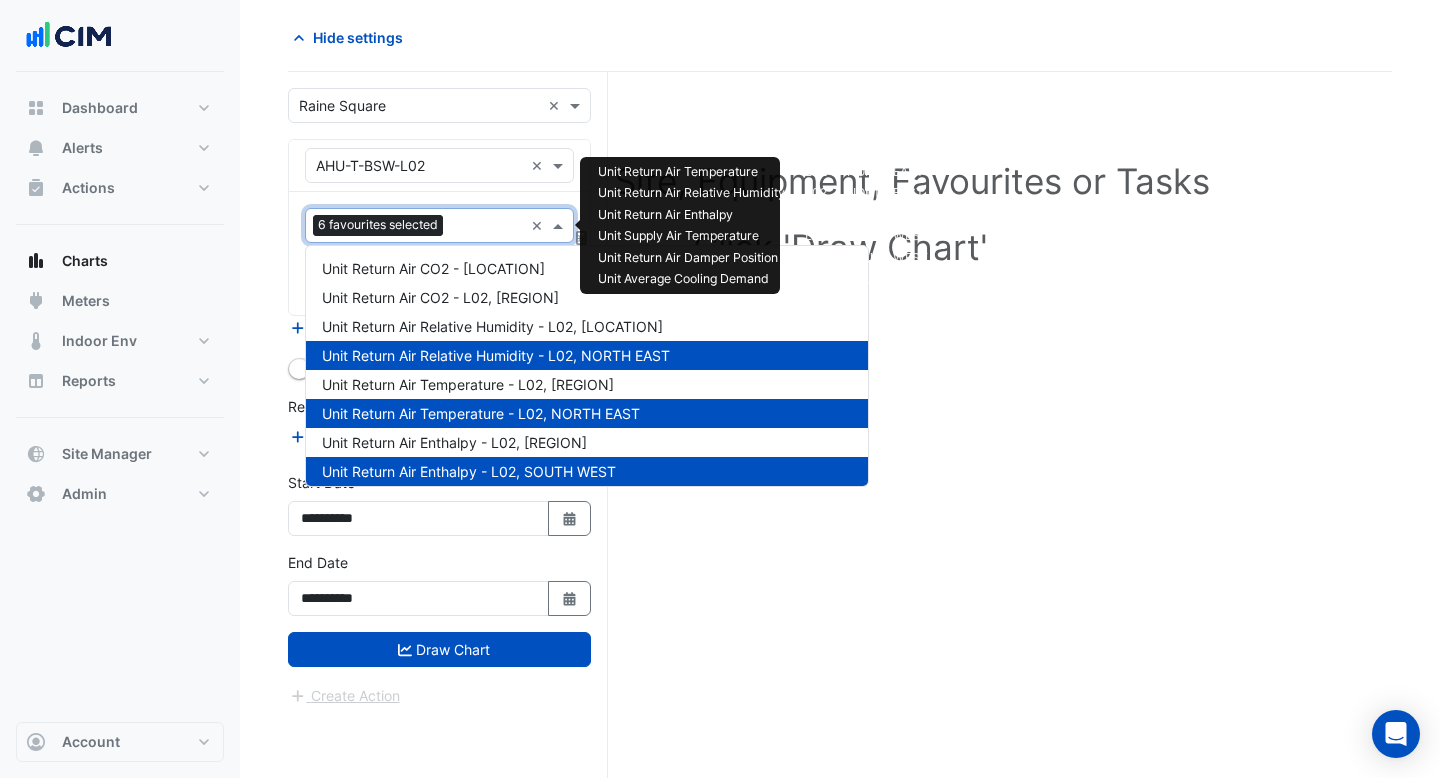 click at bounding box center [487, 227] 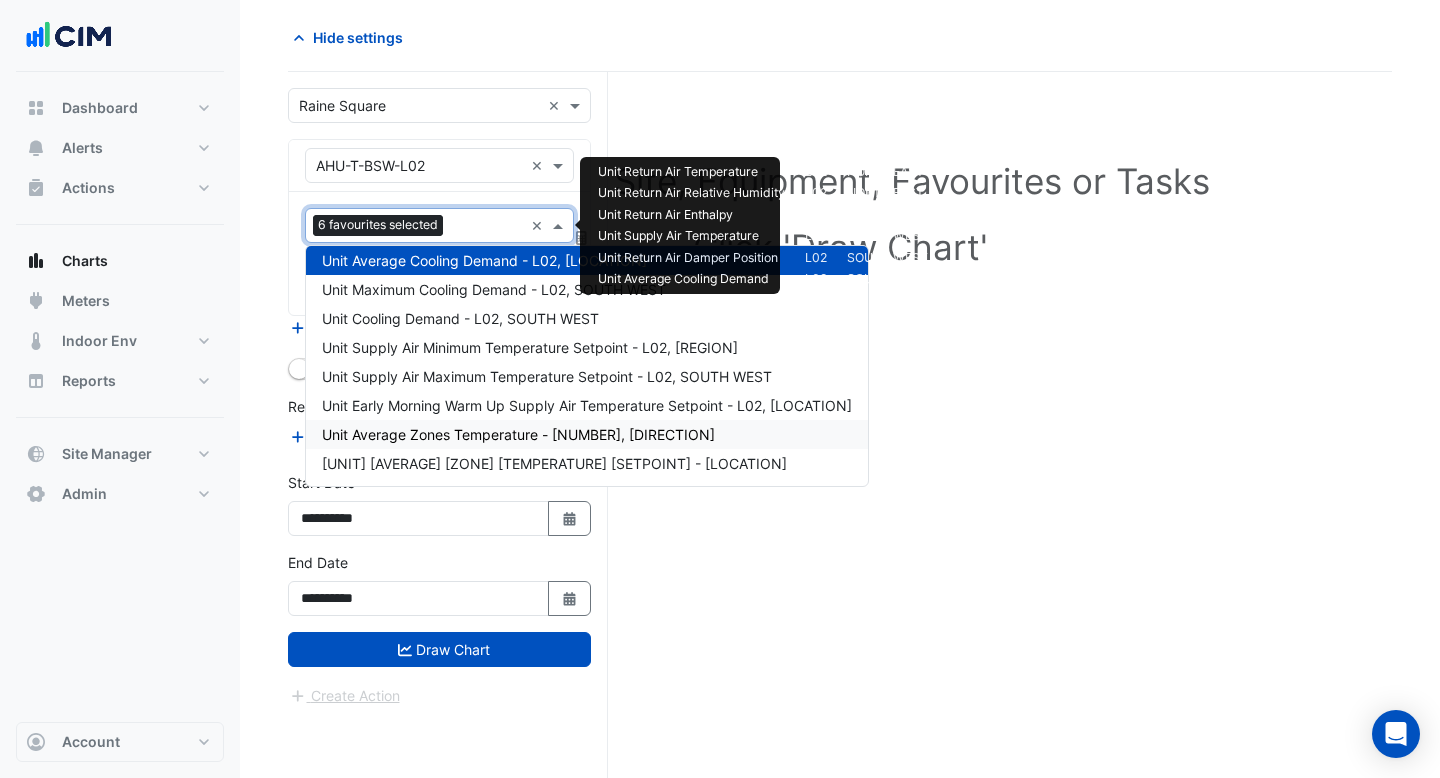 click on "Unit Average Zones Temperature - [NUMBER], [DIRECTION]" at bounding box center (518, 434) 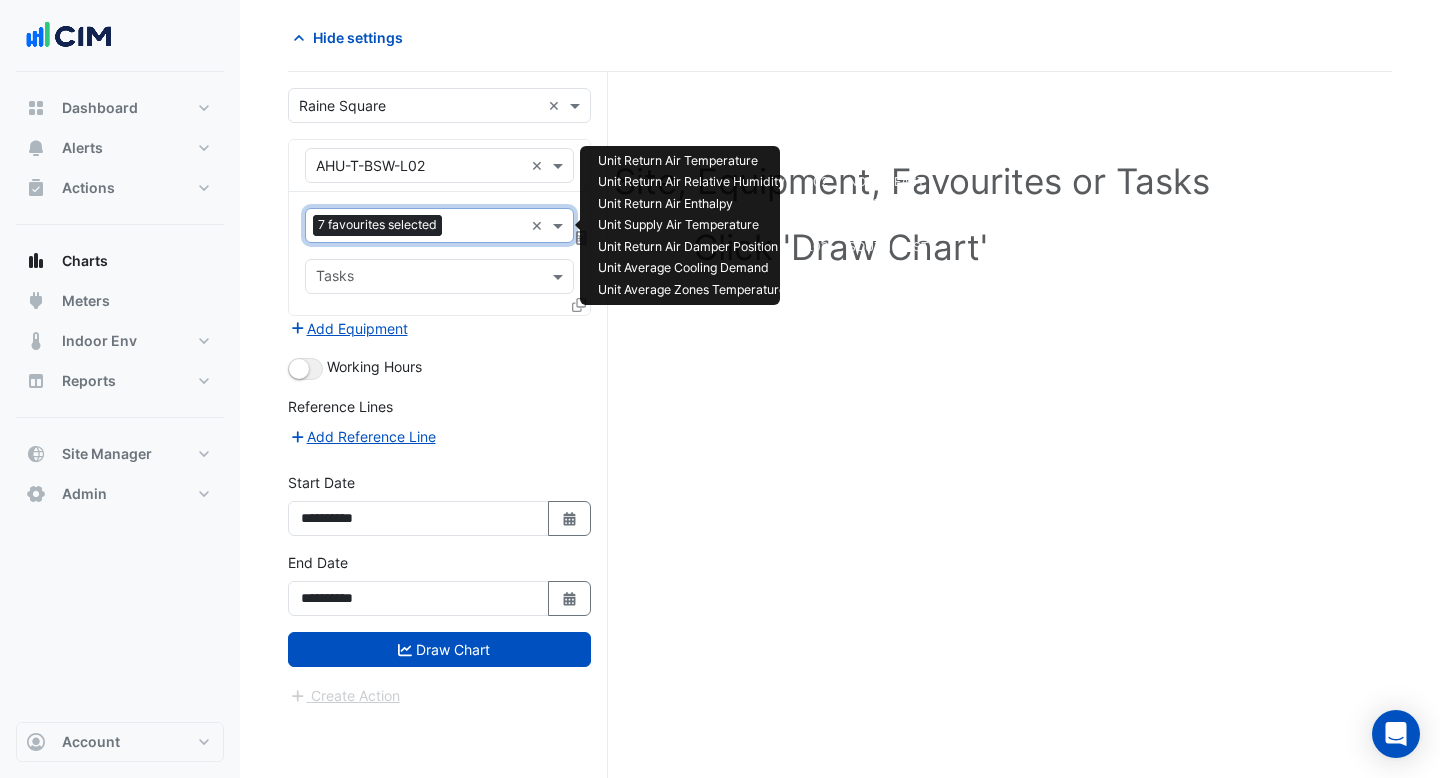 click at bounding box center (486, 227) 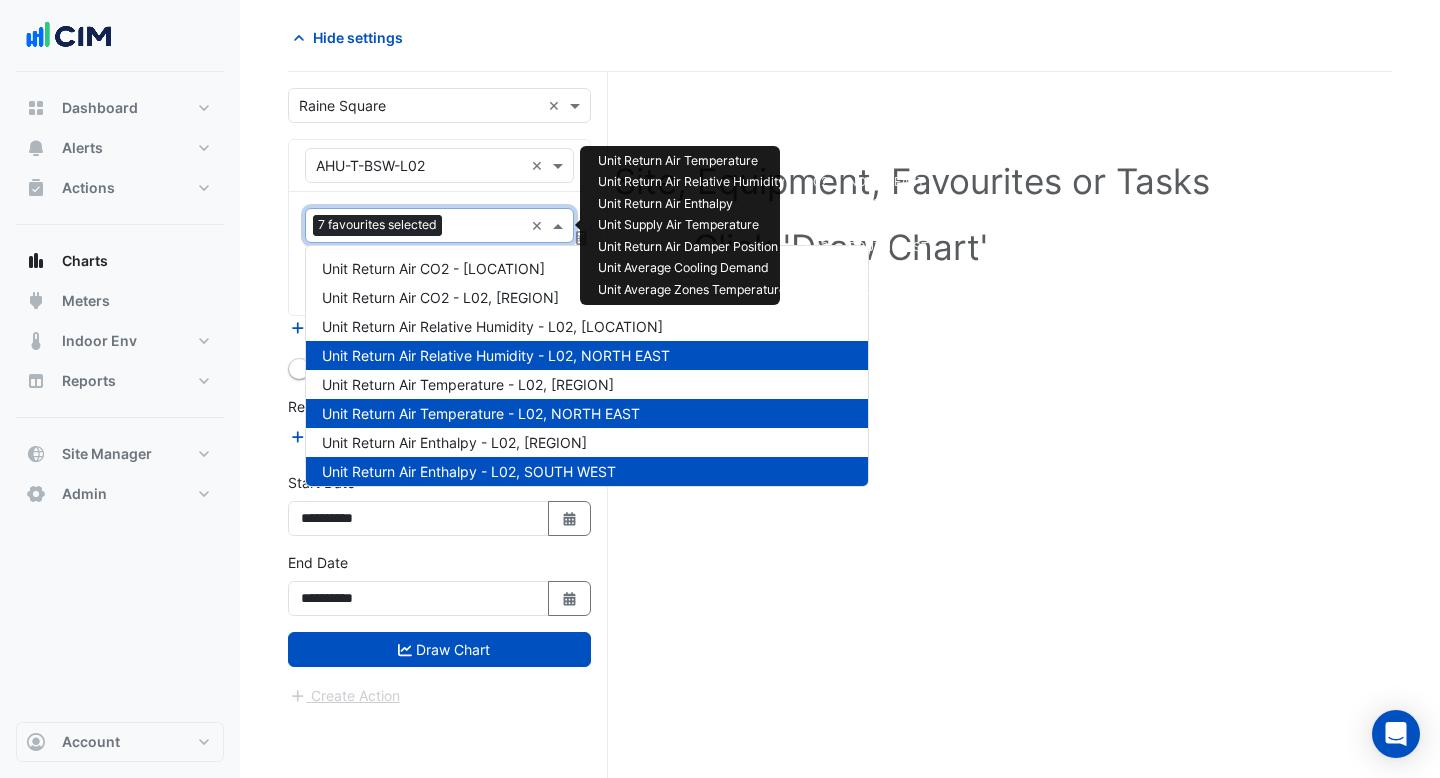 scroll, scrollTop: 791, scrollLeft: 0, axis: vertical 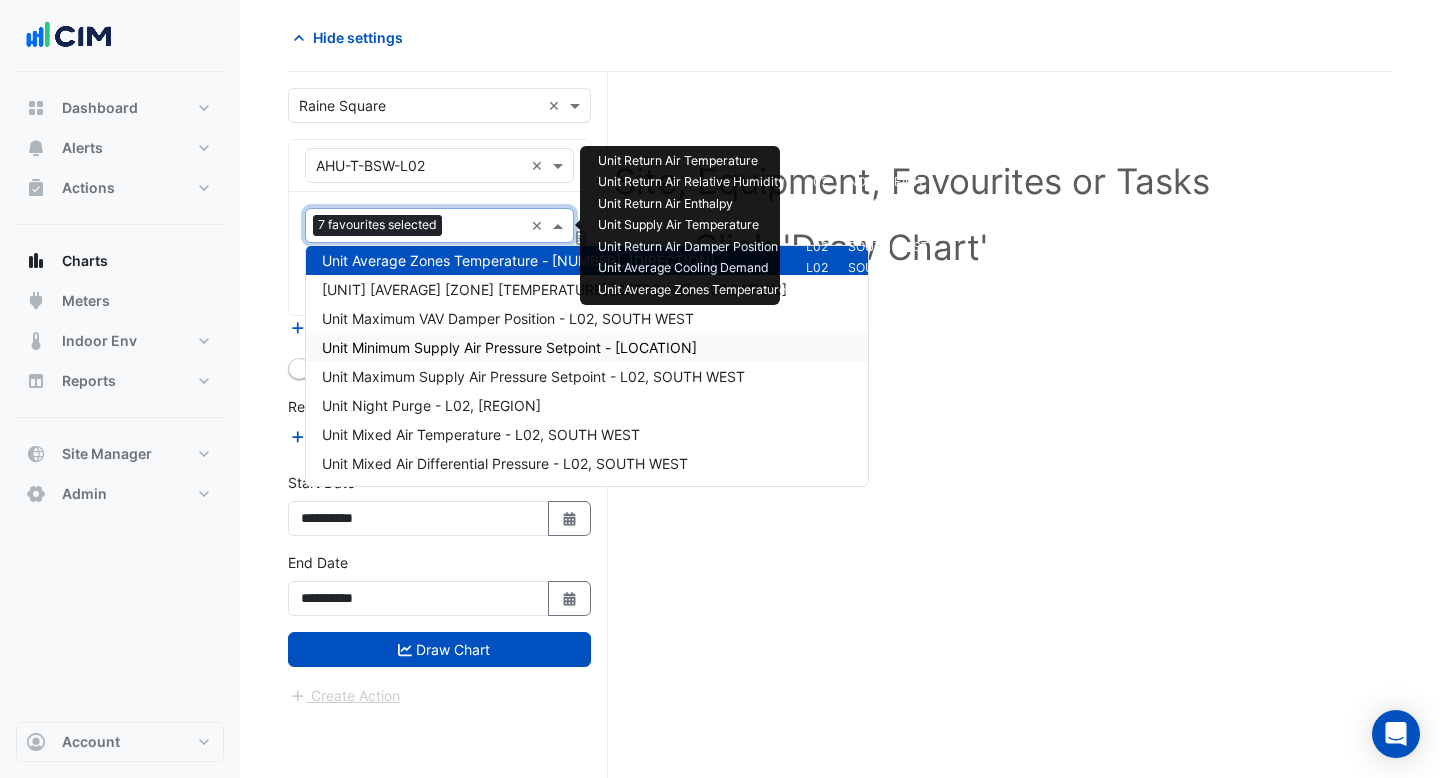 click on "Unit Minimum Supply Air Pressure Setpoint - [LOCATION]" at bounding box center (509, 347) 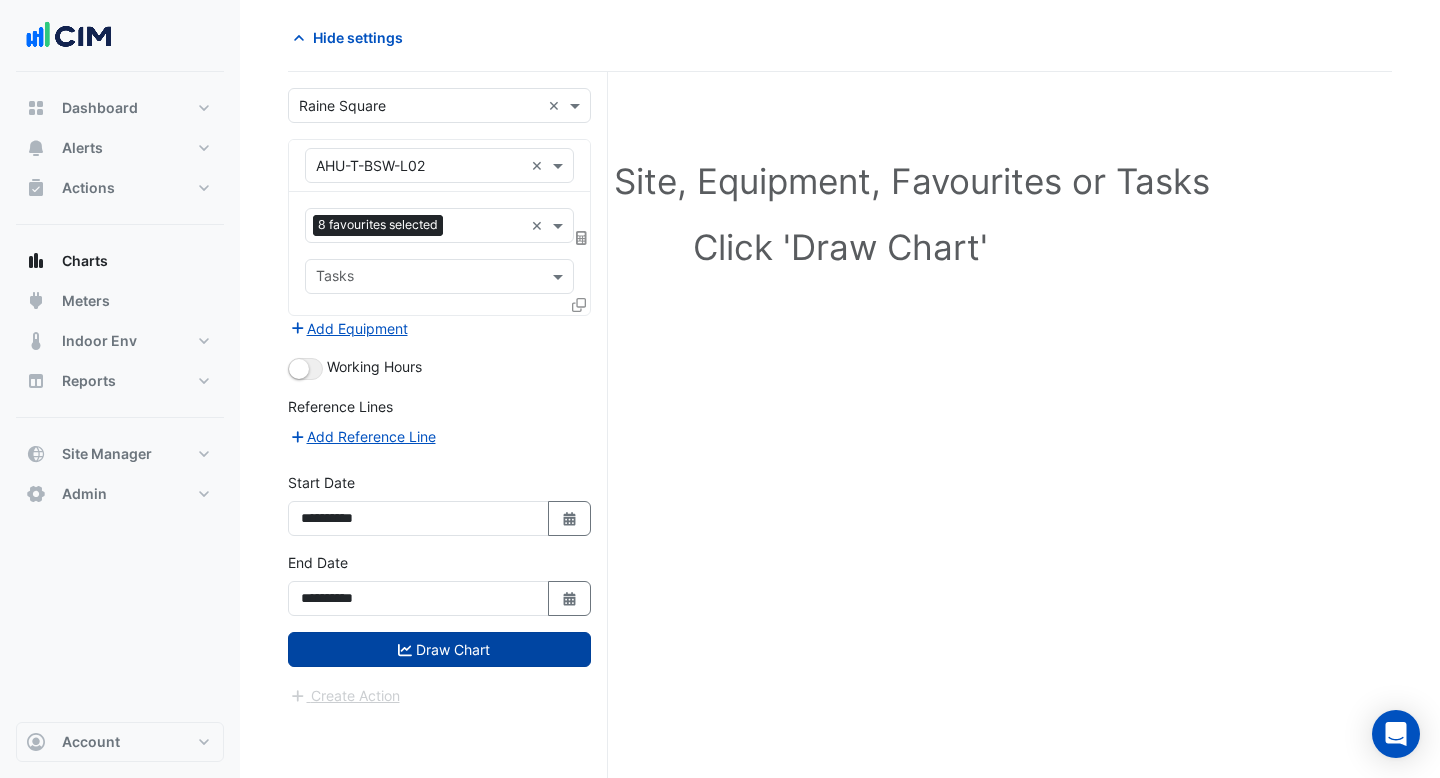 click on "Draw Chart" at bounding box center (439, 649) 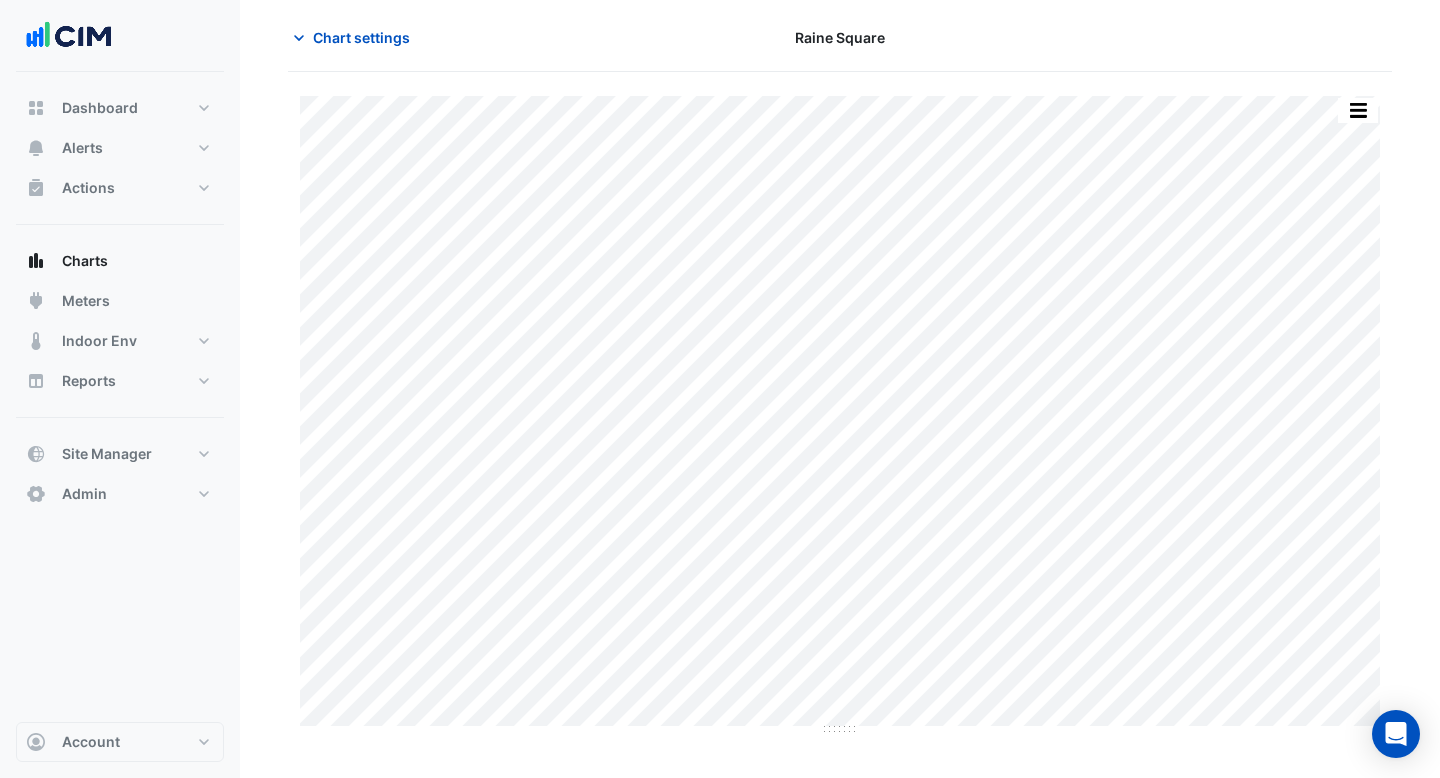 scroll, scrollTop: 0, scrollLeft: 0, axis: both 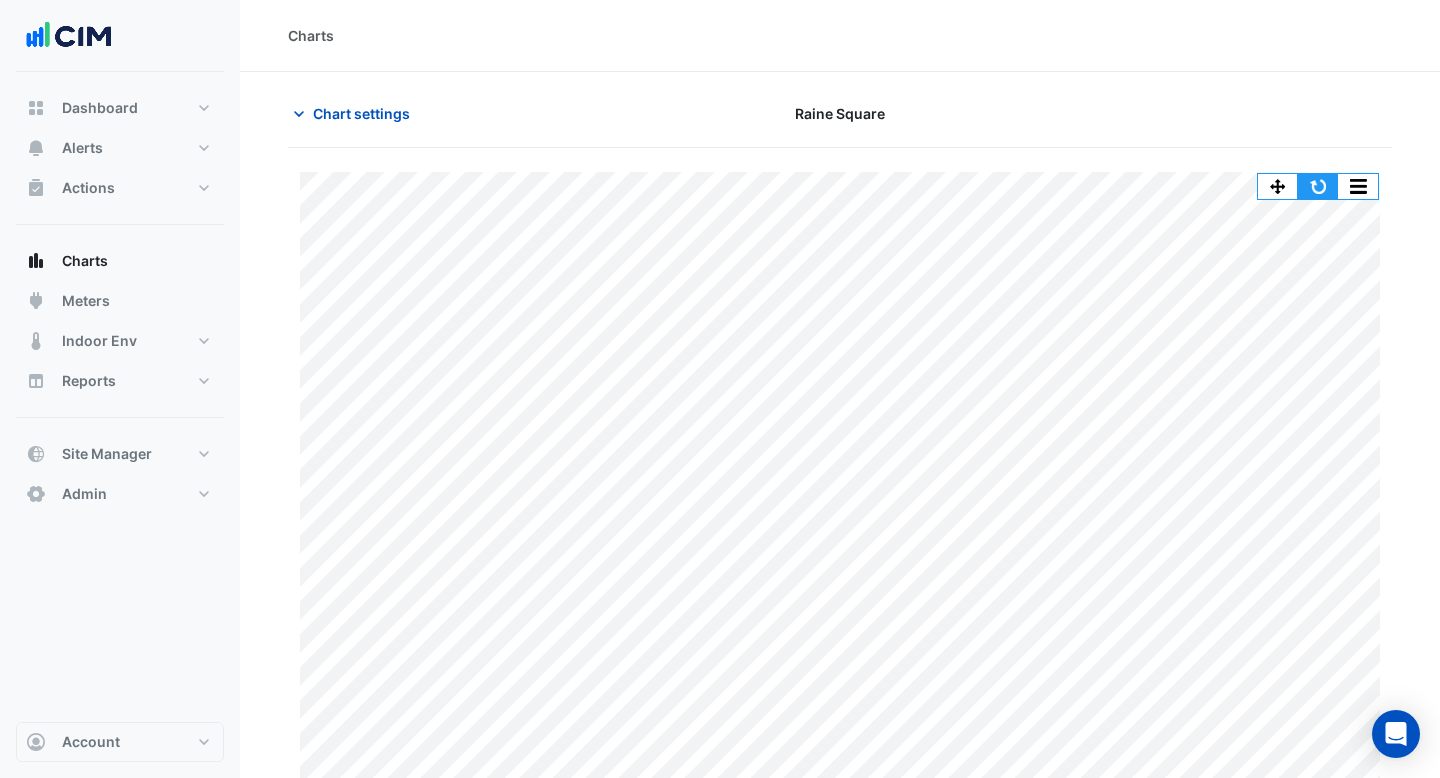click 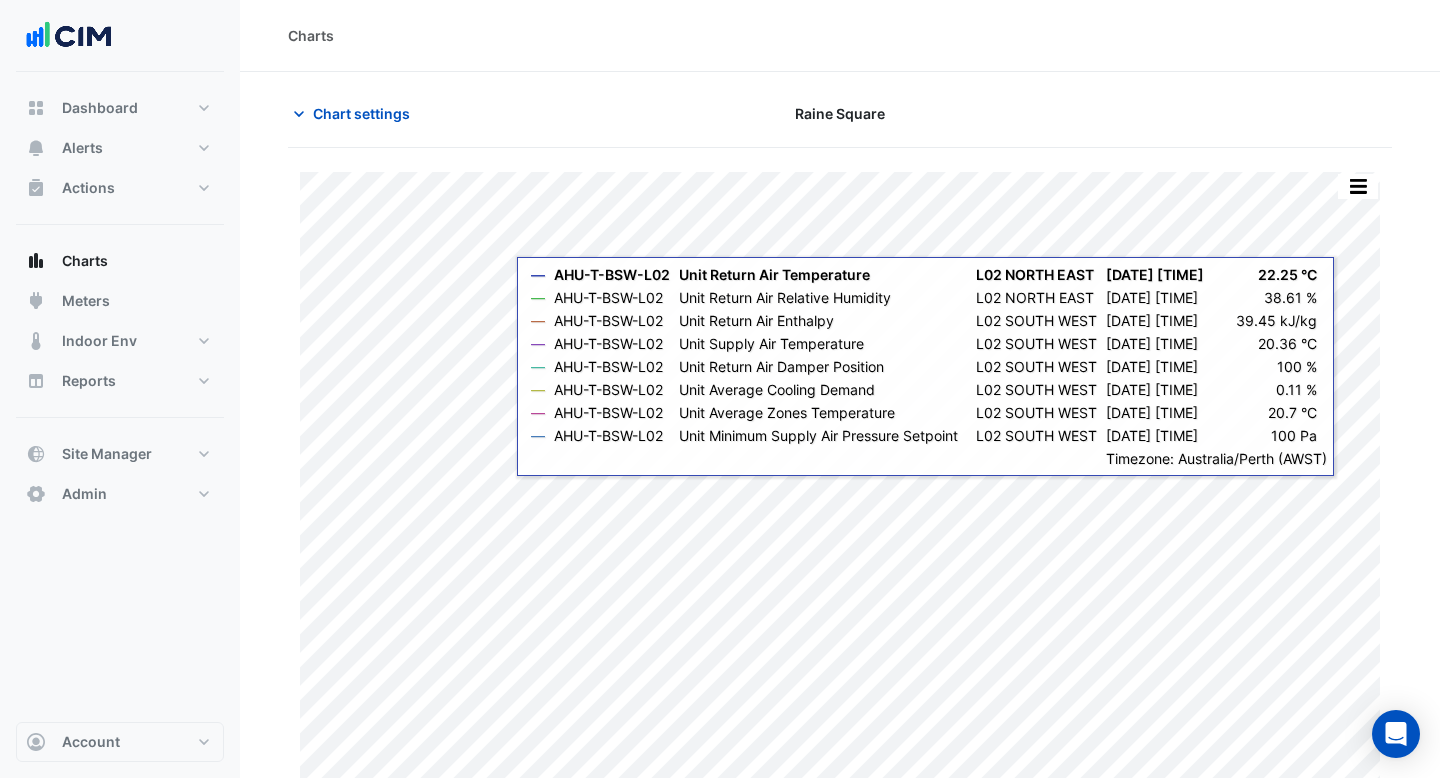 scroll, scrollTop: 34, scrollLeft: 0, axis: vertical 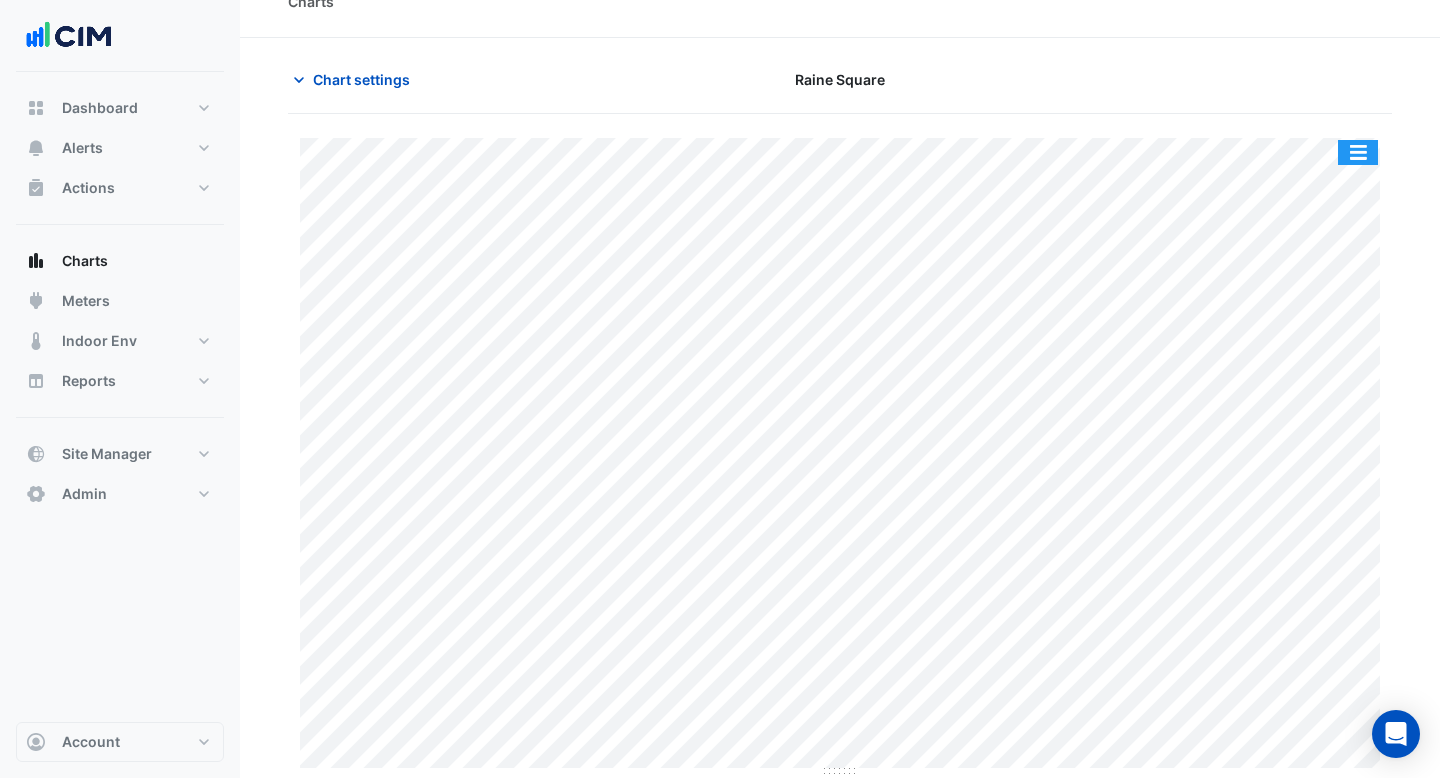 click 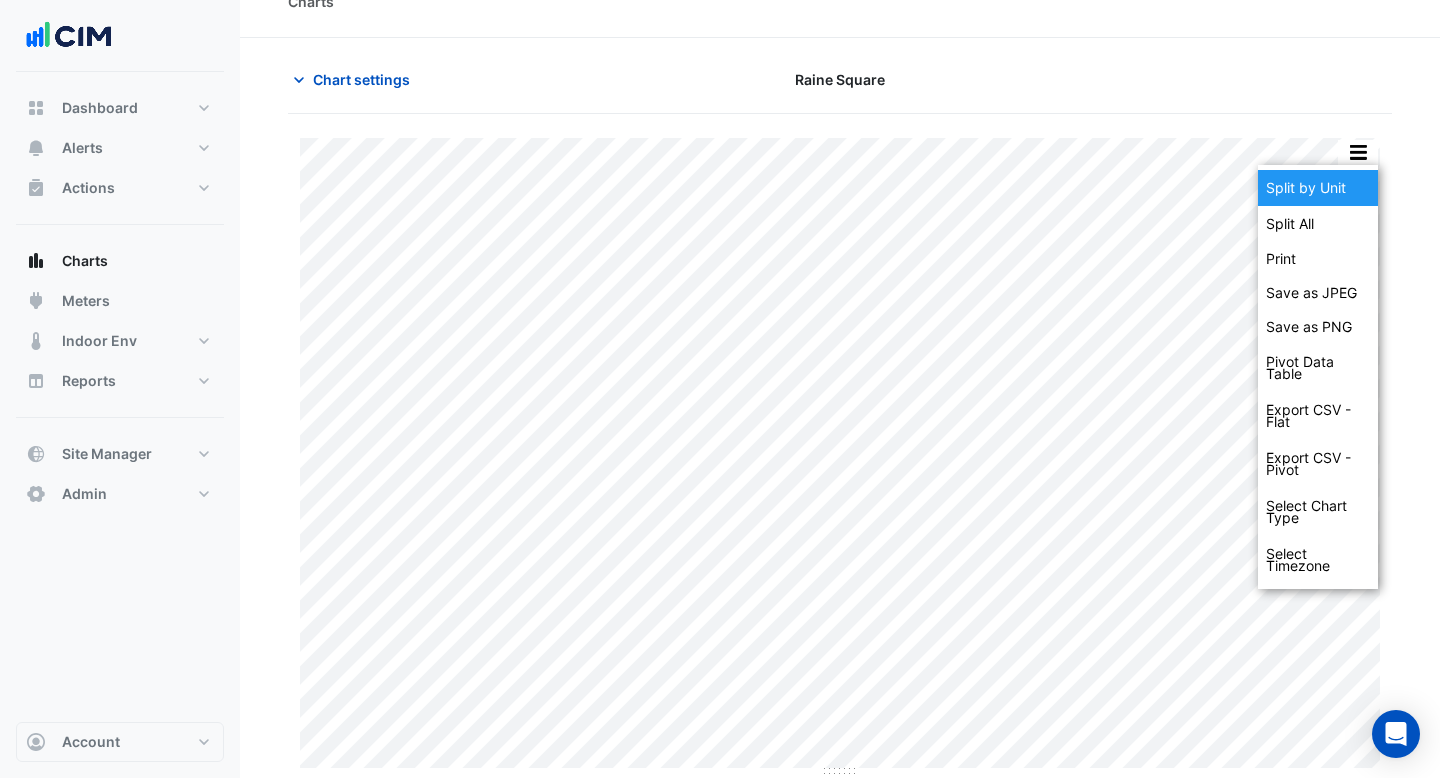 click on "Split by Unit" 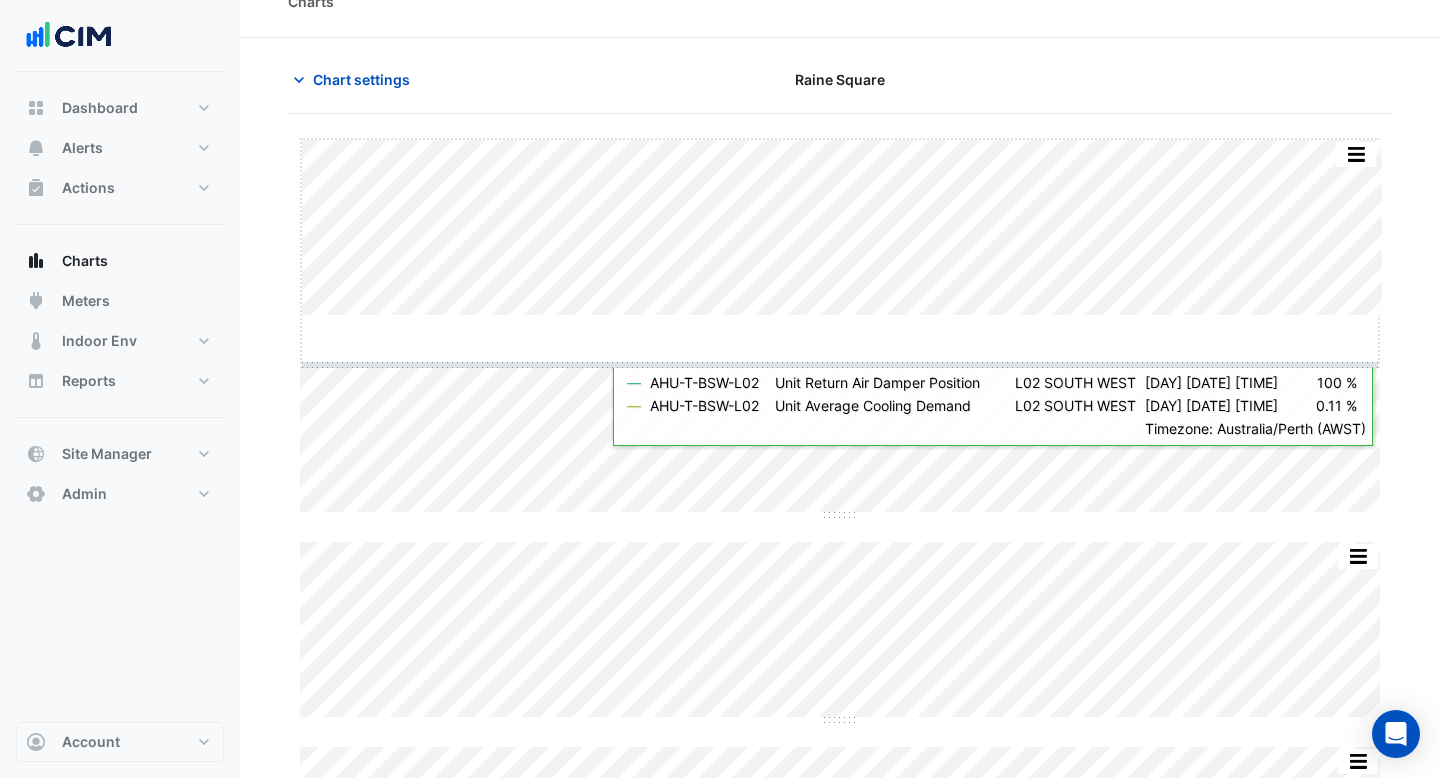 drag, startPoint x: 844, startPoint y: 317, endPoint x: 842, endPoint y: 627, distance: 310.00644 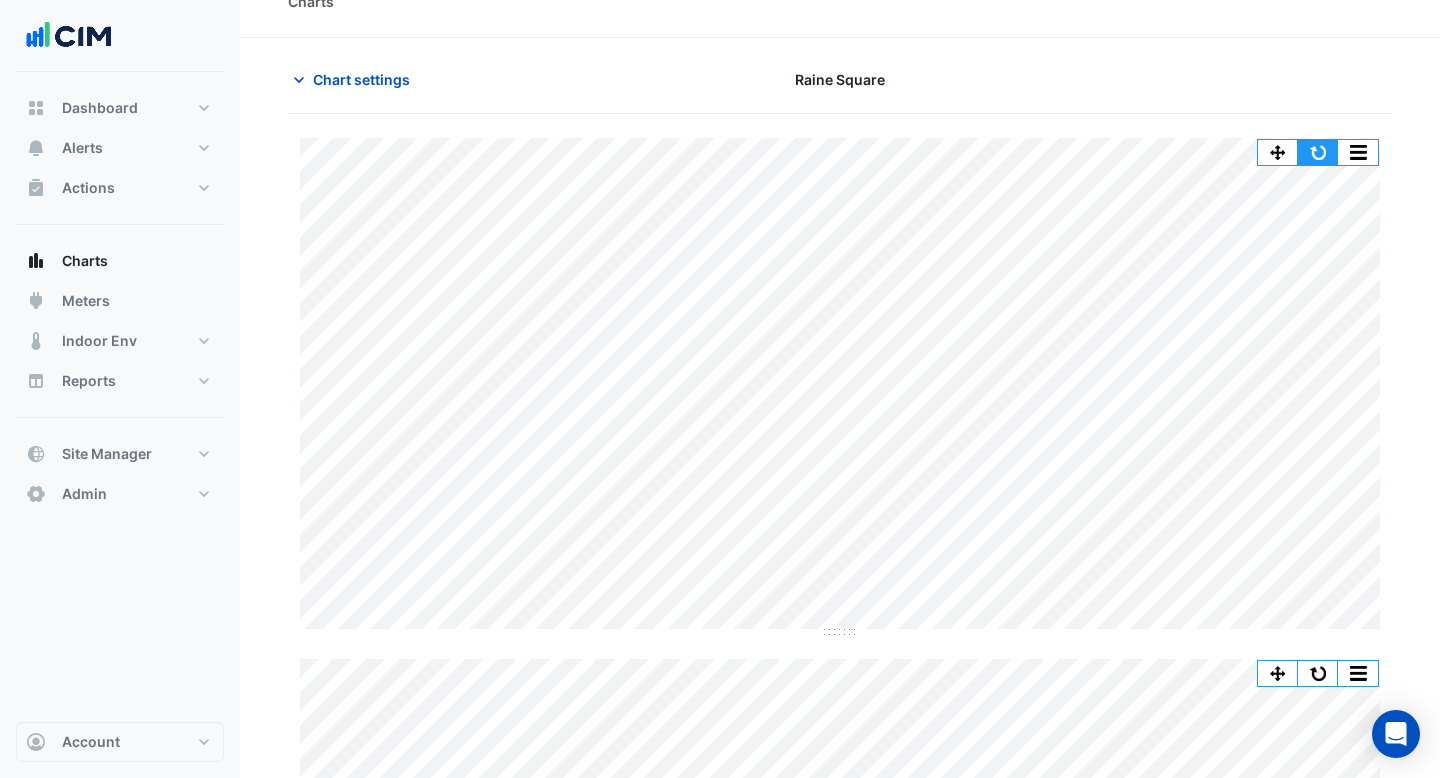 click 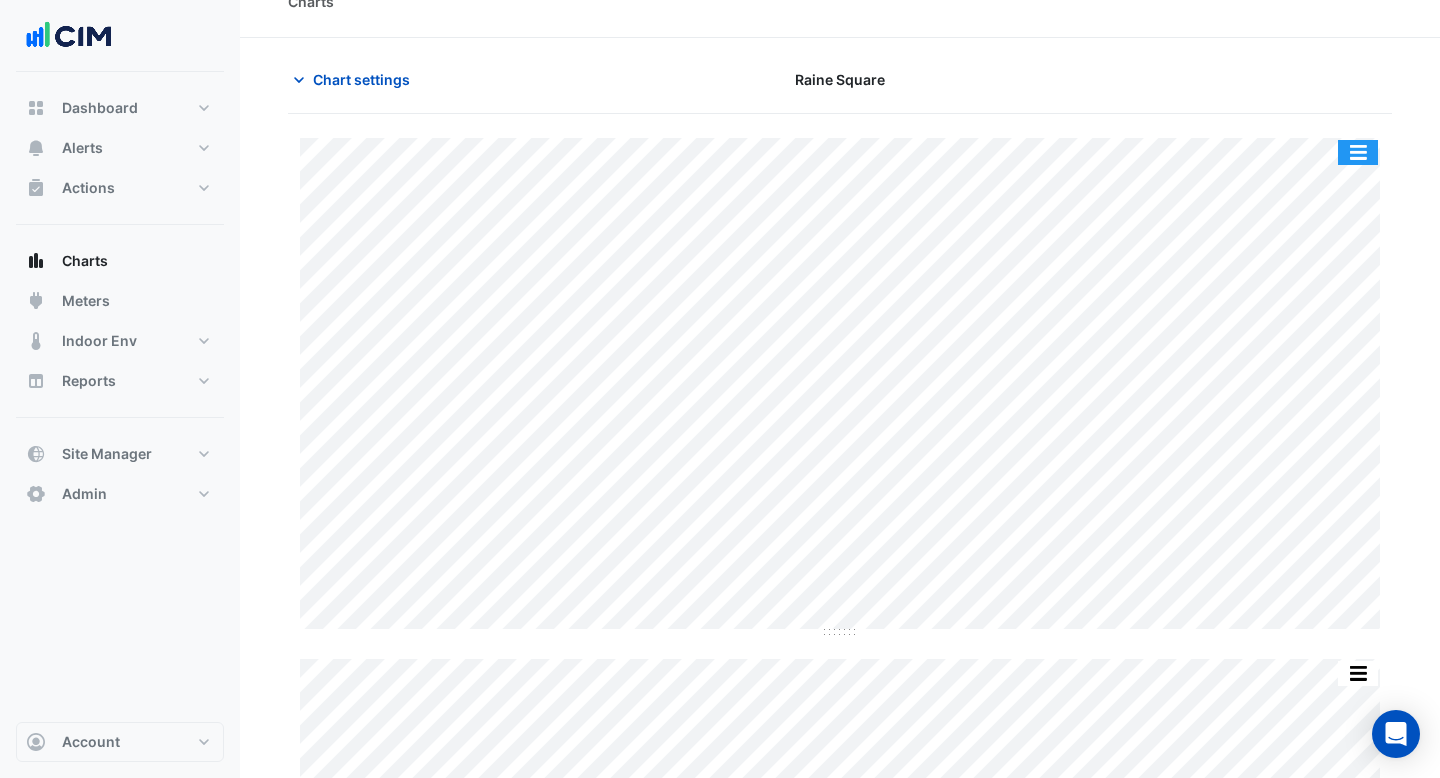 click 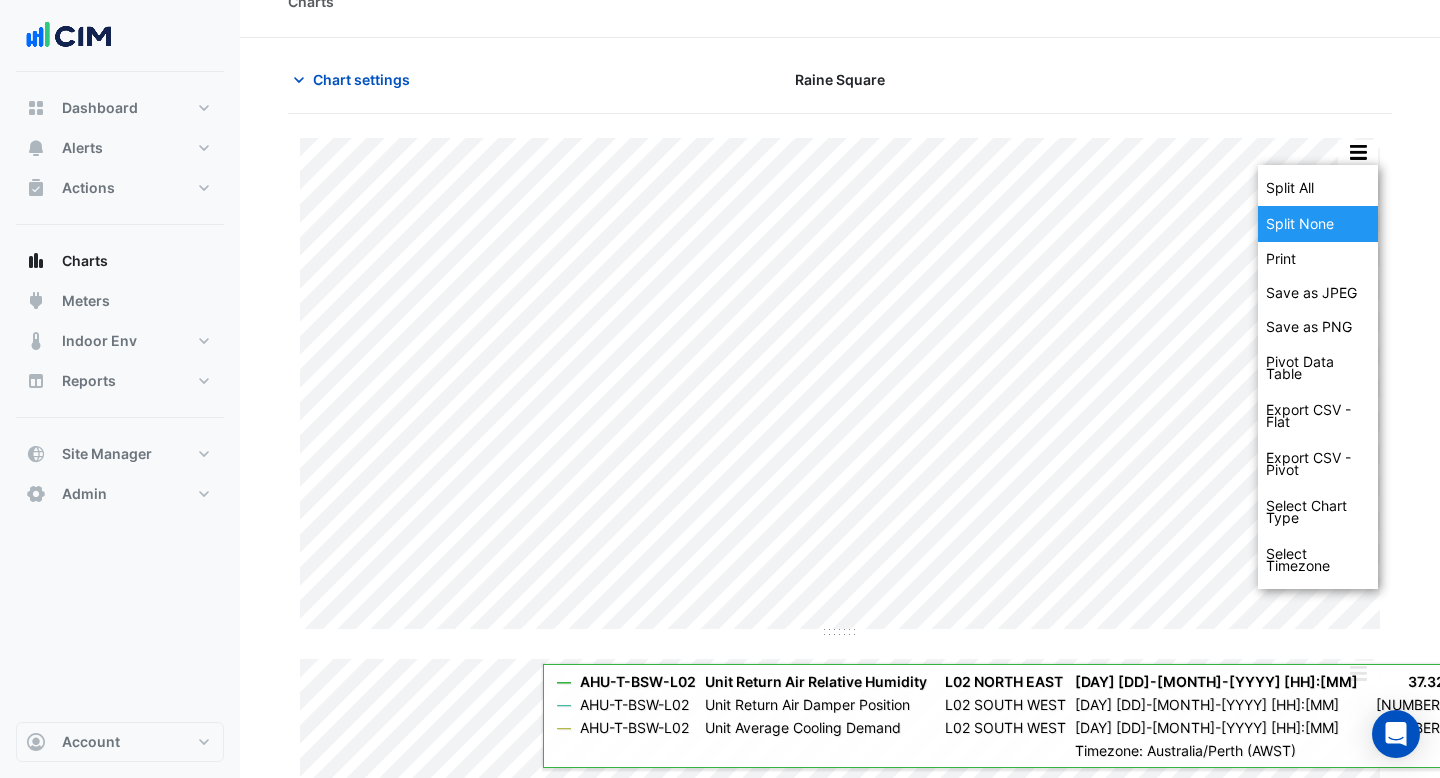 click on "Split None" 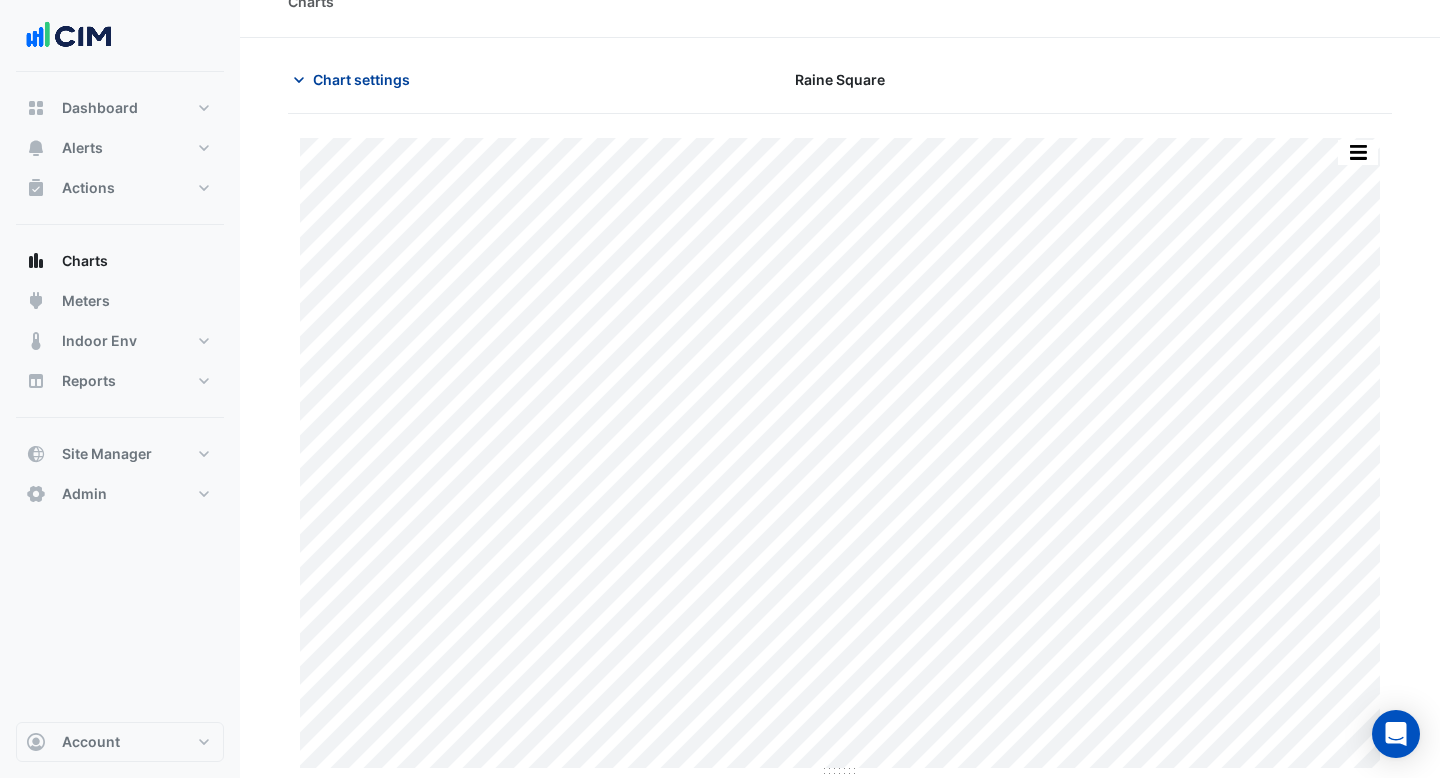 click on "Chart settings" 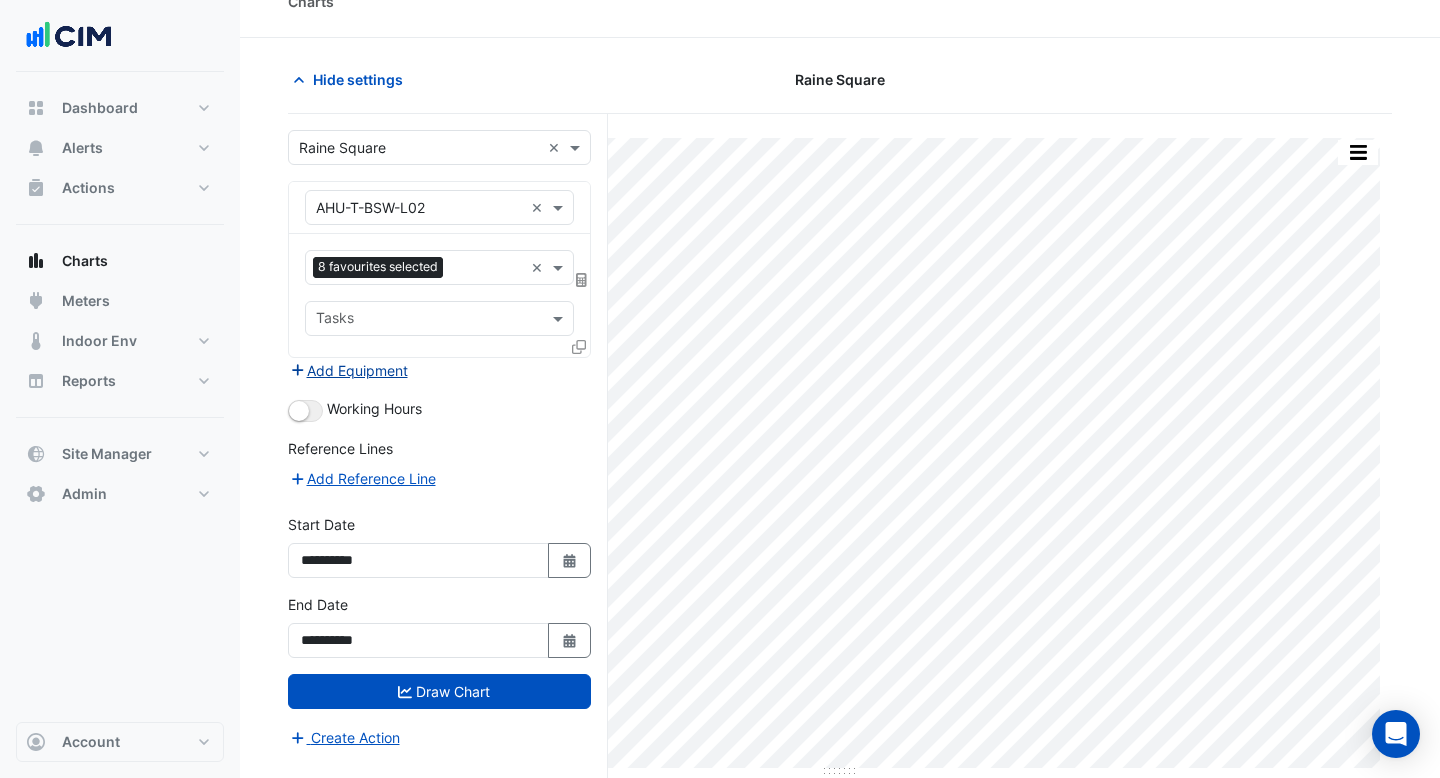 click on "Add Equipment" at bounding box center [348, 370] 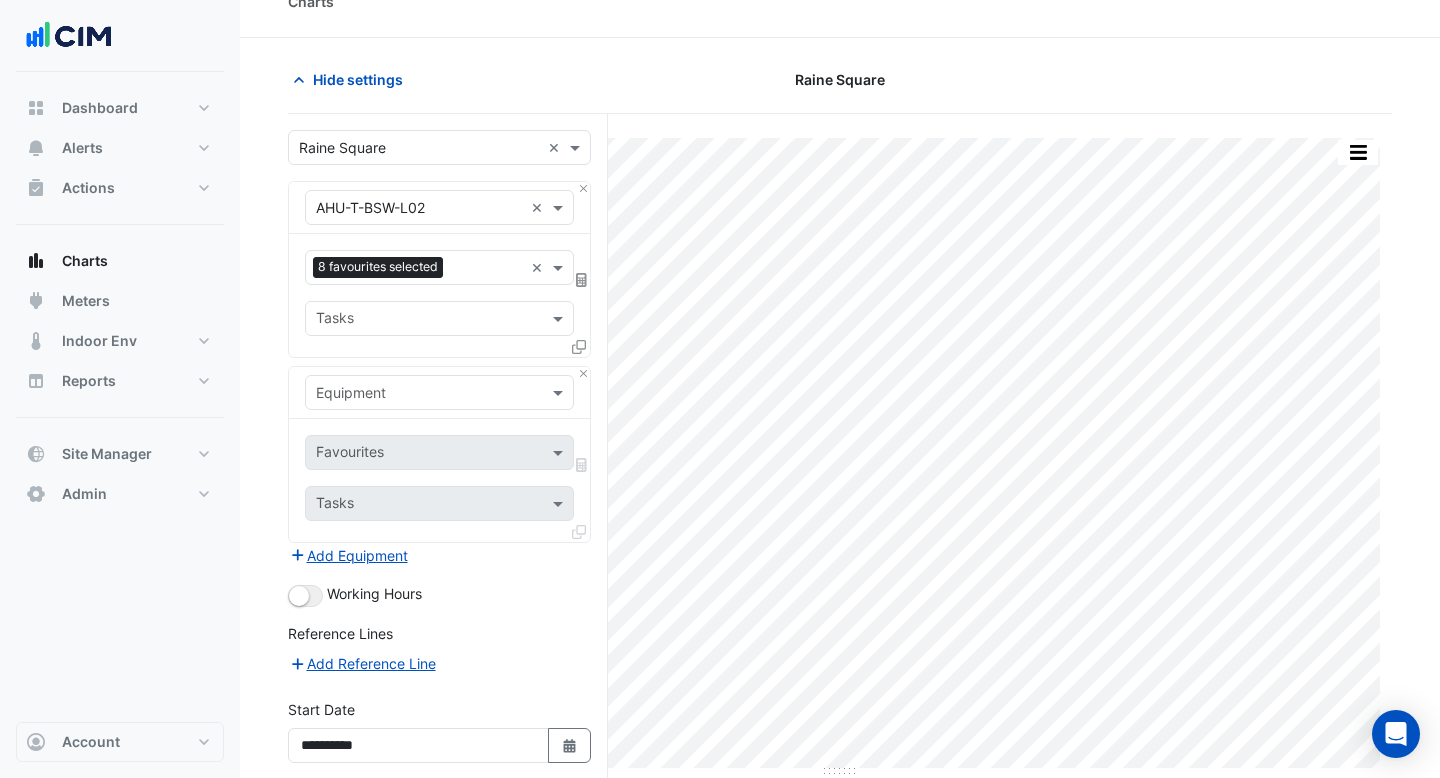 click at bounding box center [419, 393] 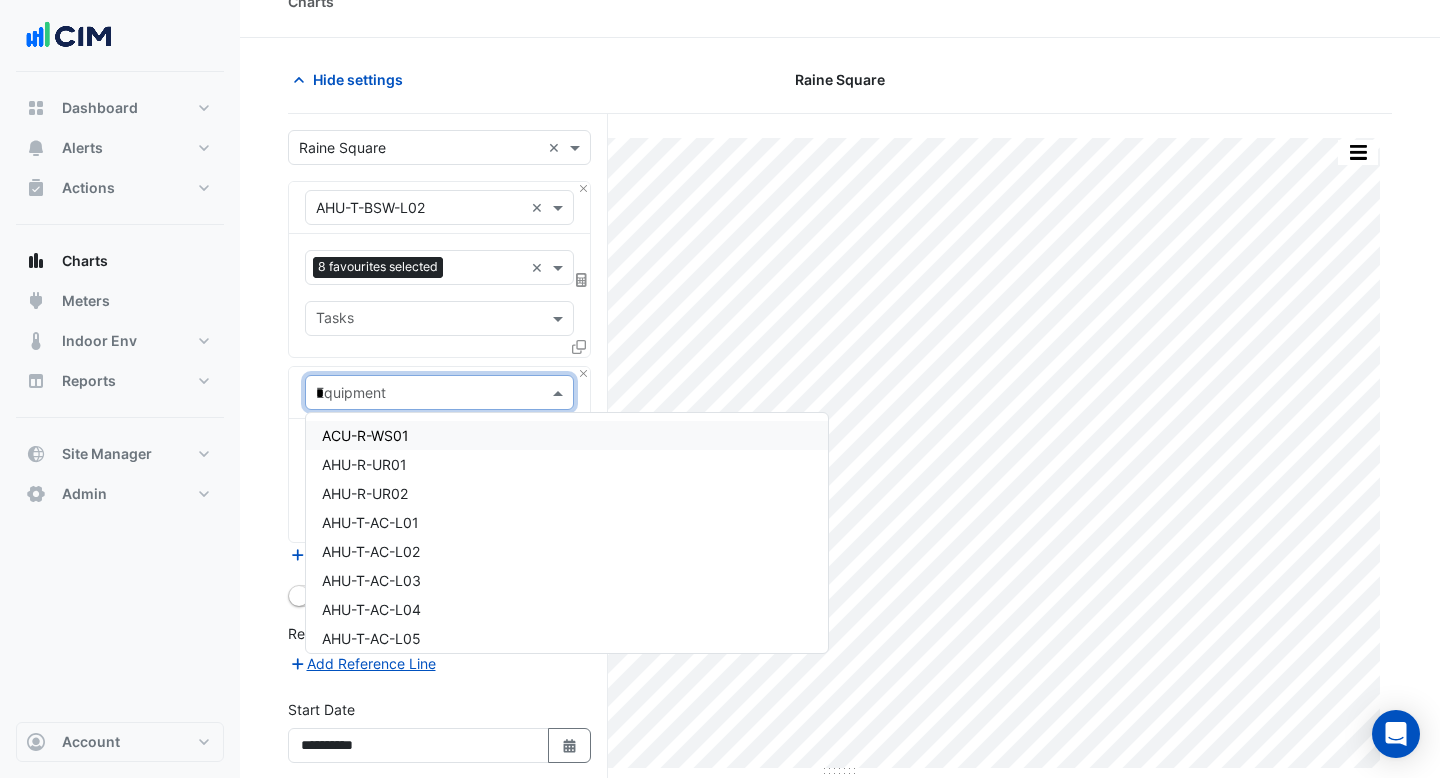 type on "**" 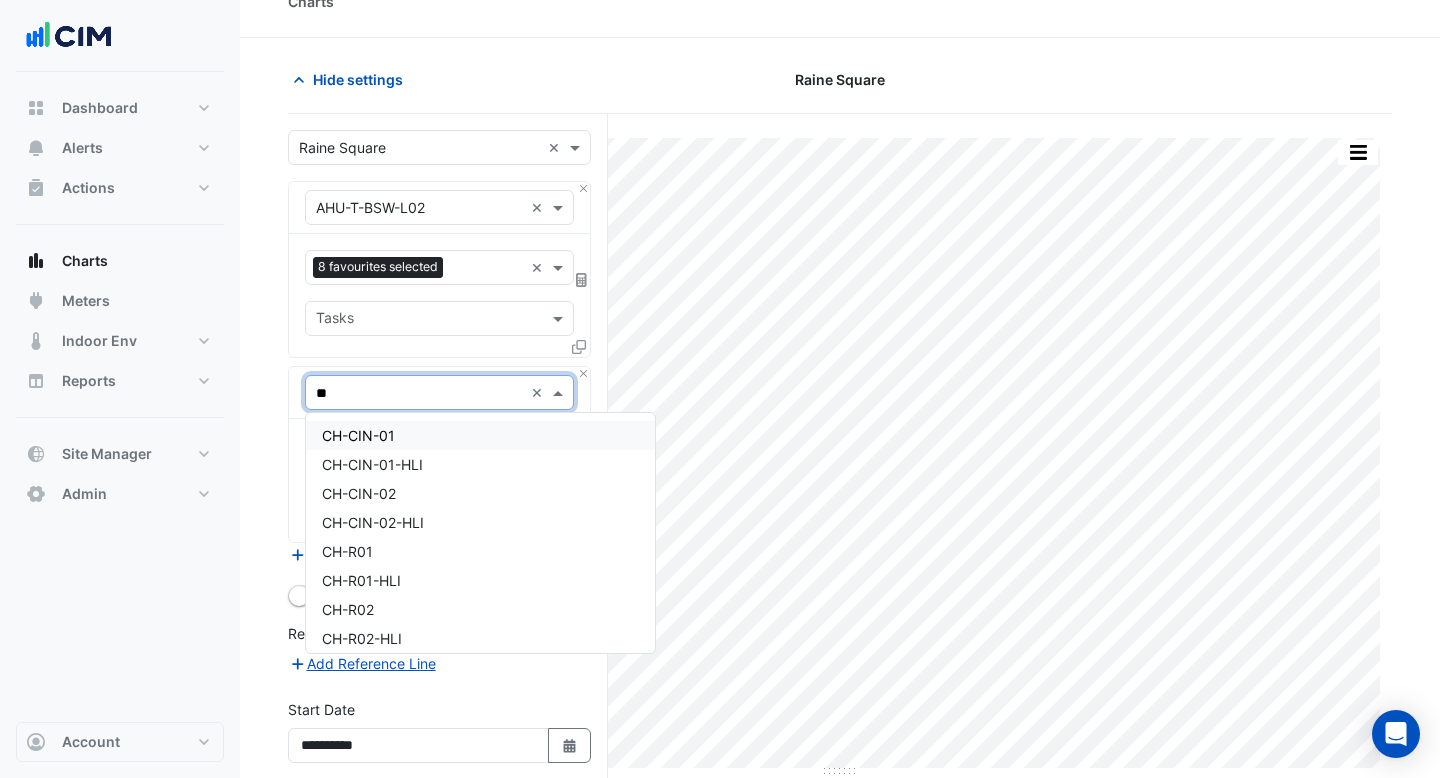 click on "CH-CIN-01" at bounding box center [358, 435] 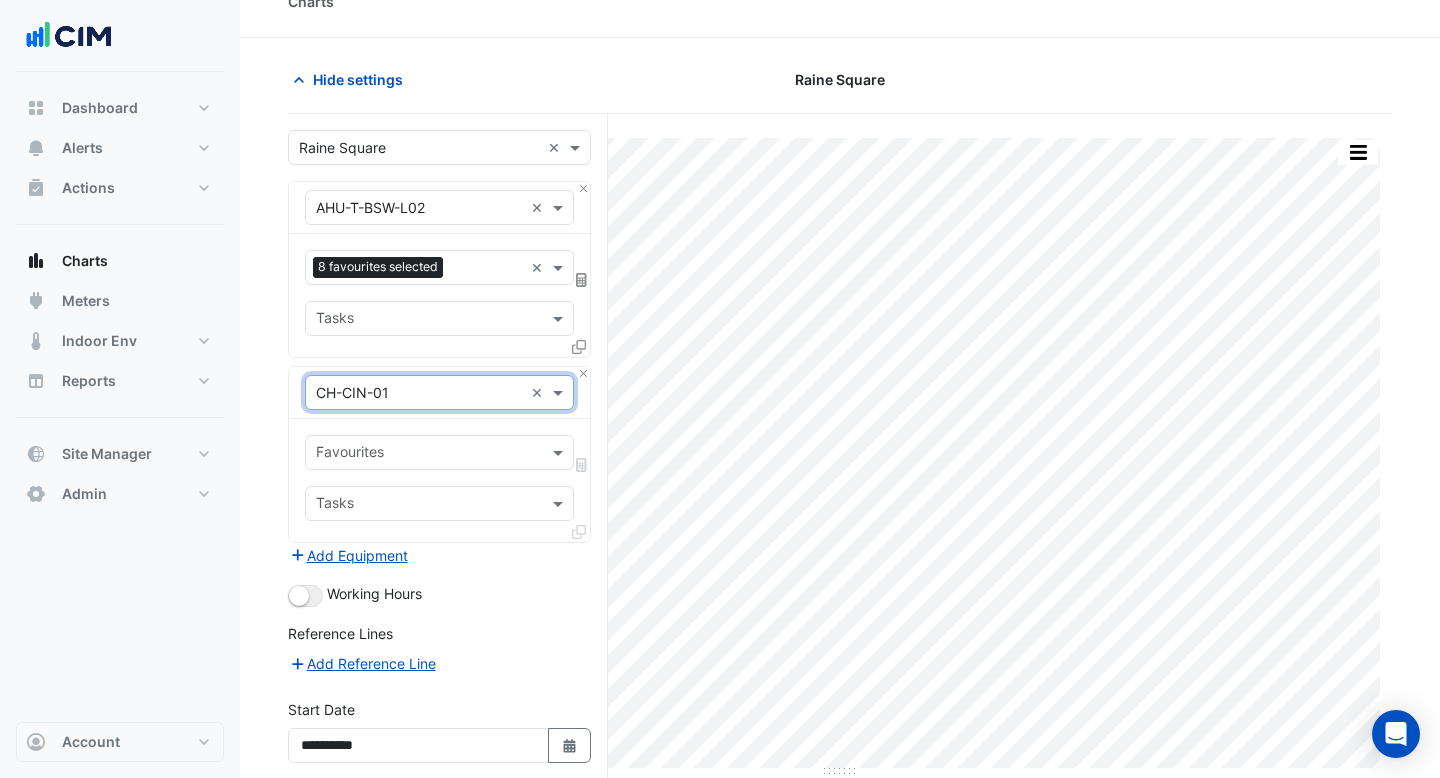 click on "Favourites" at bounding box center [439, 452] 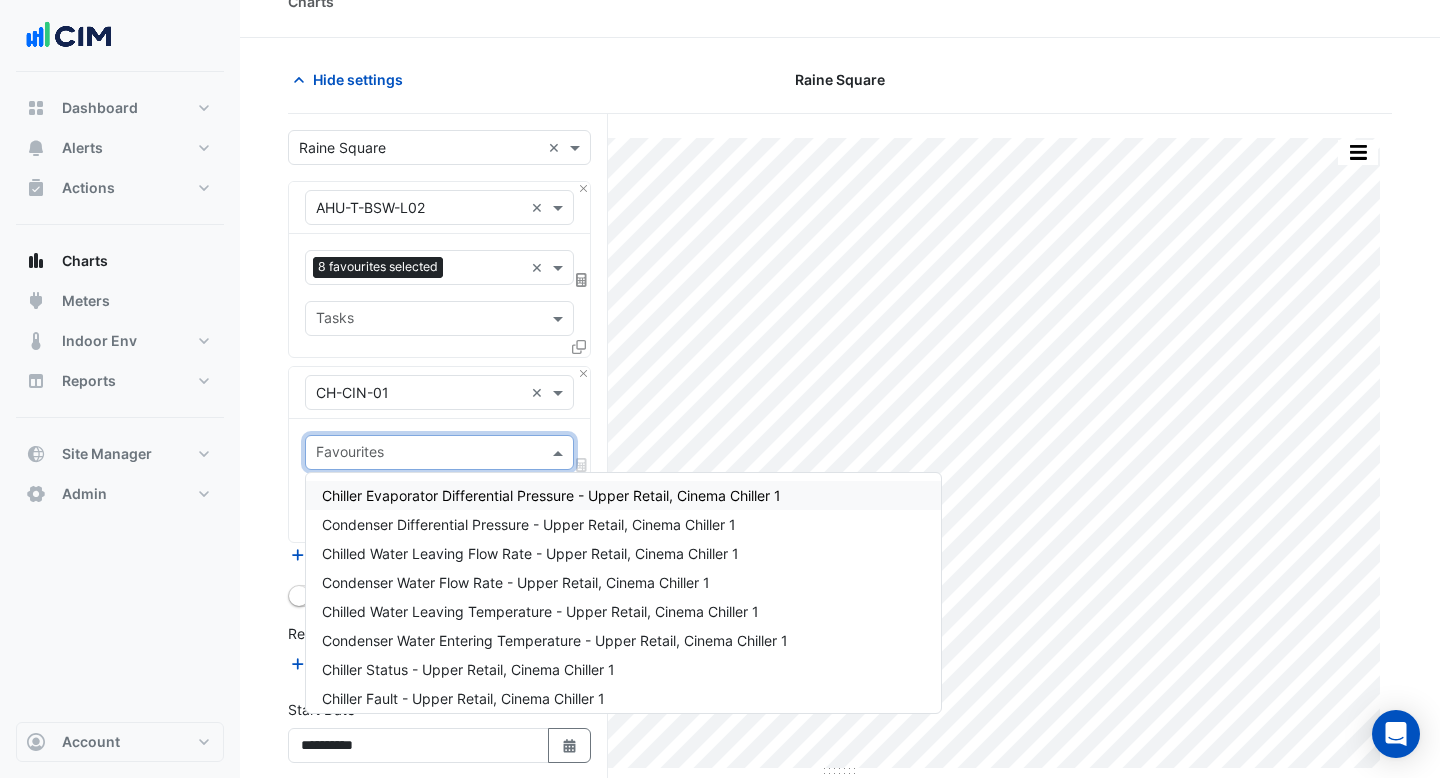 click on "Chiller Evaporator Differential Pressure - Upper Retail, Cinema Chiller 1" at bounding box center [551, 495] 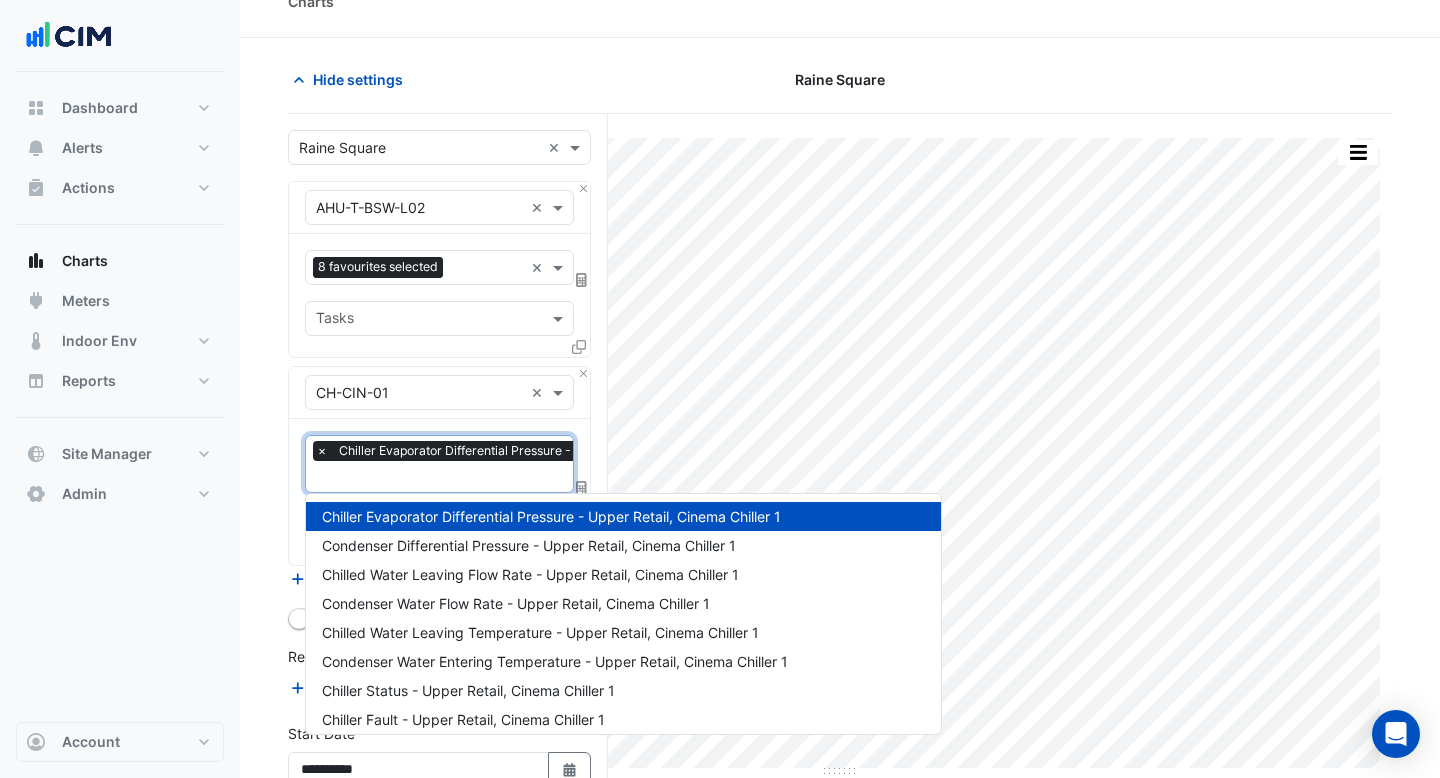 click at bounding box center (534, 478) 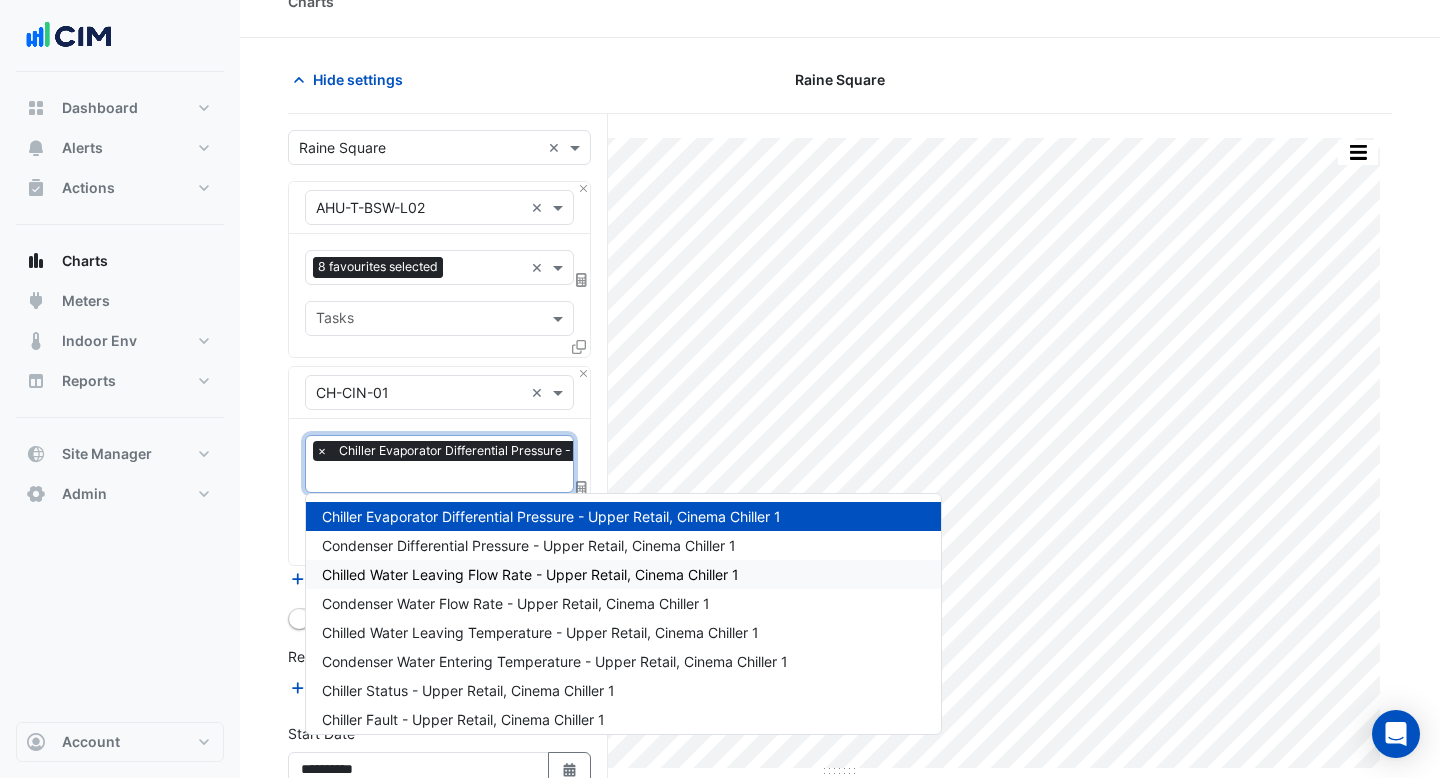click on "Chilled Water Leaving Flow Rate - Upper Retail, Cinema Chiller 1" at bounding box center [530, 574] 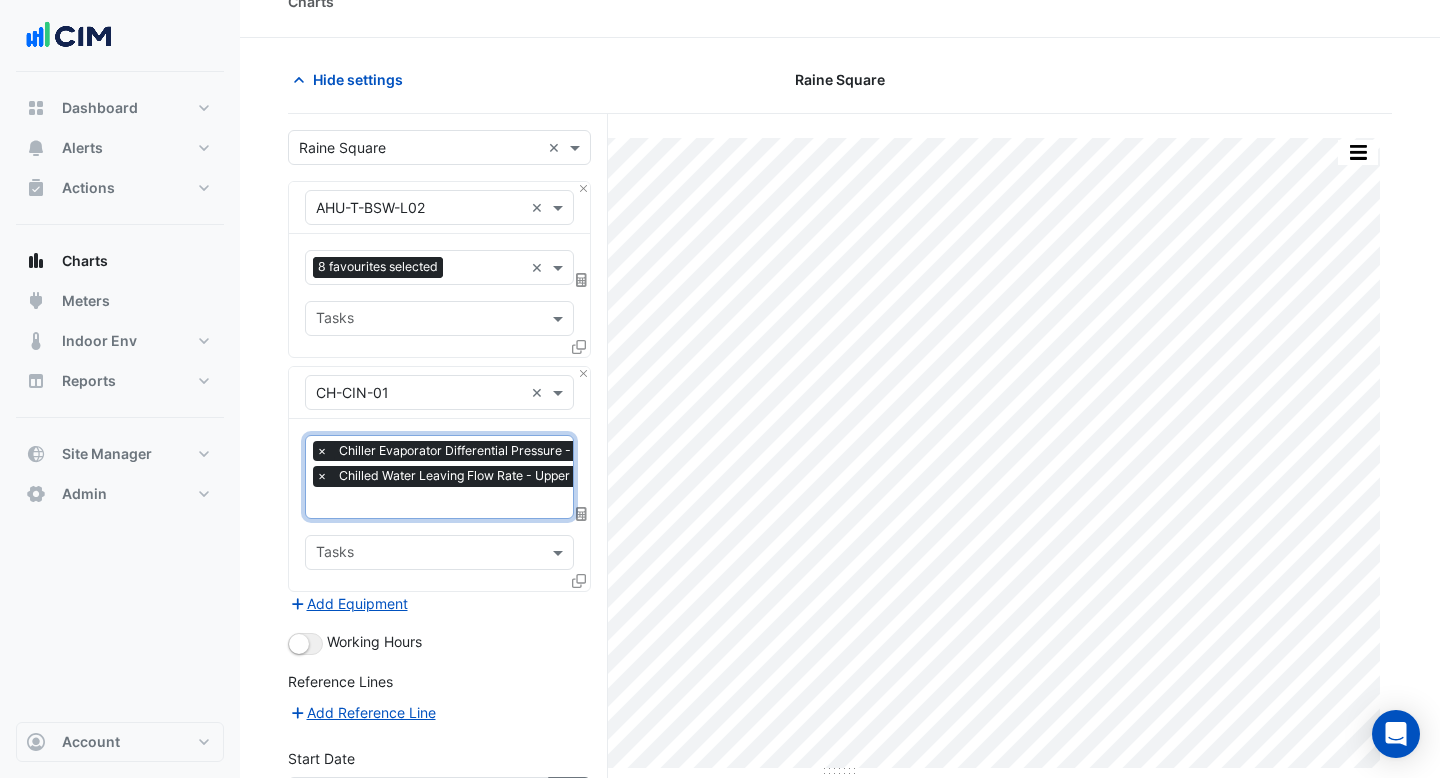 click at bounding box center [534, 504] 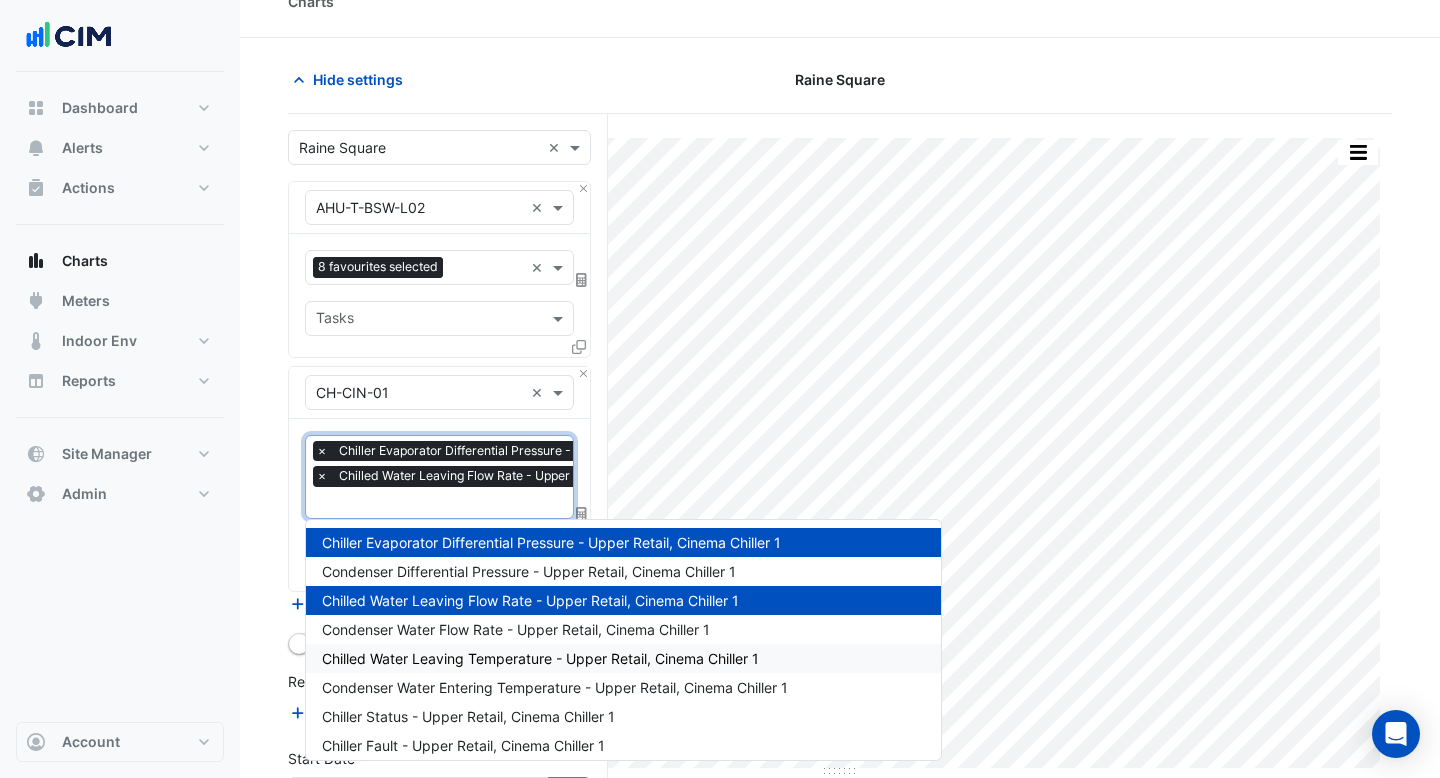 click on "Chilled Water Leaving Temperature - Upper Retail, Cinema Chiller 1" at bounding box center (540, 658) 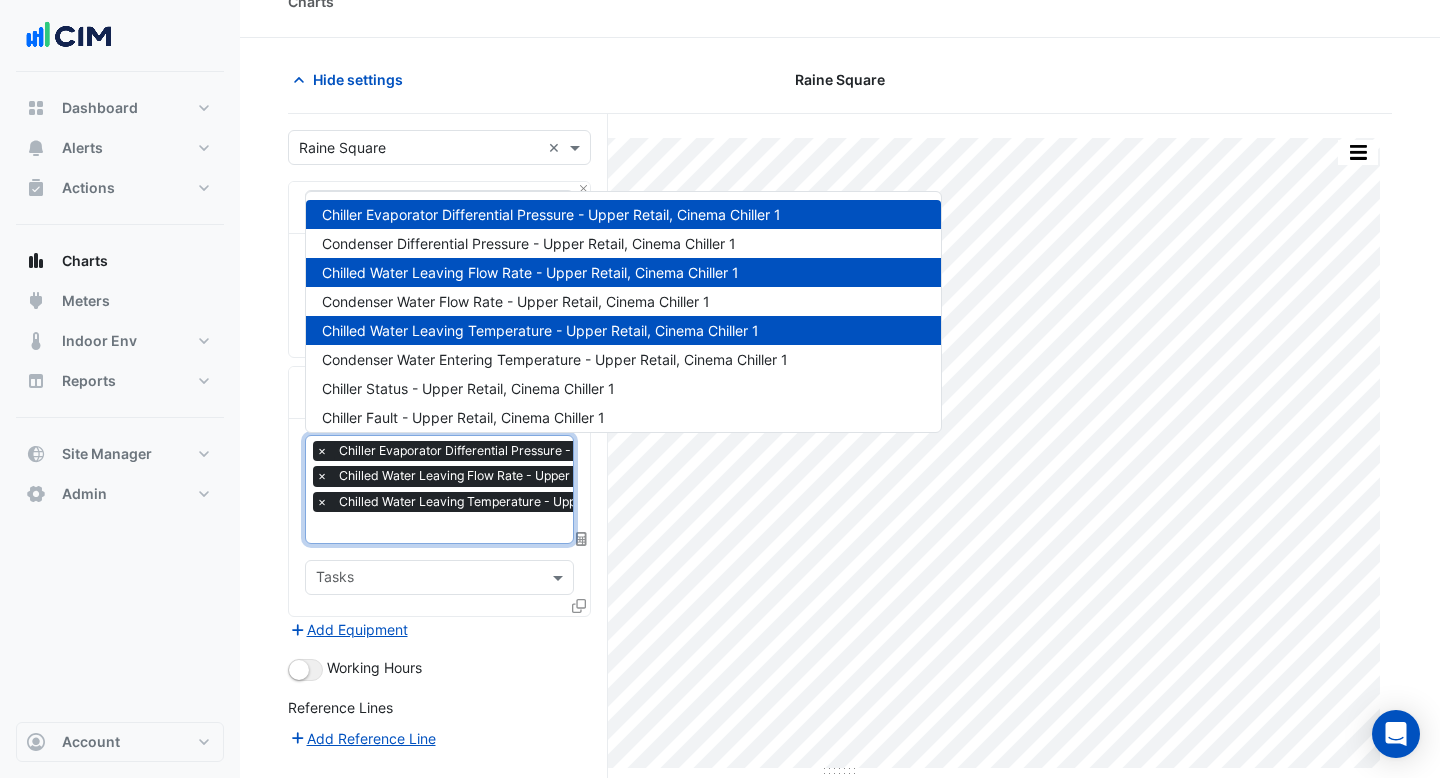 click at bounding box center (534, 529) 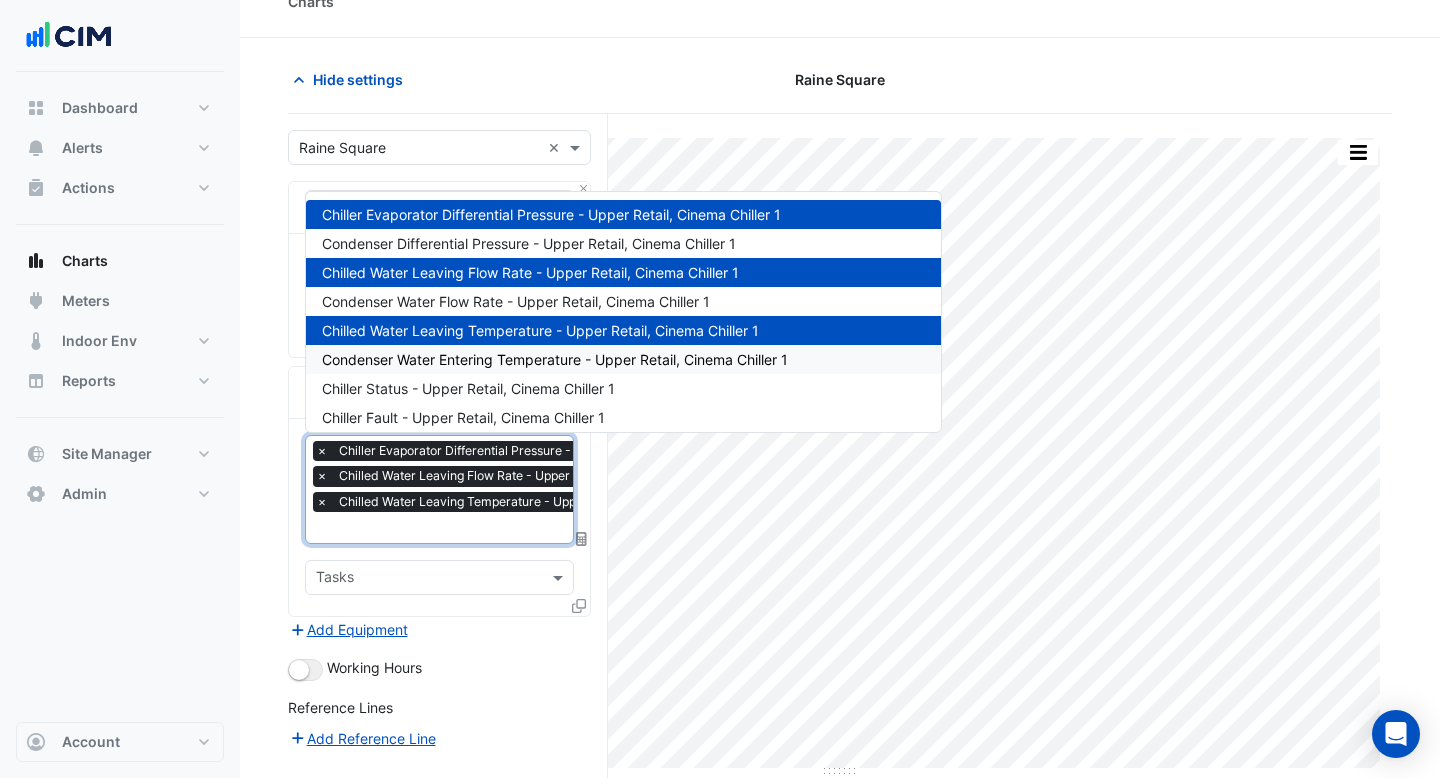 scroll, scrollTop: 240, scrollLeft: 0, axis: vertical 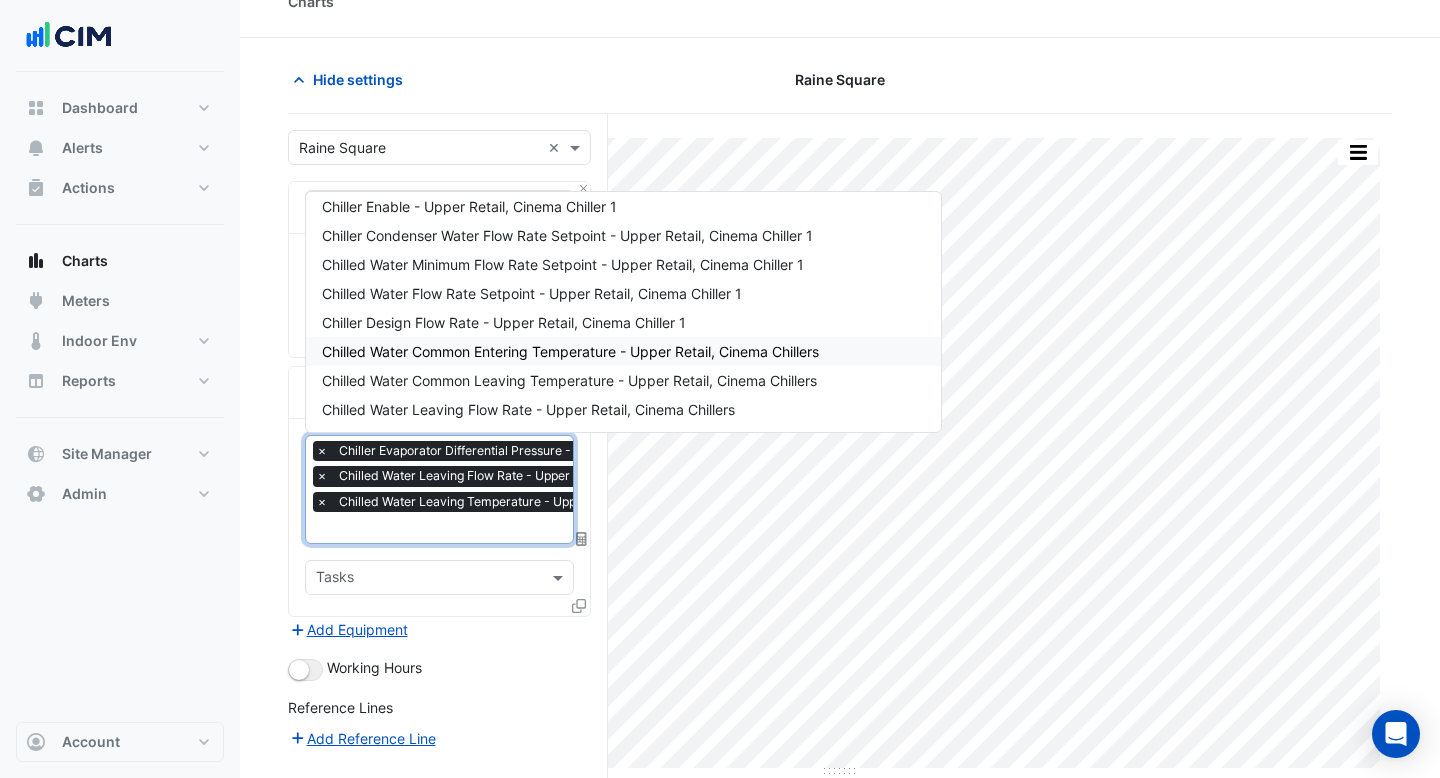 click on "Chilled Water Common Entering Temperature - Upper Retail, Cinema Chillers" at bounding box center (570, 351) 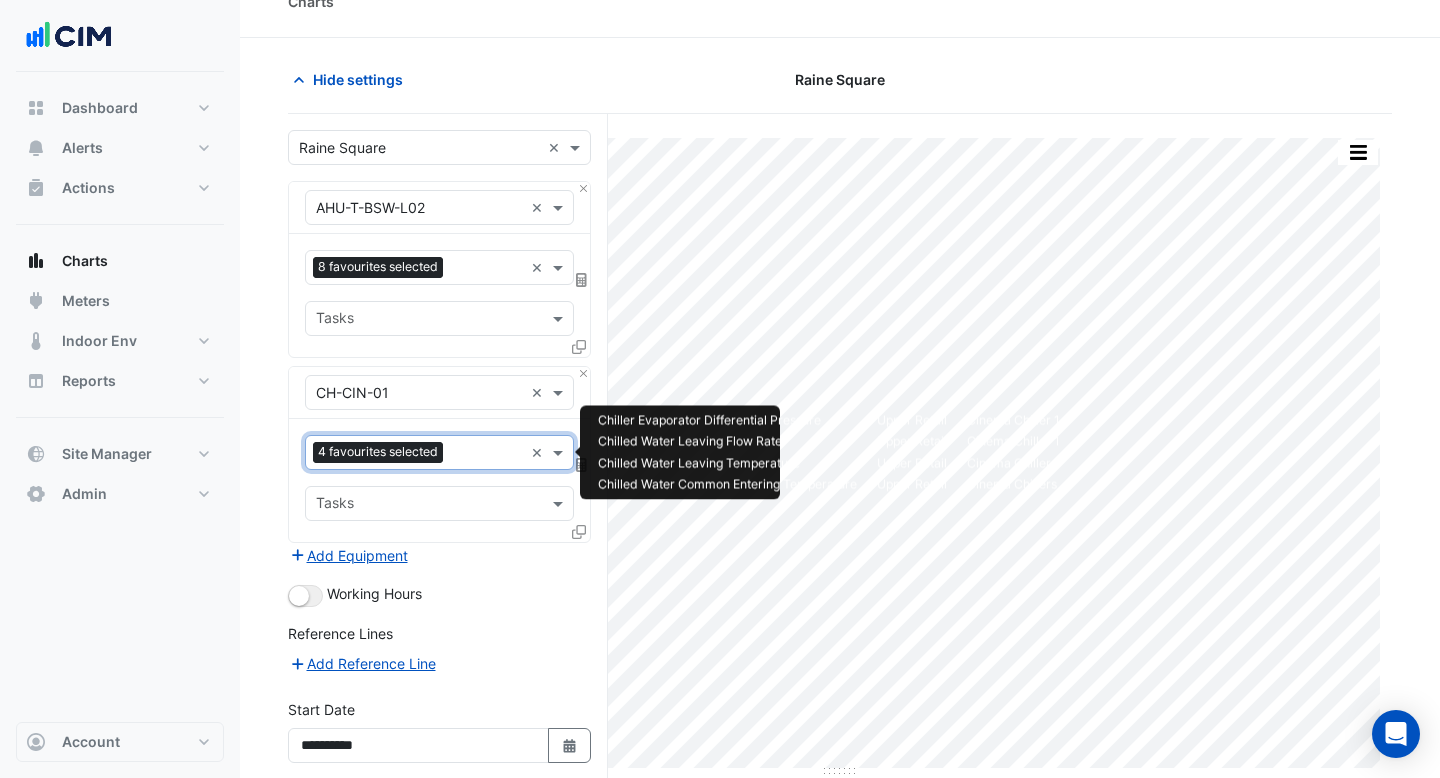 click at bounding box center (487, 454) 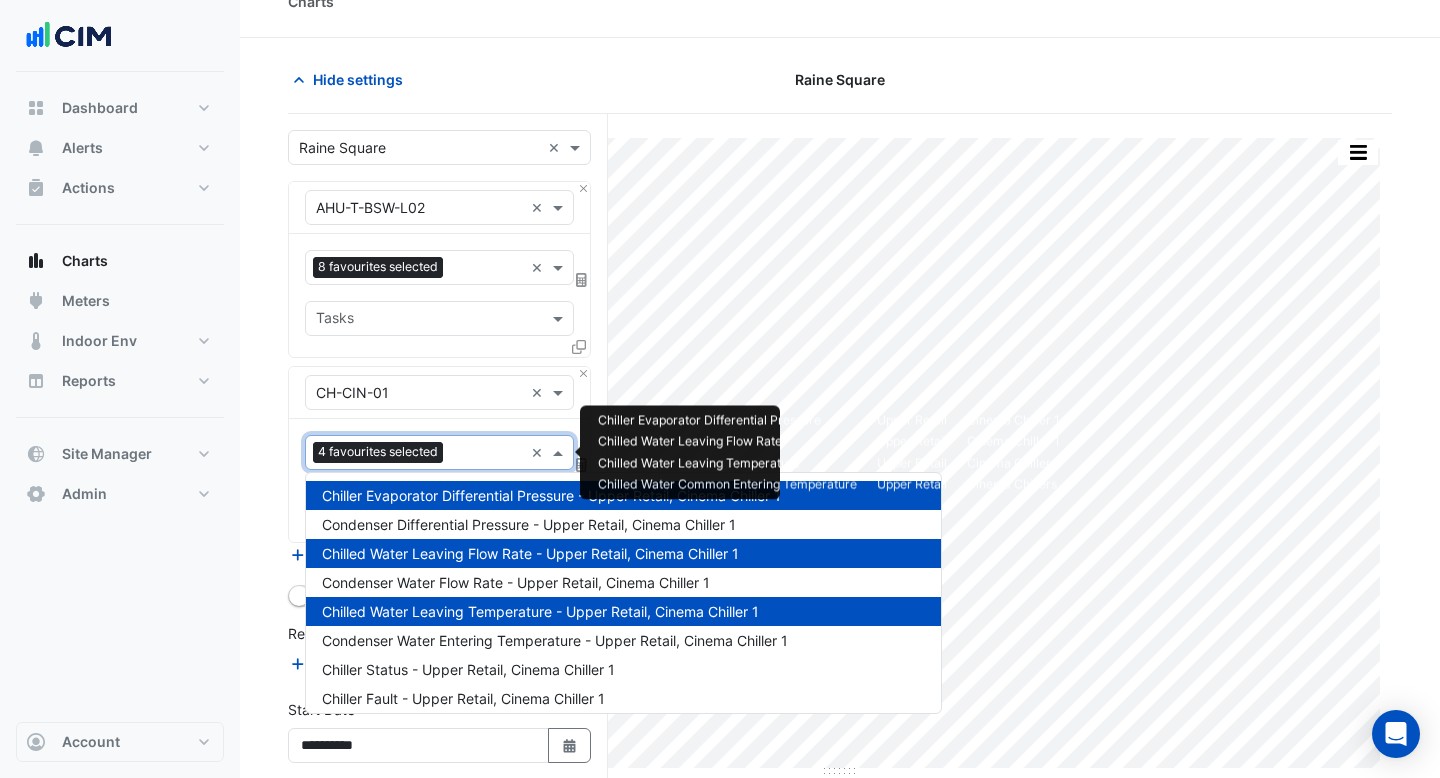 scroll, scrollTop: 385, scrollLeft: 0, axis: vertical 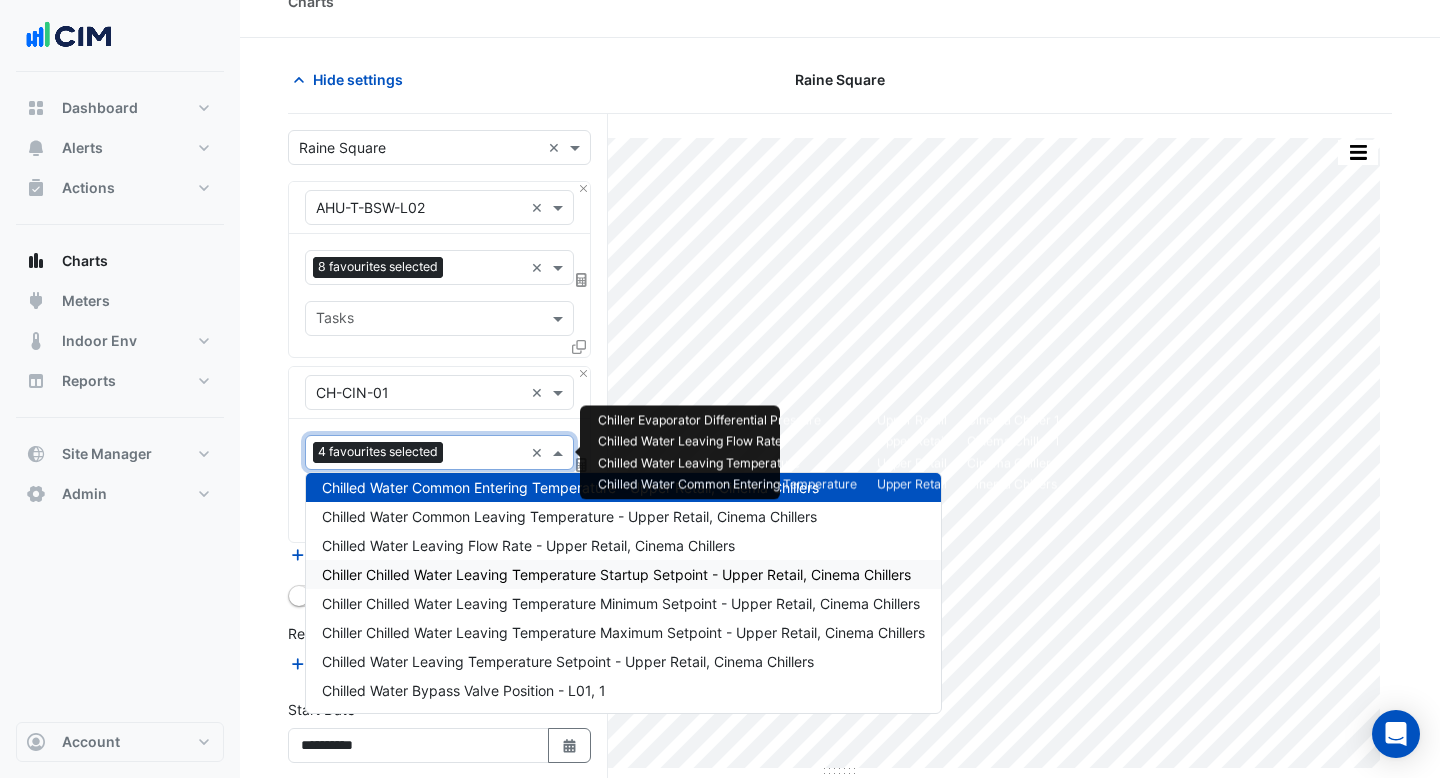 click on "Chiller Chilled Water Leaving Temperature Startup Setpoint - Upper Retail, Cinema Chillers" at bounding box center [616, 574] 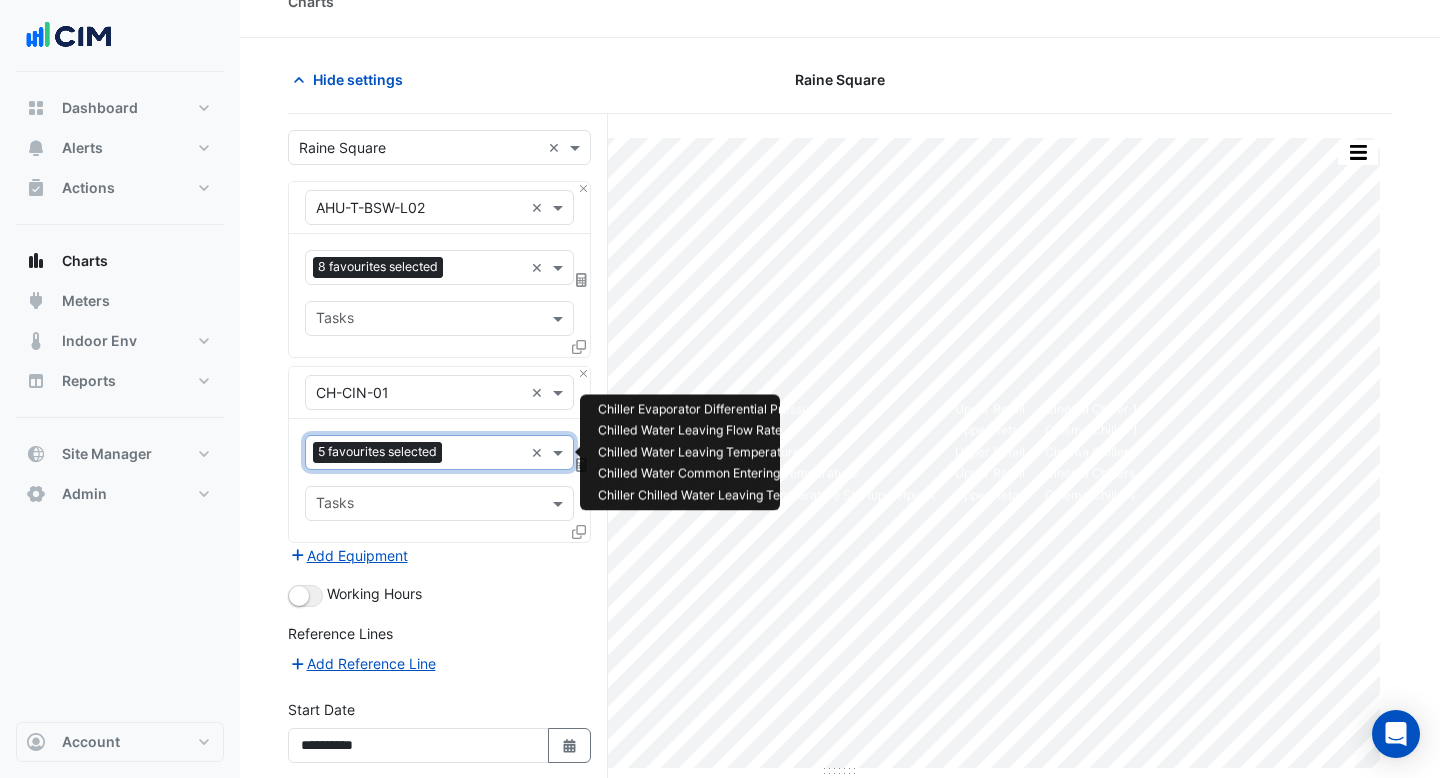 click at bounding box center (486, 454) 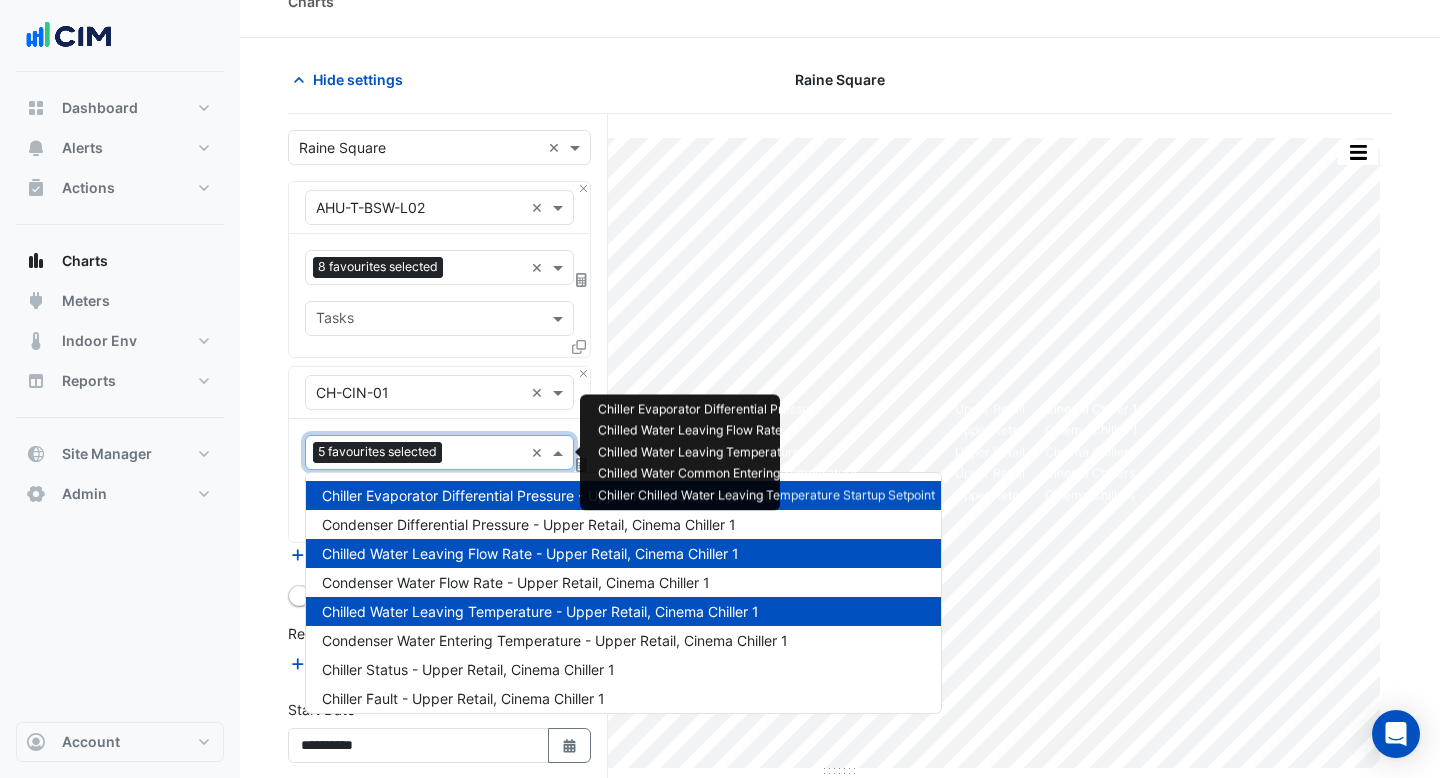 scroll, scrollTop: 472, scrollLeft: 0, axis: vertical 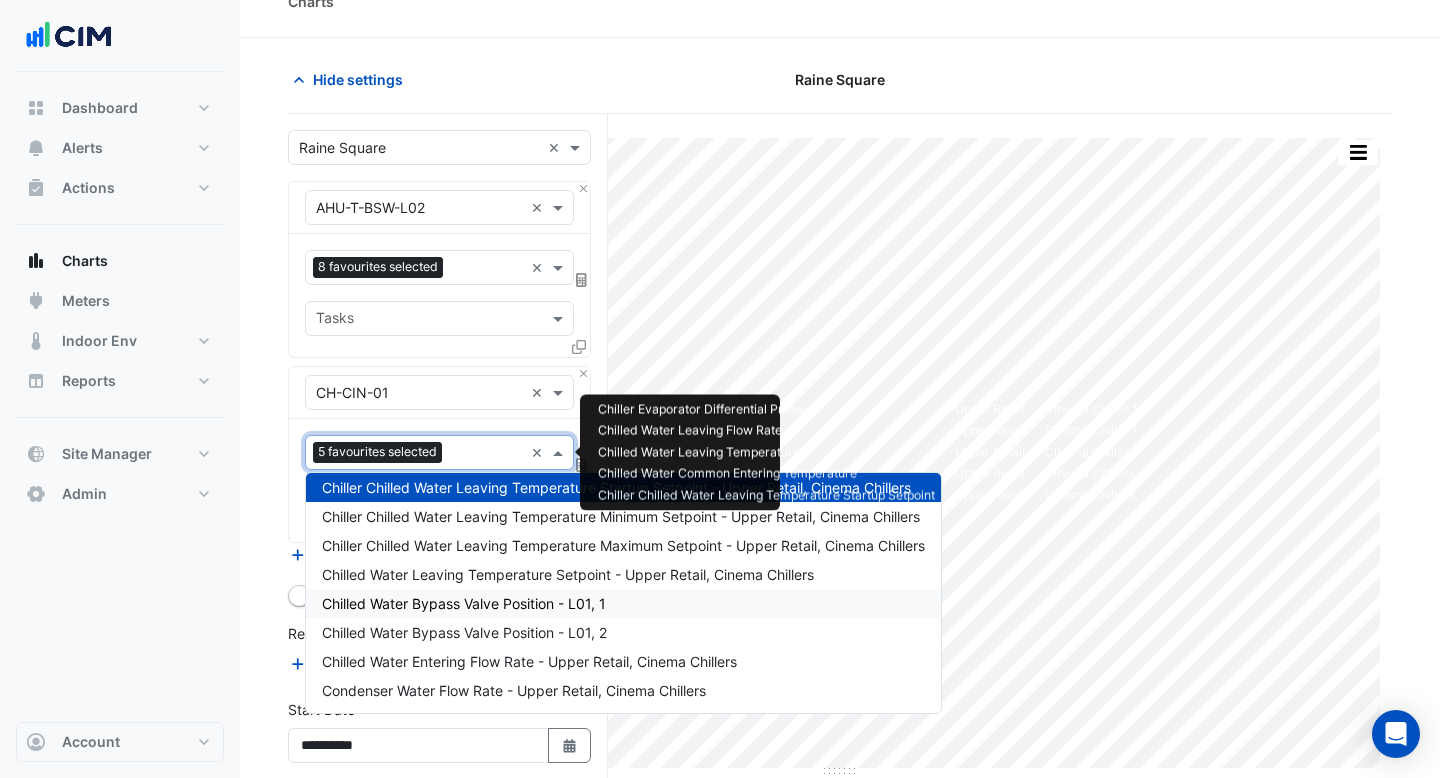 click on "Chilled Water Bypass Valve Position - L01, 1" at bounding box center [623, 603] 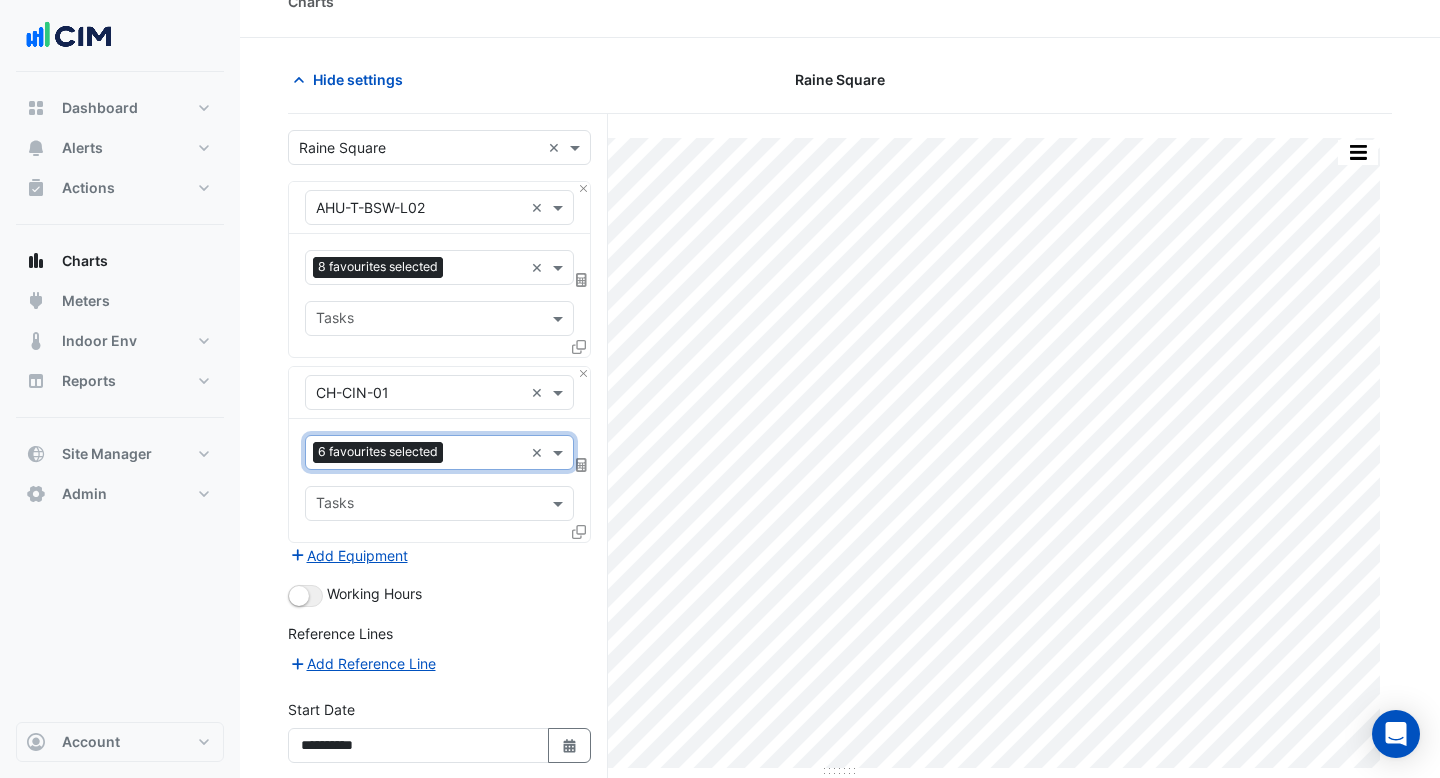 scroll, scrollTop: 149, scrollLeft: 0, axis: vertical 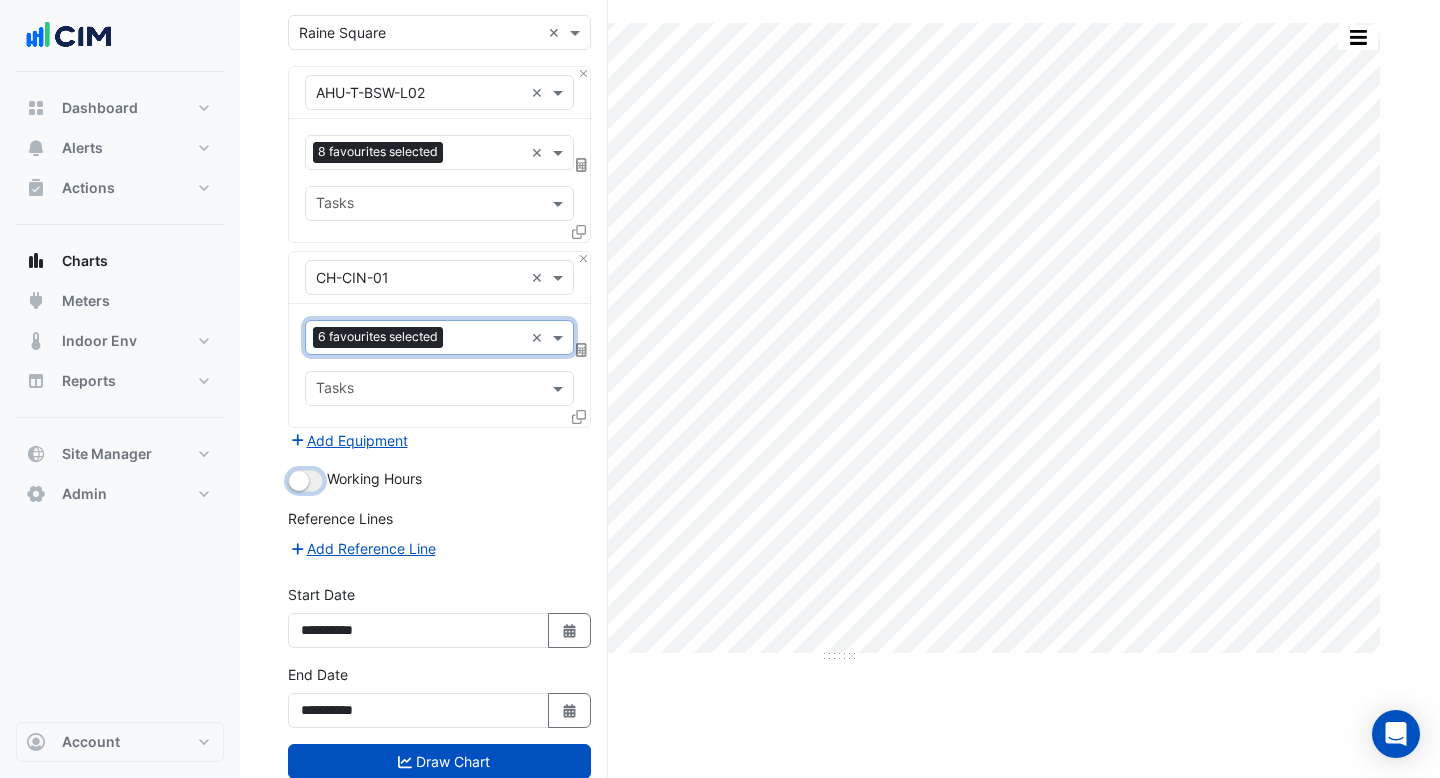 click at bounding box center [305, 481] 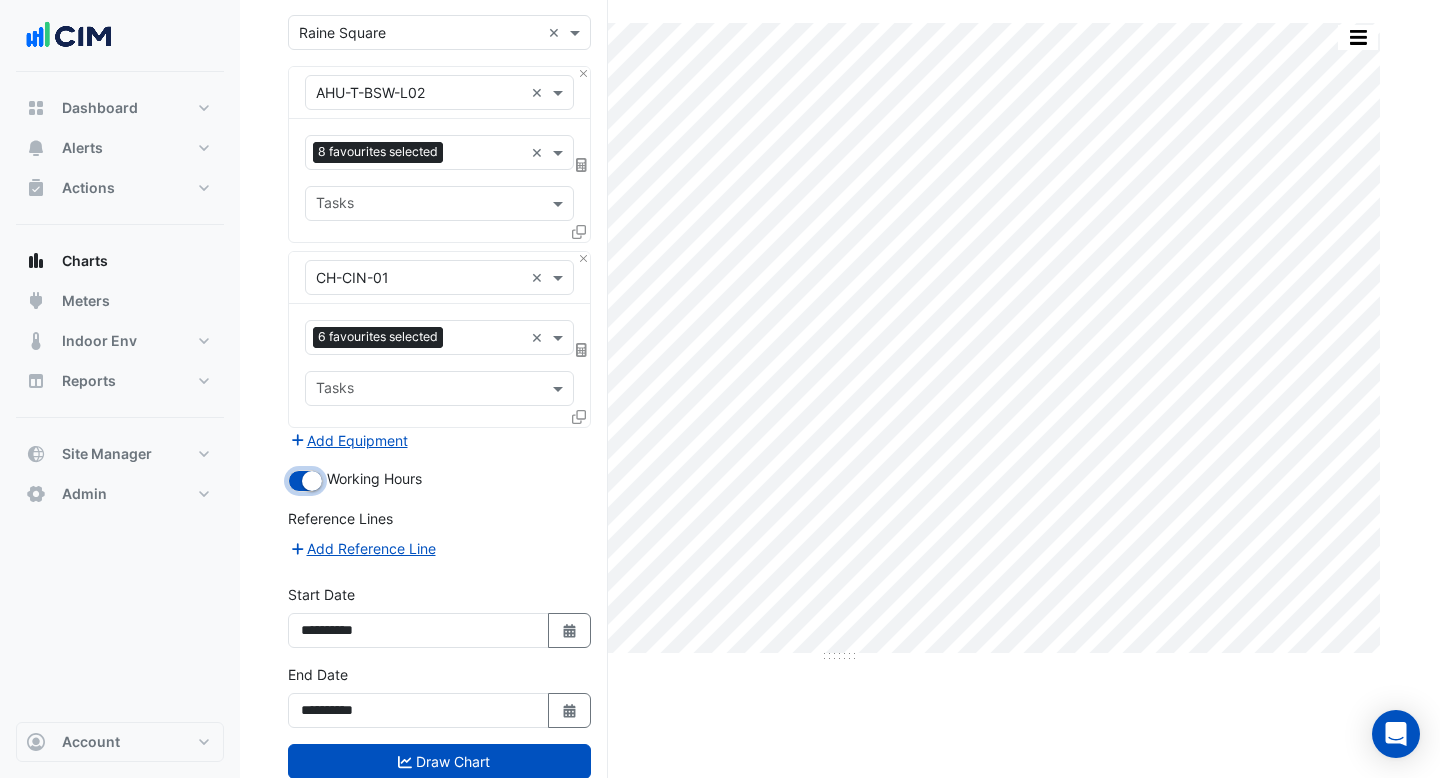 scroll, scrollTop: 204, scrollLeft: 0, axis: vertical 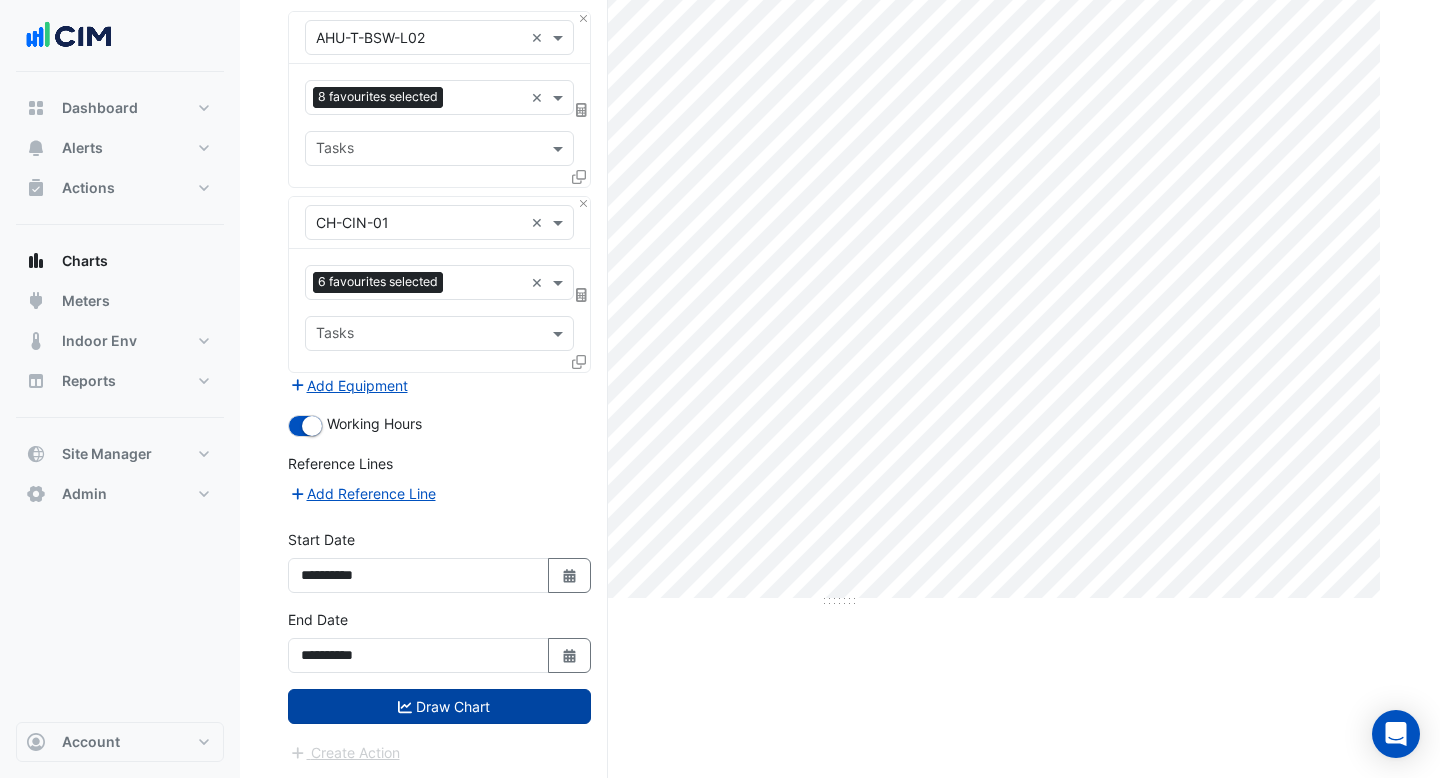 click on "Draw Chart" at bounding box center [439, 706] 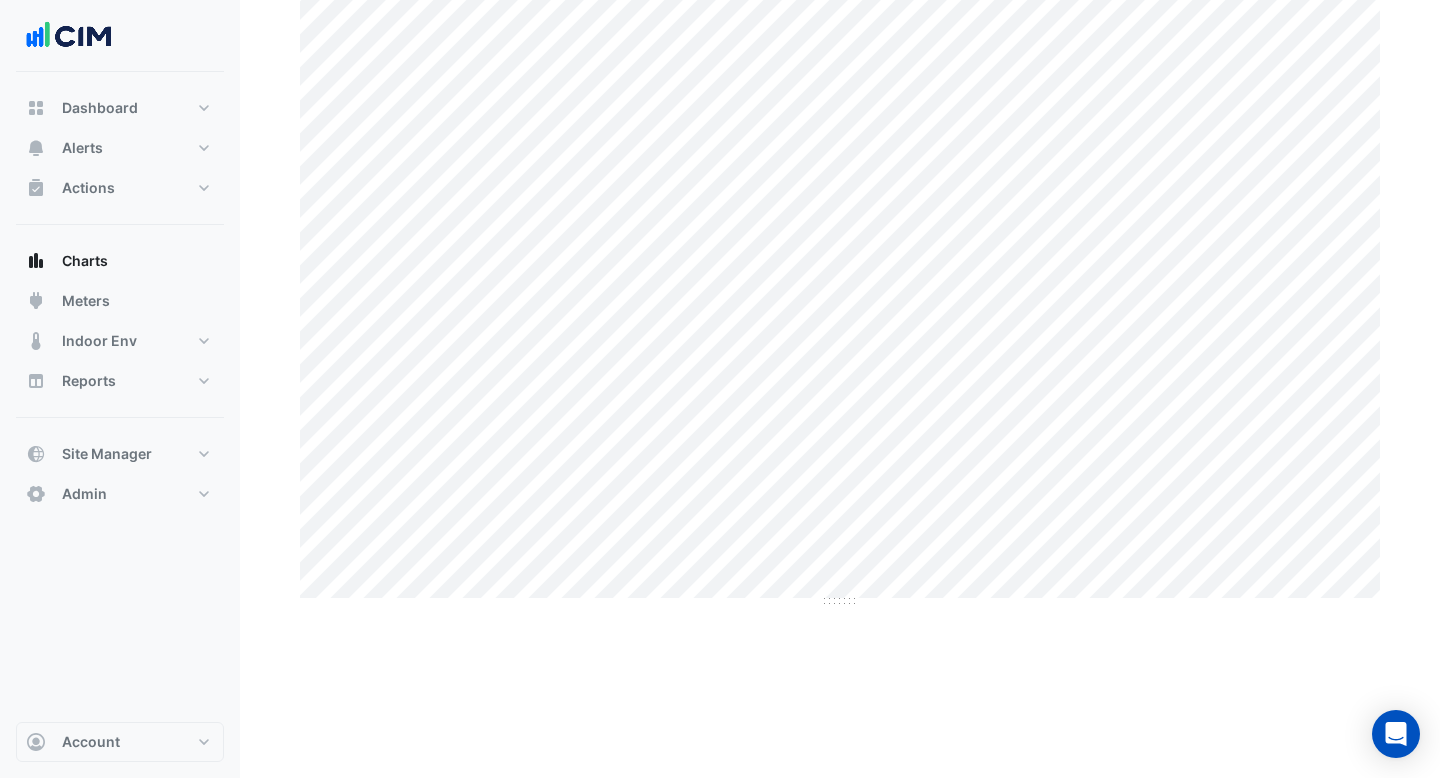 scroll, scrollTop: 0, scrollLeft: 0, axis: both 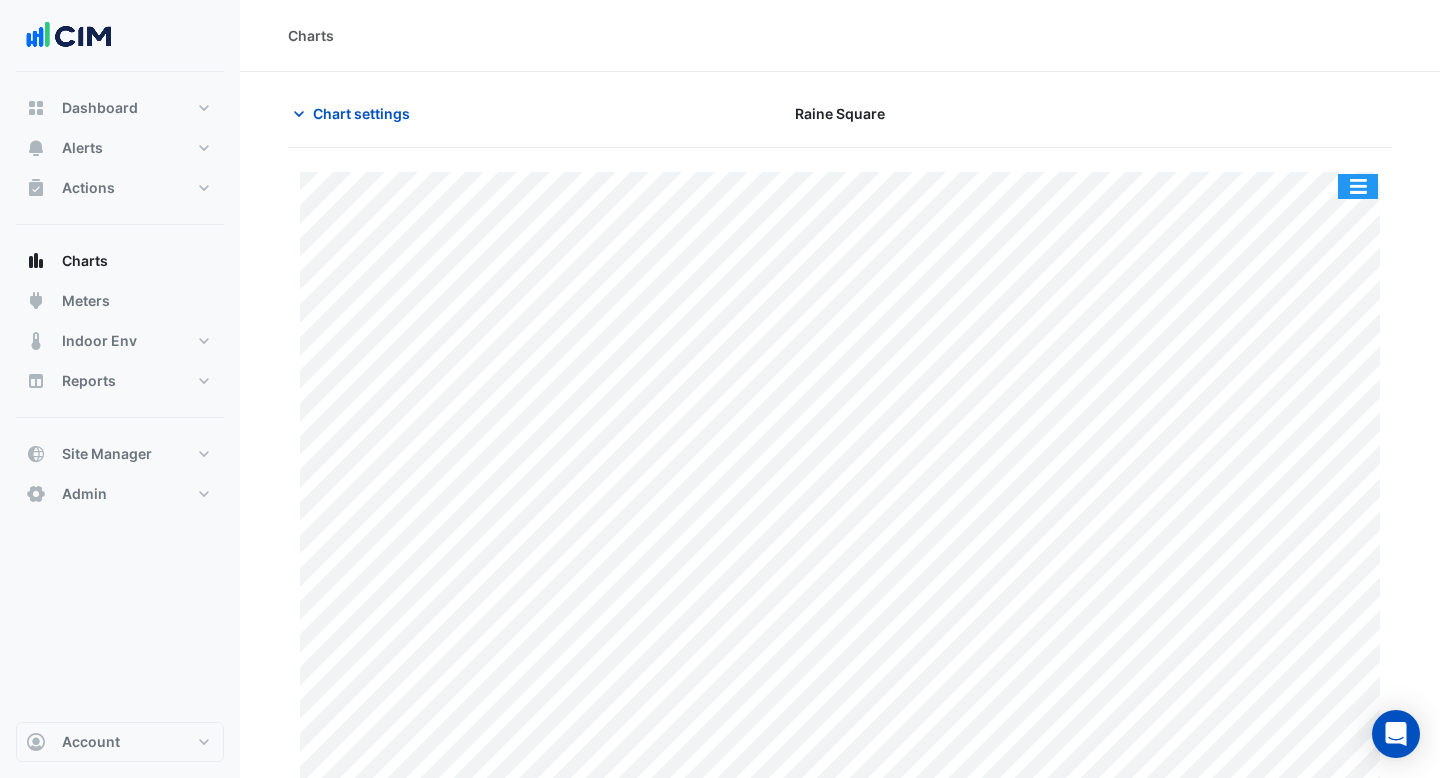 click 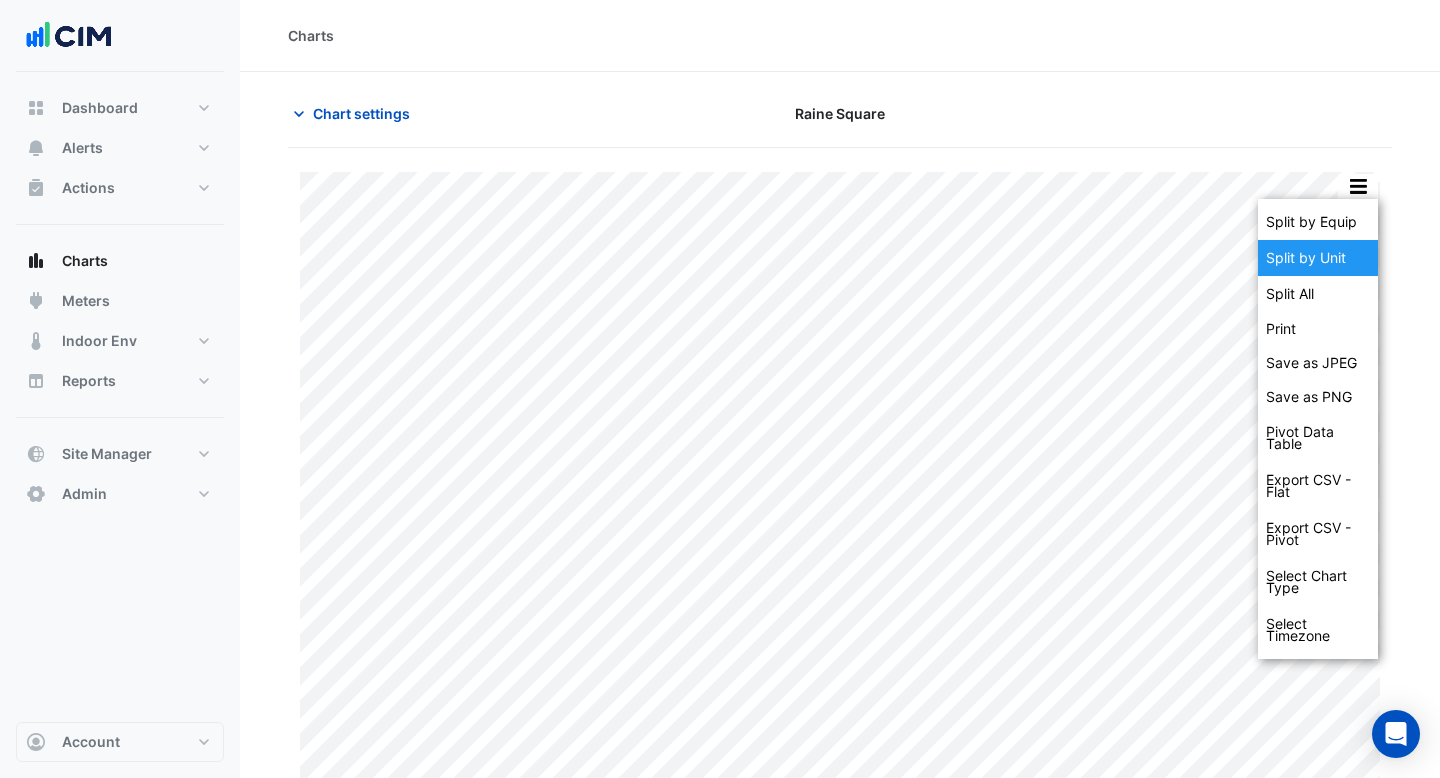 click on "Split by Unit" 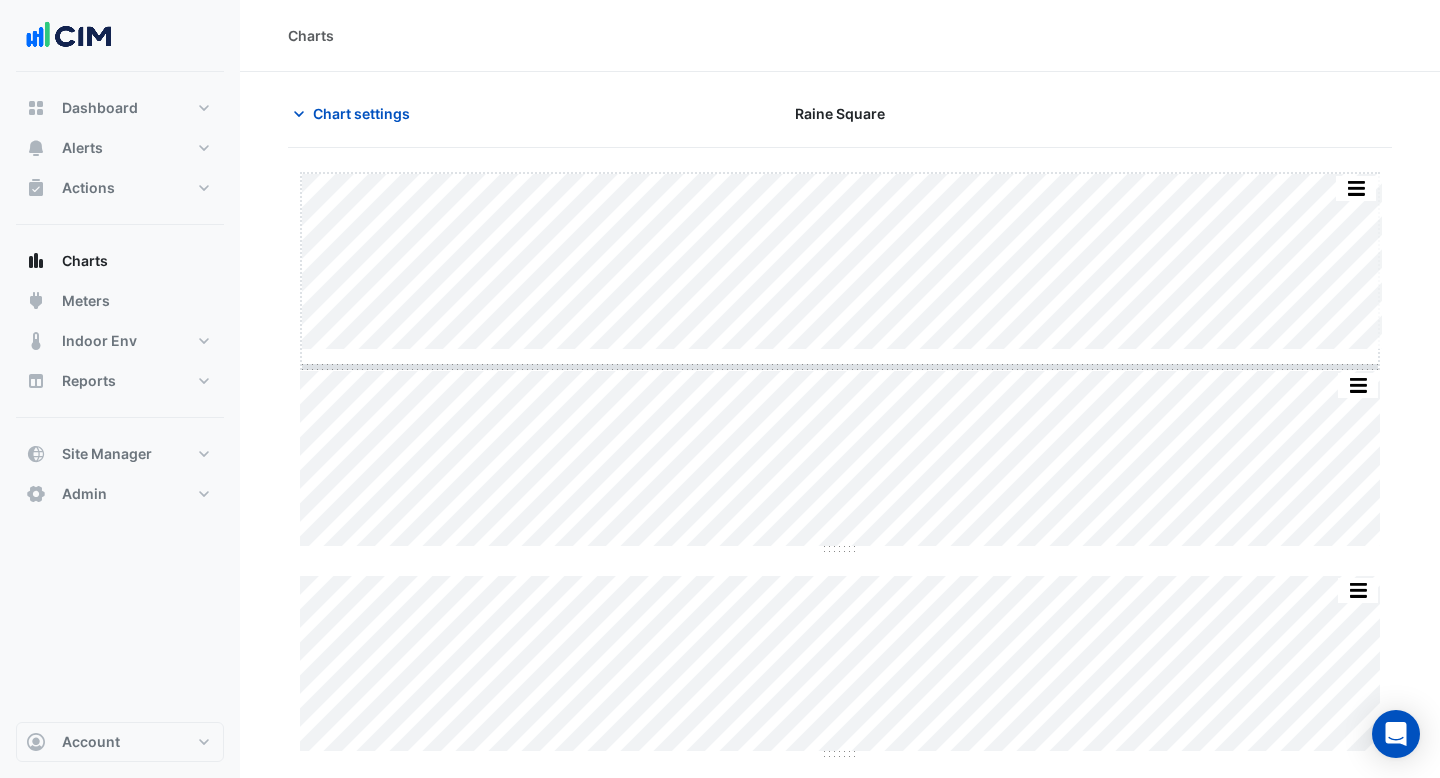 drag, startPoint x: 848, startPoint y: 347, endPoint x: 891, endPoint y: 584, distance: 240.86926 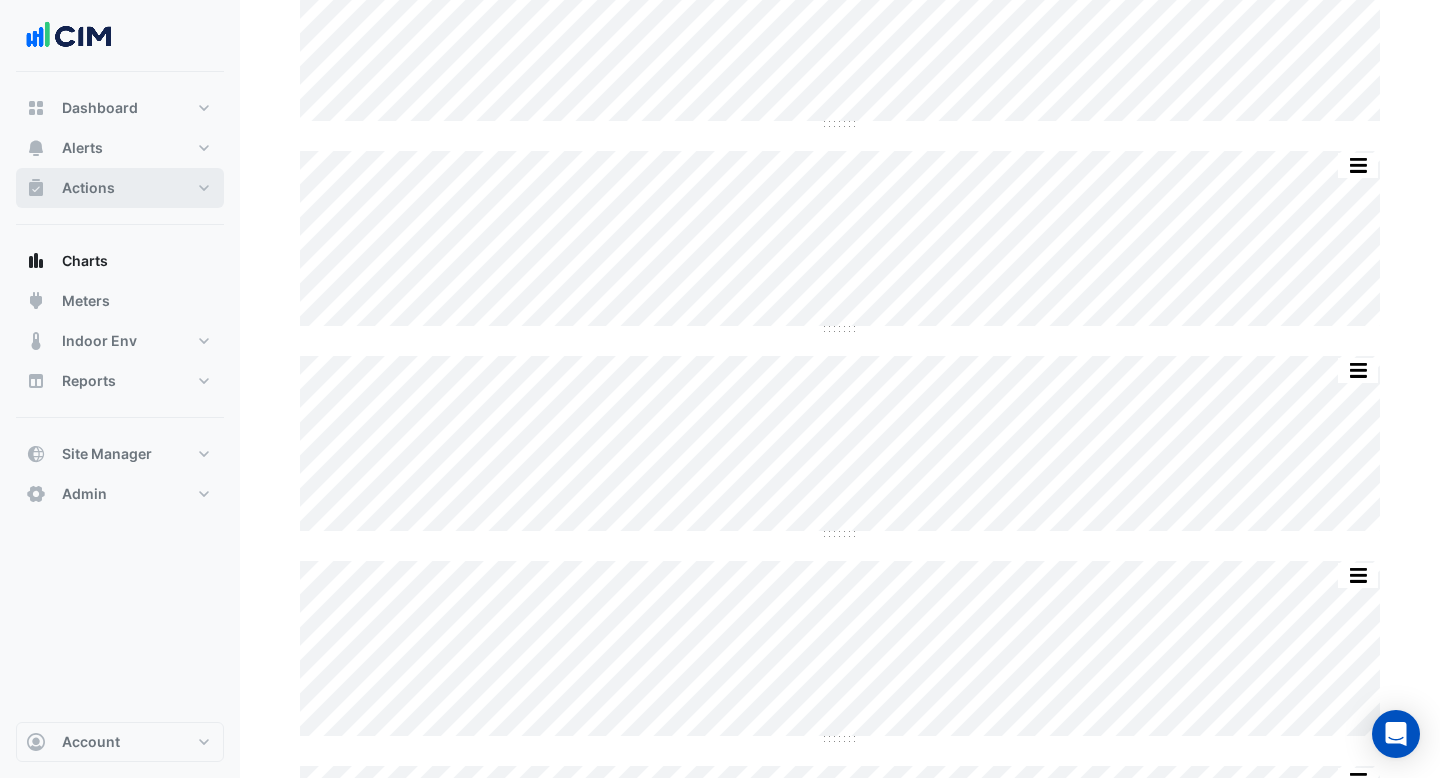 scroll, scrollTop: 0, scrollLeft: 0, axis: both 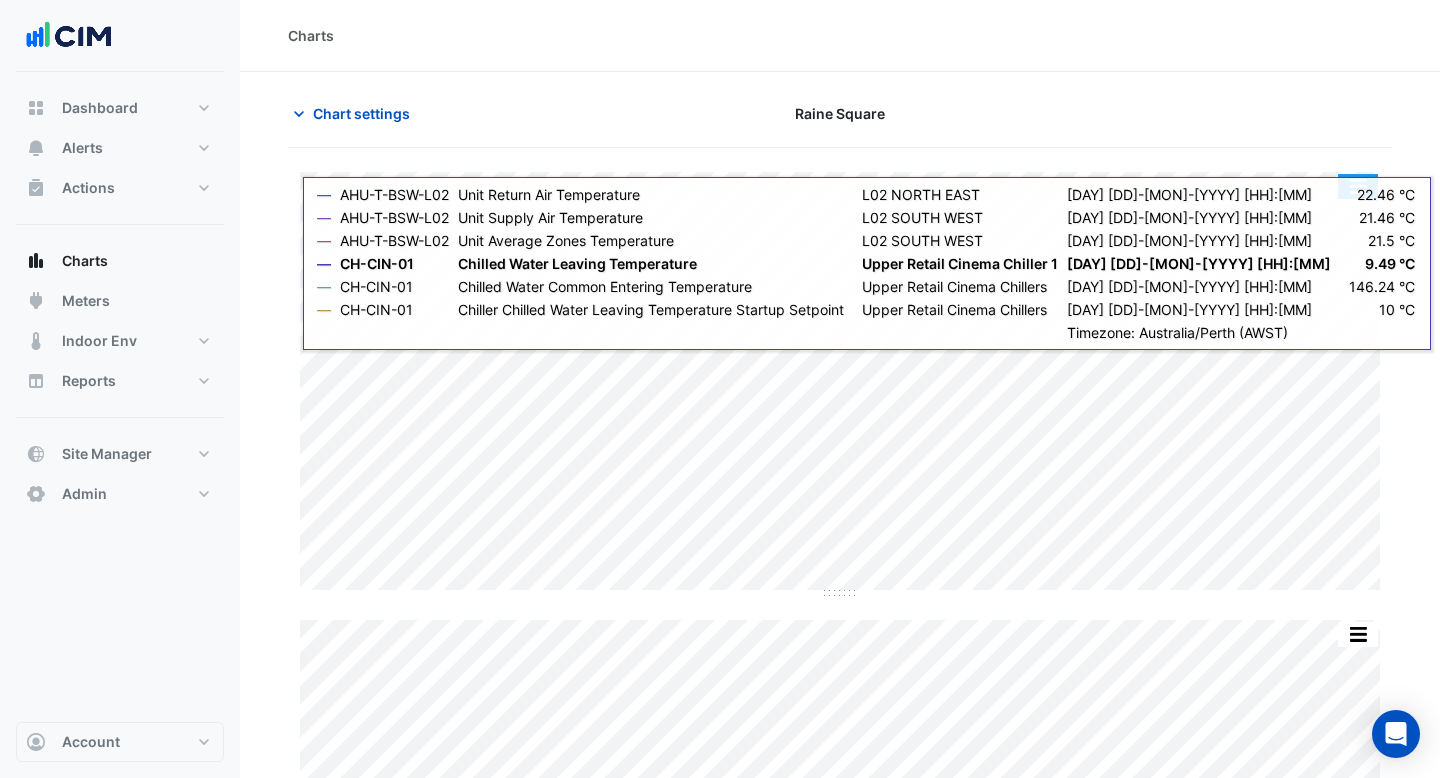 click 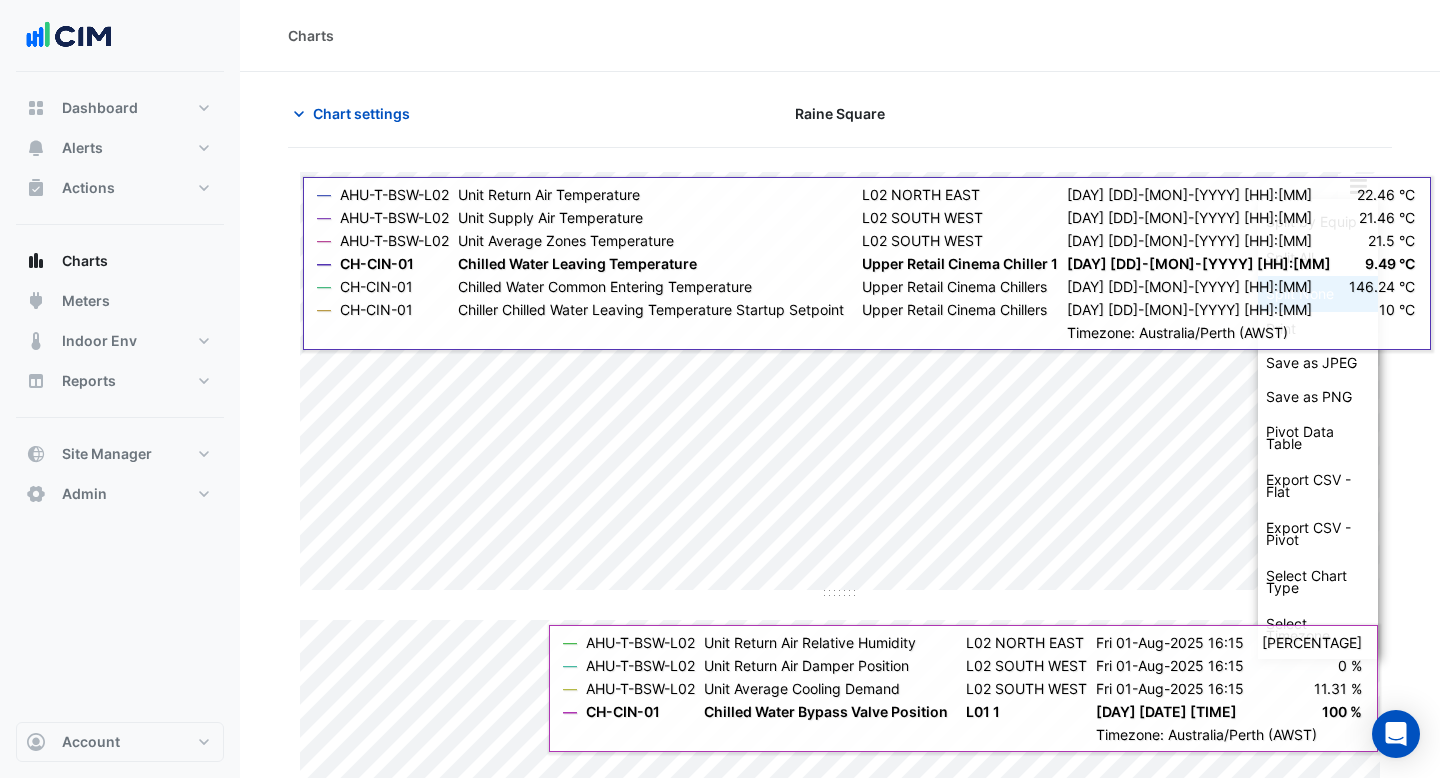 click on "Split None" 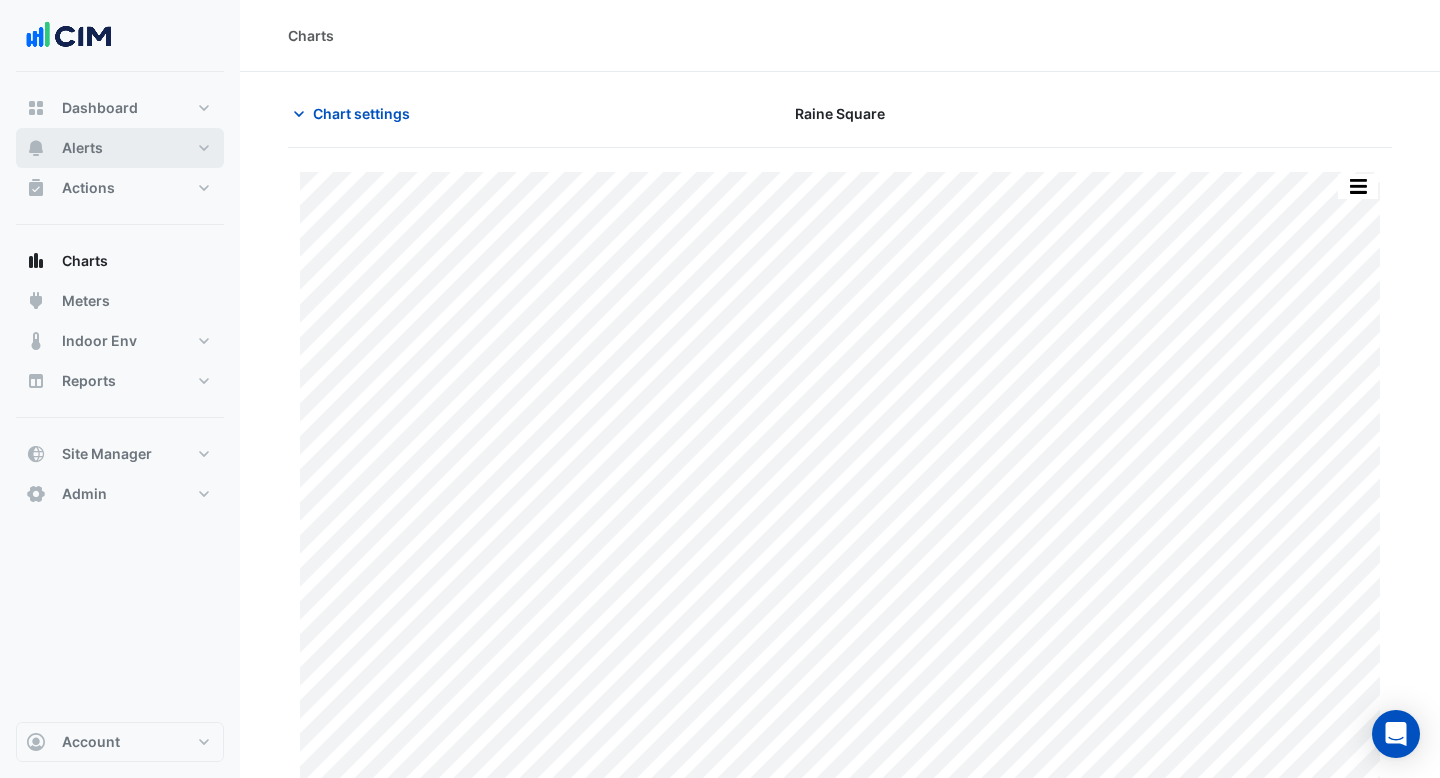 click on "Alerts" at bounding box center [120, 148] 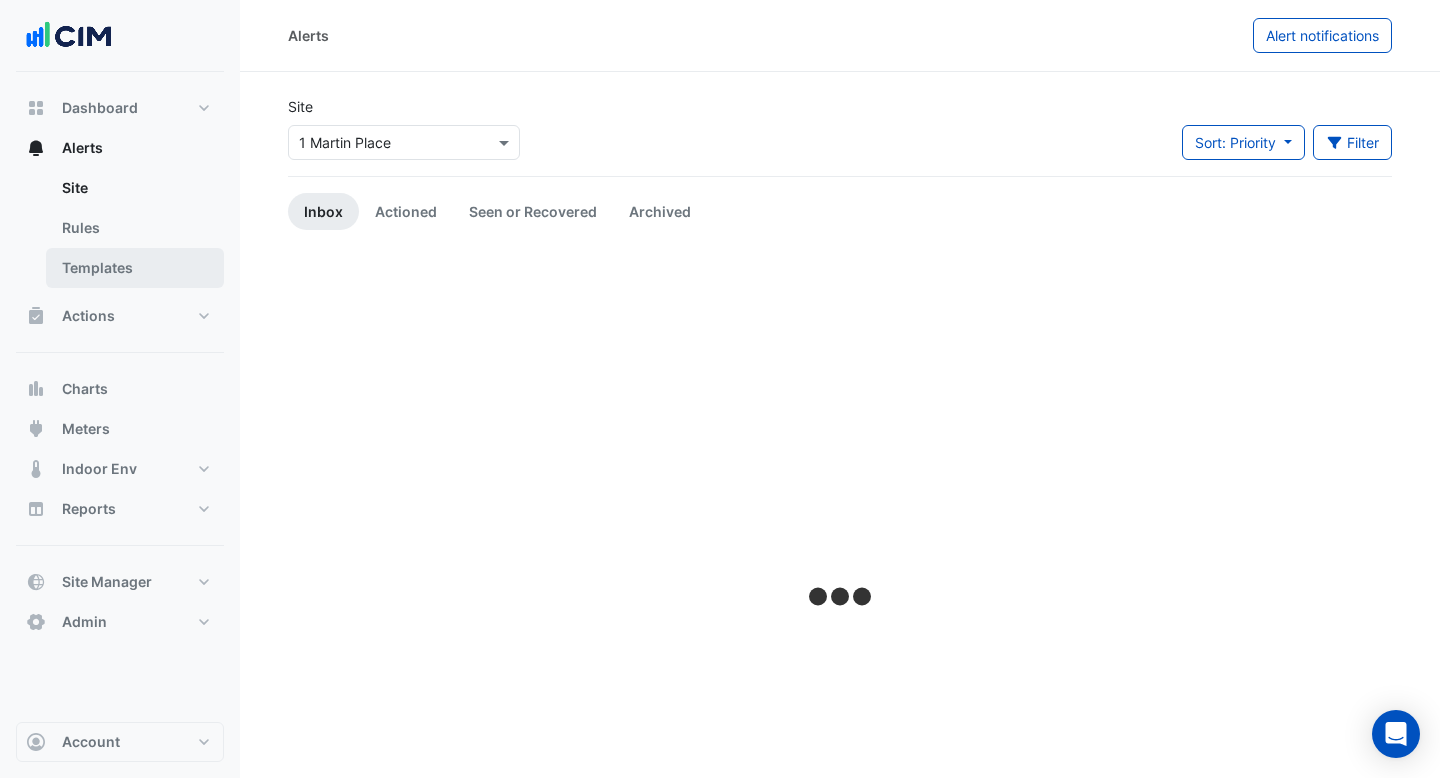 click on "Templates" at bounding box center (135, 268) 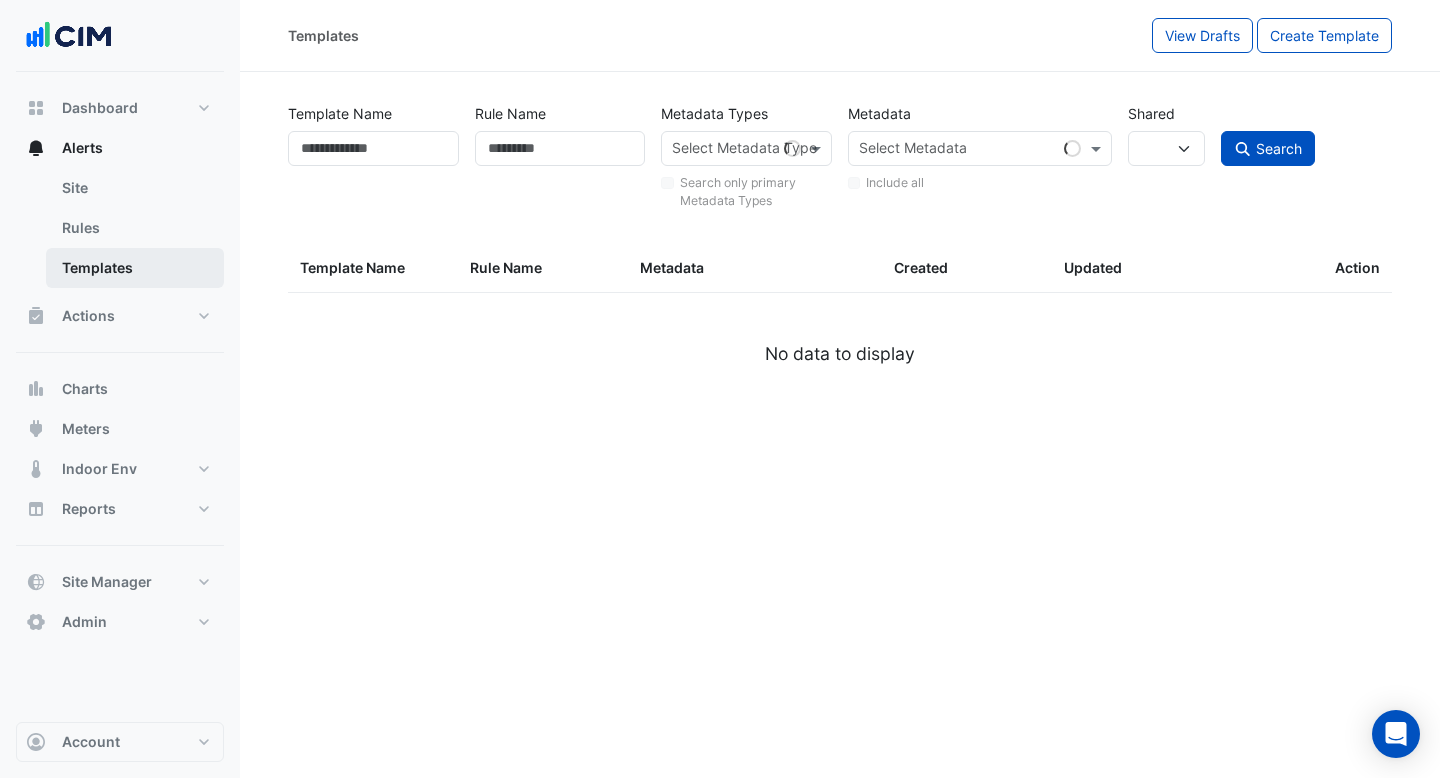 select 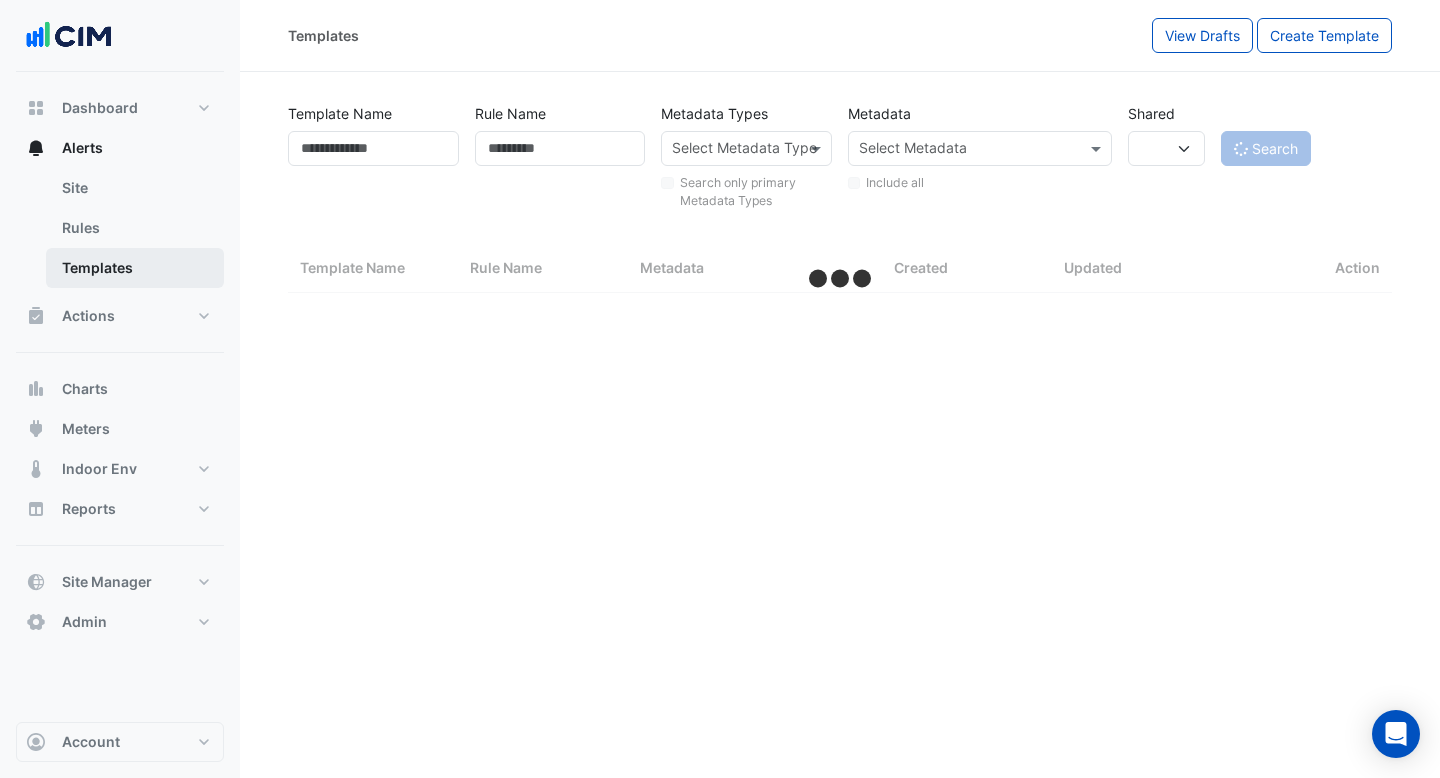 select on "***" 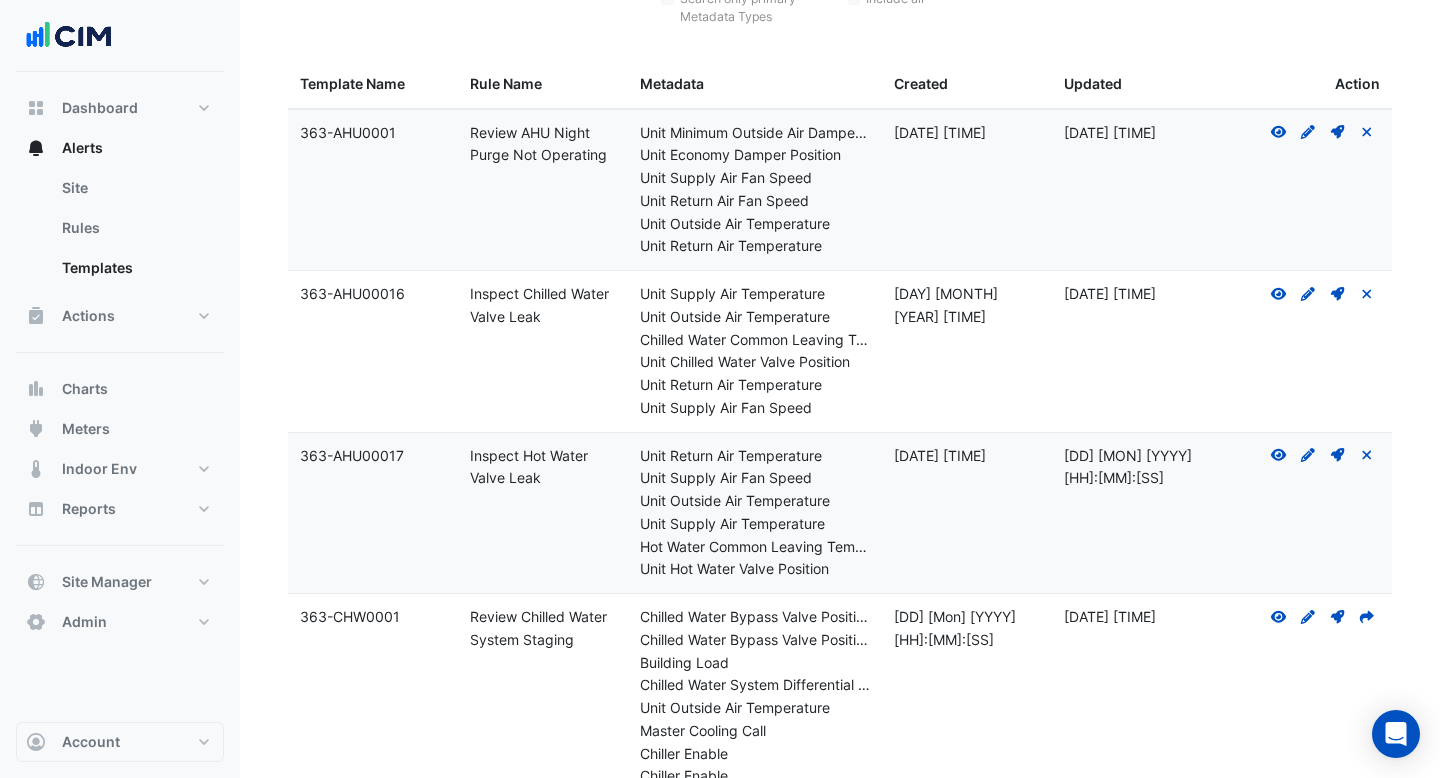 scroll, scrollTop: 231, scrollLeft: 0, axis: vertical 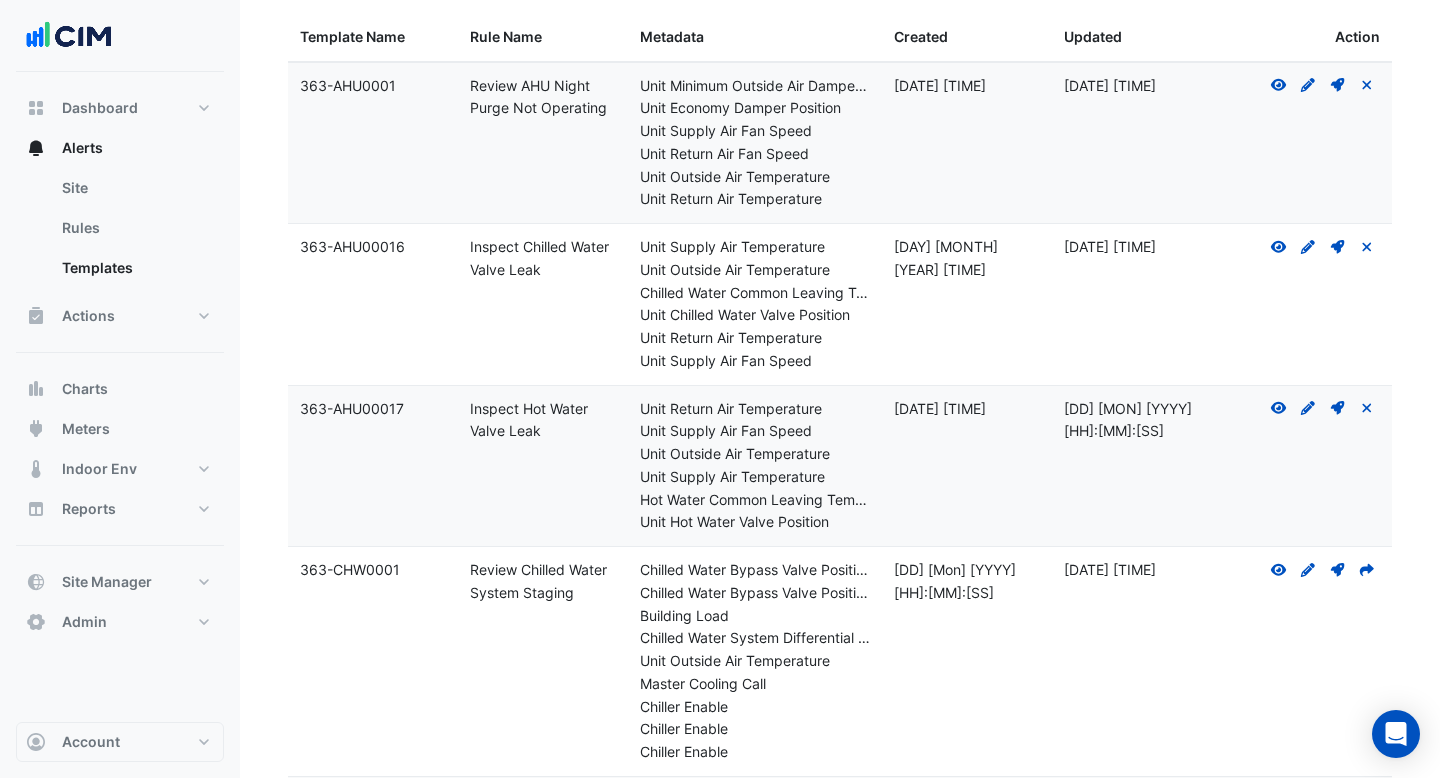 drag, startPoint x: 539, startPoint y: 266, endPoint x: 464, endPoint y: 250, distance: 76.687675 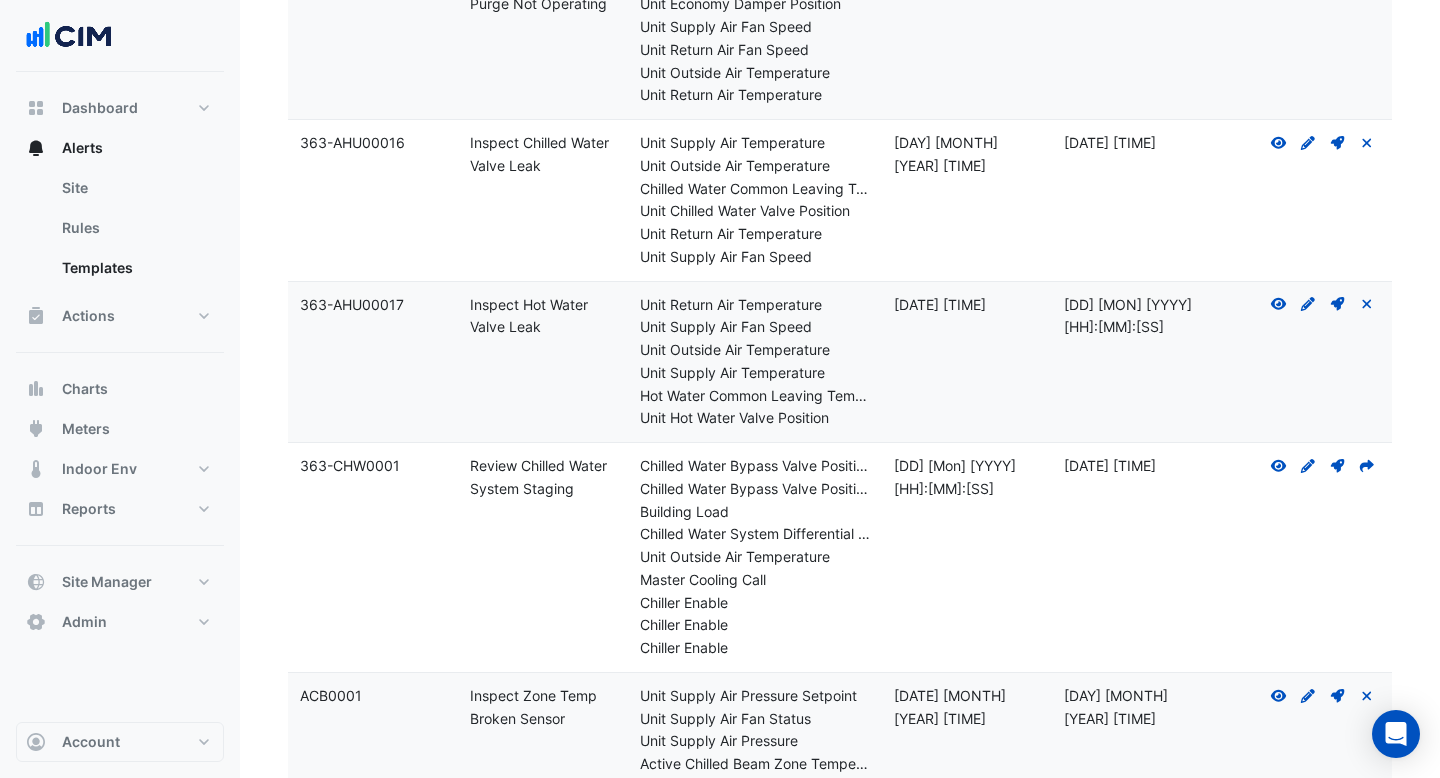 drag, startPoint x: 549, startPoint y: 329, endPoint x: 463, endPoint y: 308, distance: 88.52683 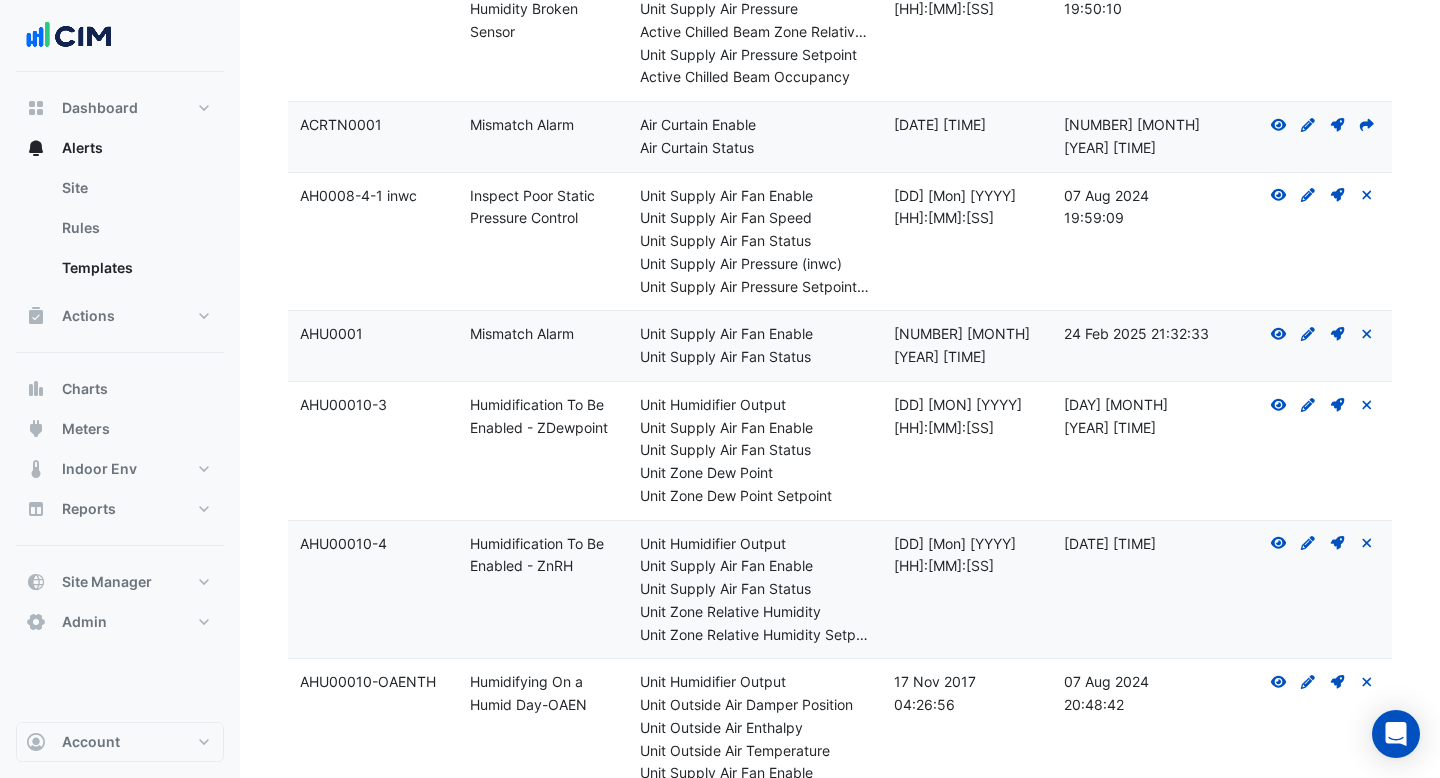 scroll, scrollTop: 2037, scrollLeft: 0, axis: vertical 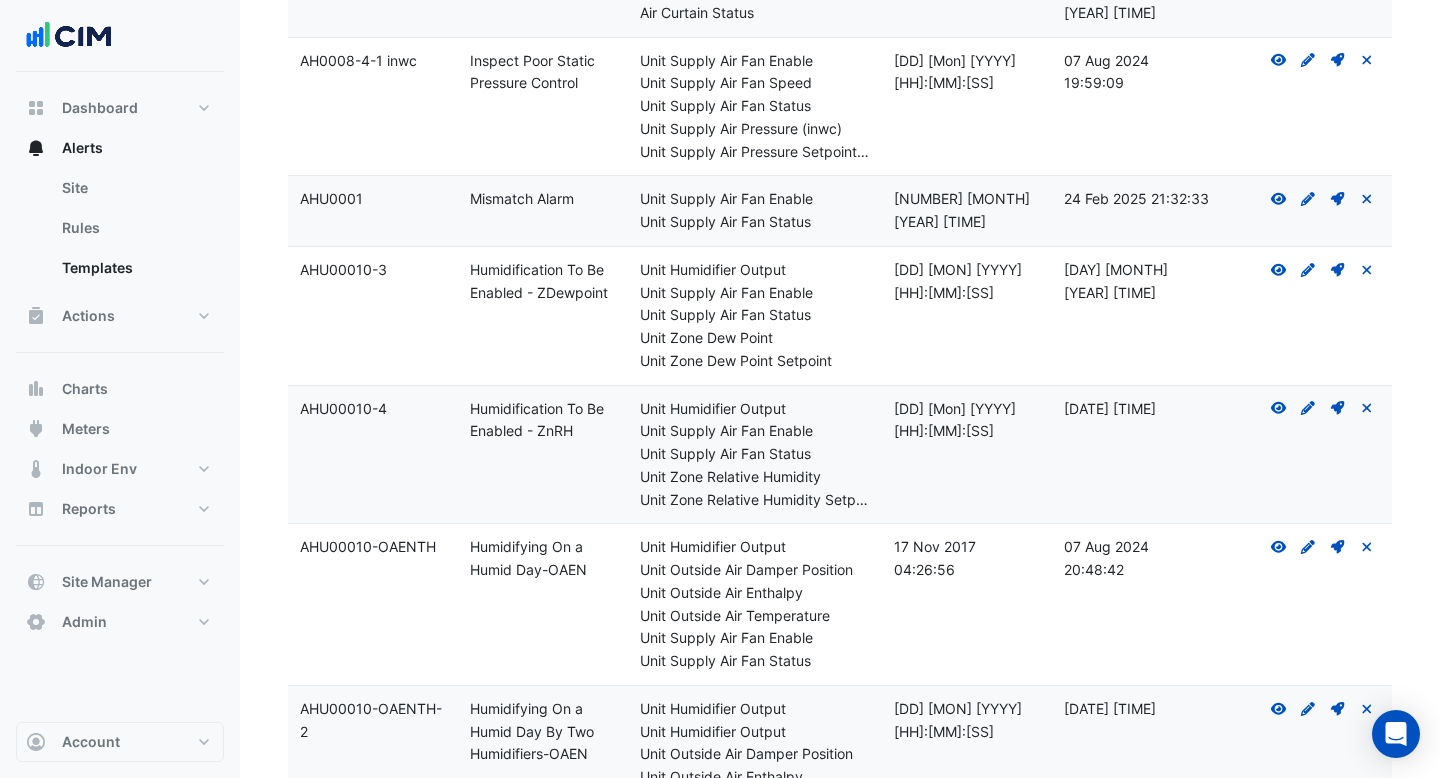 drag, startPoint x: 604, startPoint y: 291, endPoint x: 470, endPoint y: 271, distance: 135.48431 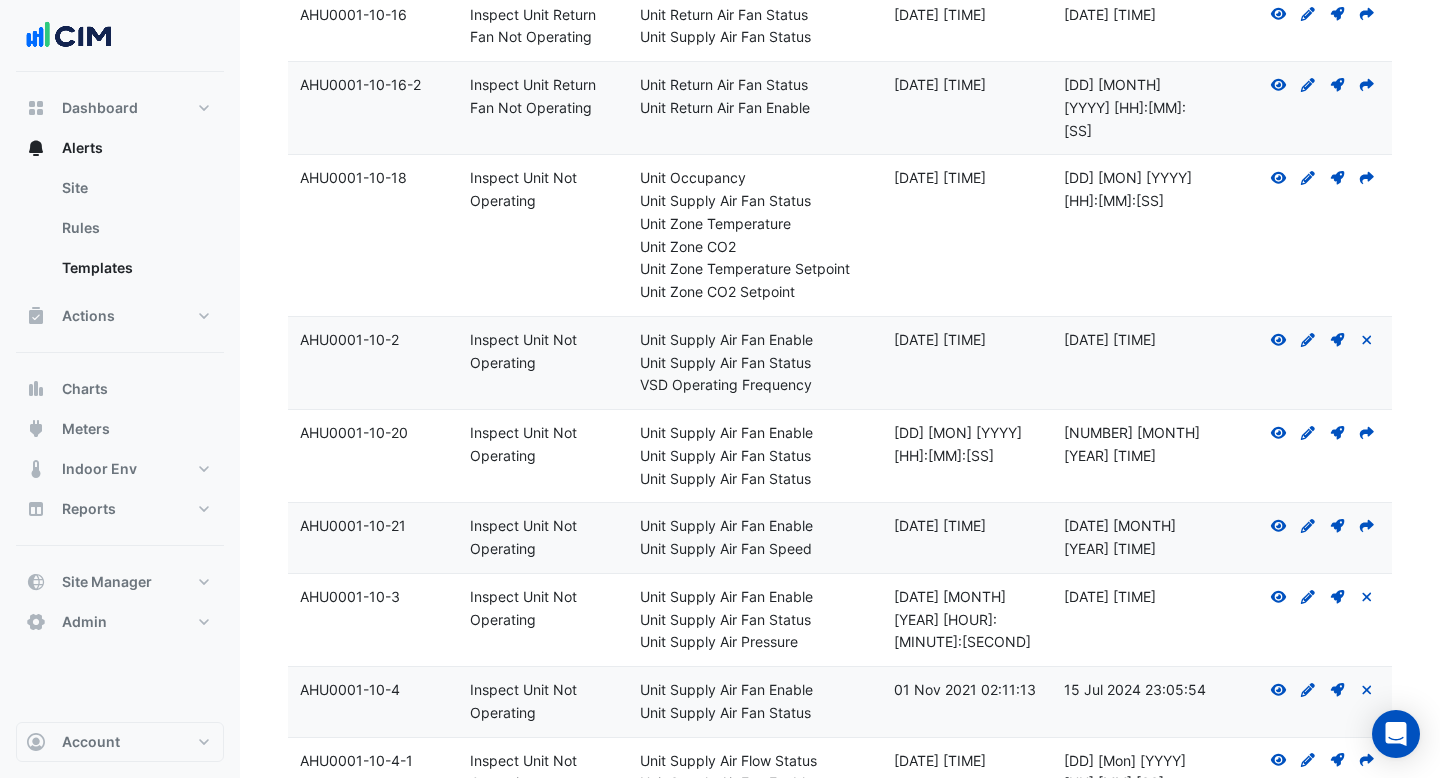 scroll, scrollTop: 4391, scrollLeft: 0, axis: vertical 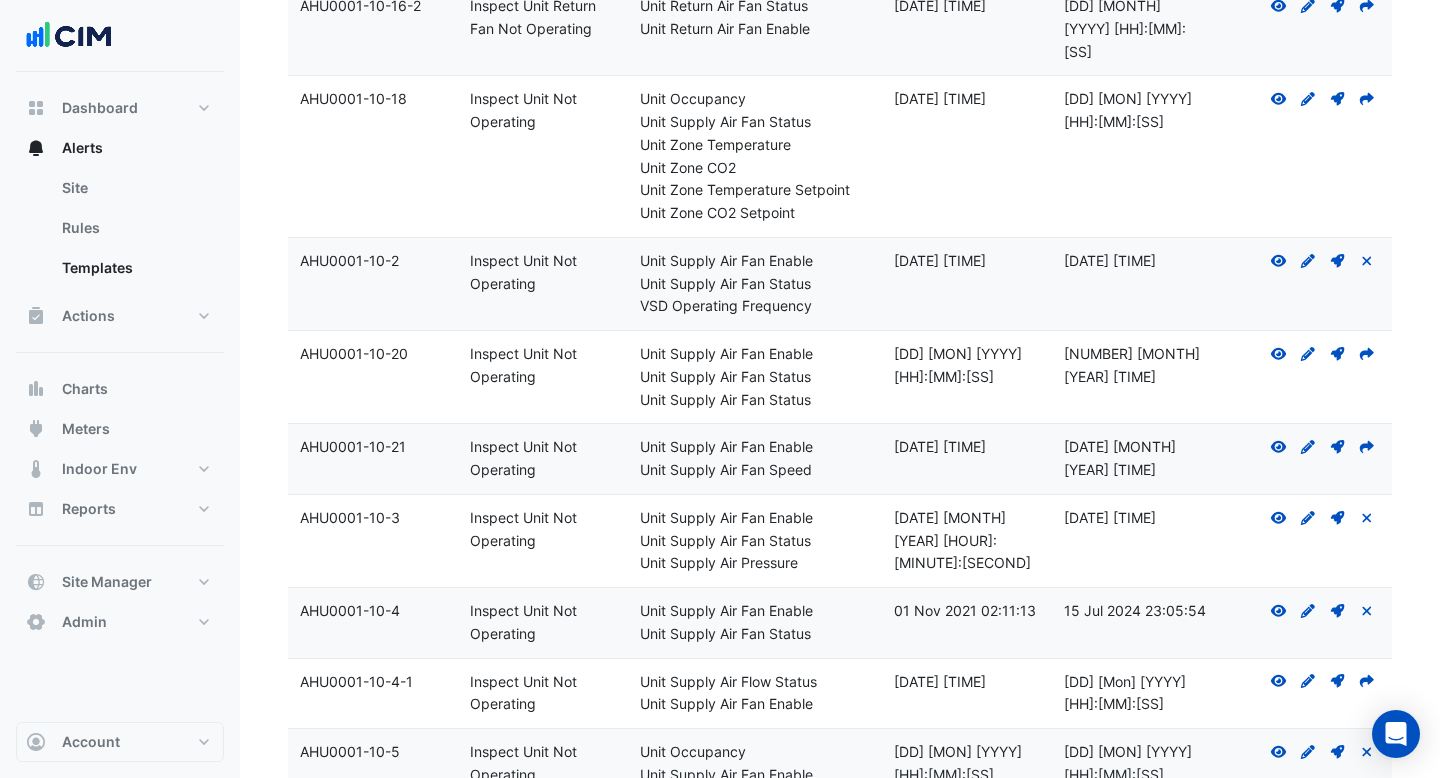 drag, startPoint x: 537, startPoint y: 504, endPoint x: 463, endPoint y: 473, distance: 80.23092 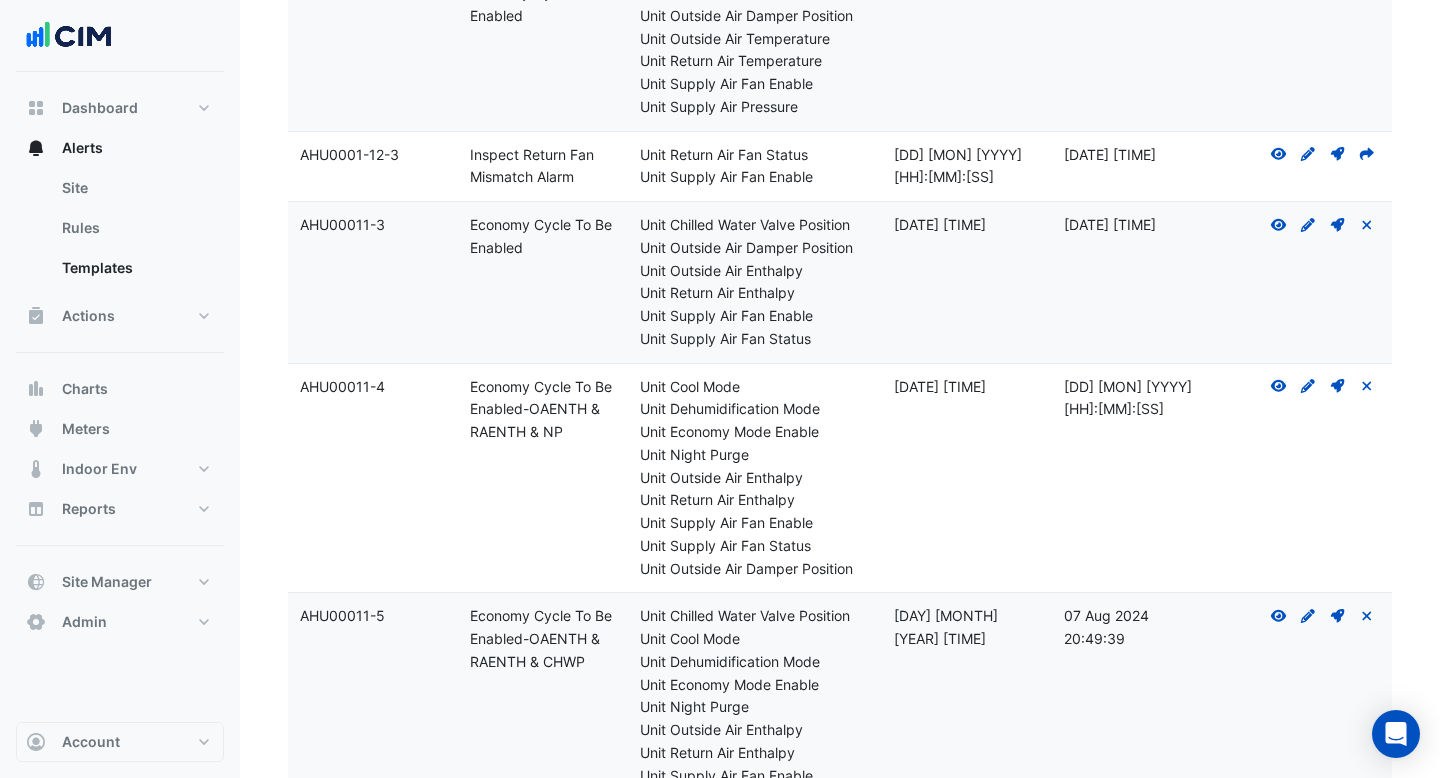 scroll, scrollTop: 6896, scrollLeft: 0, axis: vertical 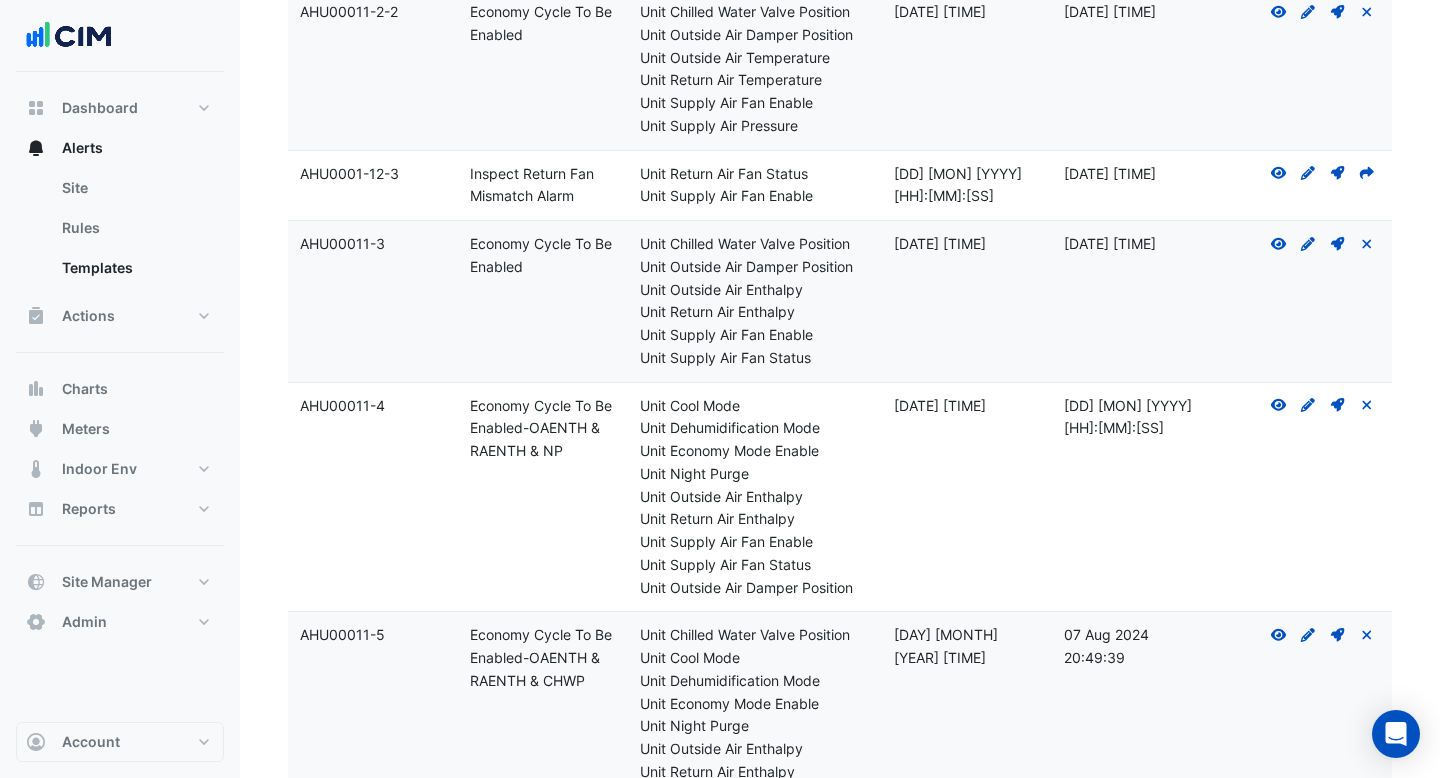 drag, startPoint x: 530, startPoint y: 197, endPoint x: 473, endPoint y: 179, distance: 59.77458 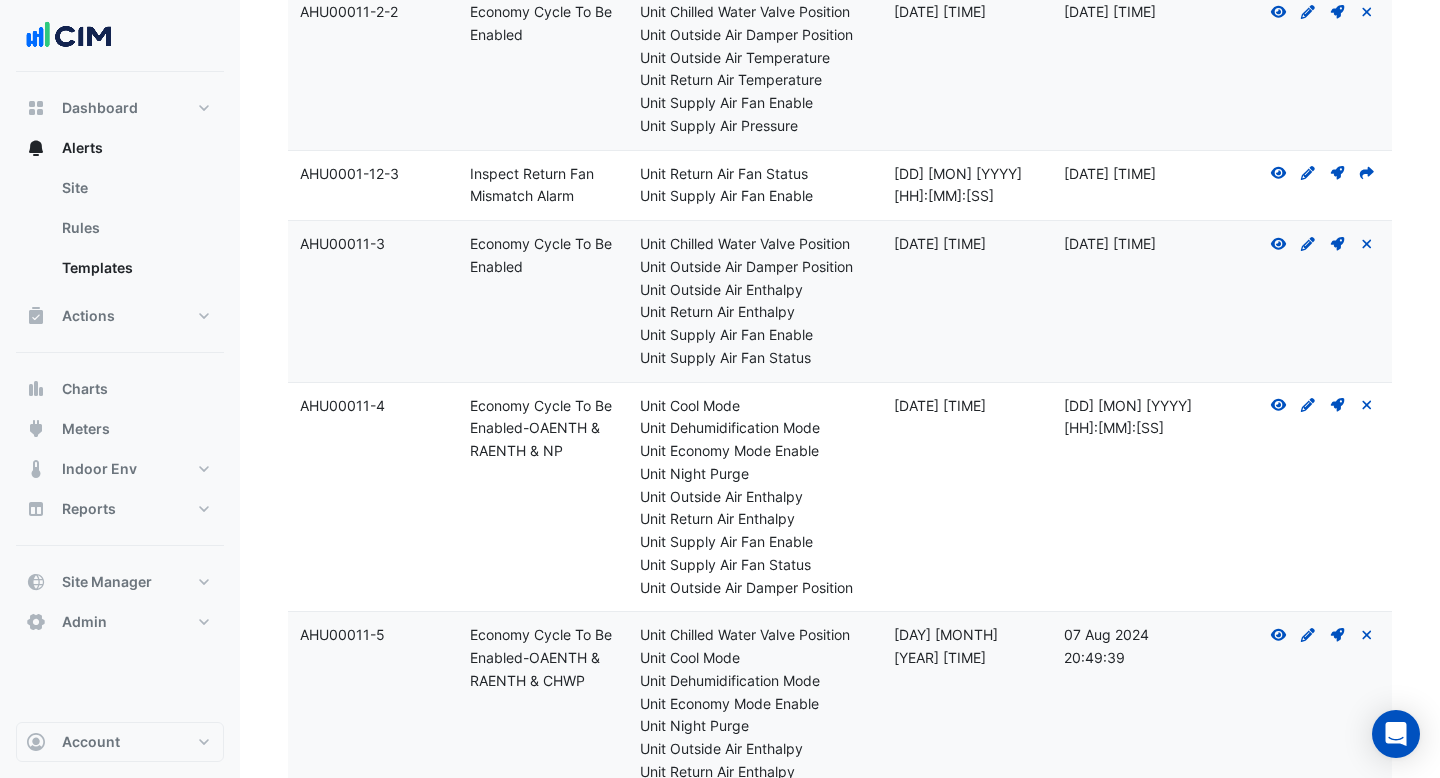drag, startPoint x: 970, startPoint y: 170, endPoint x: 919, endPoint y: 168, distance: 51.0392 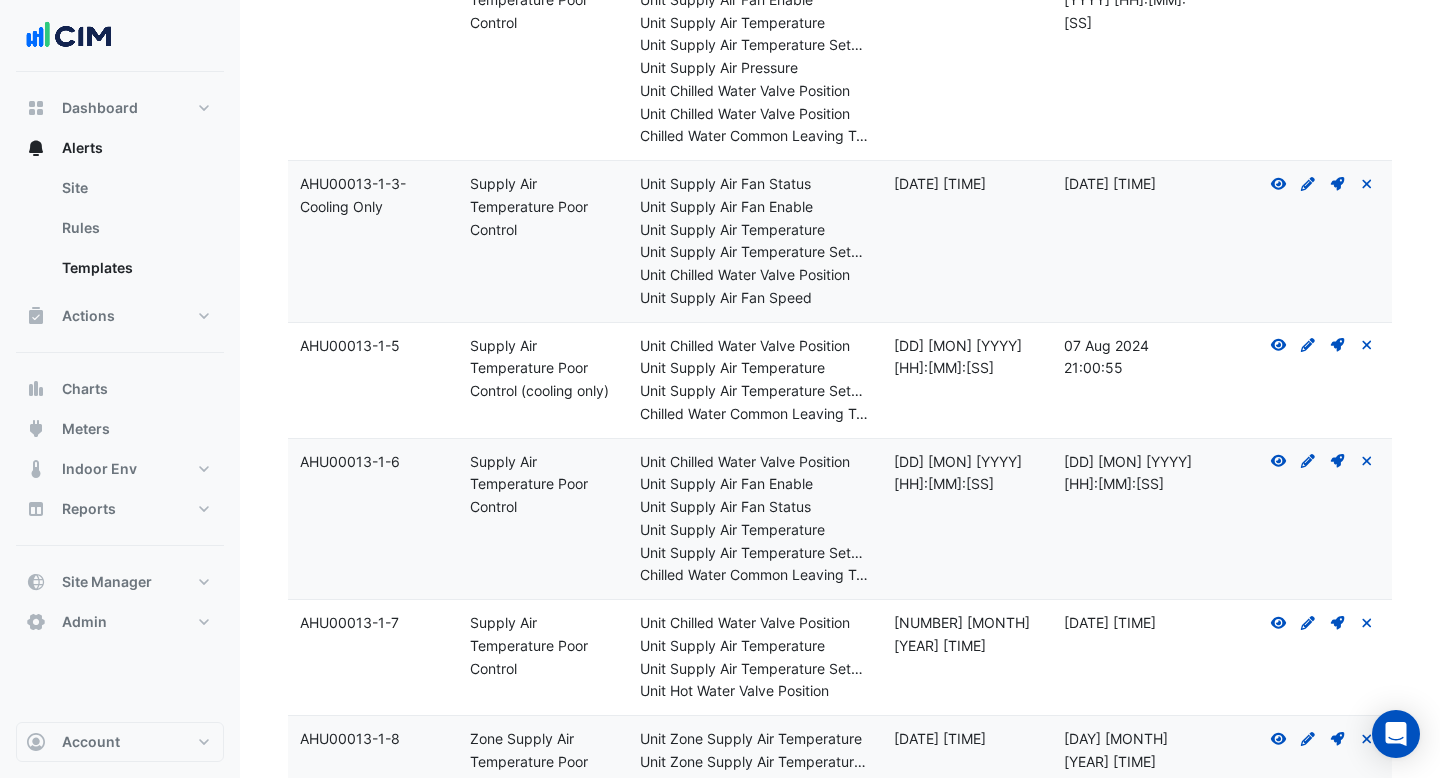 scroll, scrollTop: 12693, scrollLeft: 0, axis: vertical 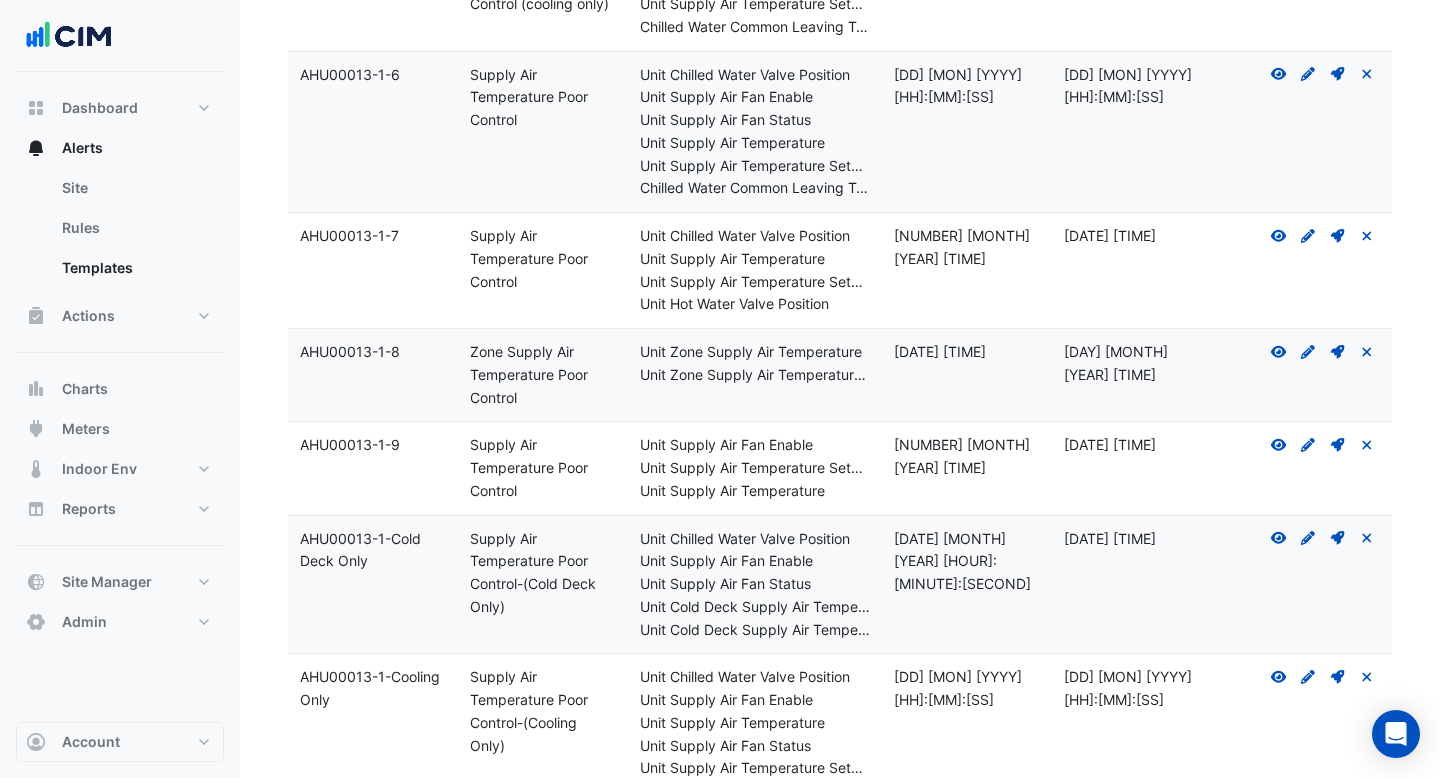 drag, startPoint x: 357, startPoint y: 749, endPoint x: 290, endPoint y: 746, distance: 67.06713 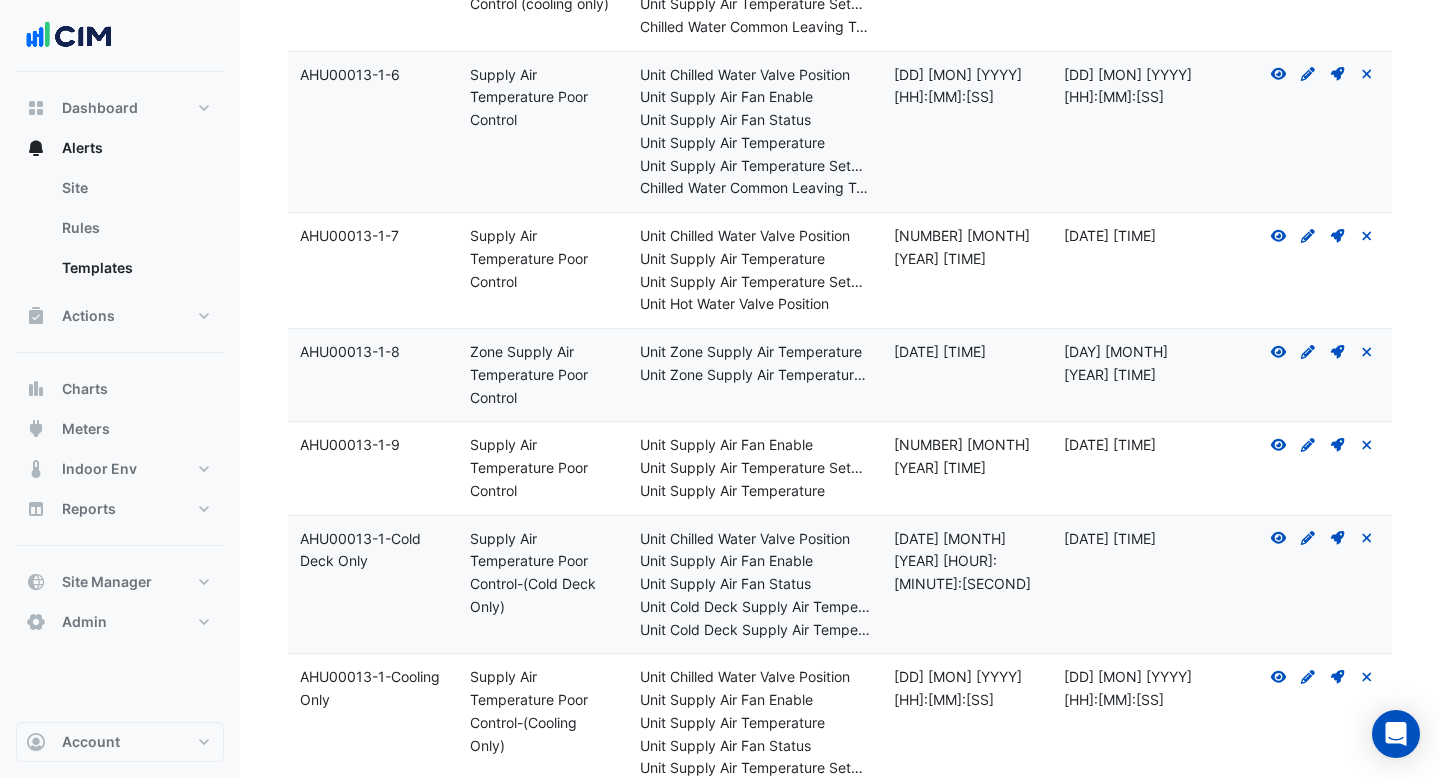 click on "3" 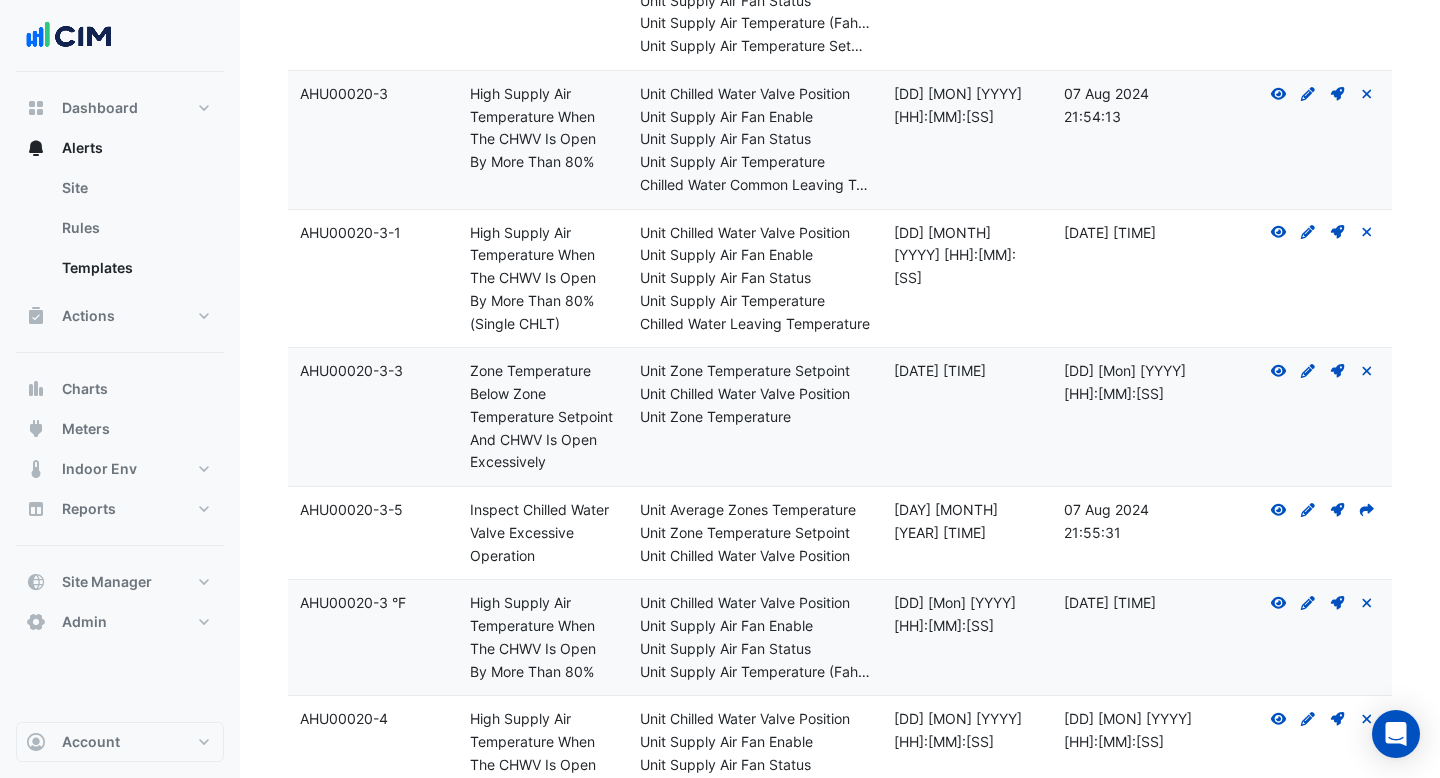 scroll, scrollTop: 12987, scrollLeft: 0, axis: vertical 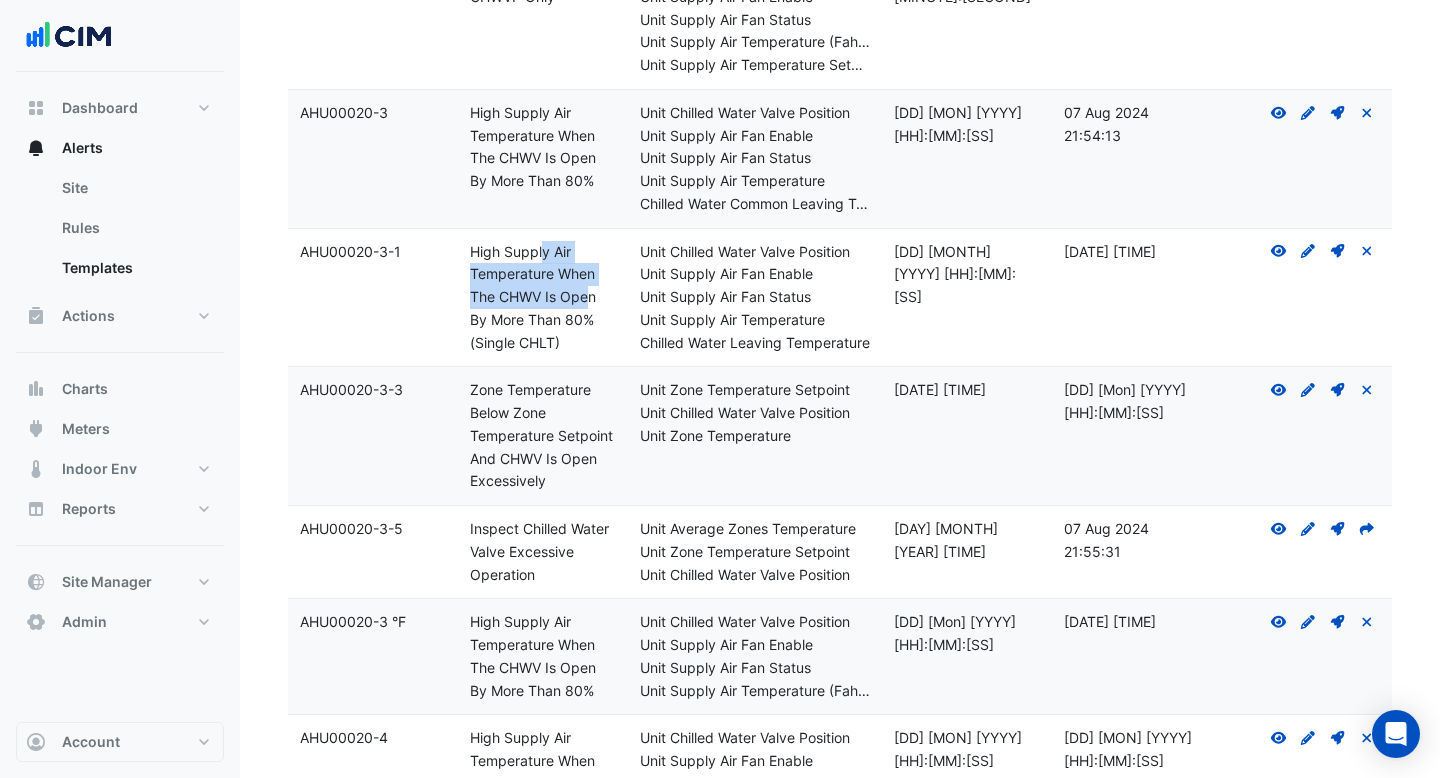 drag, startPoint x: 477, startPoint y: 247, endPoint x: 520, endPoint y: 288, distance: 59.413803 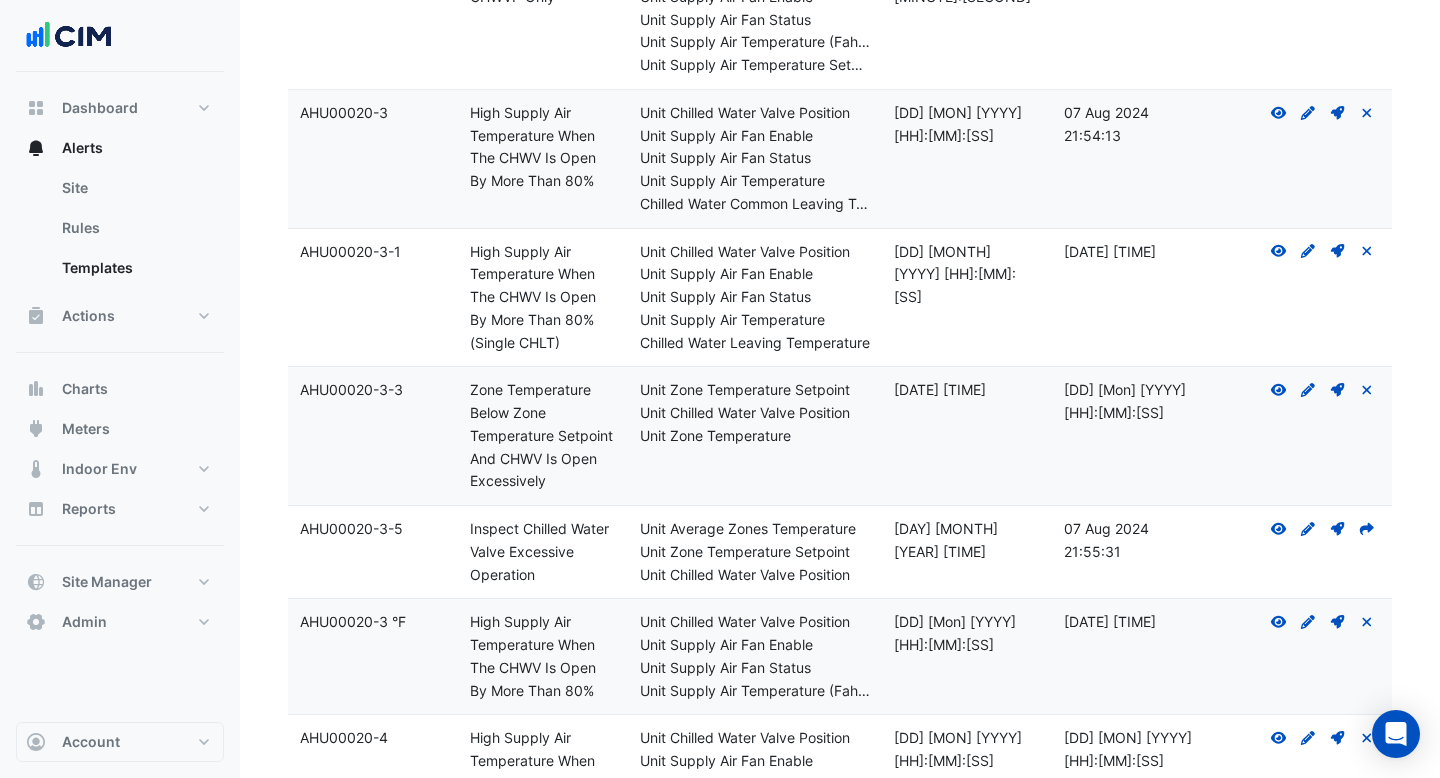 click on "Rule Name:
High Supply Air Temperature When The CHWV Is Open By More Than 80% (Single CHLT)" 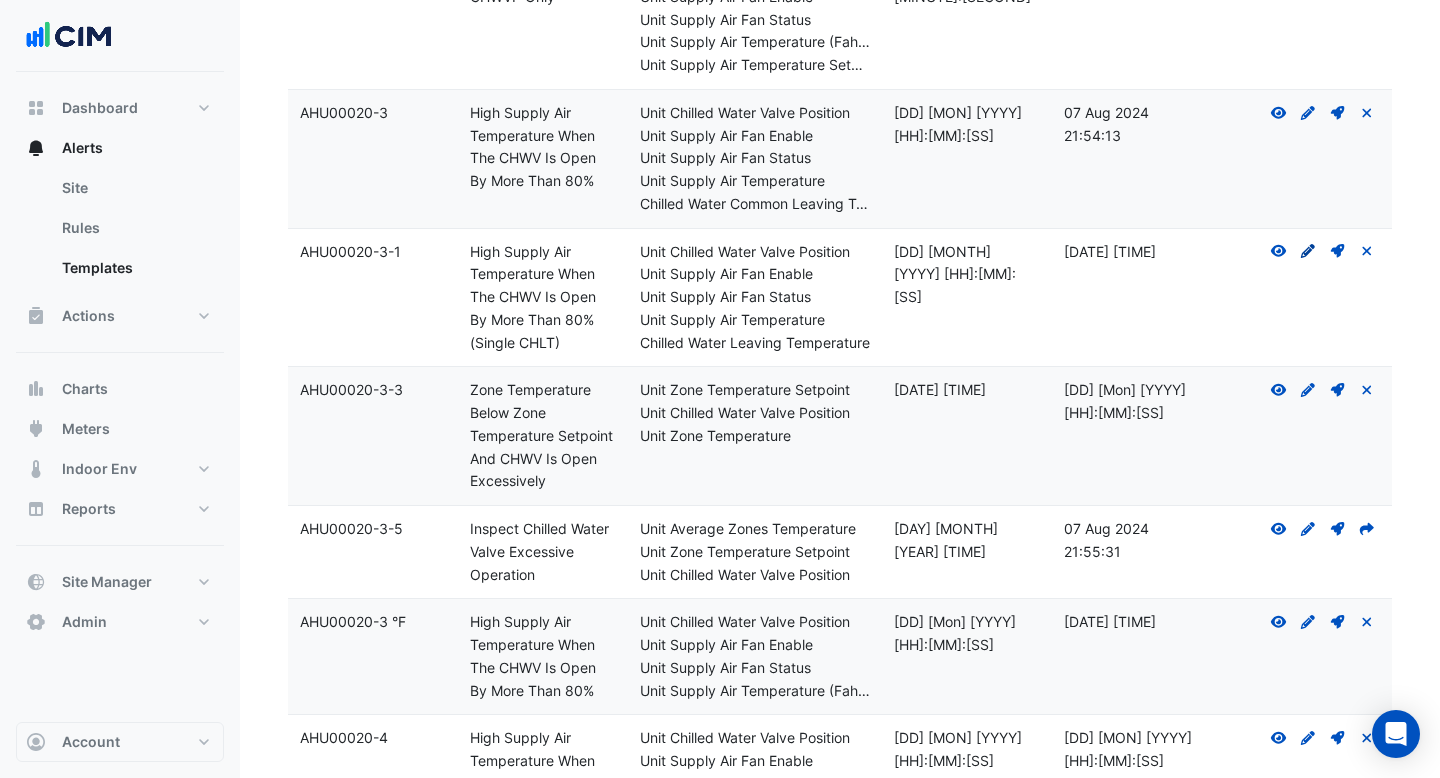click on "Create Draft - to edit a template, you first need to create a draft, and then submit it for approval." 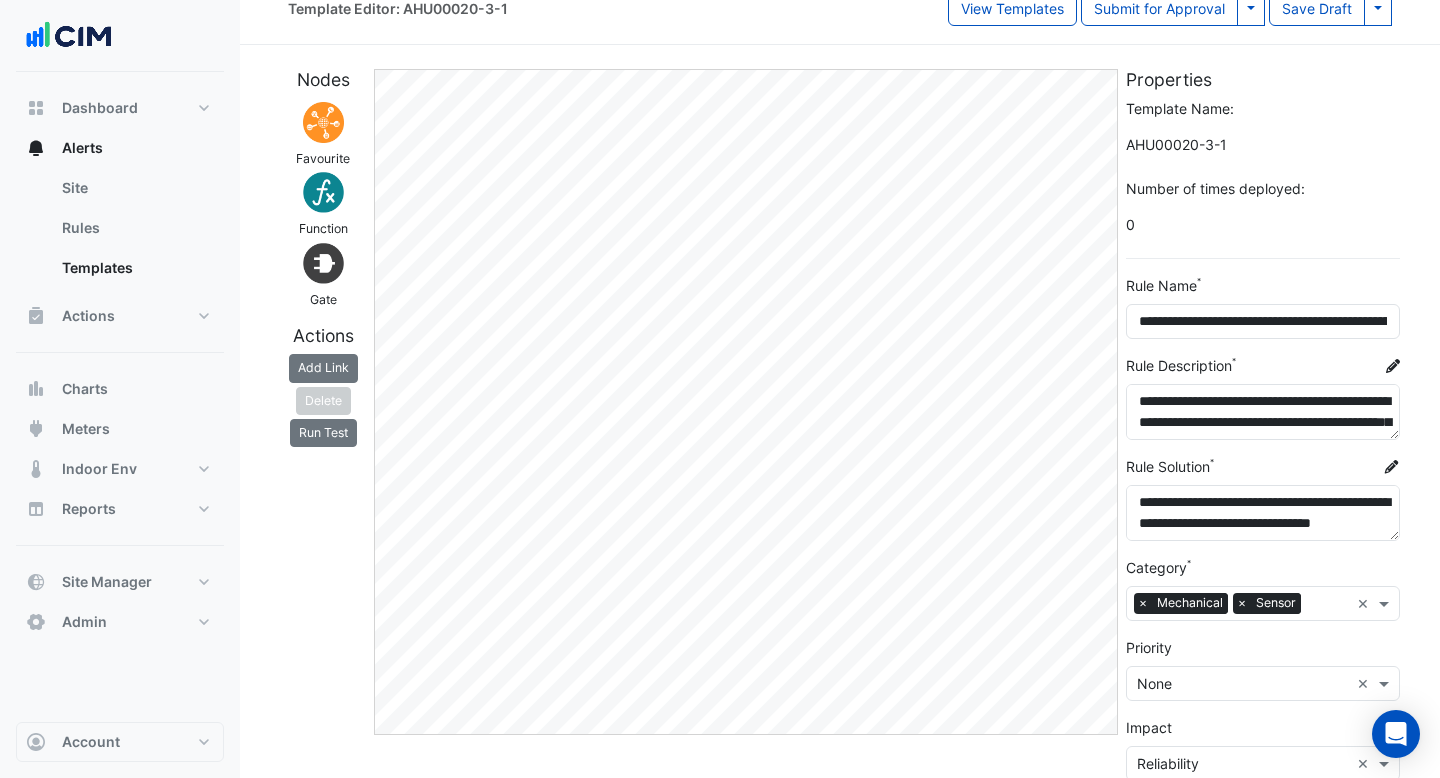 scroll, scrollTop: 37, scrollLeft: 0, axis: vertical 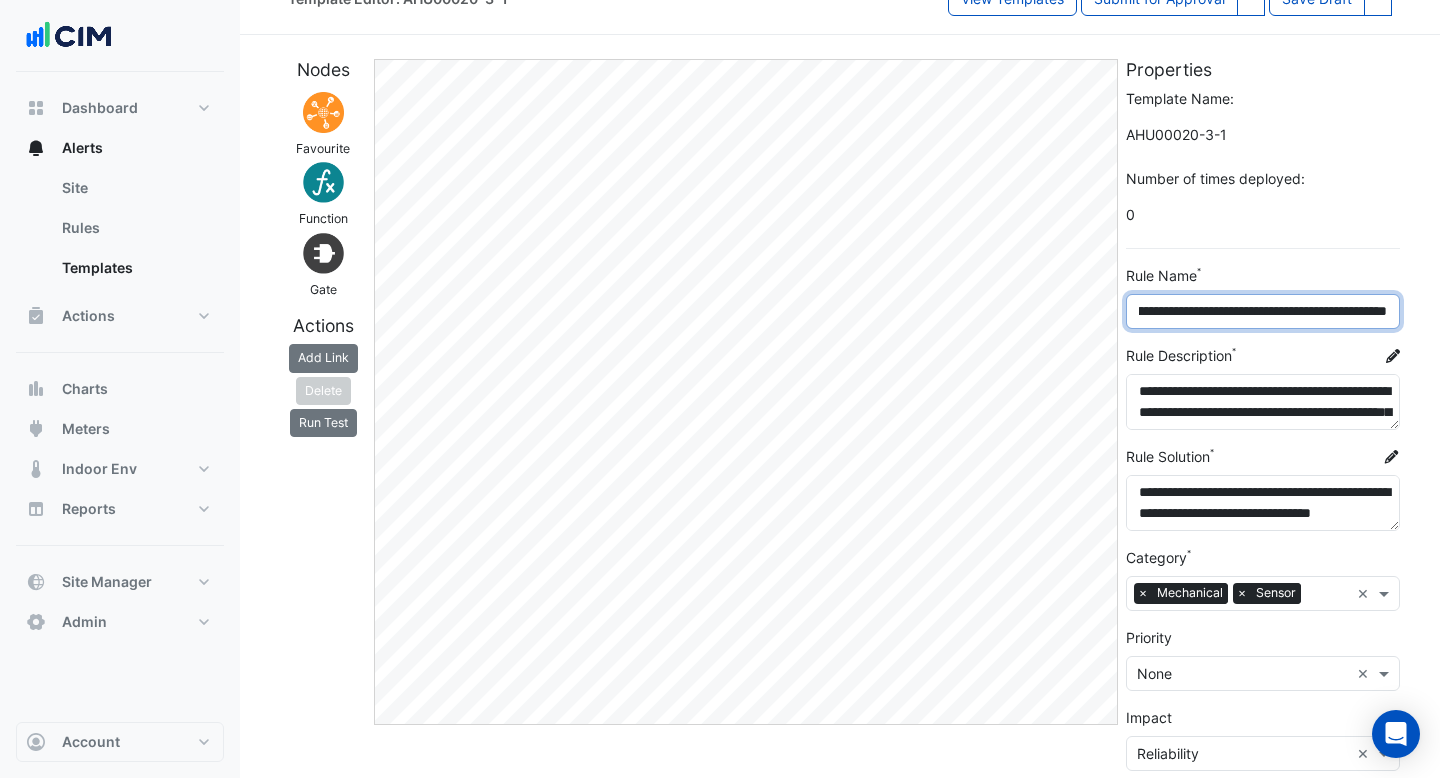 drag, startPoint x: 1154, startPoint y: 313, endPoint x: 1405, endPoint y: 311, distance: 251.00797 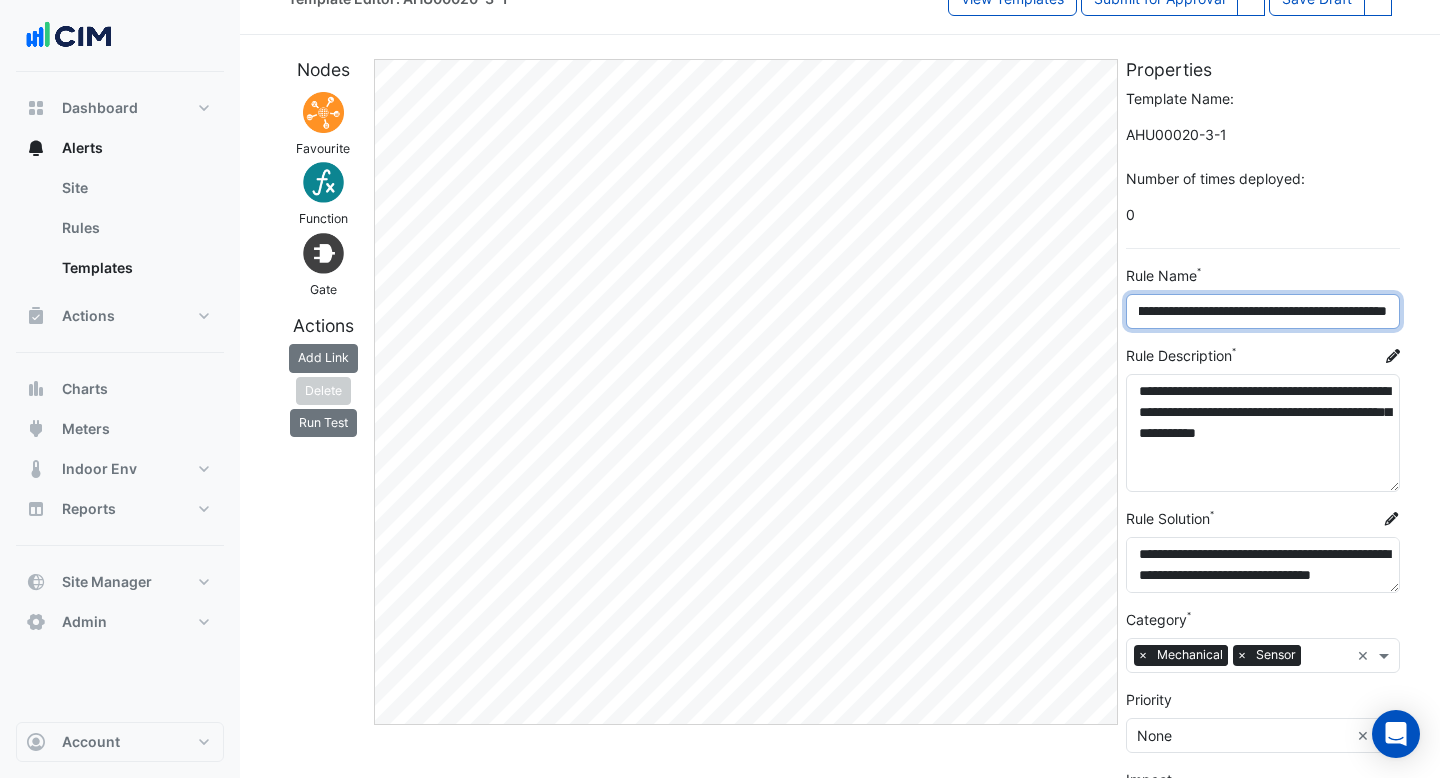 drag, startPoint x: 1392, startPoint y: 422, endPoint x: 1389, endPoint y: 482, distance: 60.074955 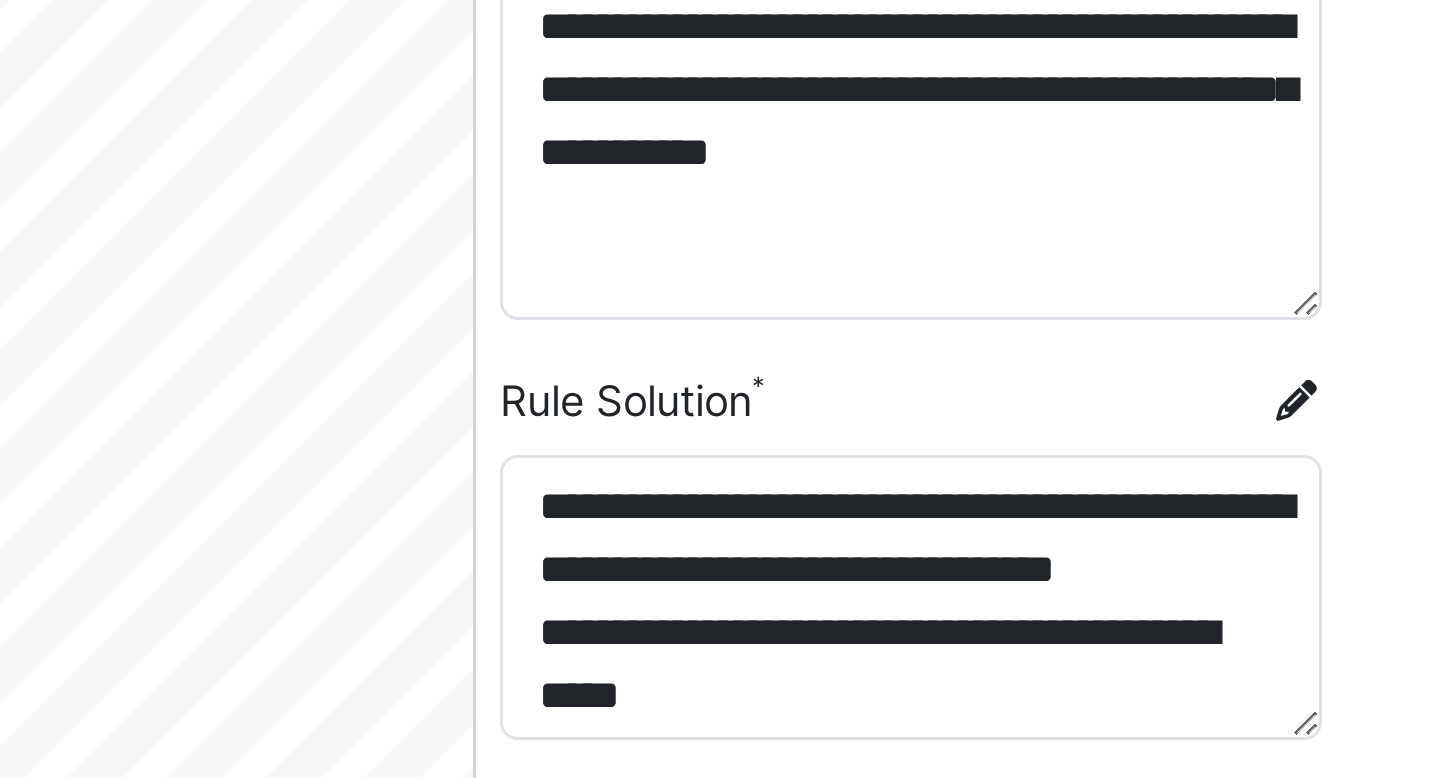 drag, startPoint x: 1395, startPoint y: 584, endPoint x: 1403, endPoint y: 623, distance: 39.812057 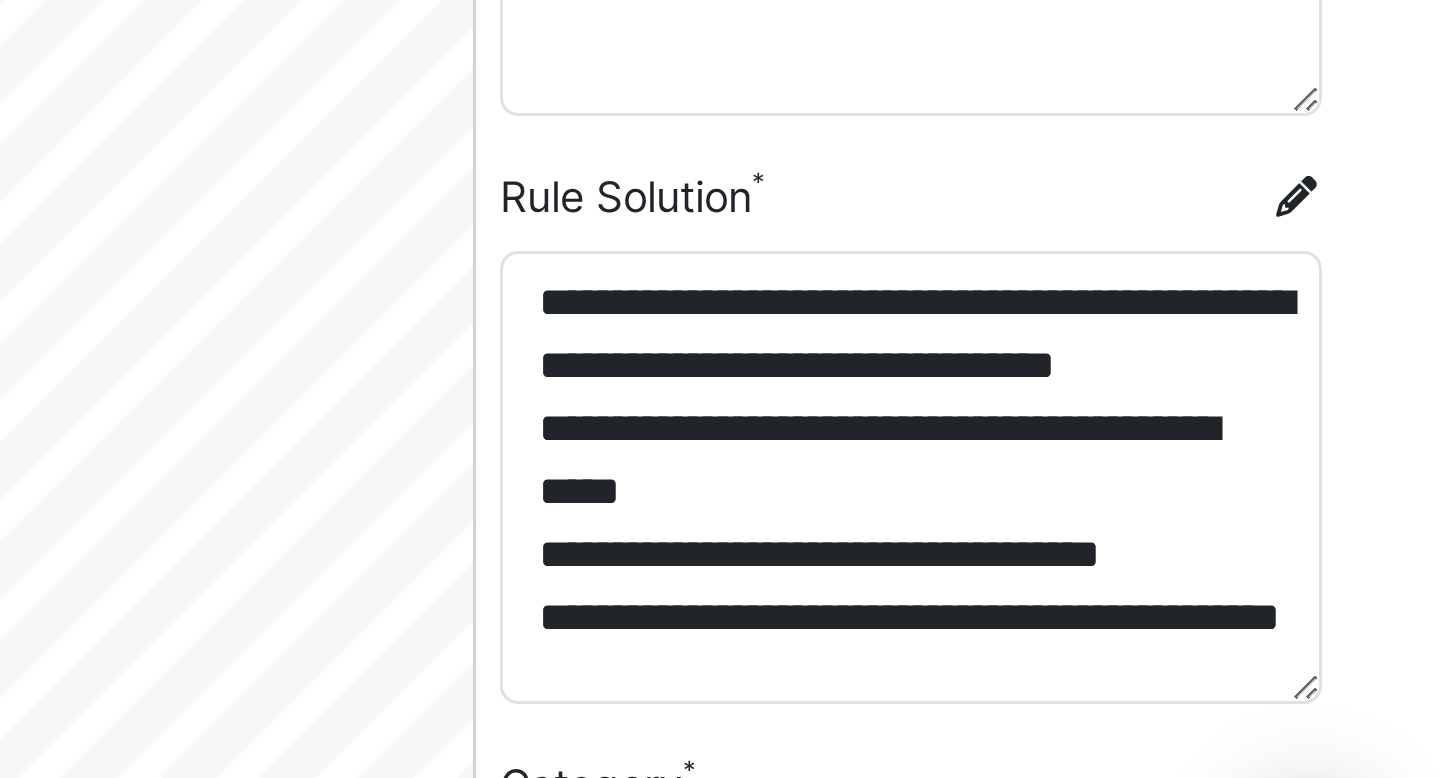 drag, startPoint x: 1396, startPoint y: 625, endPoint x: 1408, endPoint y: 681, distance: 57.271286 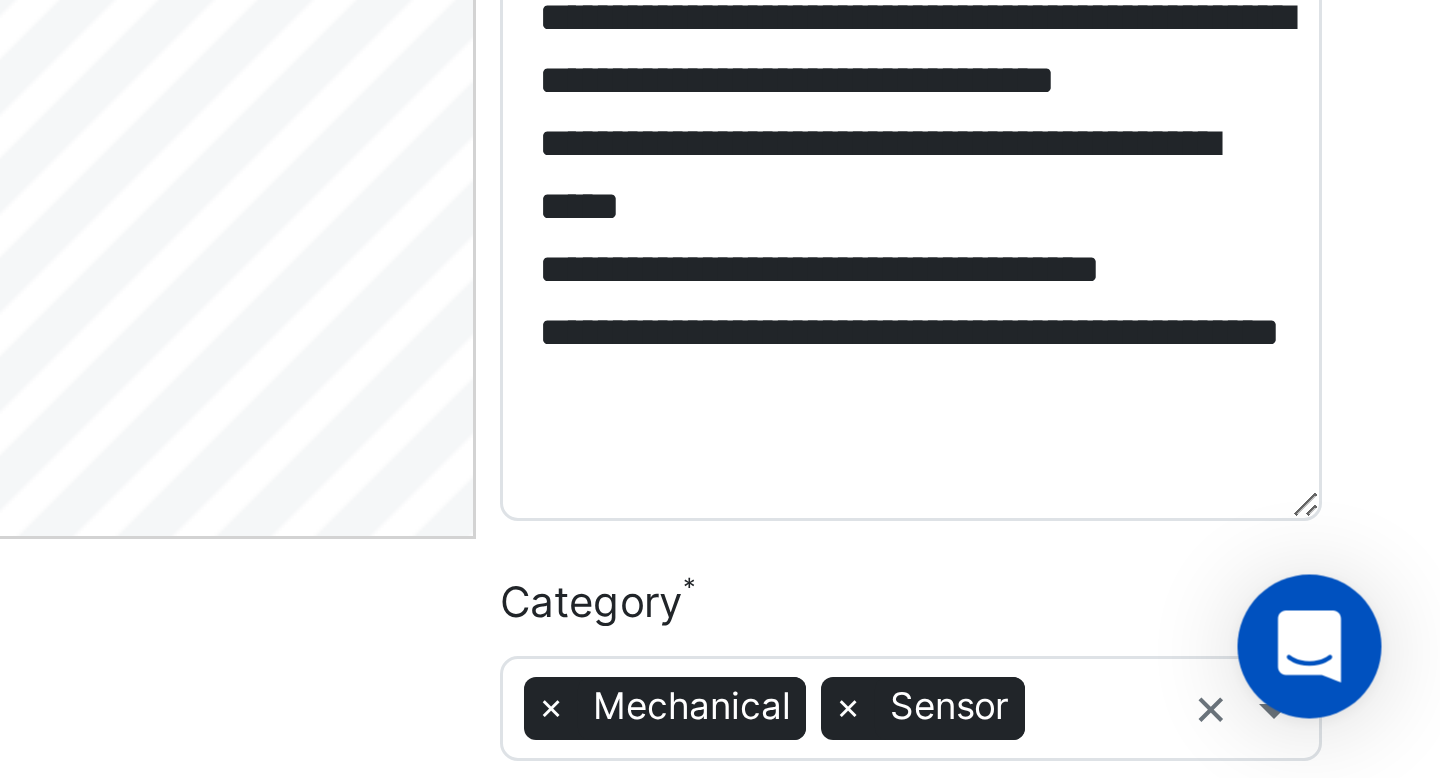 drag, startPoint x: 1396, startPoint y: 654, endPoint x: 1396, endPoint y: 688, distance: 34 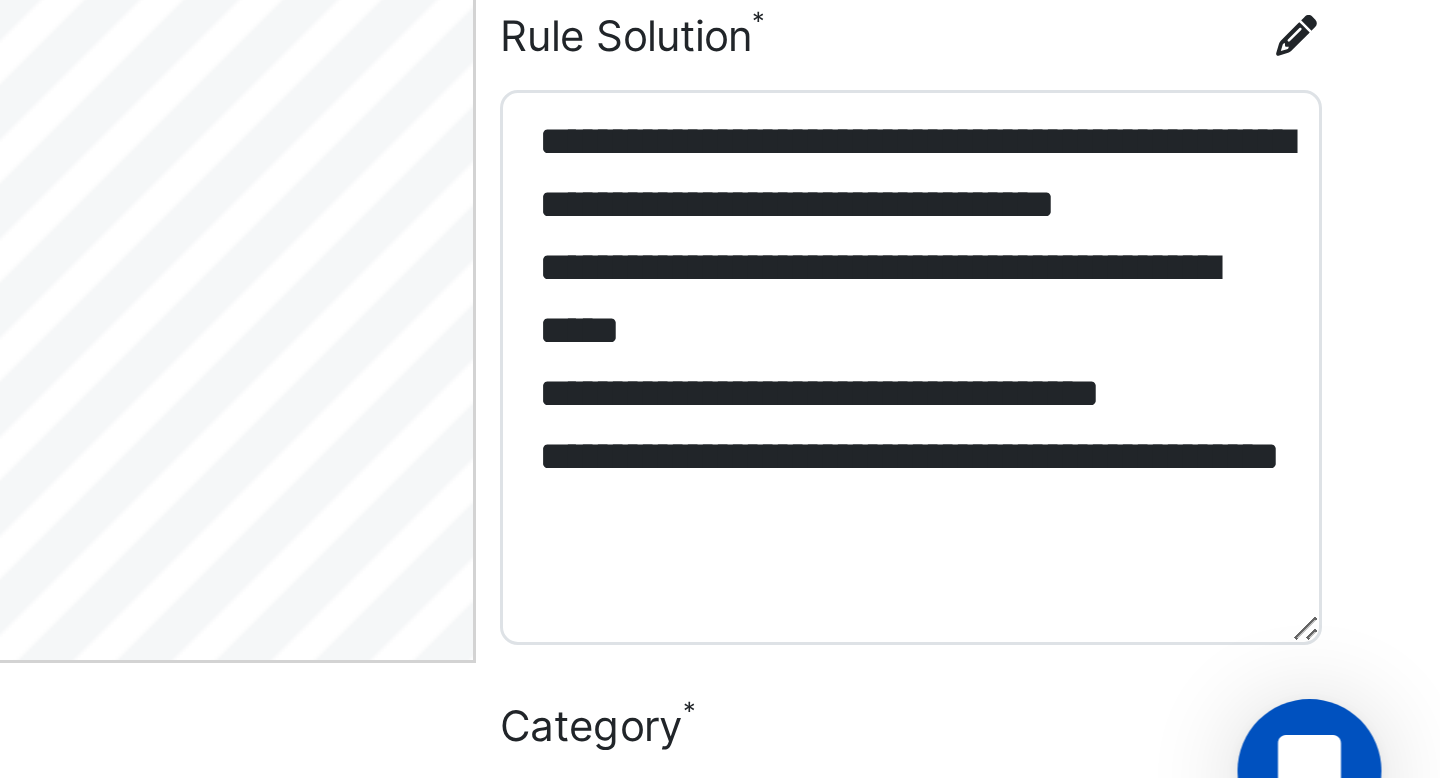 scroll, scrollTop: 64, scrollLeft: 0, axis: vertical 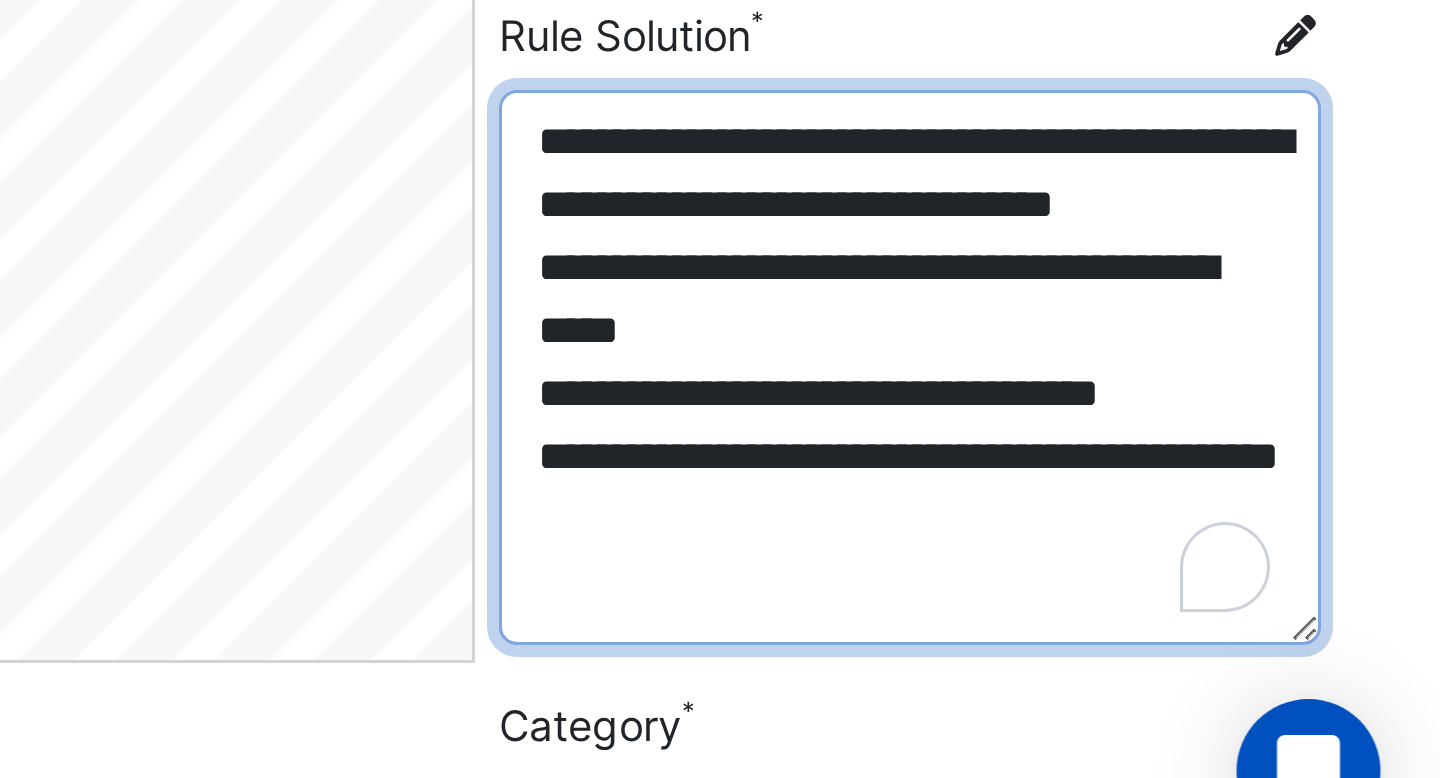 drag, startPoint x: 1285, startPoint y: 542, endPoint x: 1155, endPoint y: 542, distance: 130 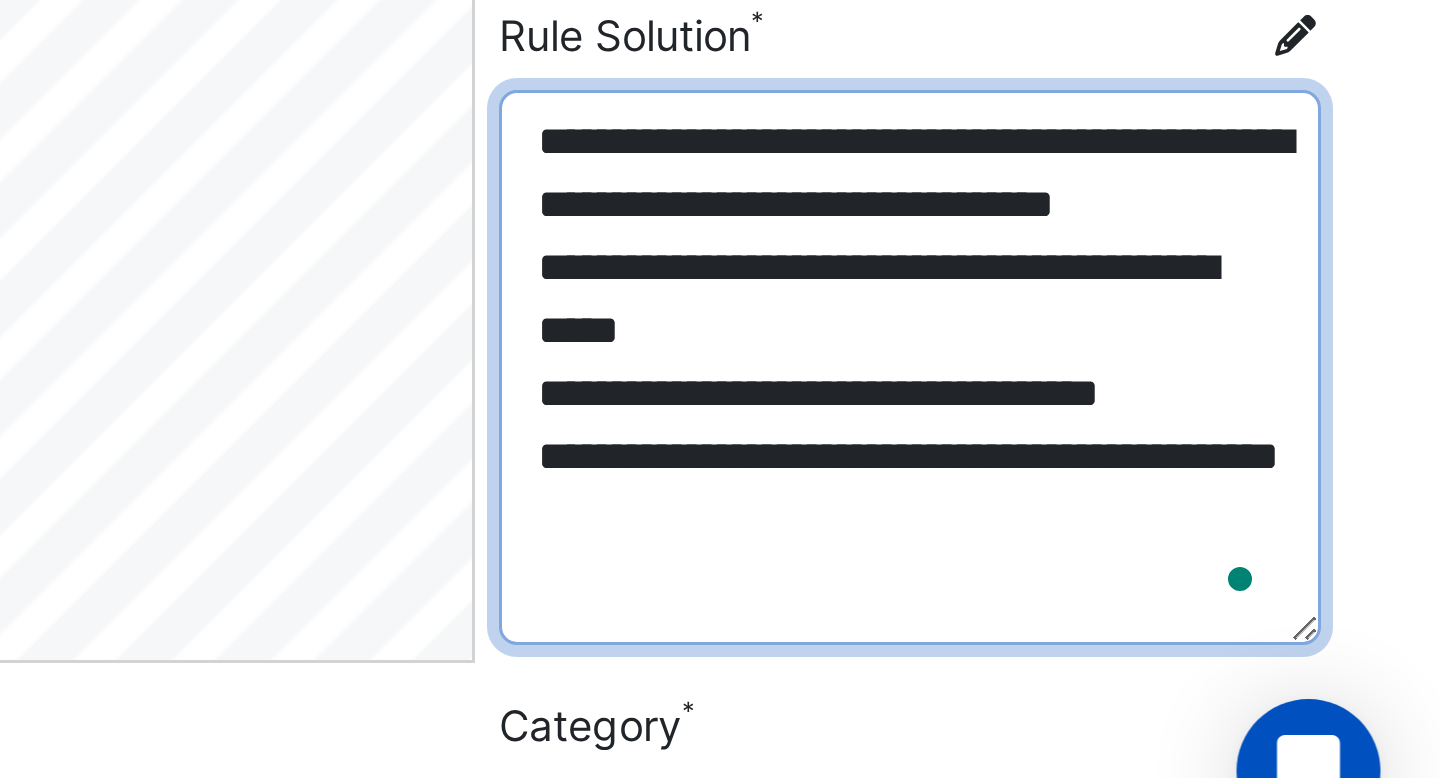 click on "**********" at bounding box center [1263, 599] 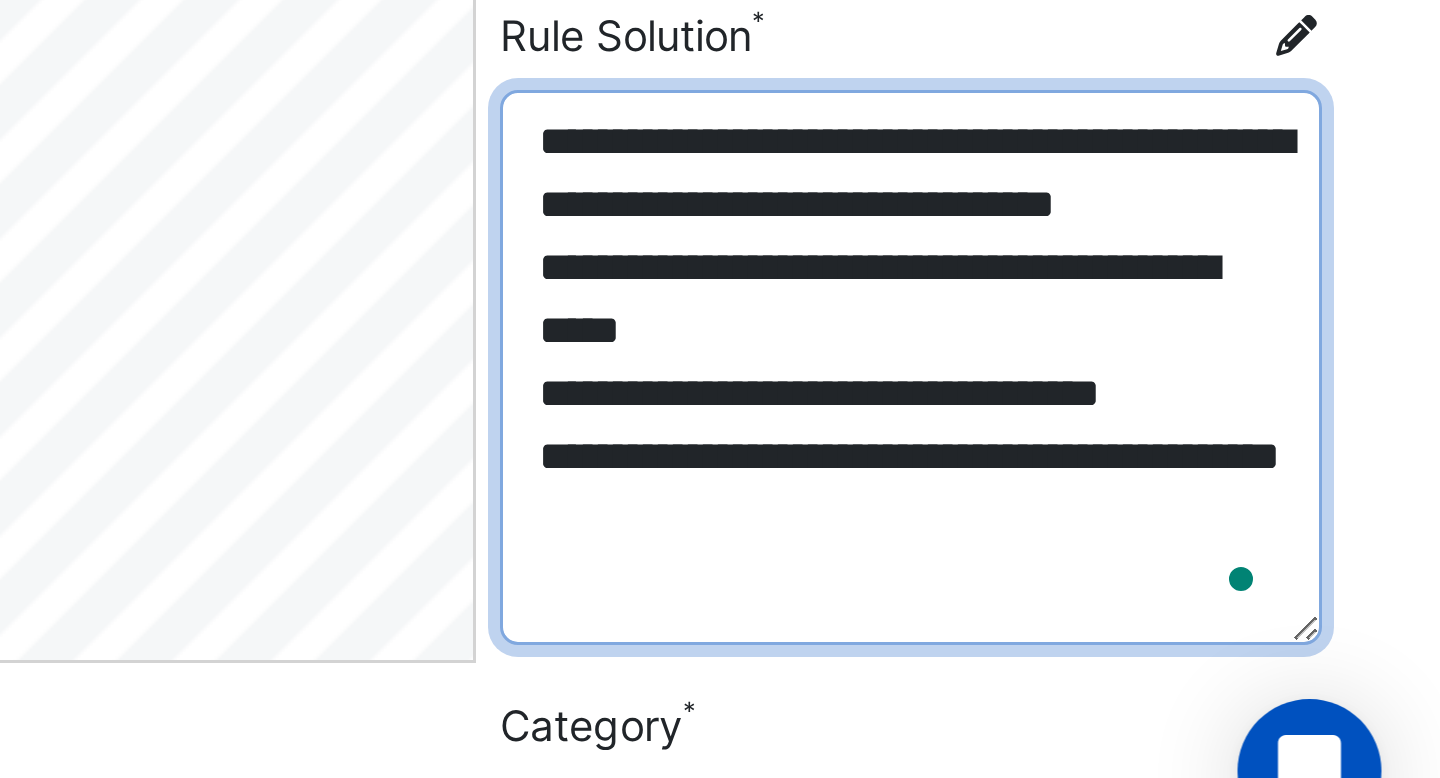 drag, startPoint x: 1275, startPoint y: 562, endPoint x: 1203, endPoint y: 562, distance: 72 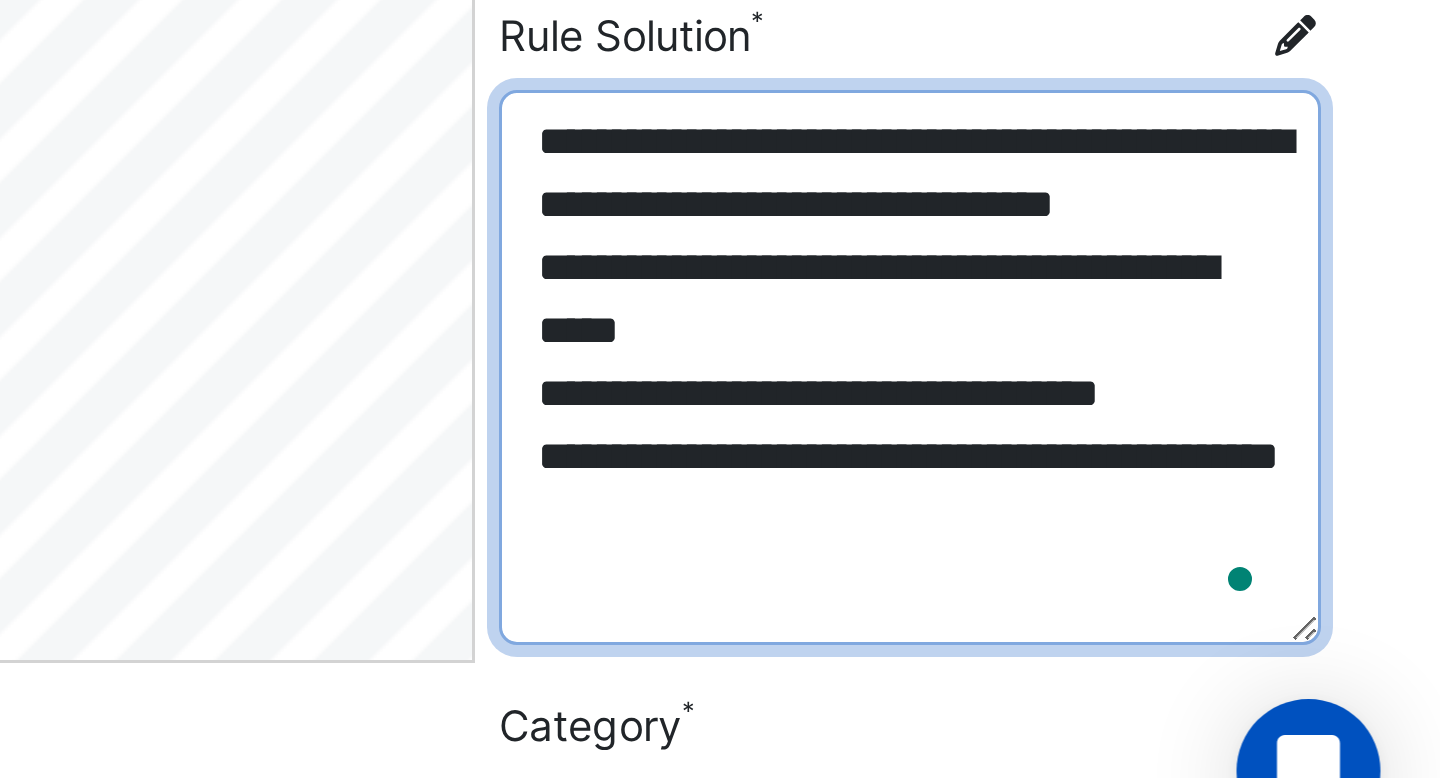 drag, startPoint x: 1212, startPoint y: 604, endPoint x: 1169, endPoint y: 598, distance: 43.416588 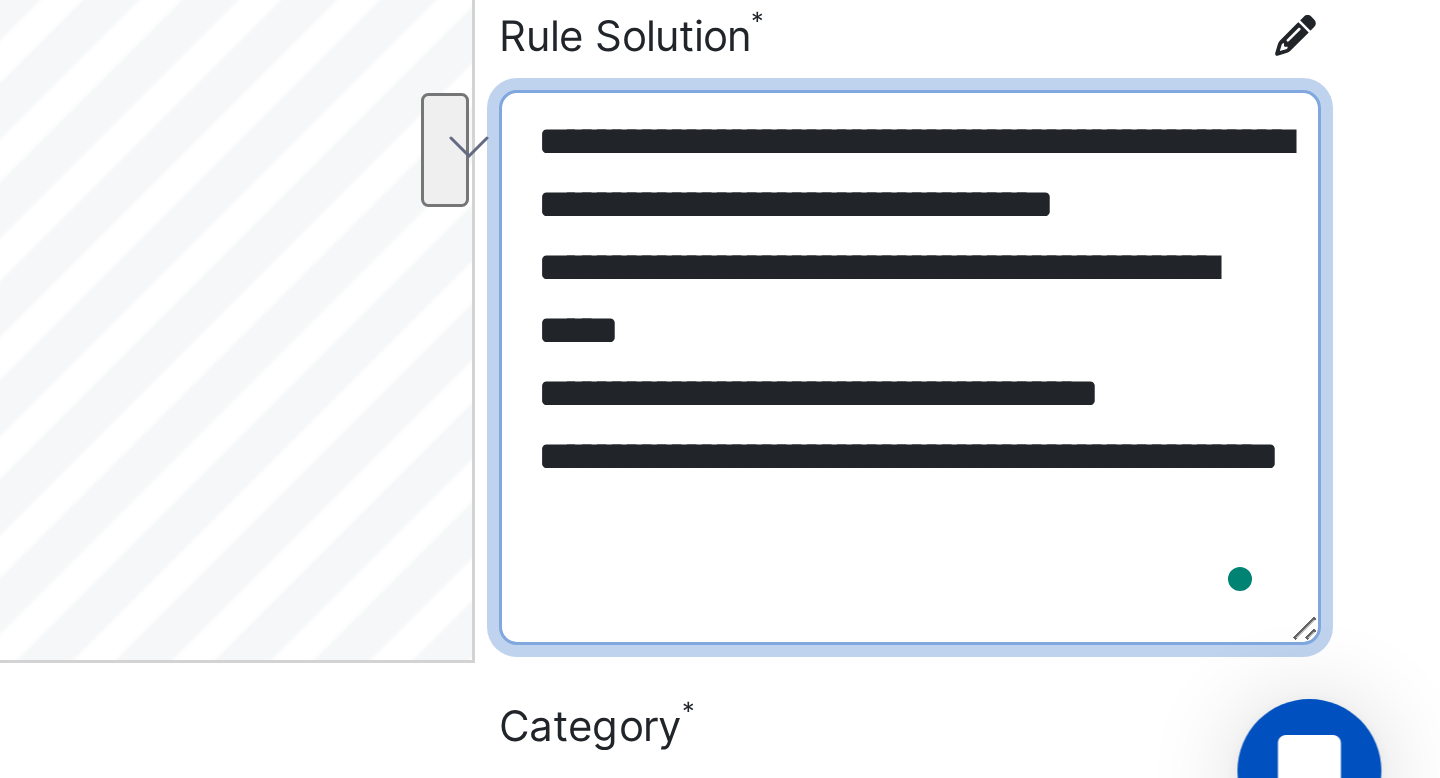 drag, startPoint x: 1245, startPoint y: 667, endPoint x: 1199, endPoint y: 656, distance: 47.296936 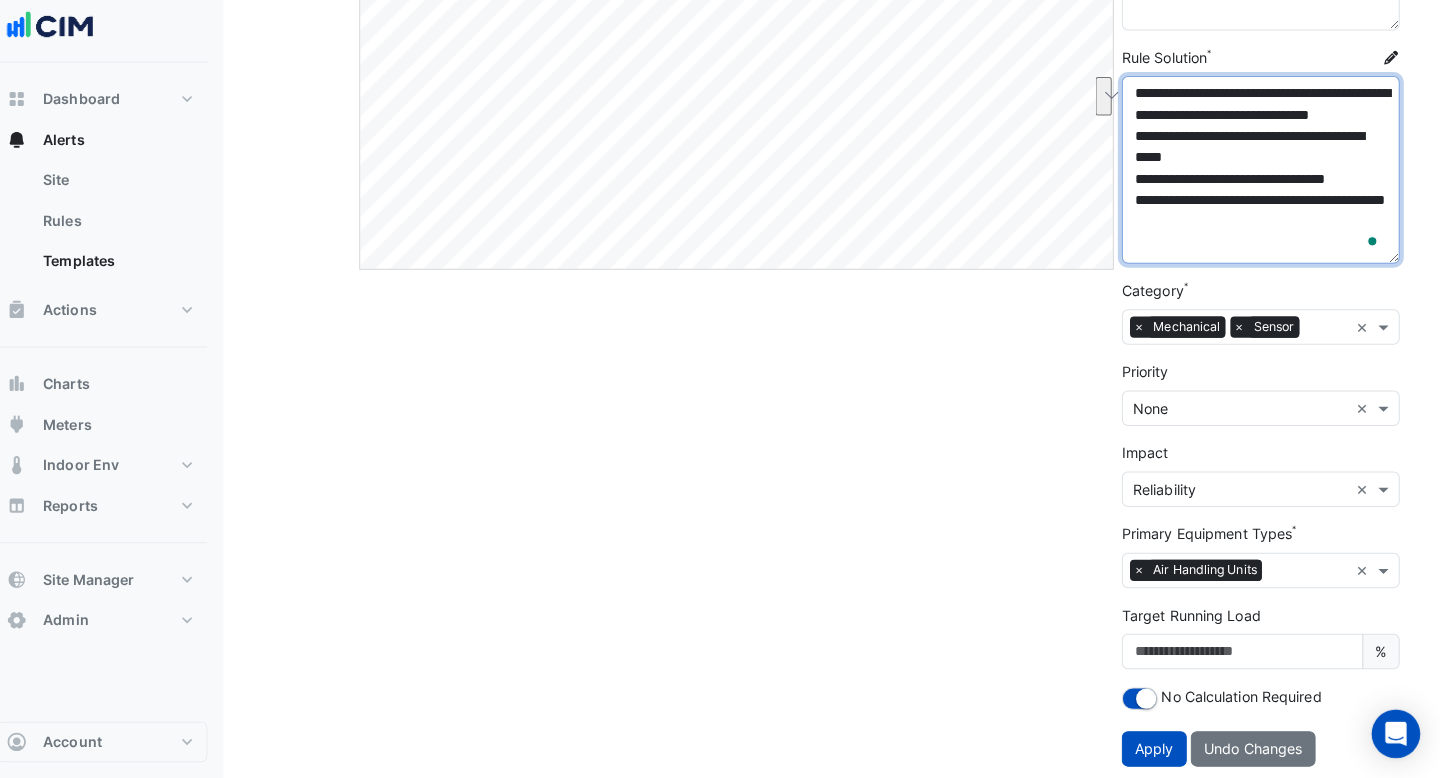 scroll, scrollTop: 490, scrollLeft: 0, axis: vertical 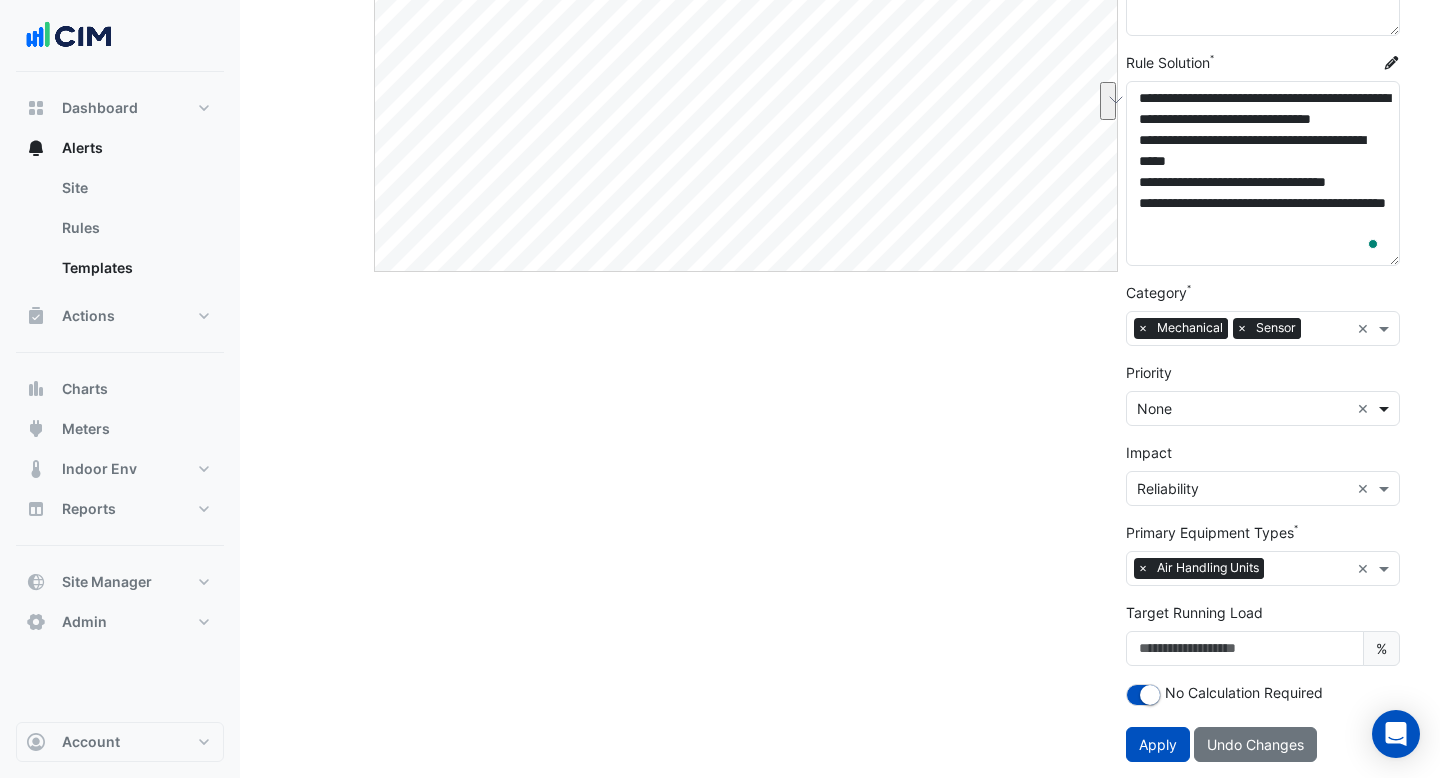 click at bounding box center (1386, 408) 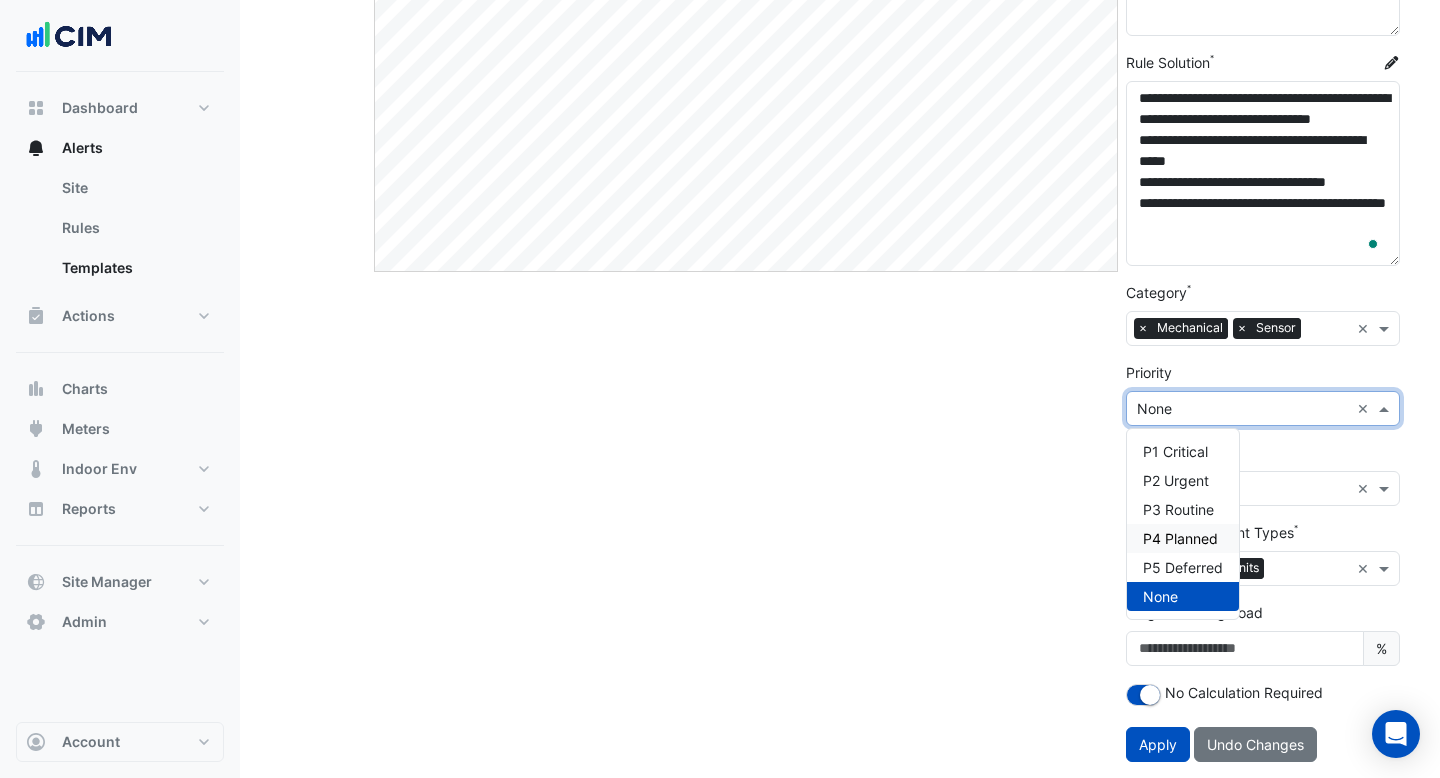 click on "Edit" 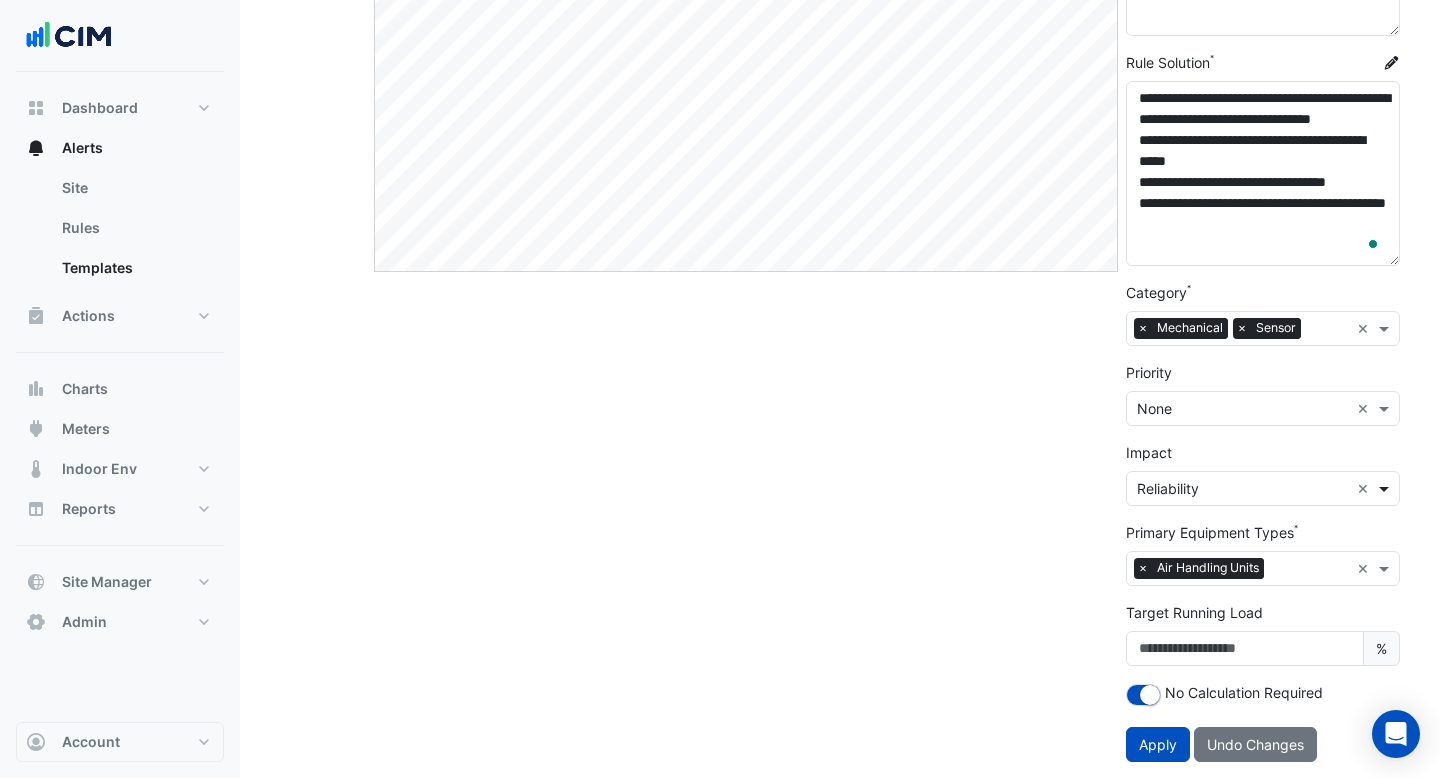 click at bounding box center [1386, 488] 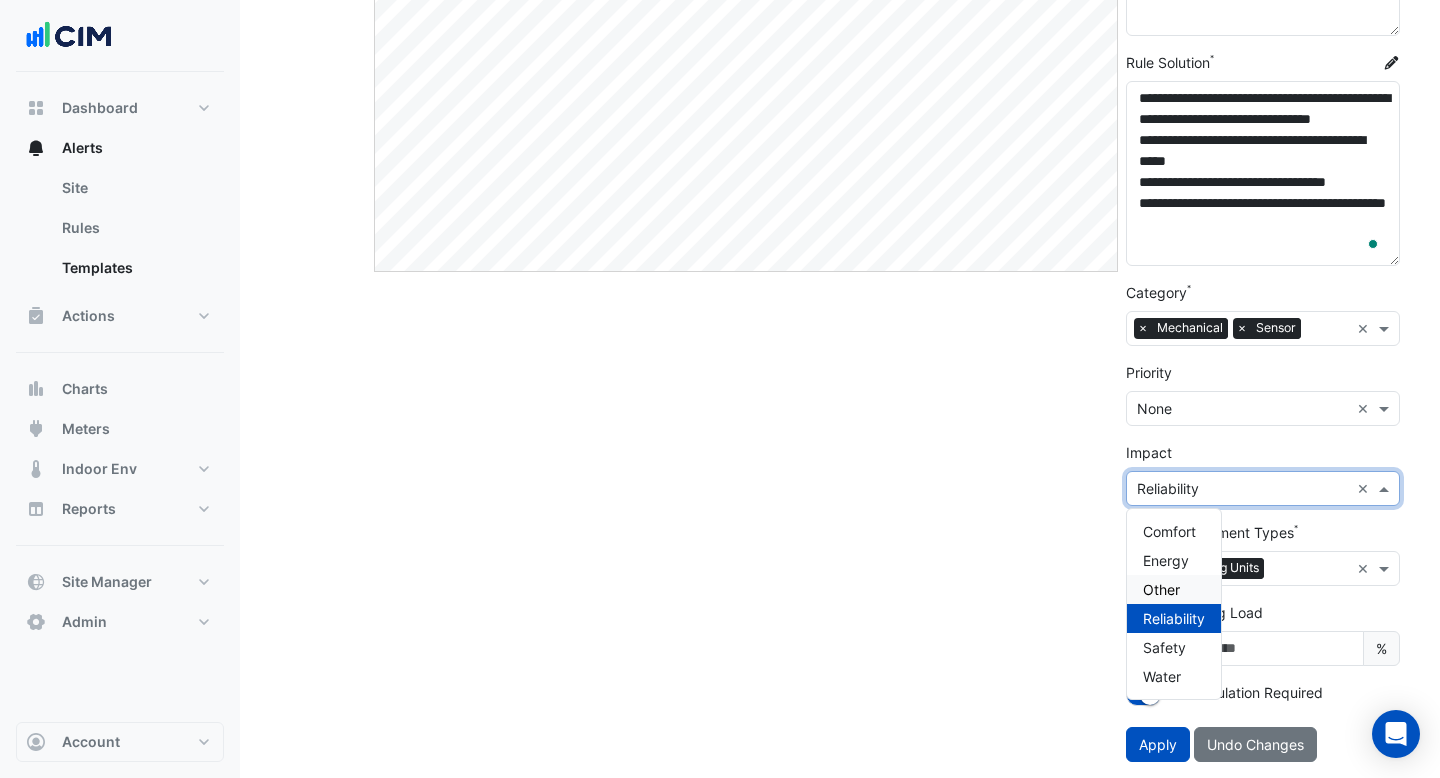 click on "Edit" 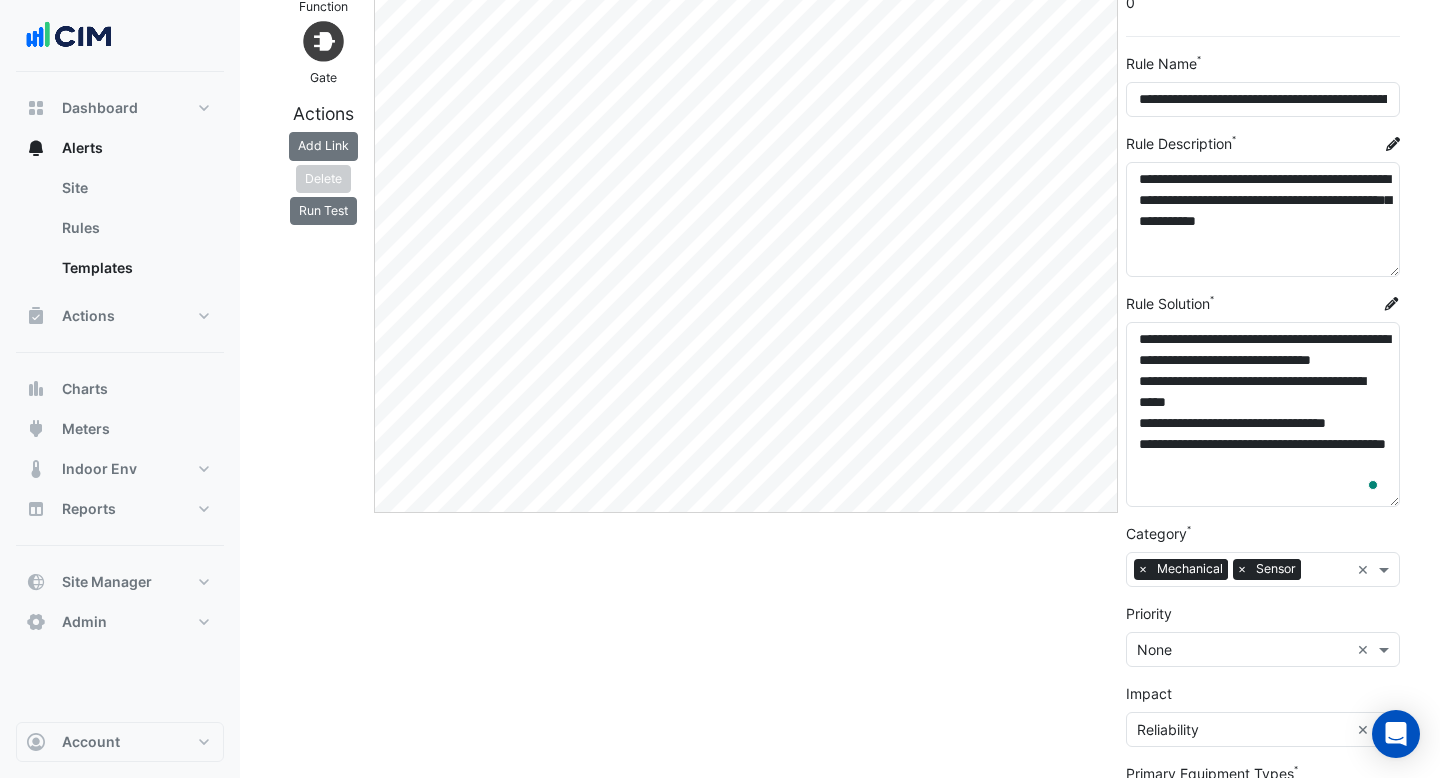 scroll, scrollTop: 171, scrollLeft: 0, axis: vertical 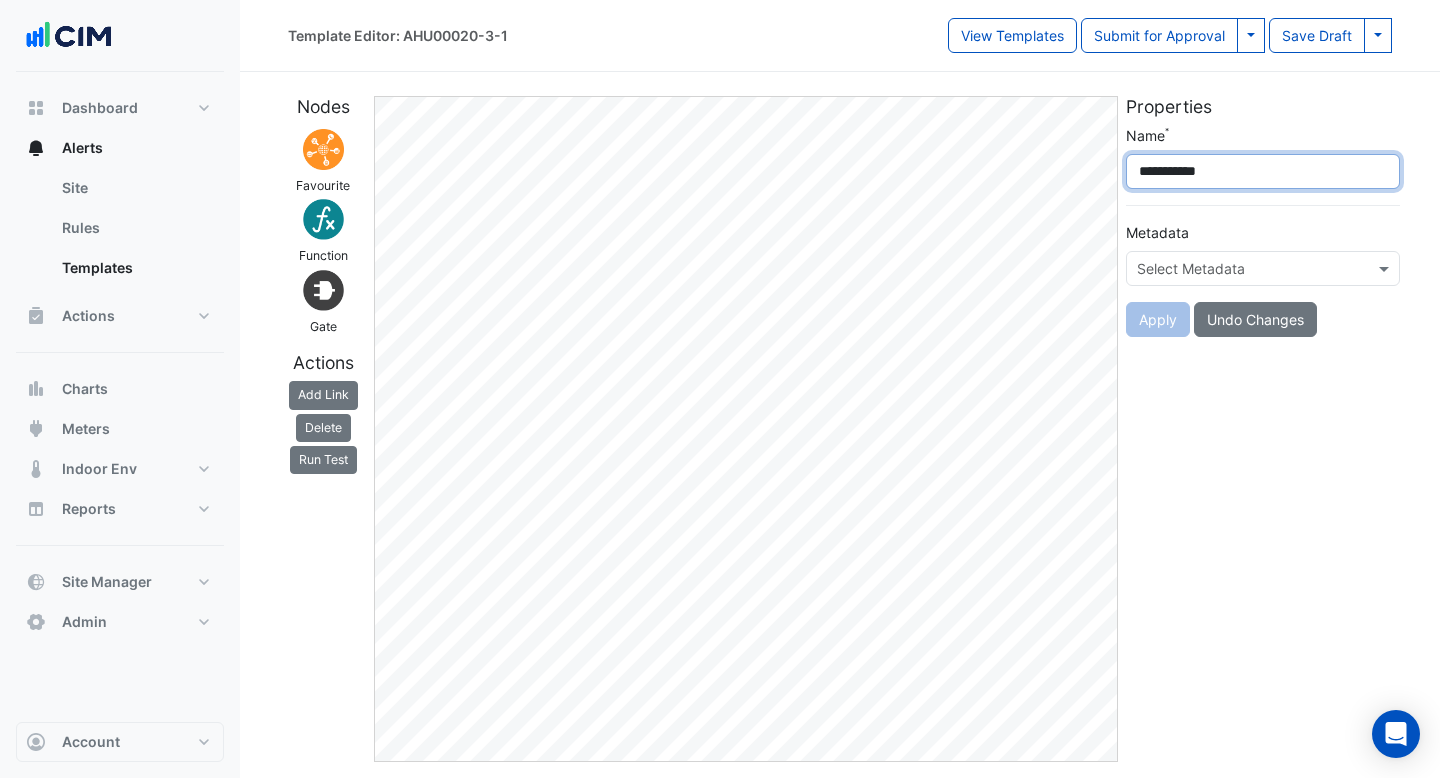 click on "**********" 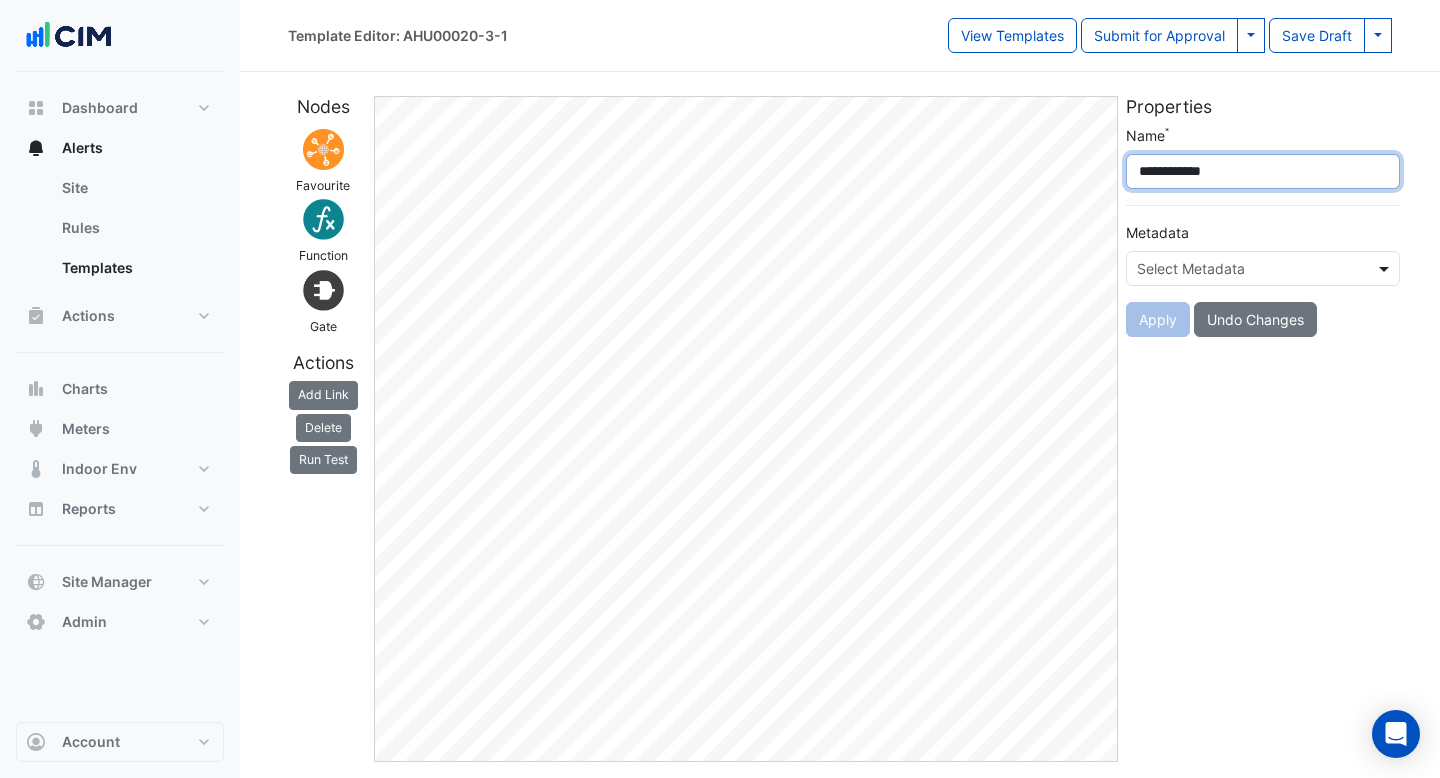 type on "**********" 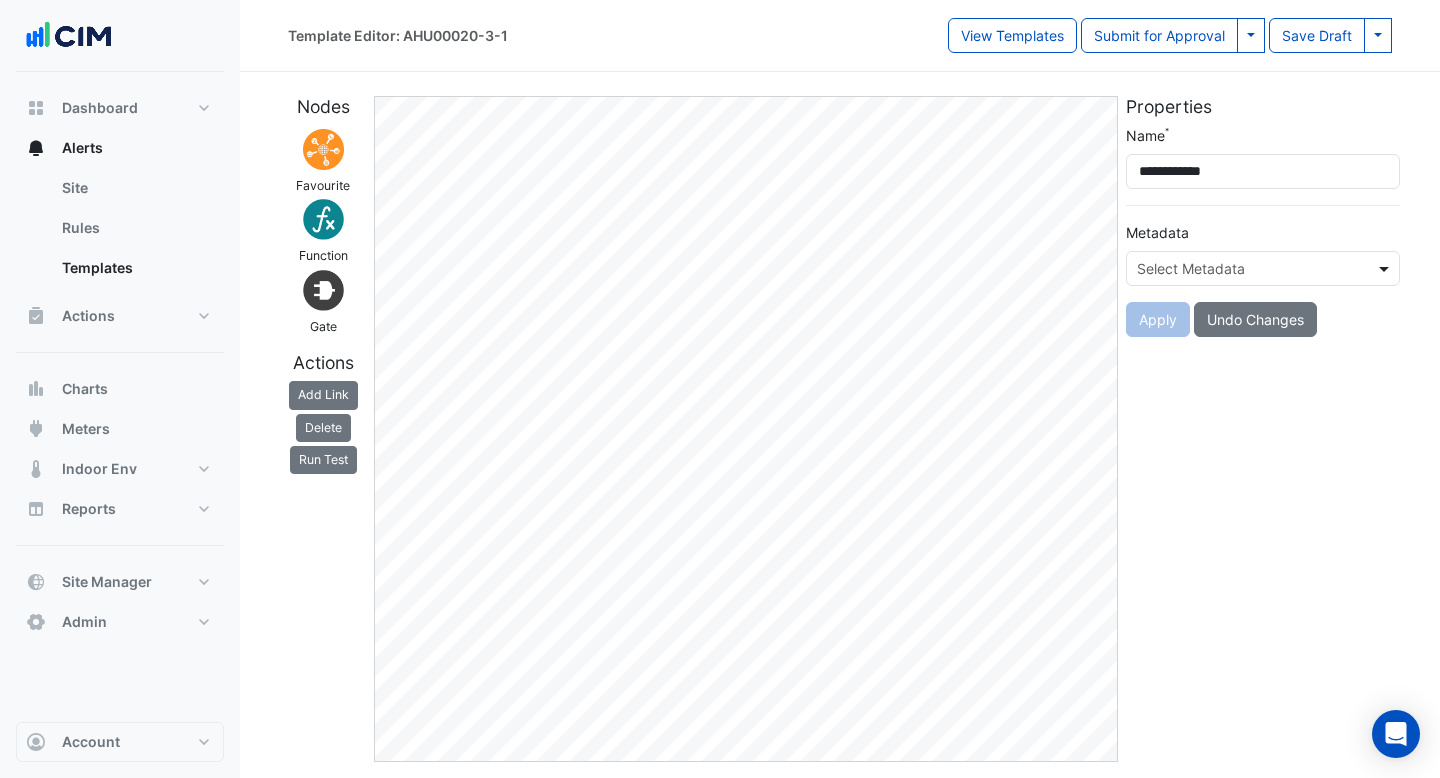 click on "Select Metadata" at bounding box center [1263, 268] 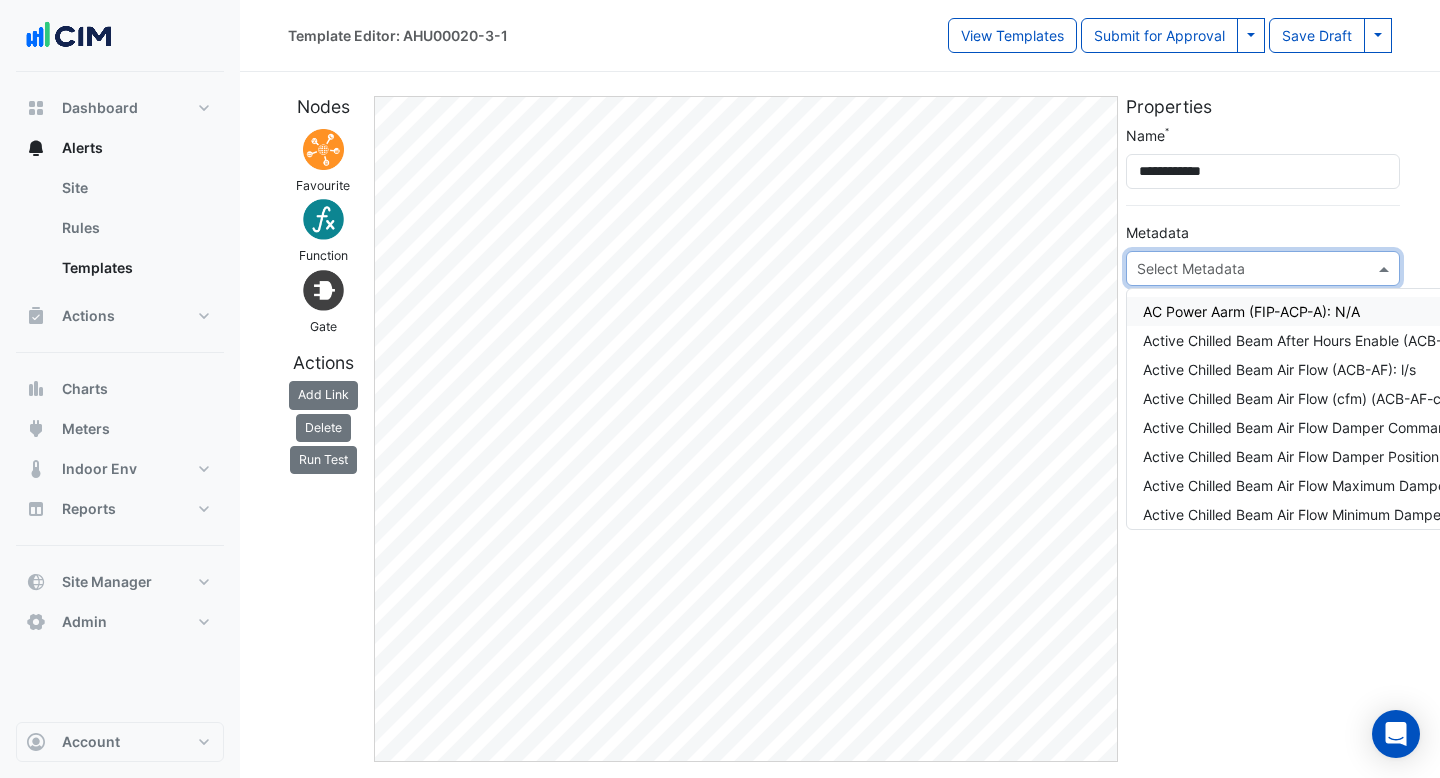 click at bounding box center (1386, 268) 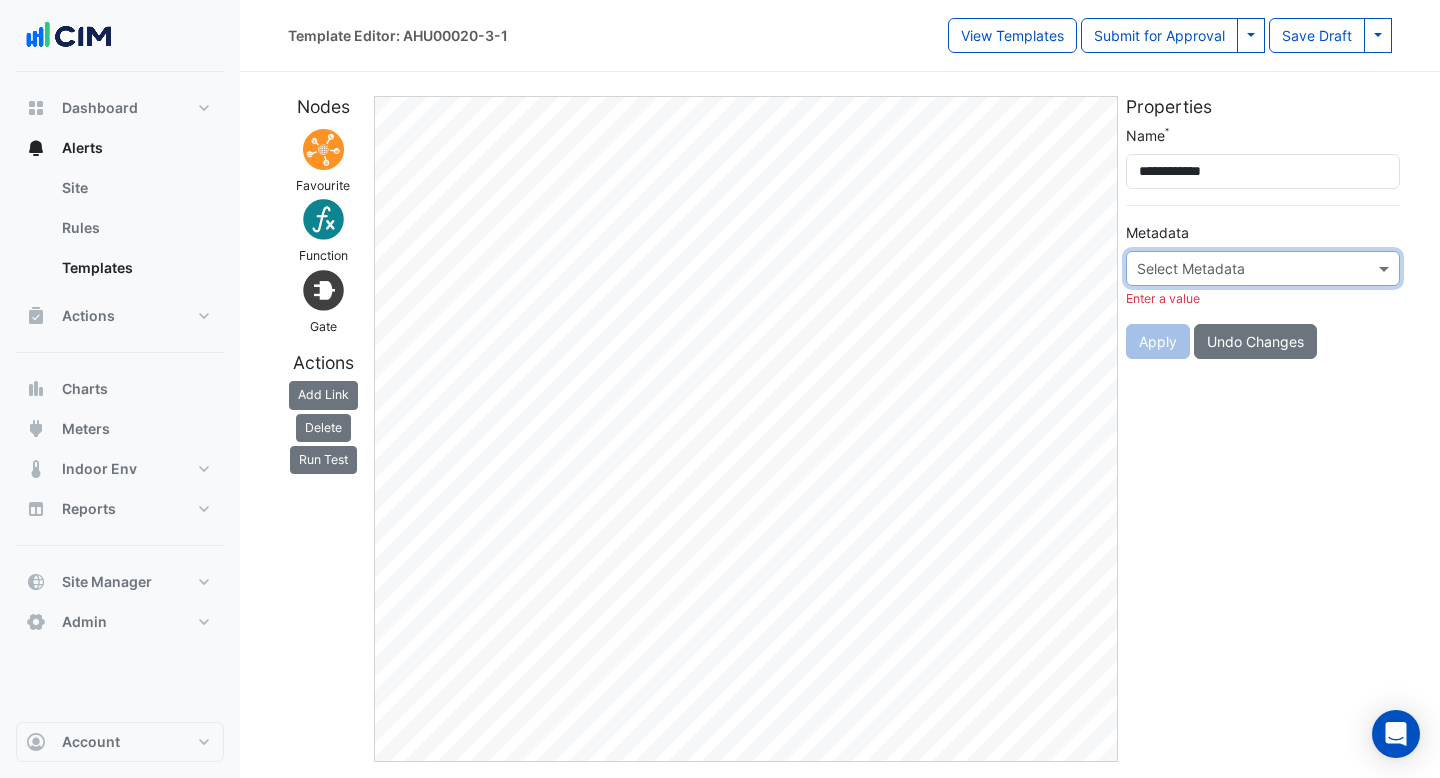 click on "Select Metadata" at bounding box center (1246, 268) 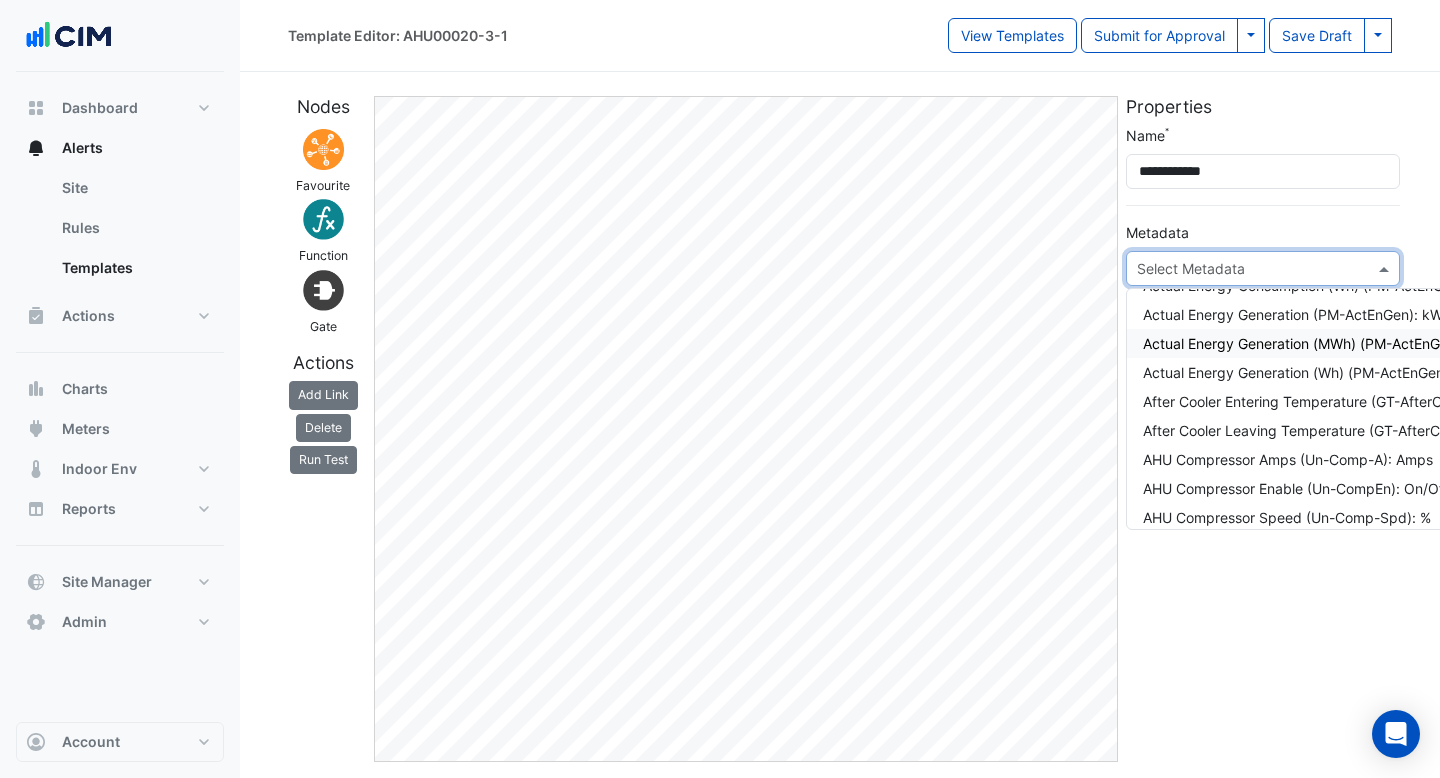 scroll, scrollTop: 1979, scrollLeft: 0, axis: vertical 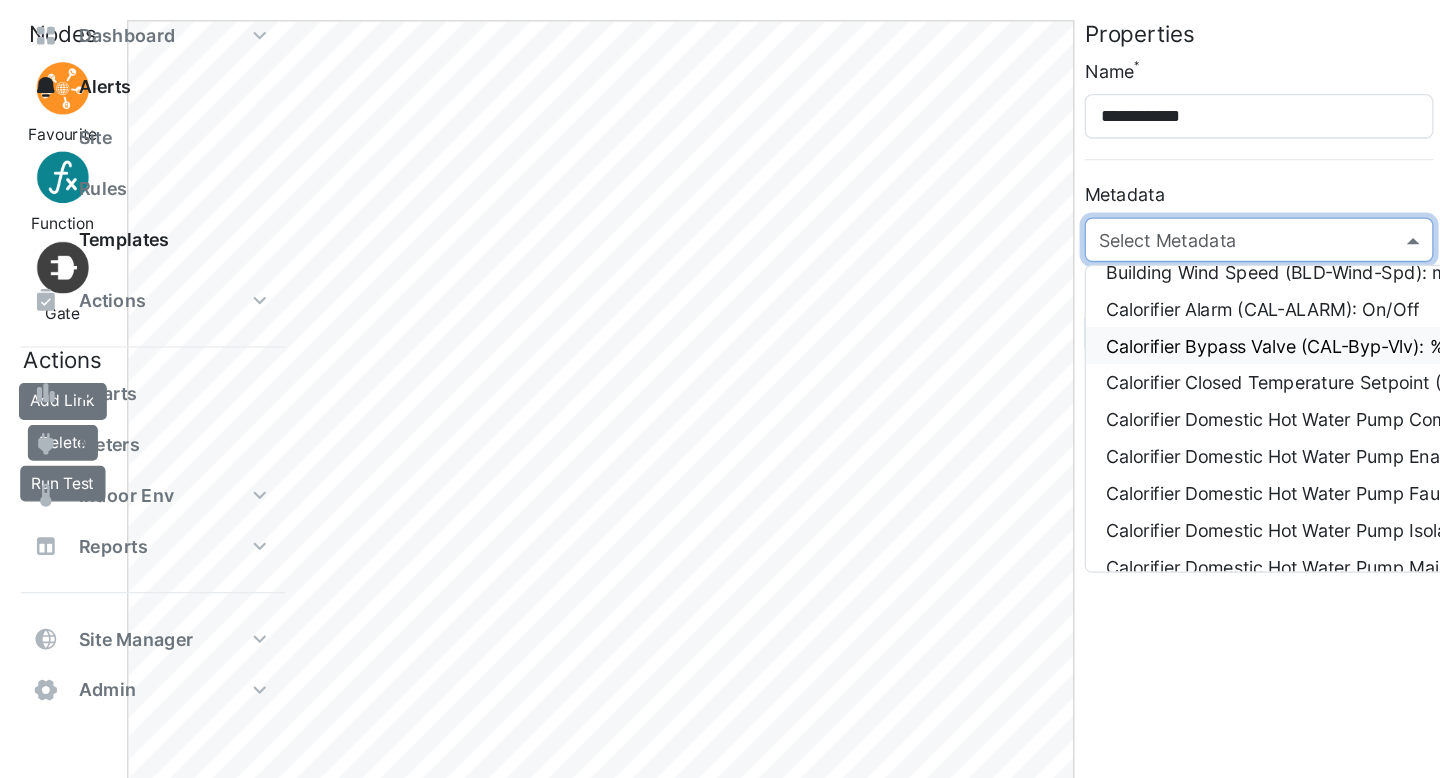 click at bounding box center (989, 268) 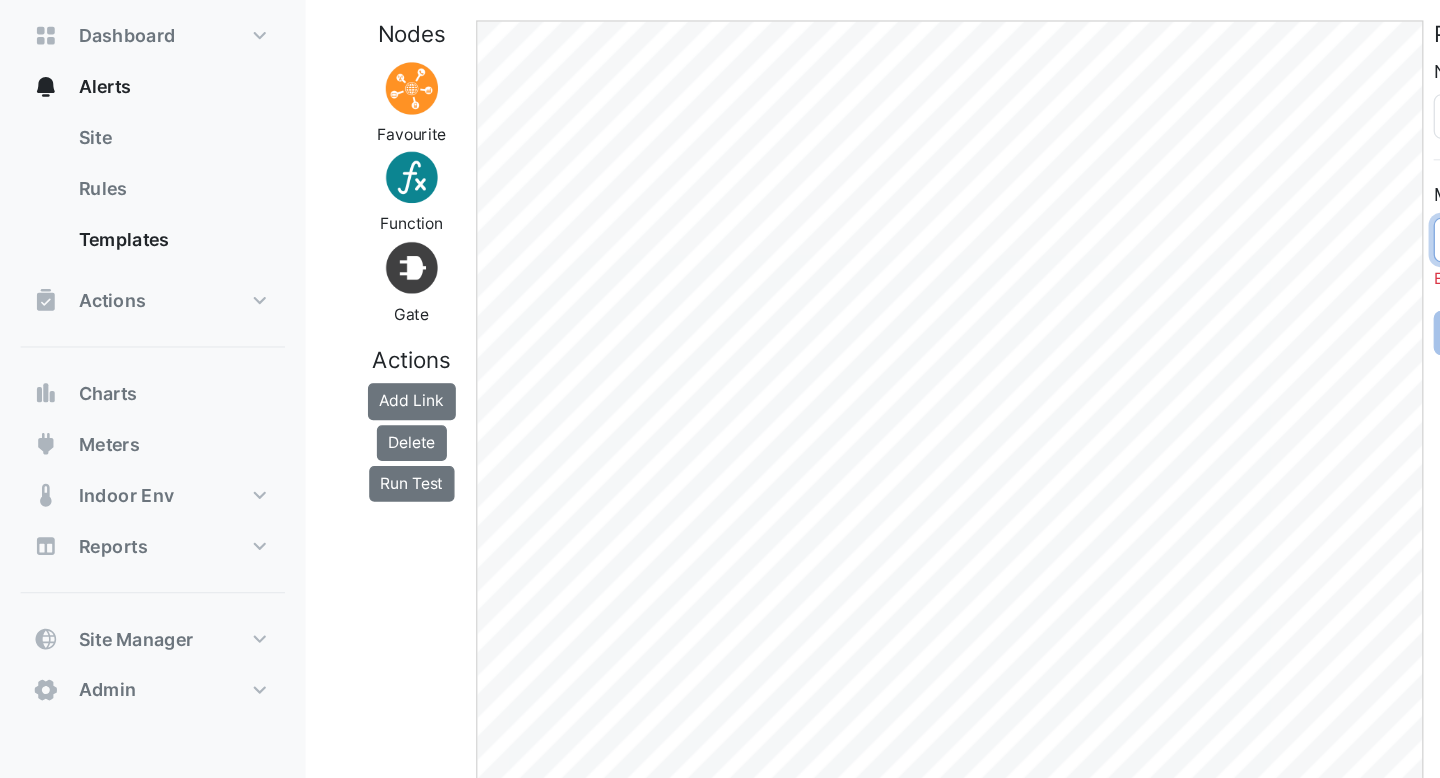 click on "**********" 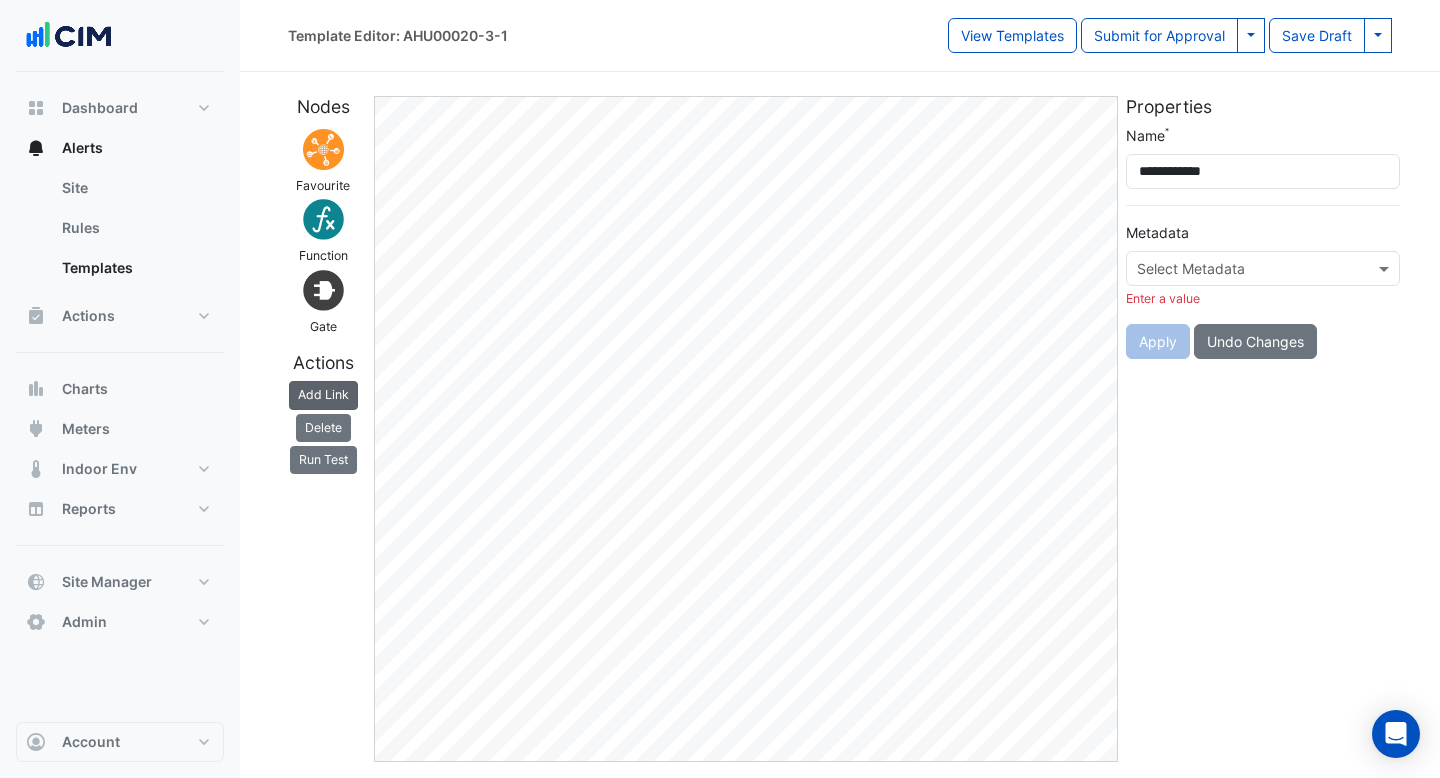 click on "Add Link" 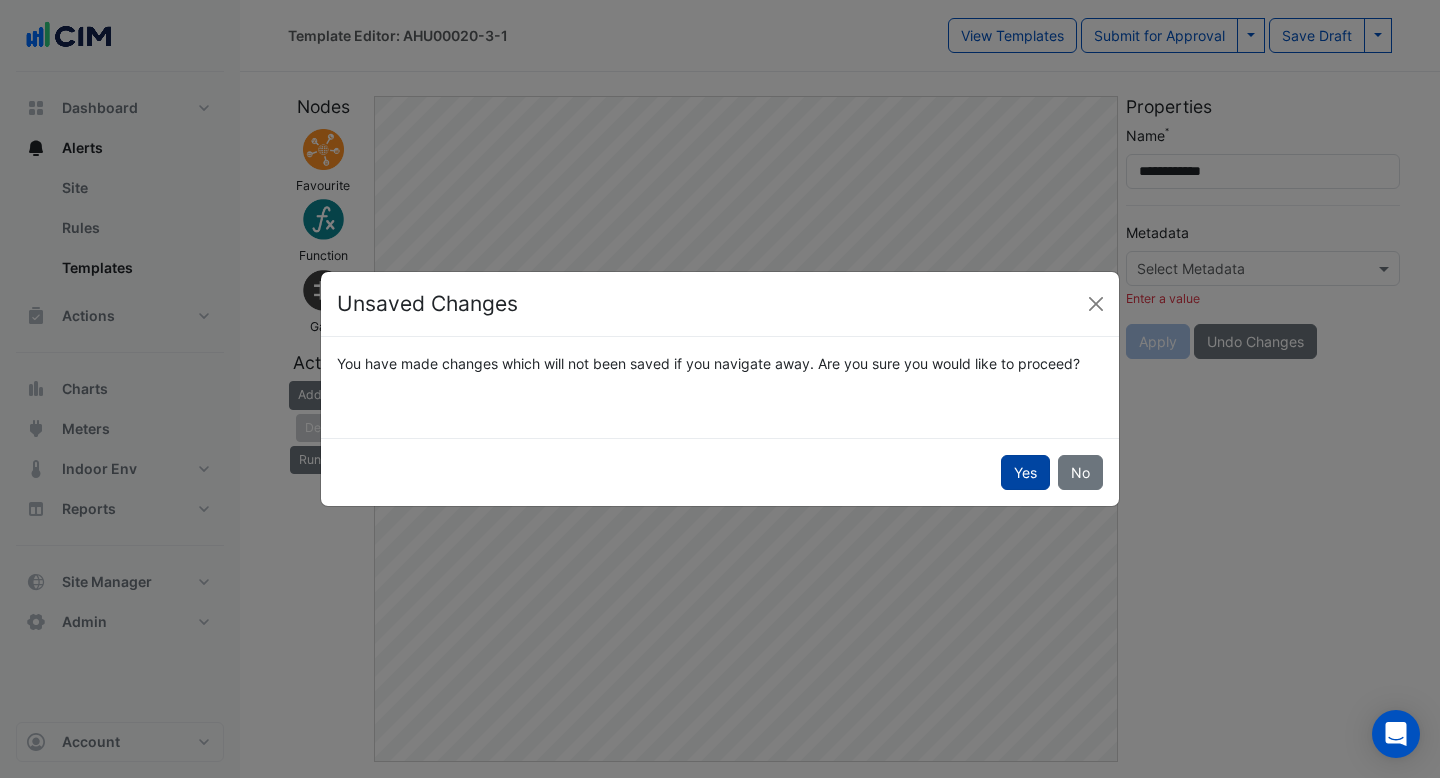 click on "Yes" 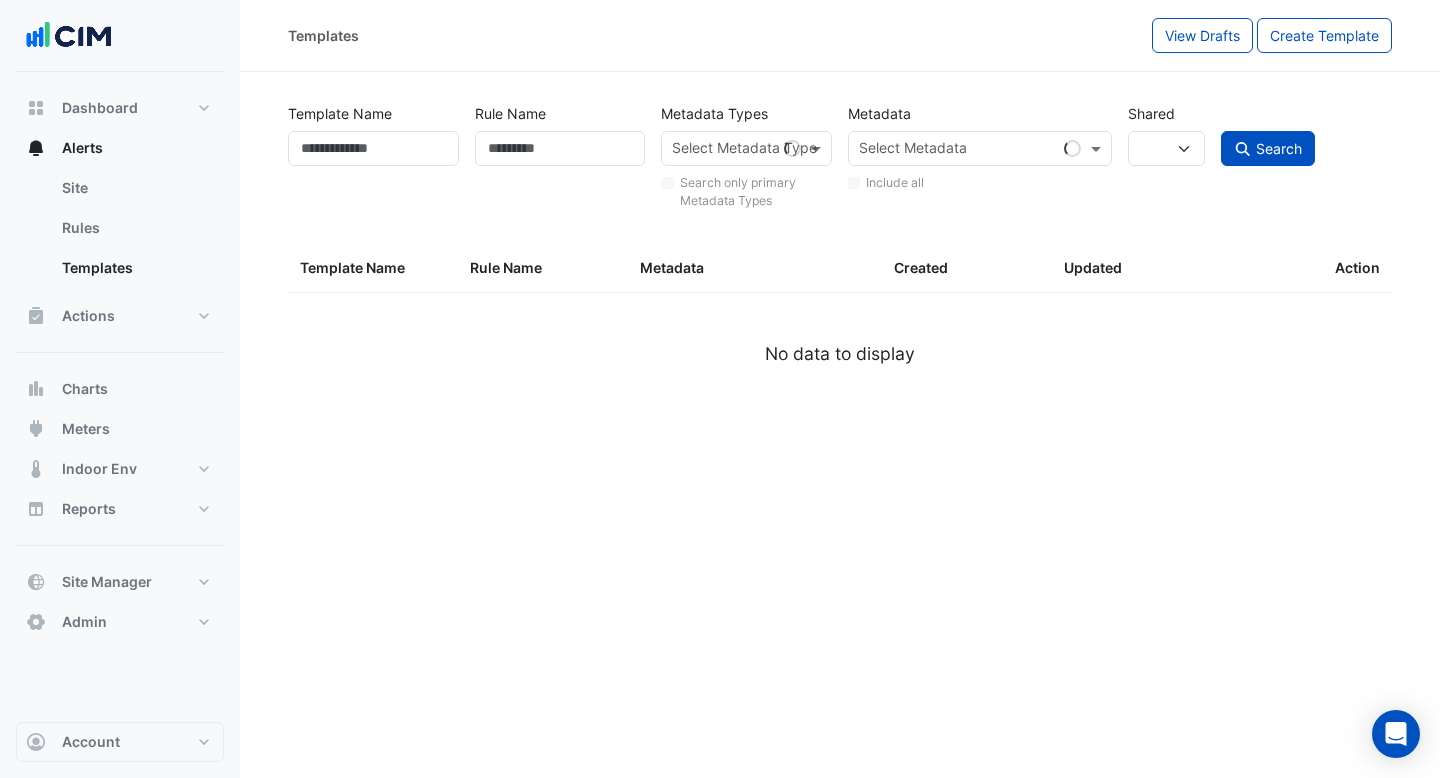 select 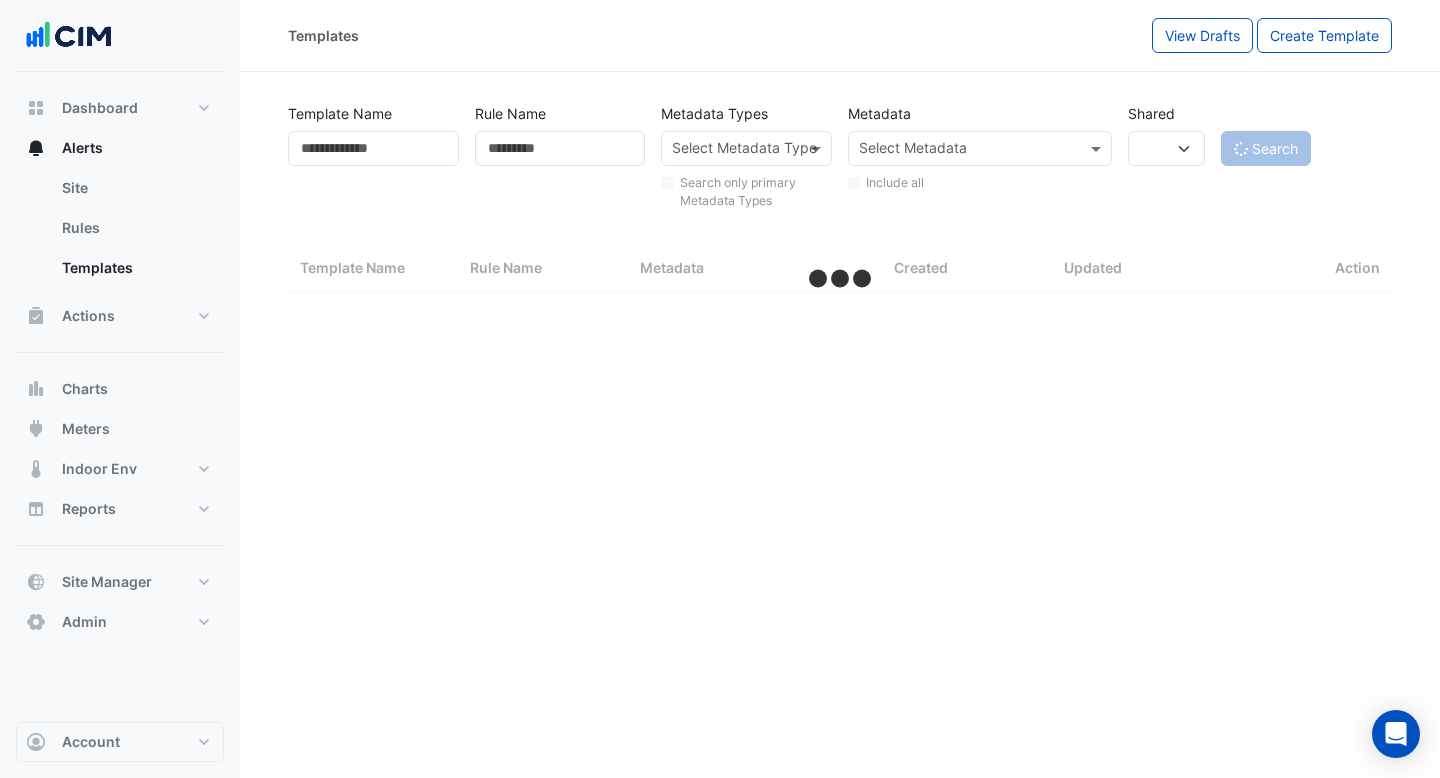 select on "***" 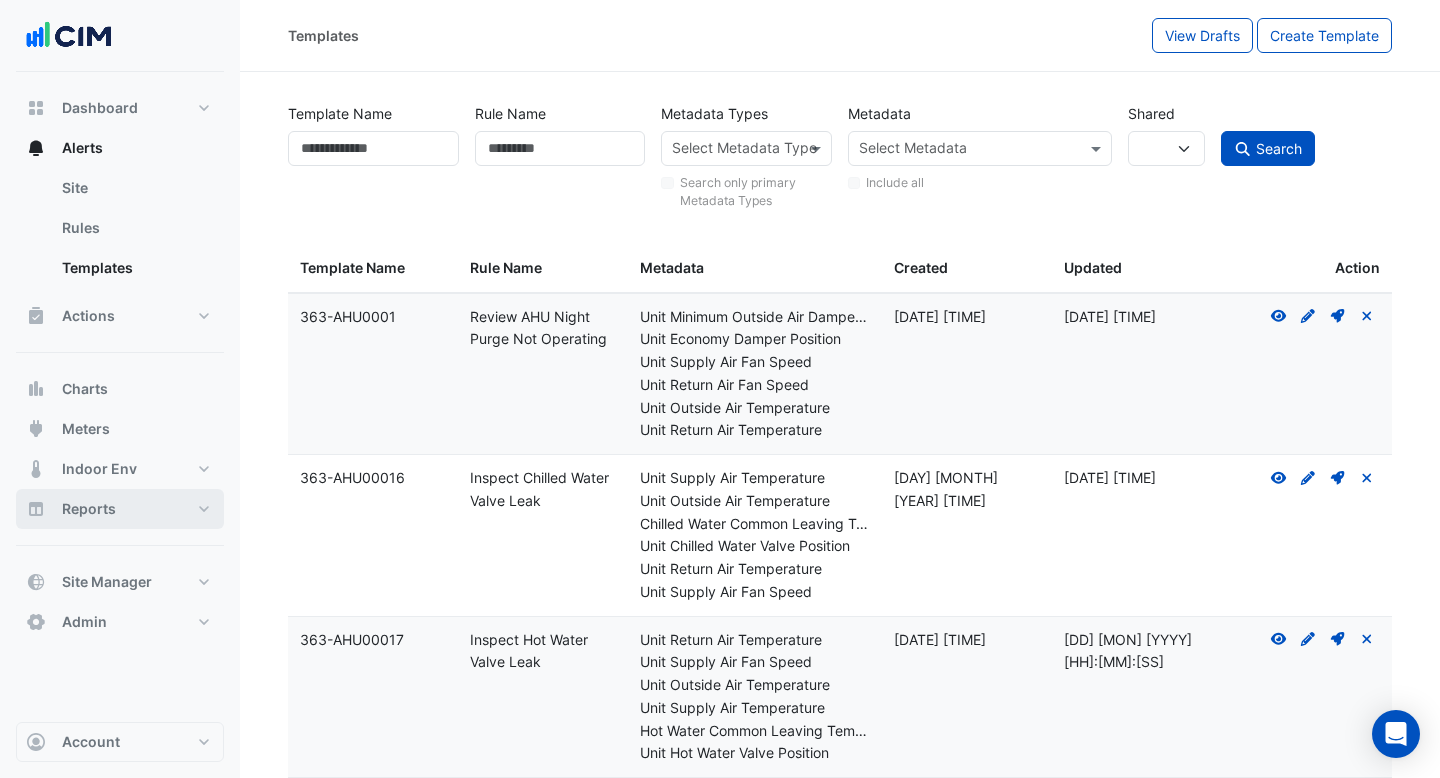click on "Reports" at bounding box center (89, 509) 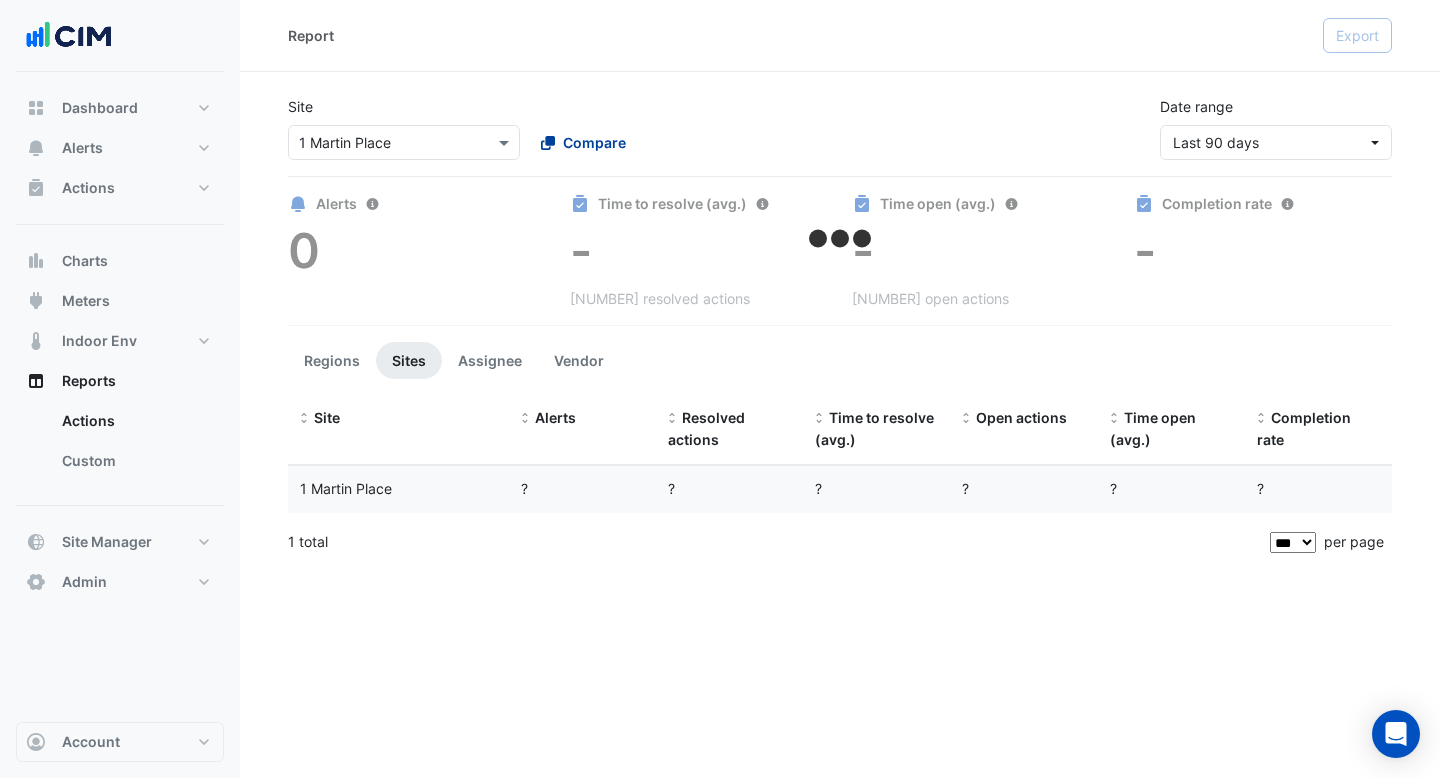 click on "Compare" at bounding box center [594, 142] 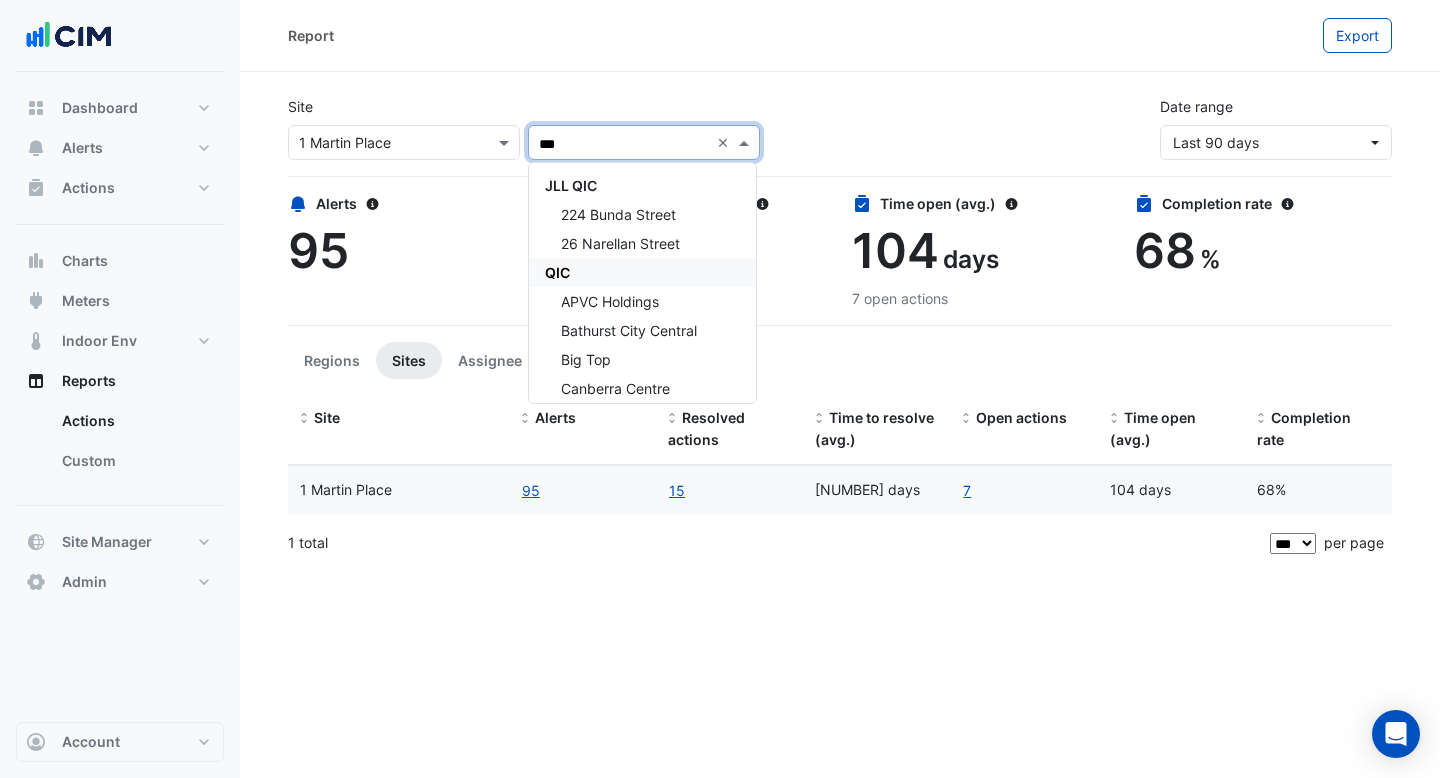 click on "QIC" at bounding box center [642, 272] 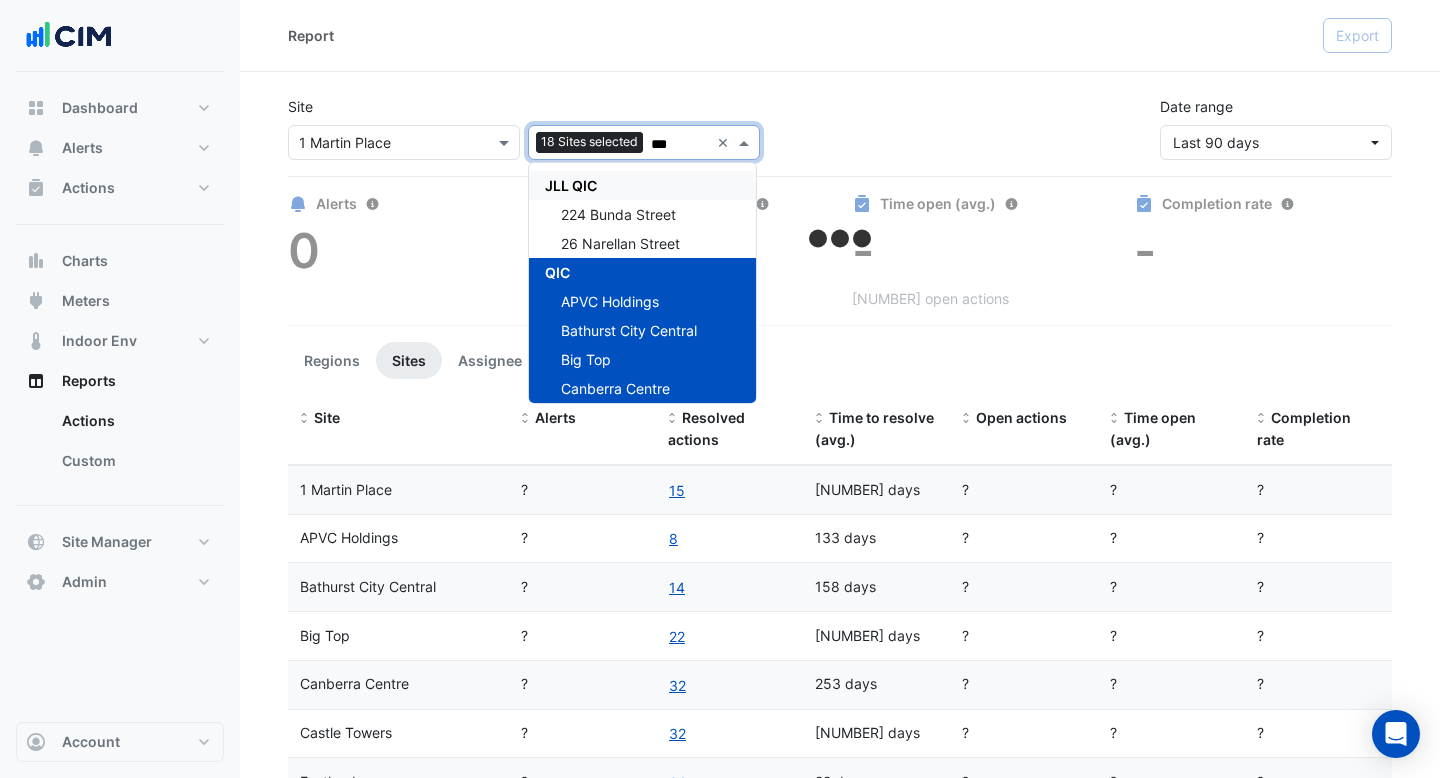 type on "***" 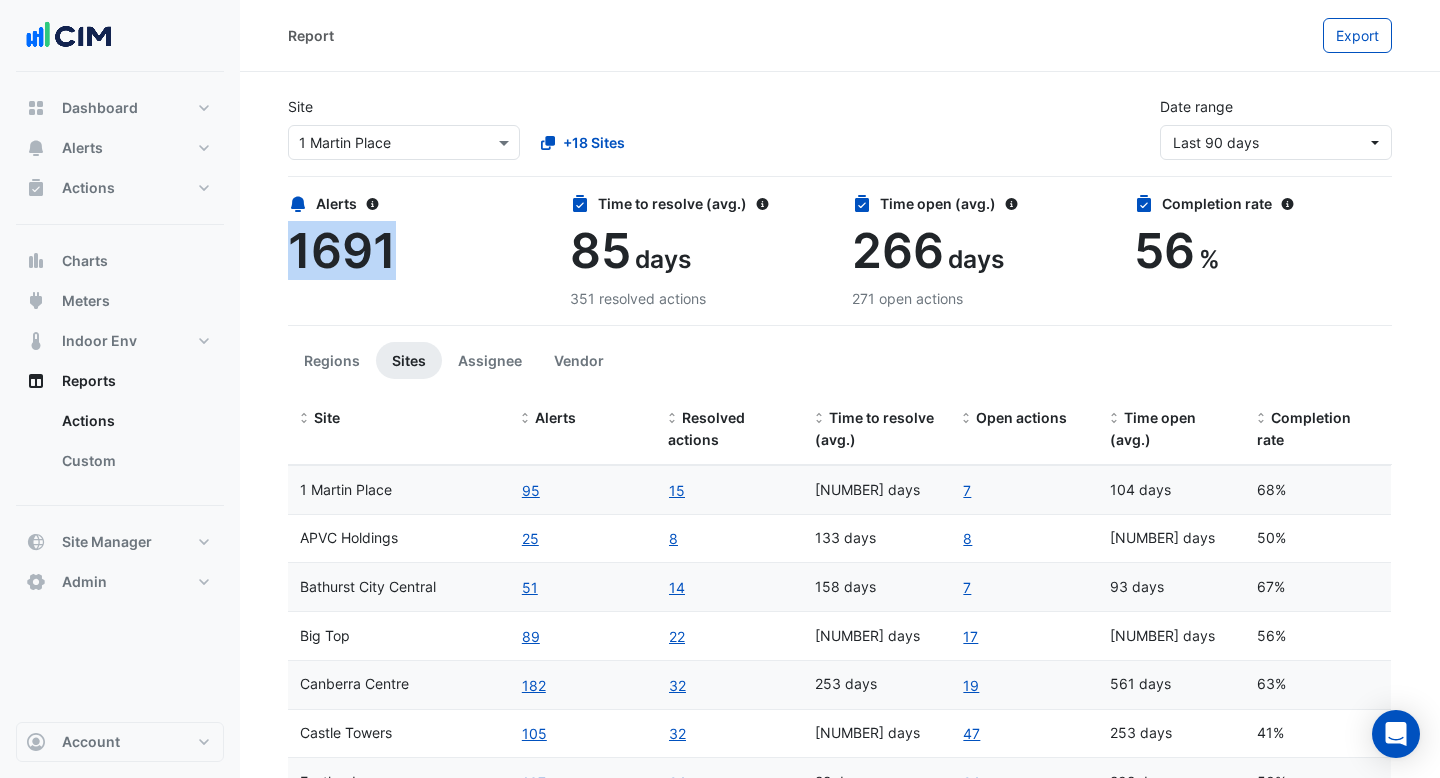 drag, startPoint x: 389, startPoint y: 247, endPoint x: 297, endPoint y: 249, distance: 92.021736 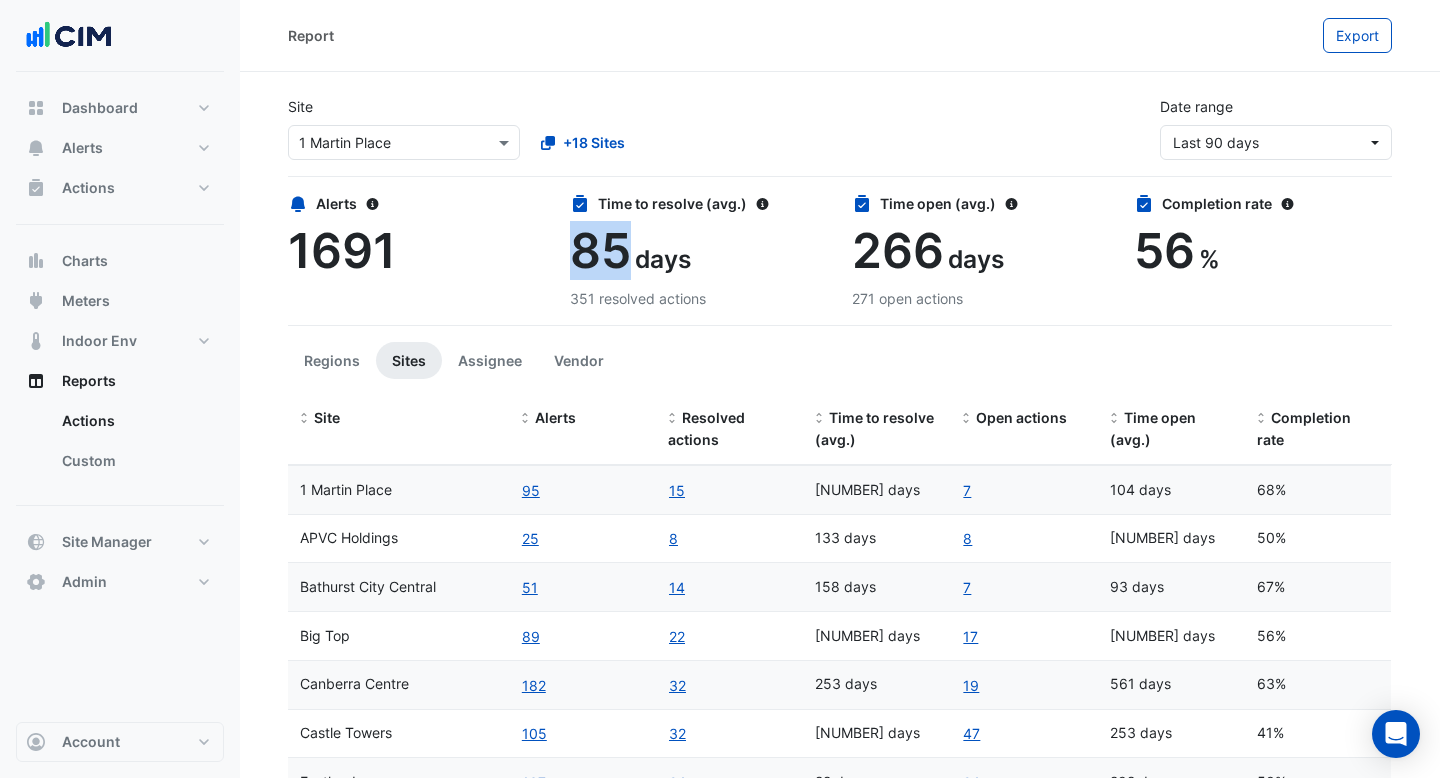 drag, startPoint x: 629, startPoint y: 263, endPoint x: 567, endPoint y: 262, distance: 62.008064 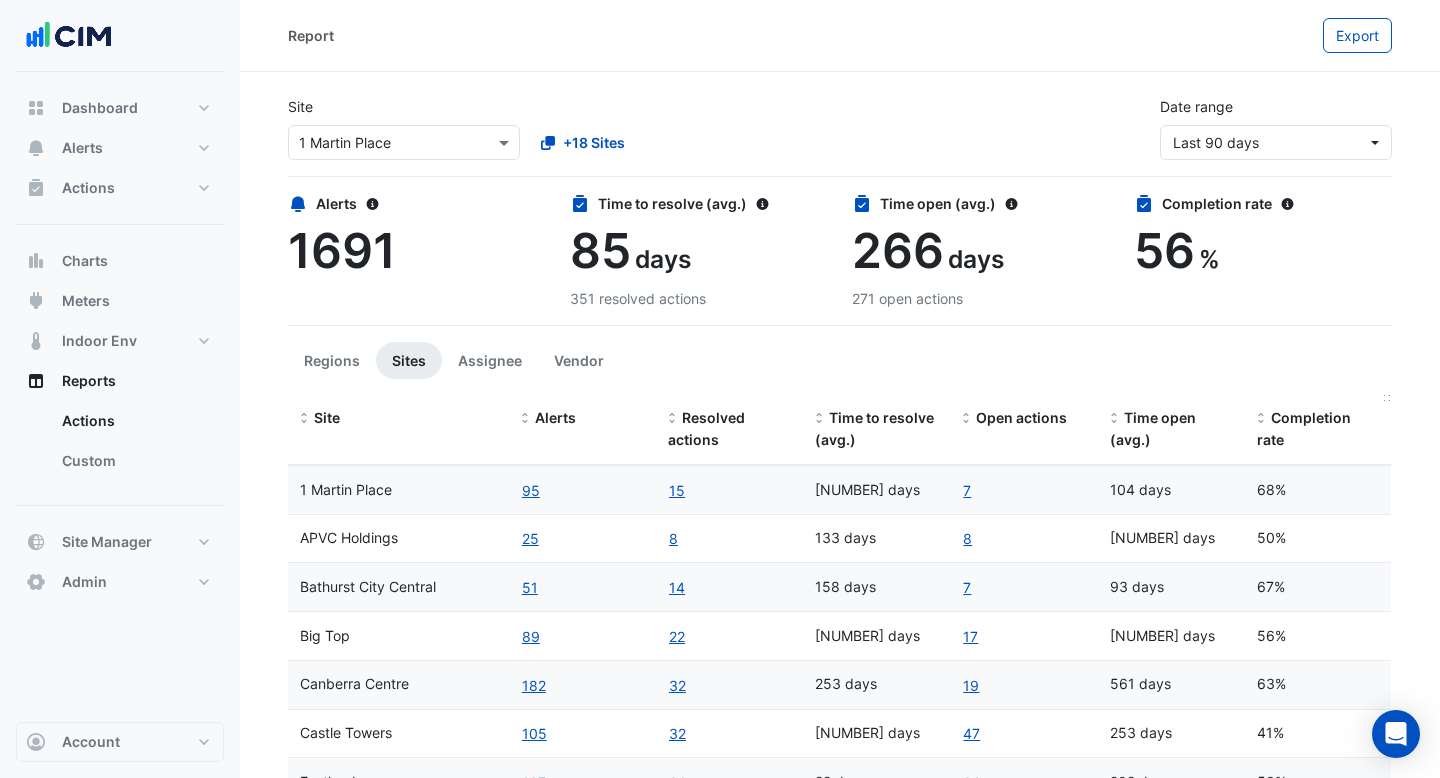 click on "Completion rate" at bounding box center [1304, 429] 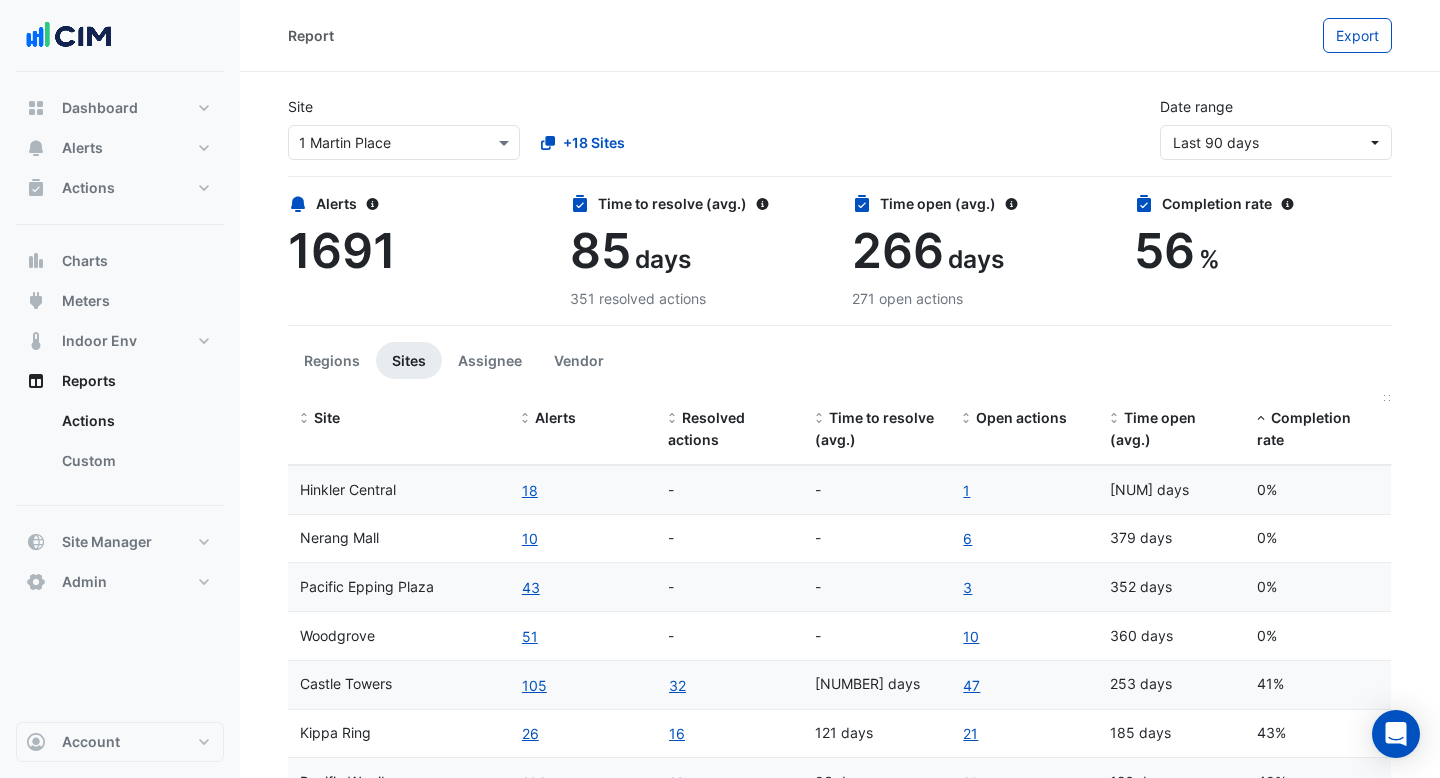 click on "Completion rate" at bounding box center [1304, 429] 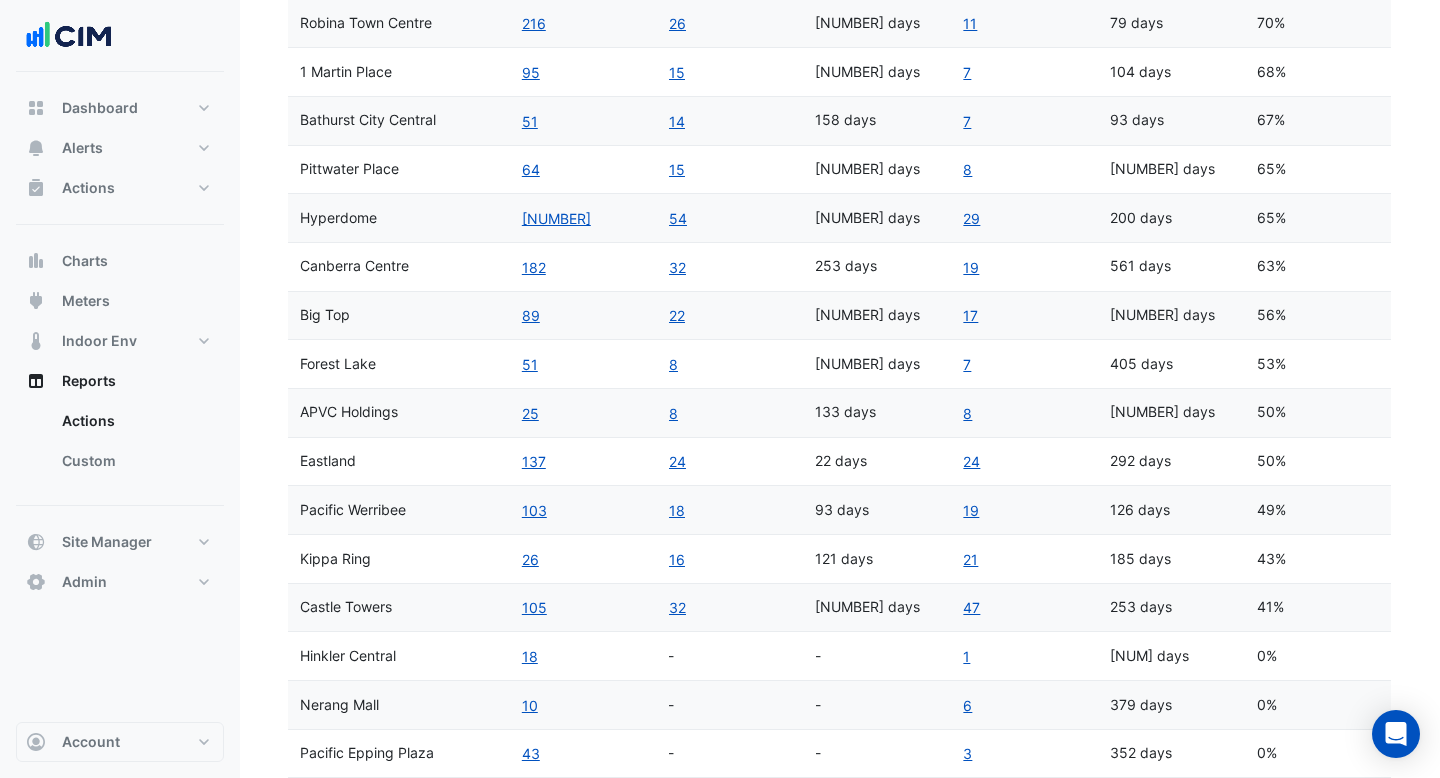 scroll, scrollTop: 560, scrollLeft: 0, axis: vertical 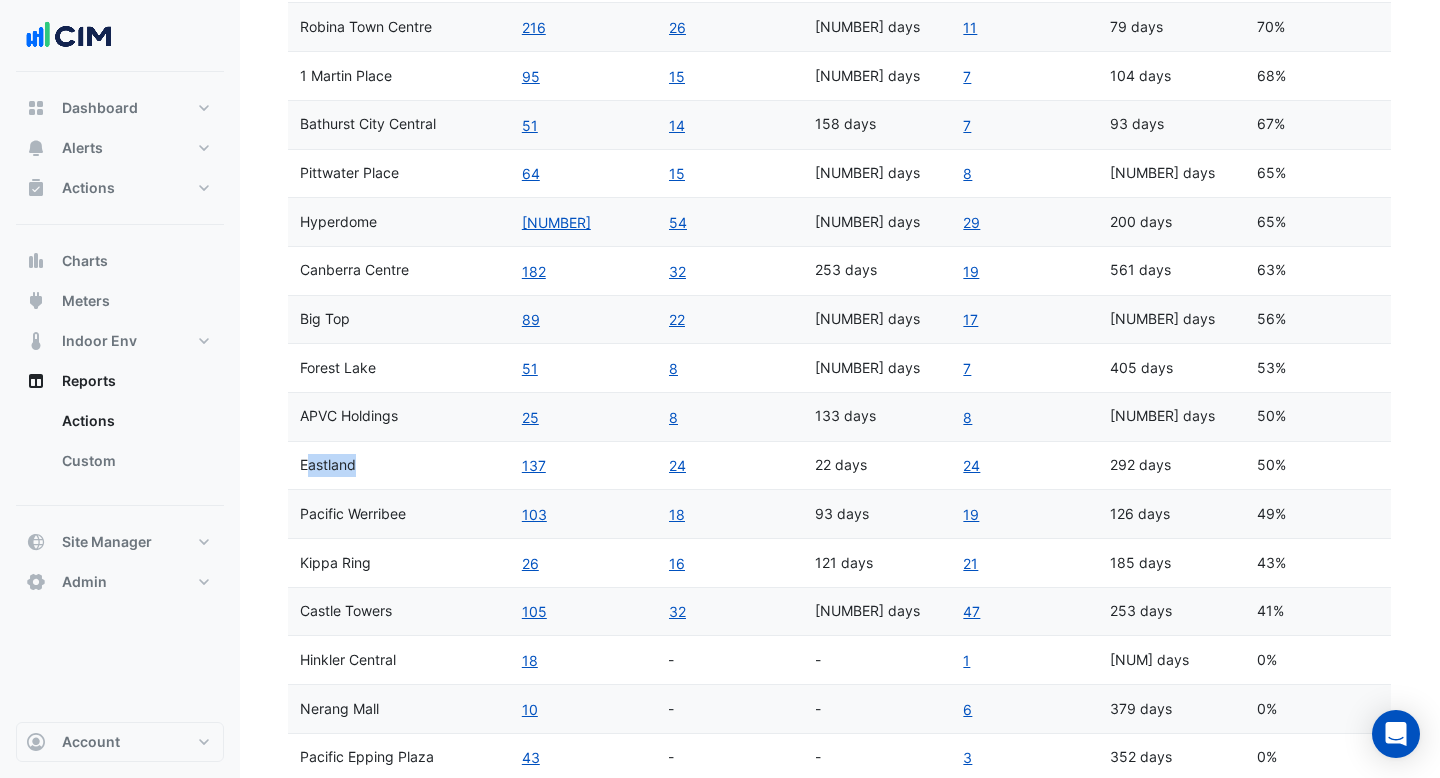 drag, startPoint x: 366, startPoint y: 462, endPoint x: 305, endPoint y: 462, distance: 61 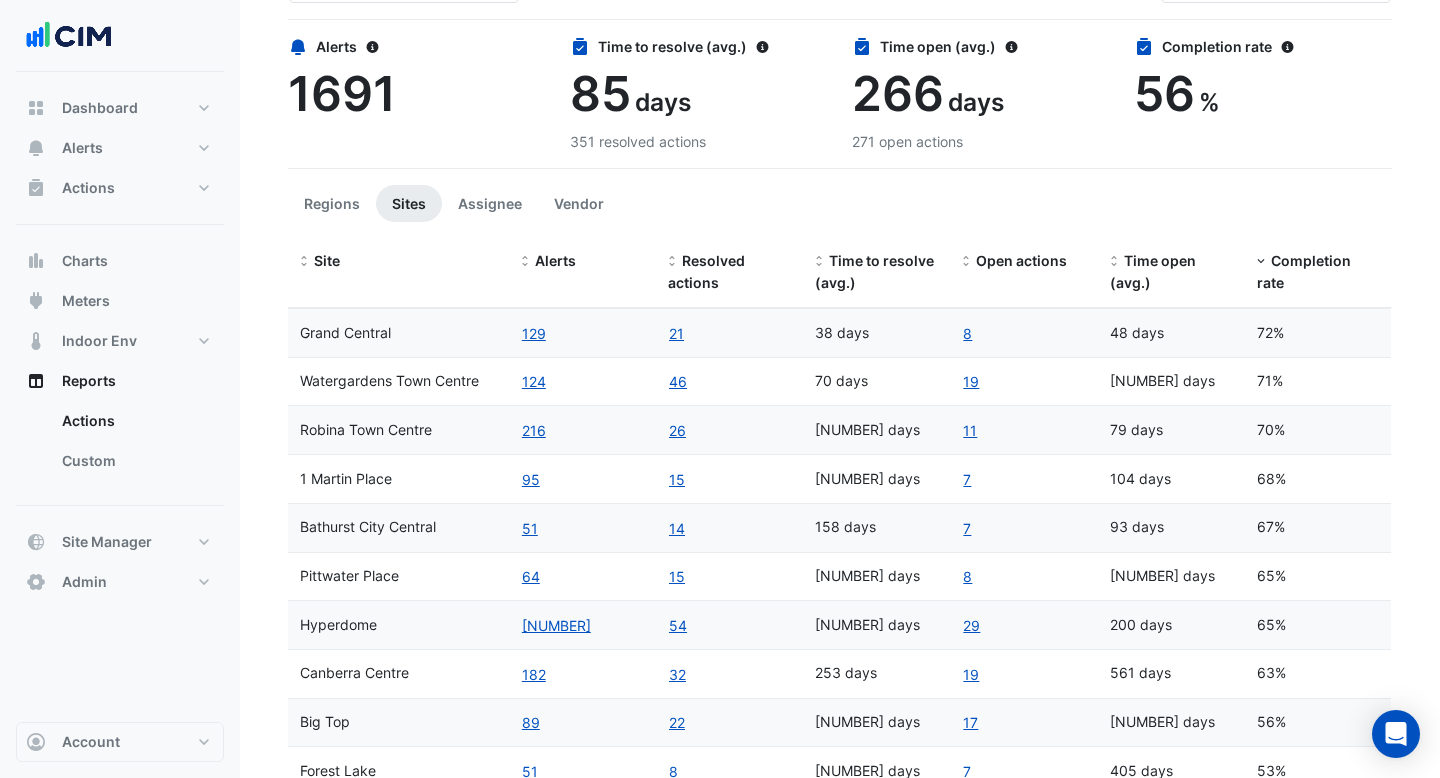 scroll, scrollTop: 158, scrollLeft: 0, axis: vertical 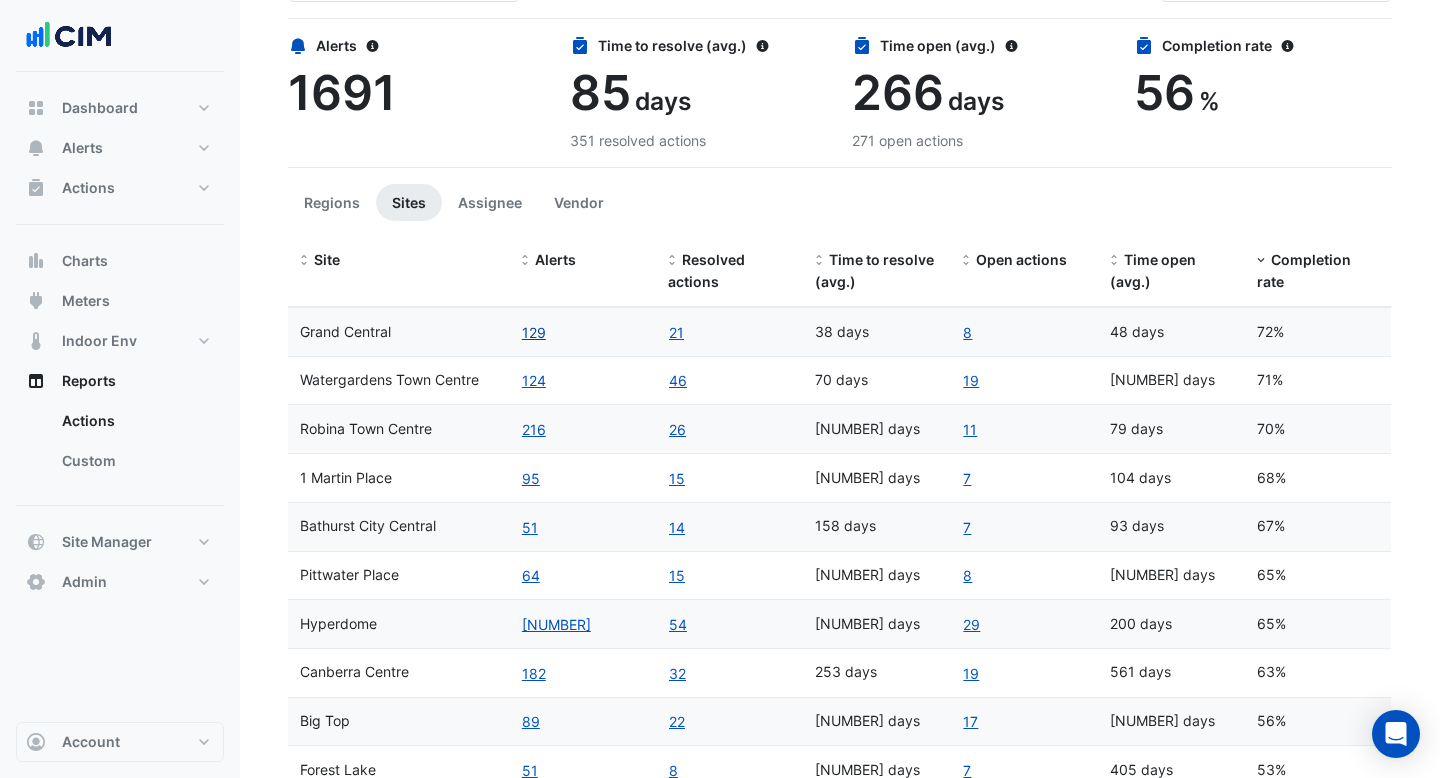 click on "129" 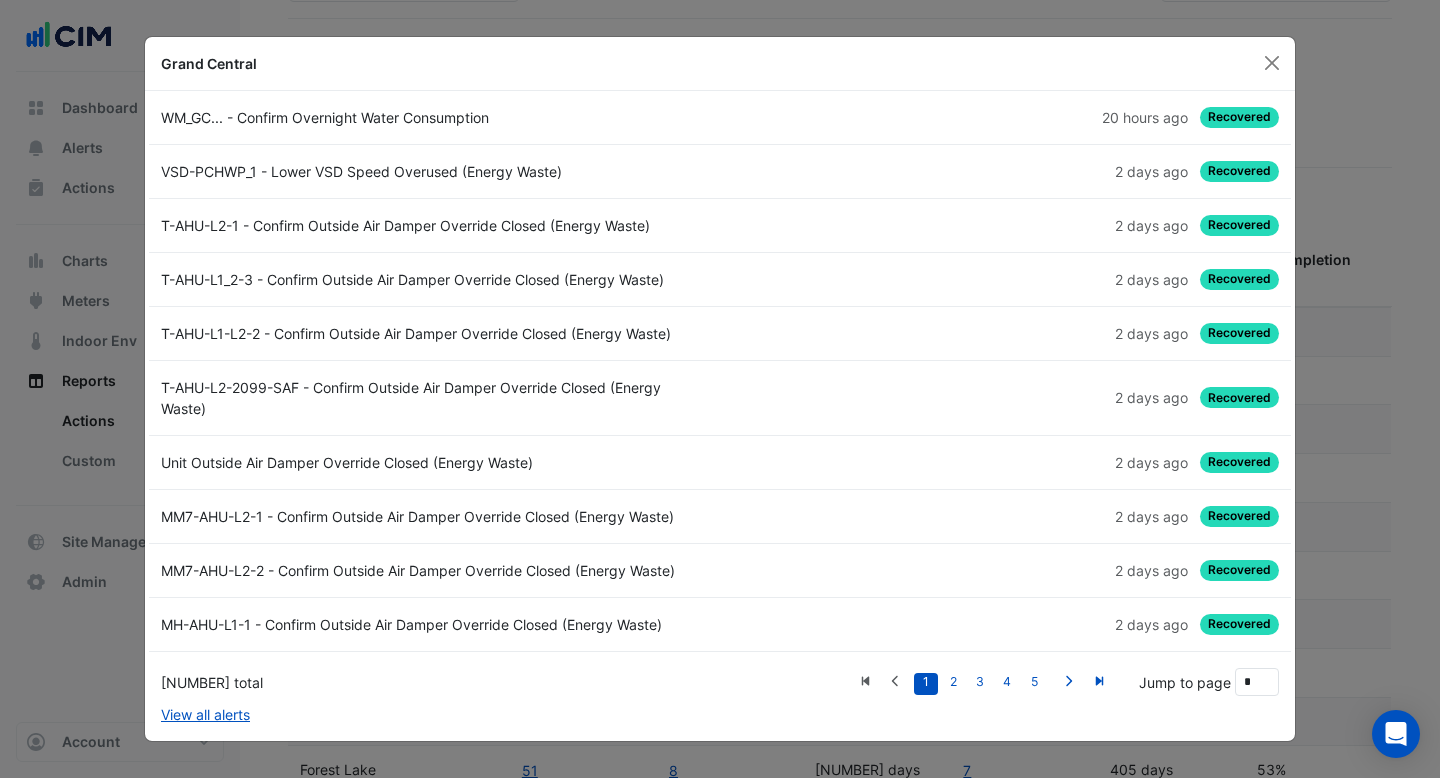 click on "WM_GC... - Confirm Overnight Water Consumption" 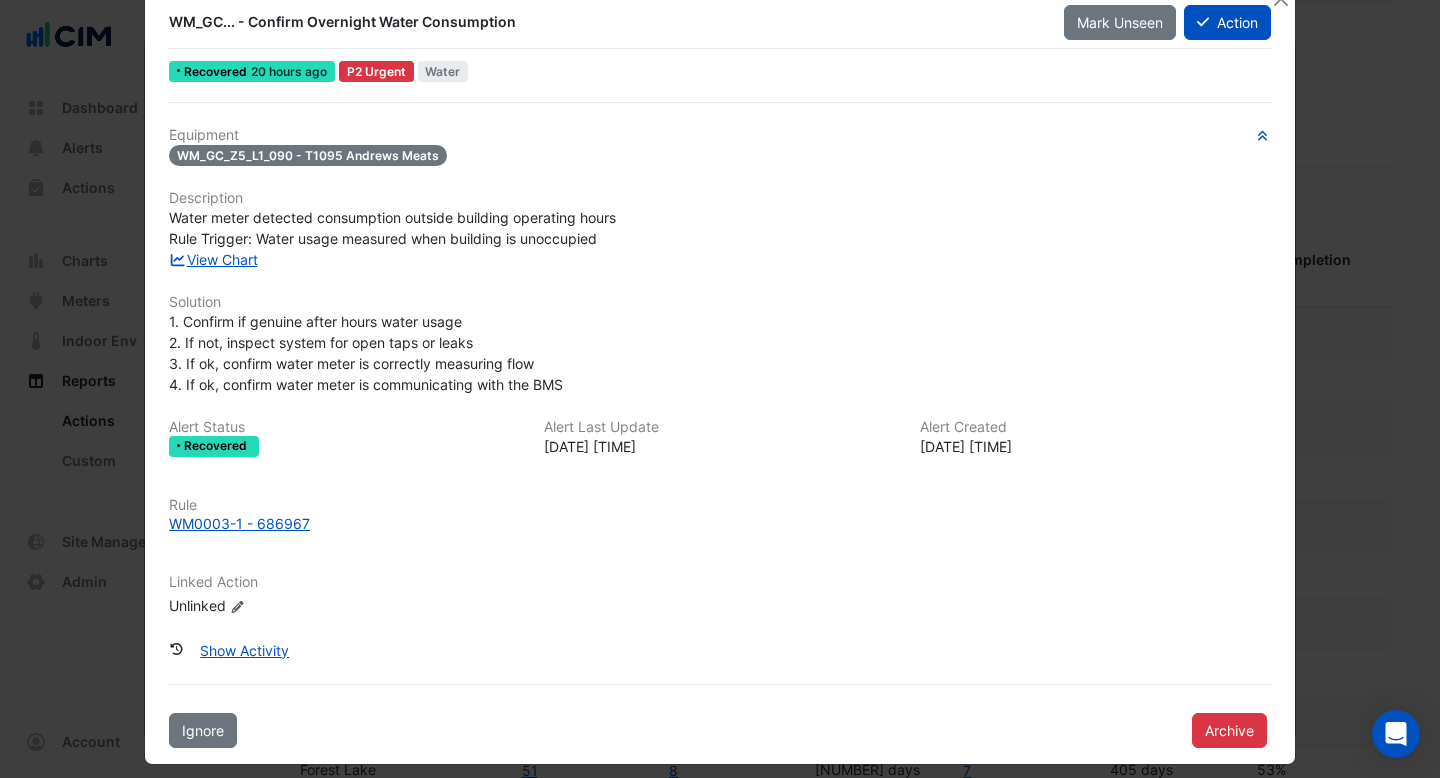 scroll, scrollTop: 55, scrollLeft: 0, axis: vertical 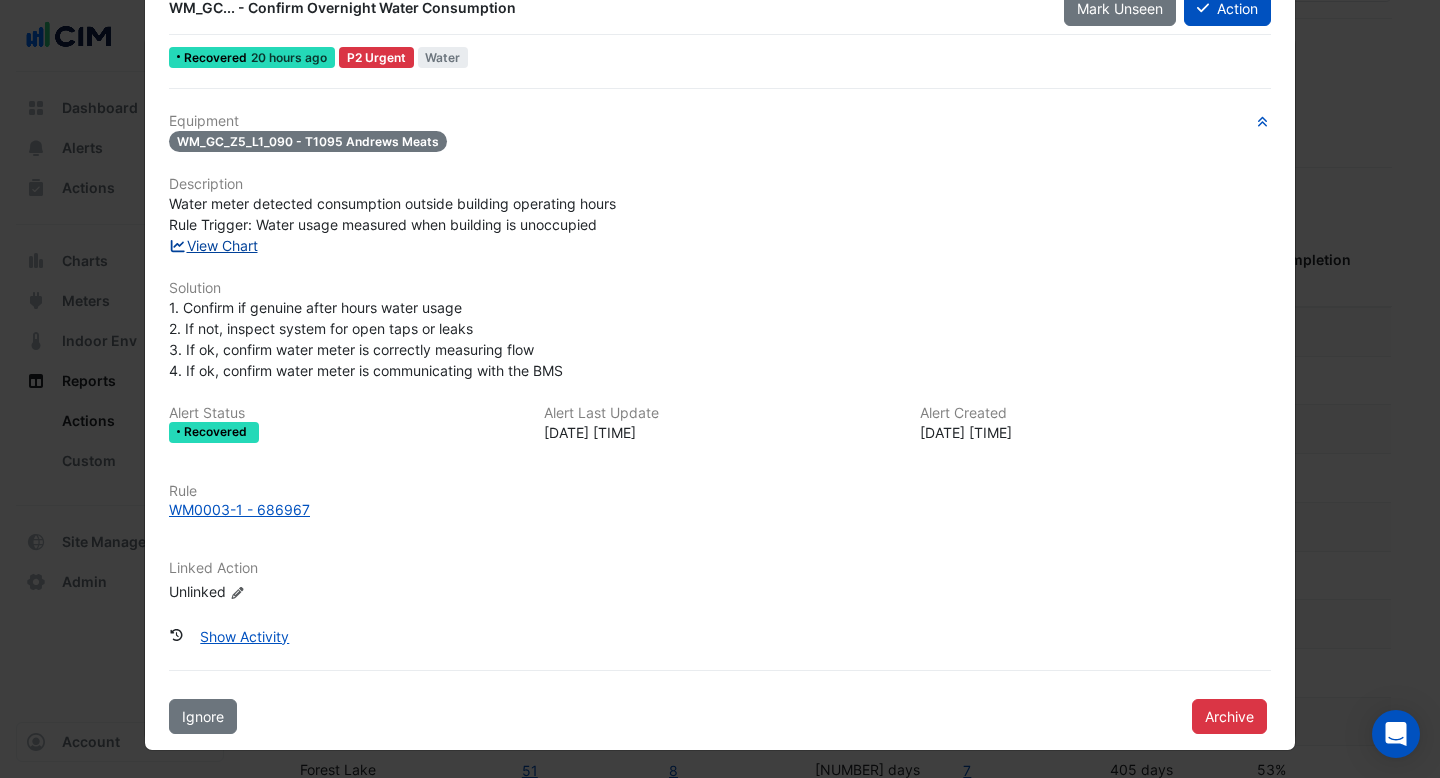 click on "View Chart" 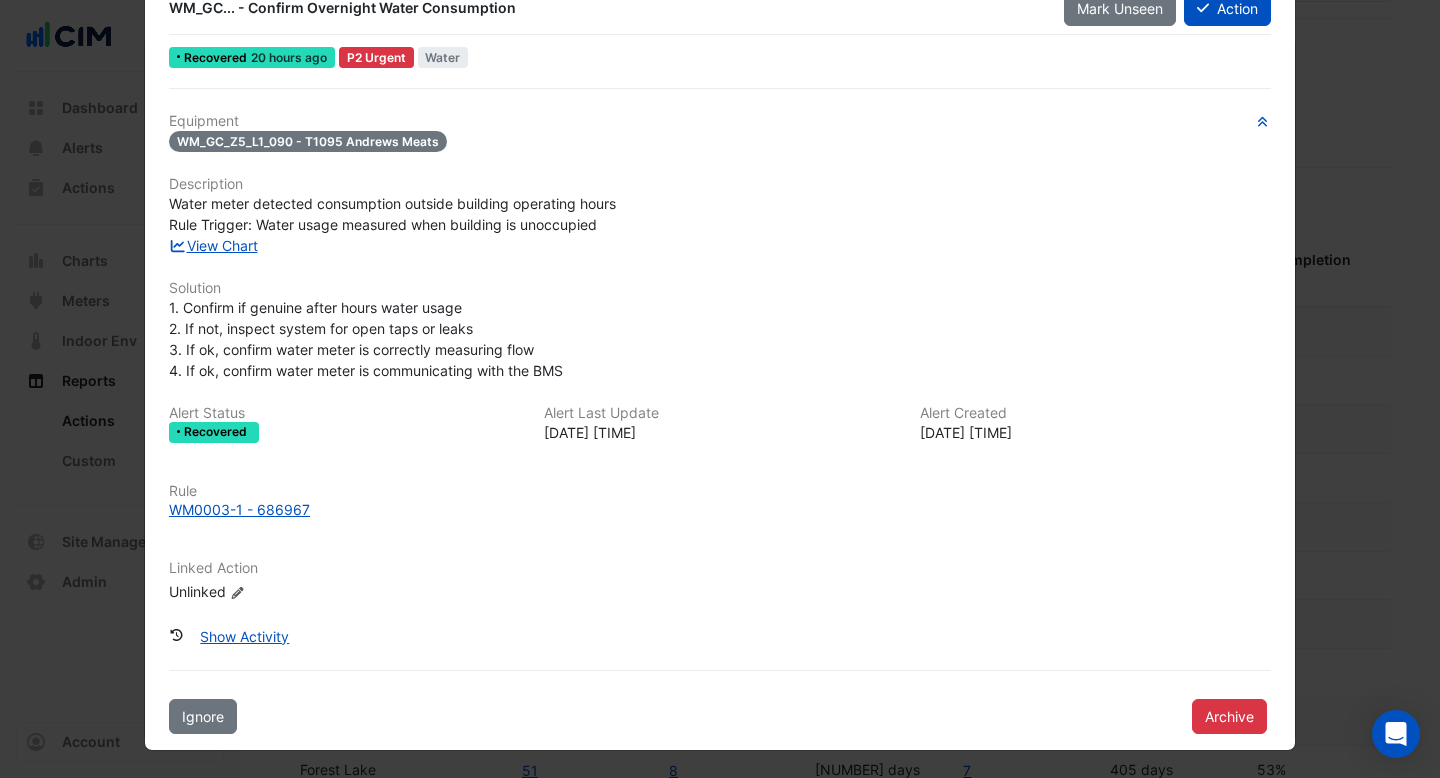 scroll, scrollTop: 0, scrollLeft: 0, axis: both 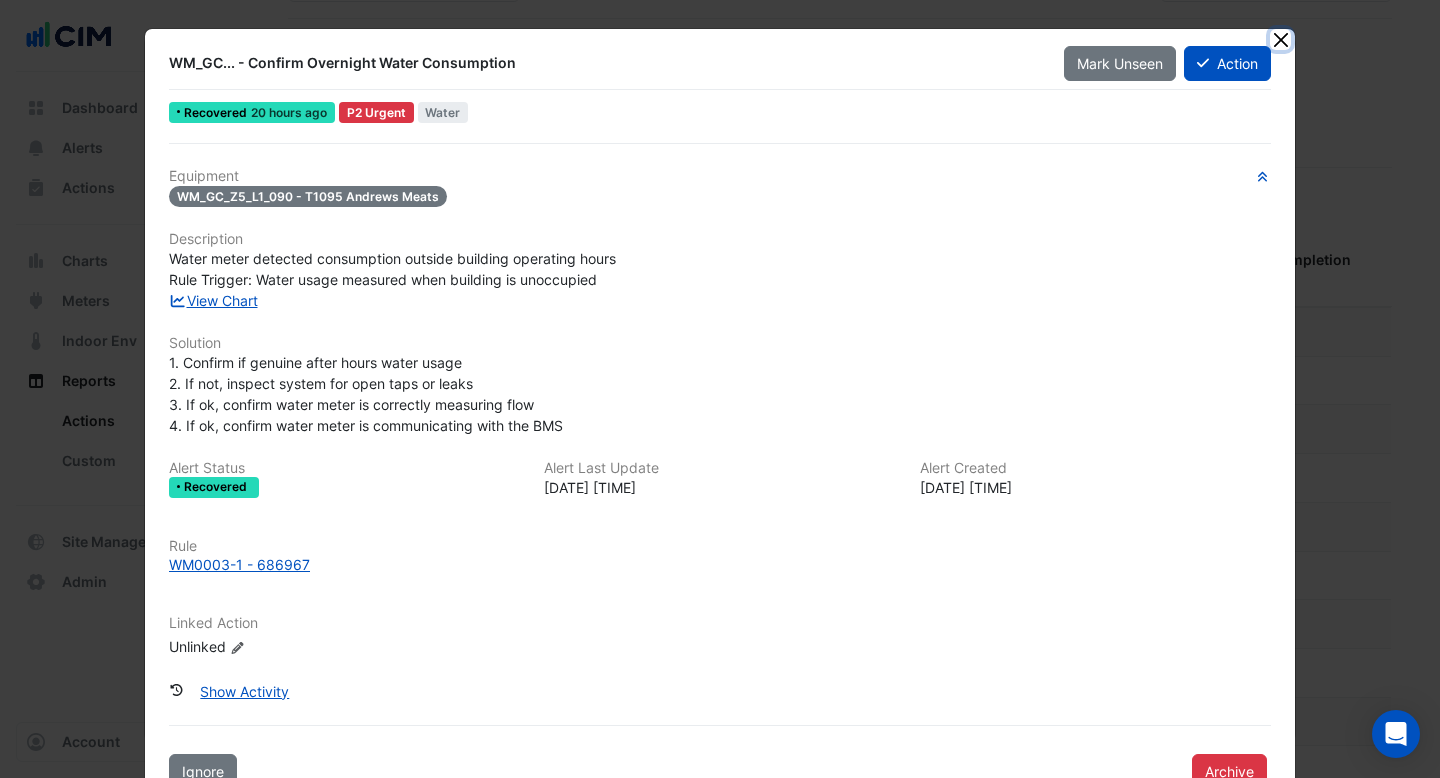 click 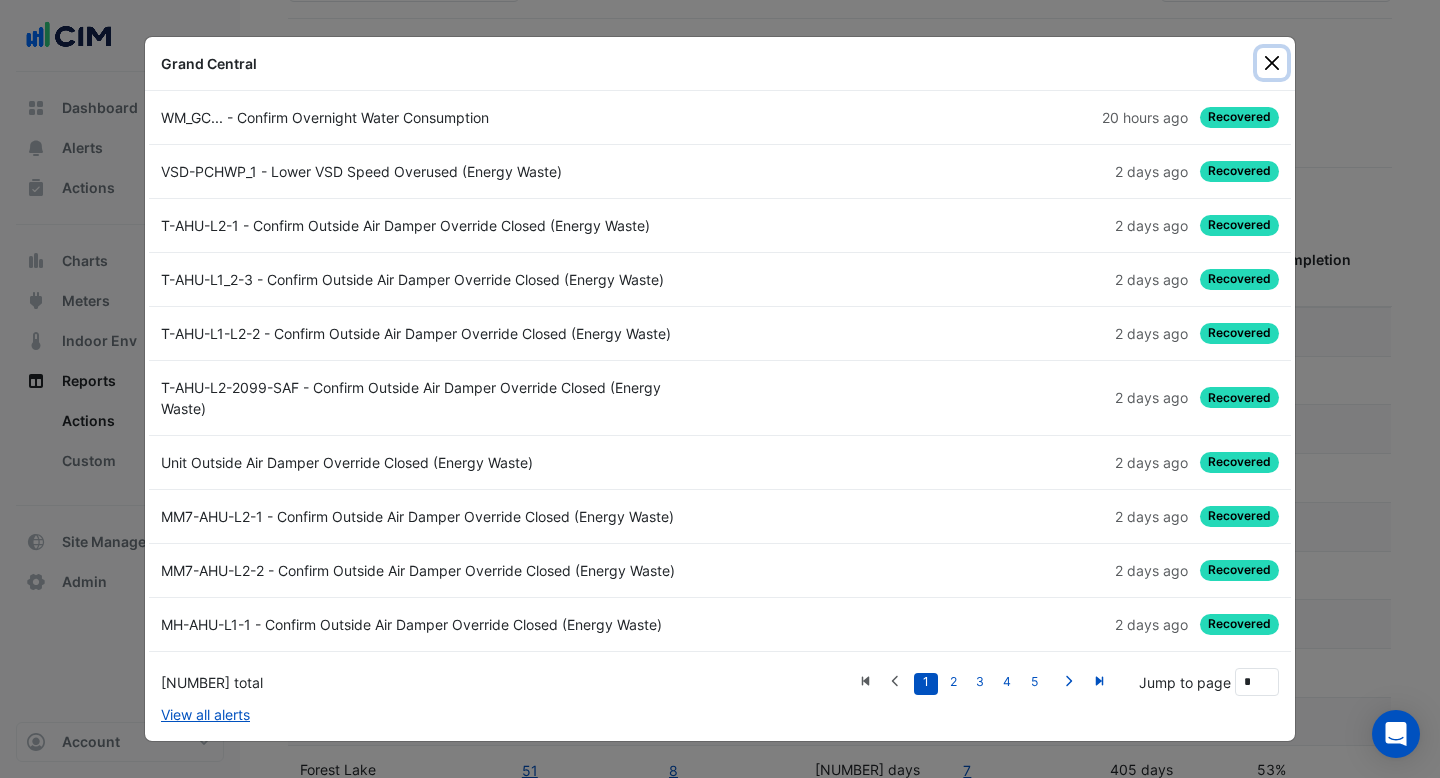 click 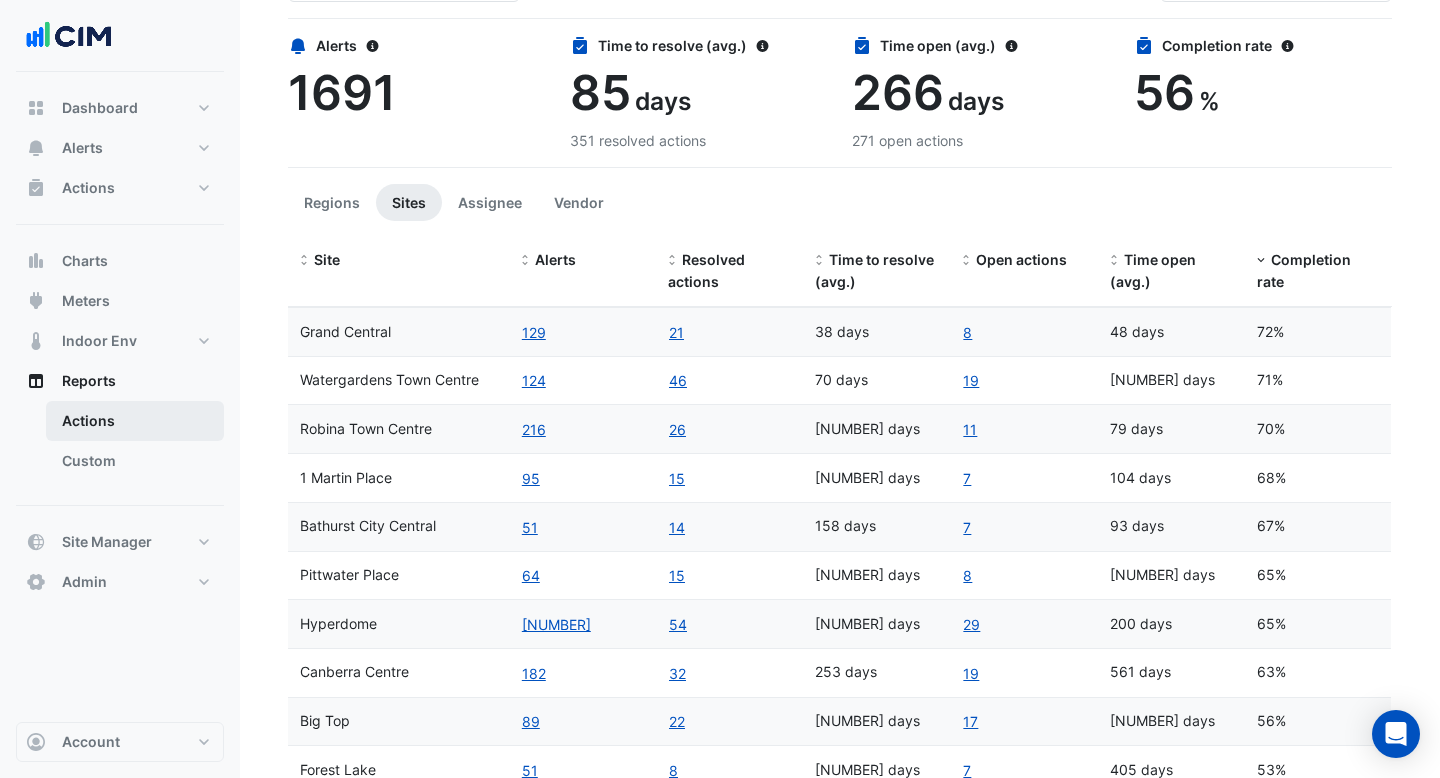 click on "Actions" at bounding box center (135, 421) 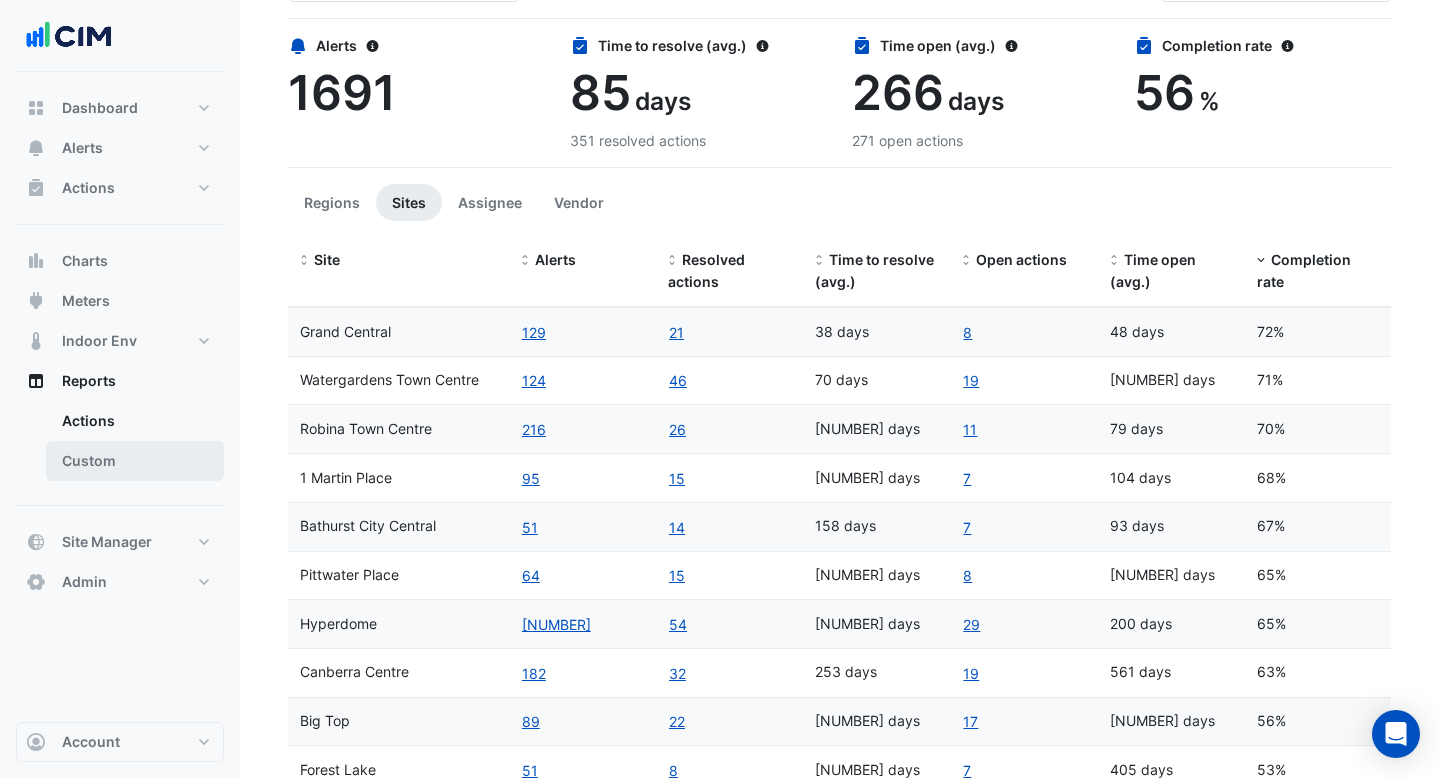 click on "Custom" at bounding box center (135, 461) 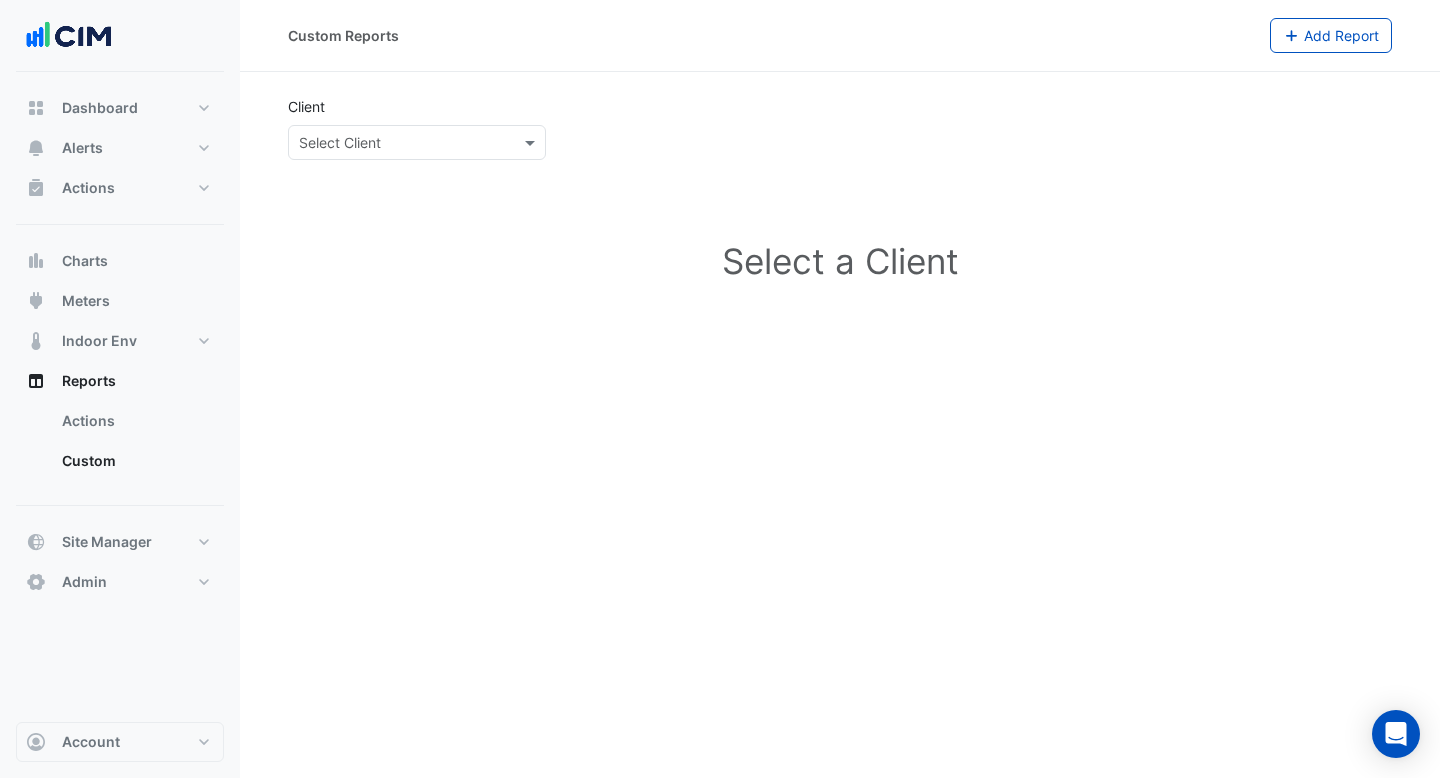 click on "Client
Select Client
Select a Client" 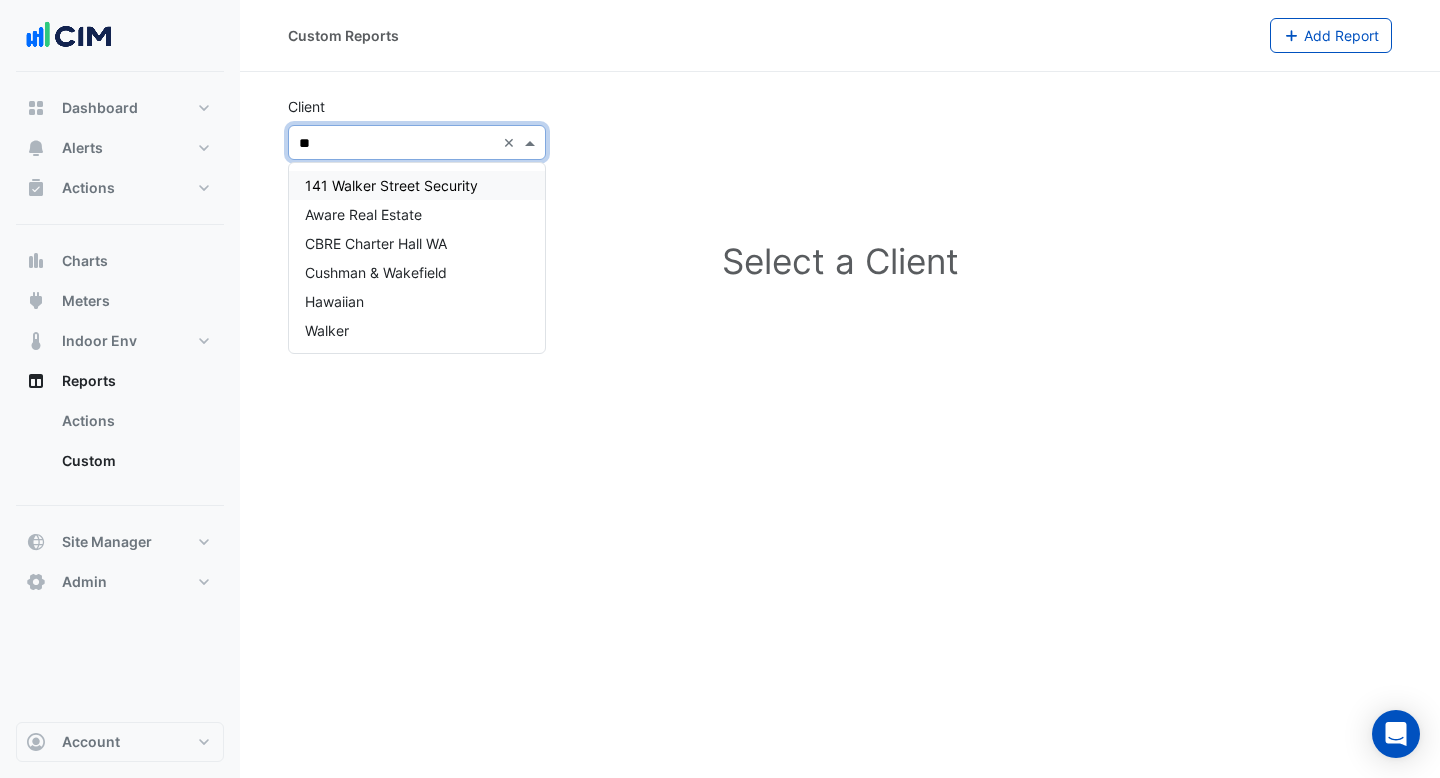 type on "*" 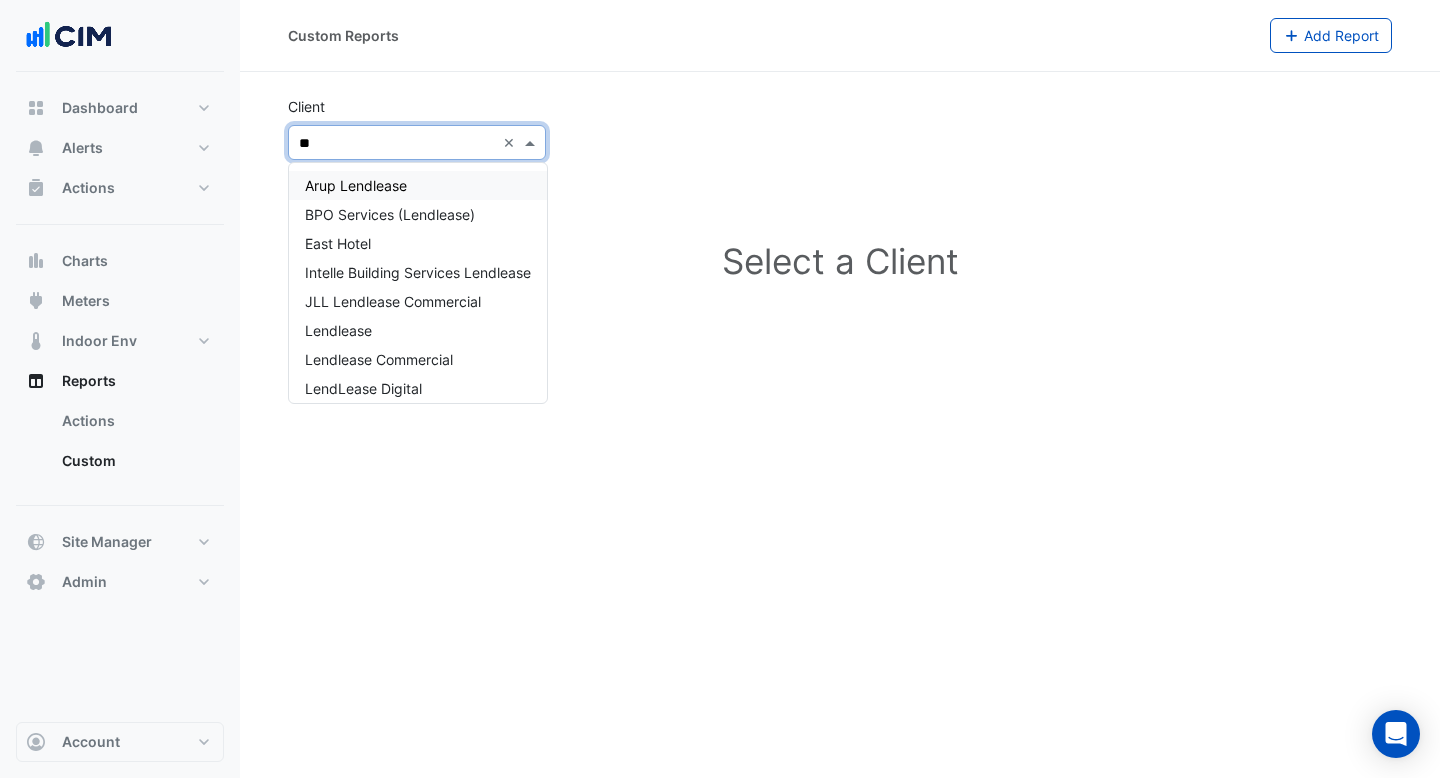 type on "*" 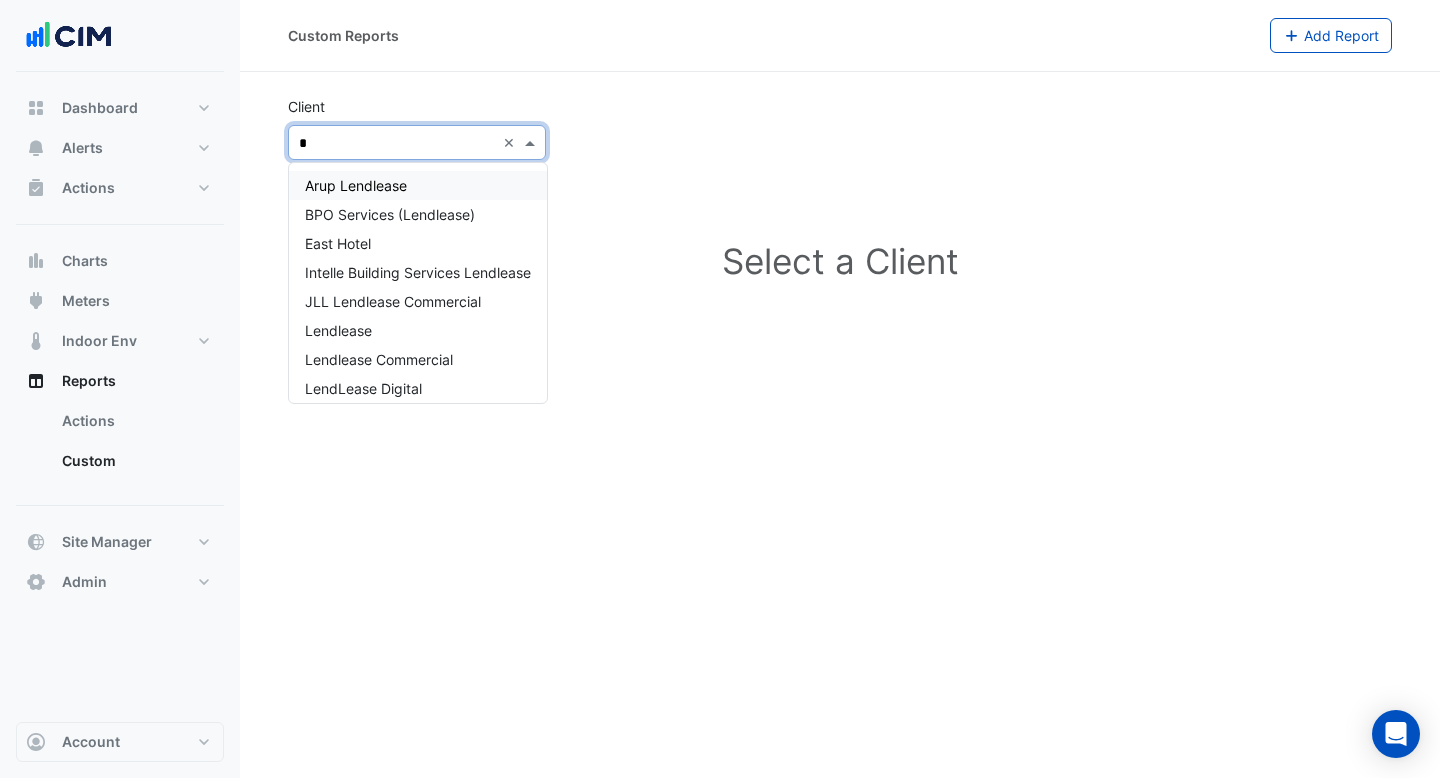 type 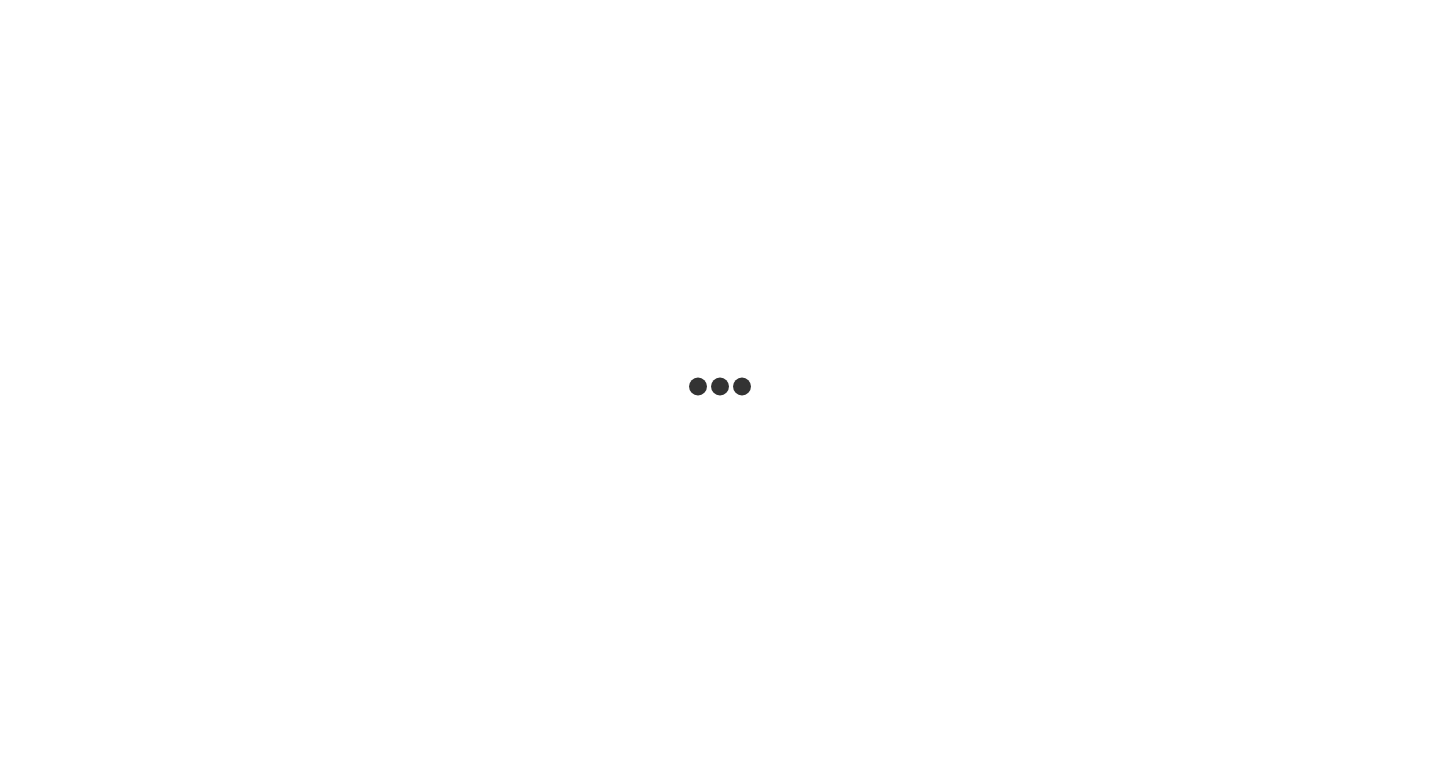 scroll, scrollTop: 0, scrollLeft: 0, axis: both 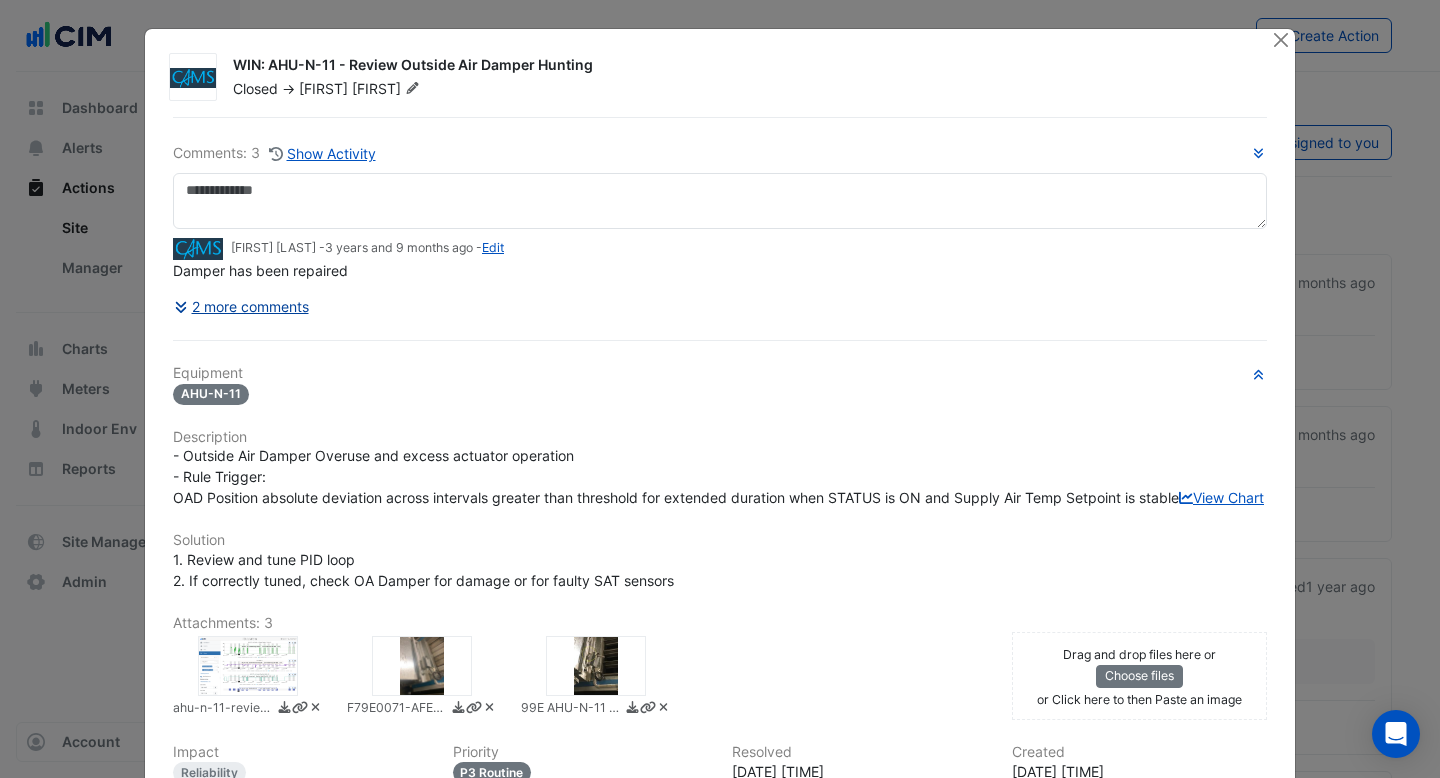 click on "2 more comments" 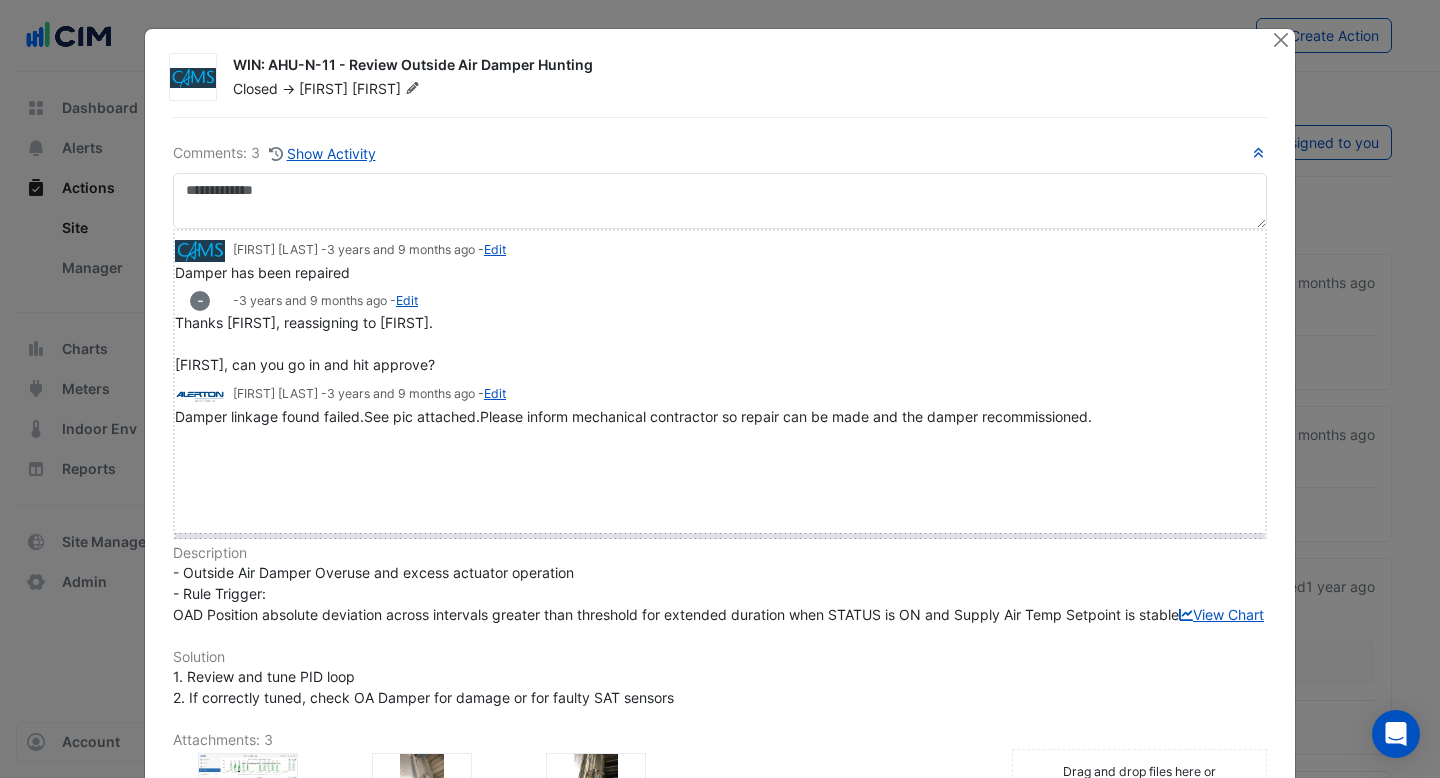 drag, startPoint x: 197, startPoint y: 443, endPoint x: 195, endPoint y: 534, distance: 91.02197 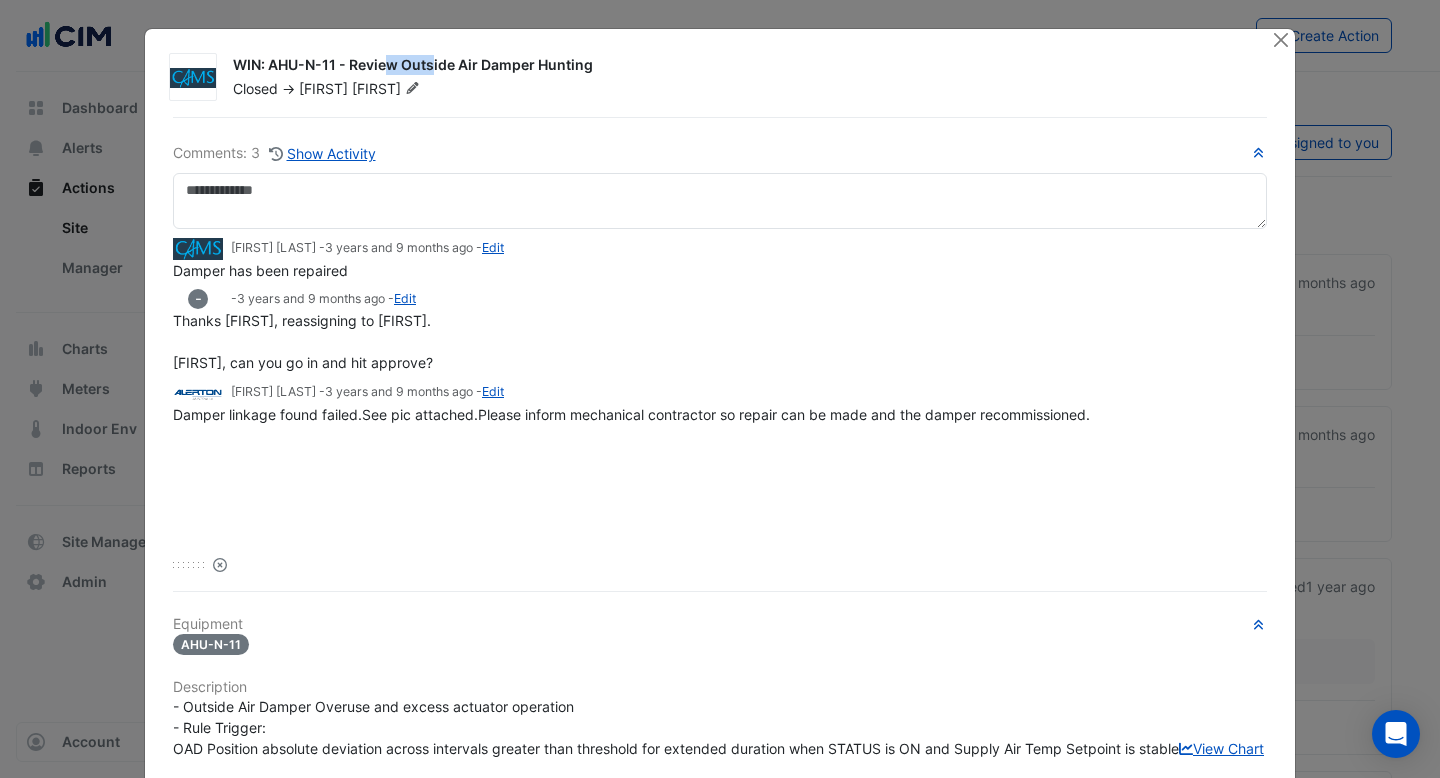 drag, startPoint x: 275, startPoint y: 65, endPoint x: 330, endPoint y: 64, distance: 55.00909 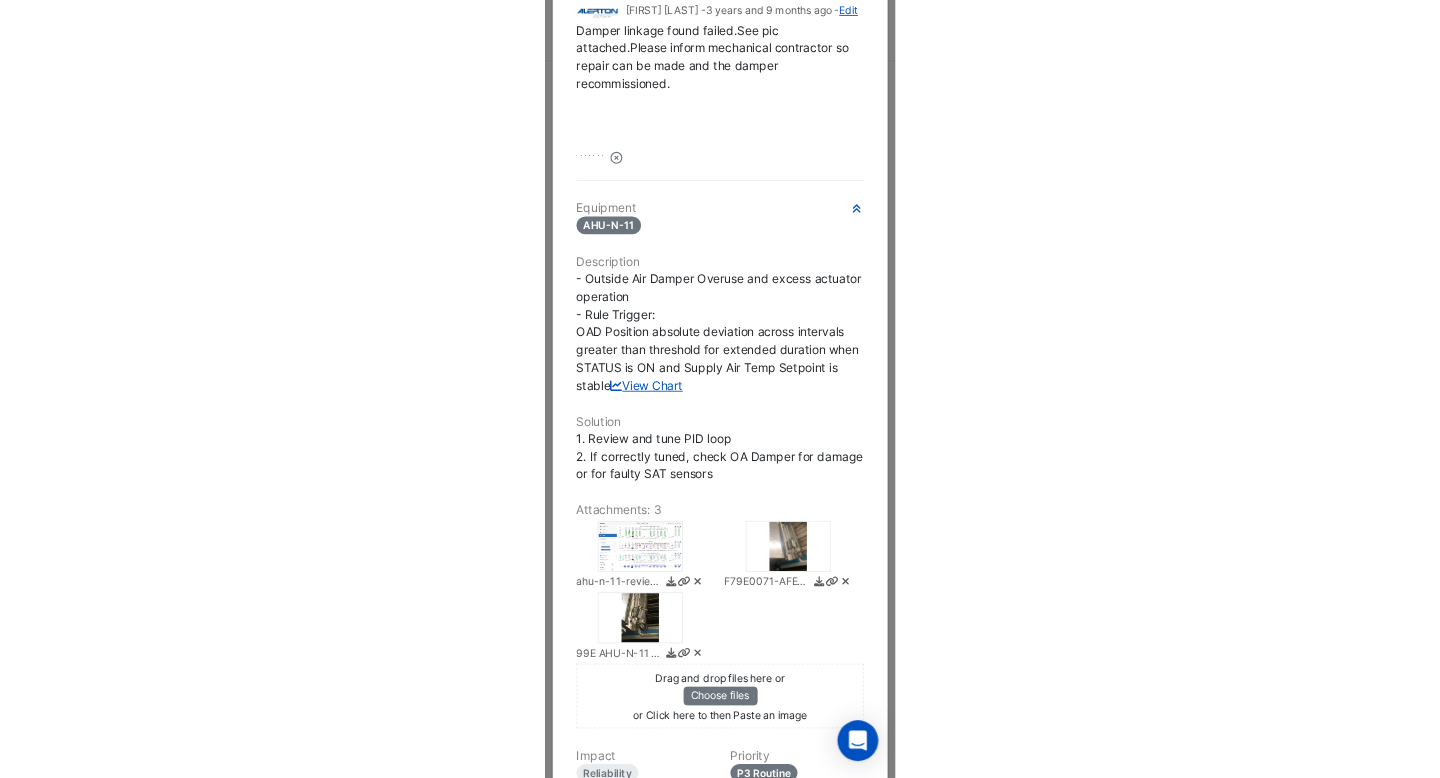 scroll, scrollTop: 516, scrollLeft: 0, axis: vertical 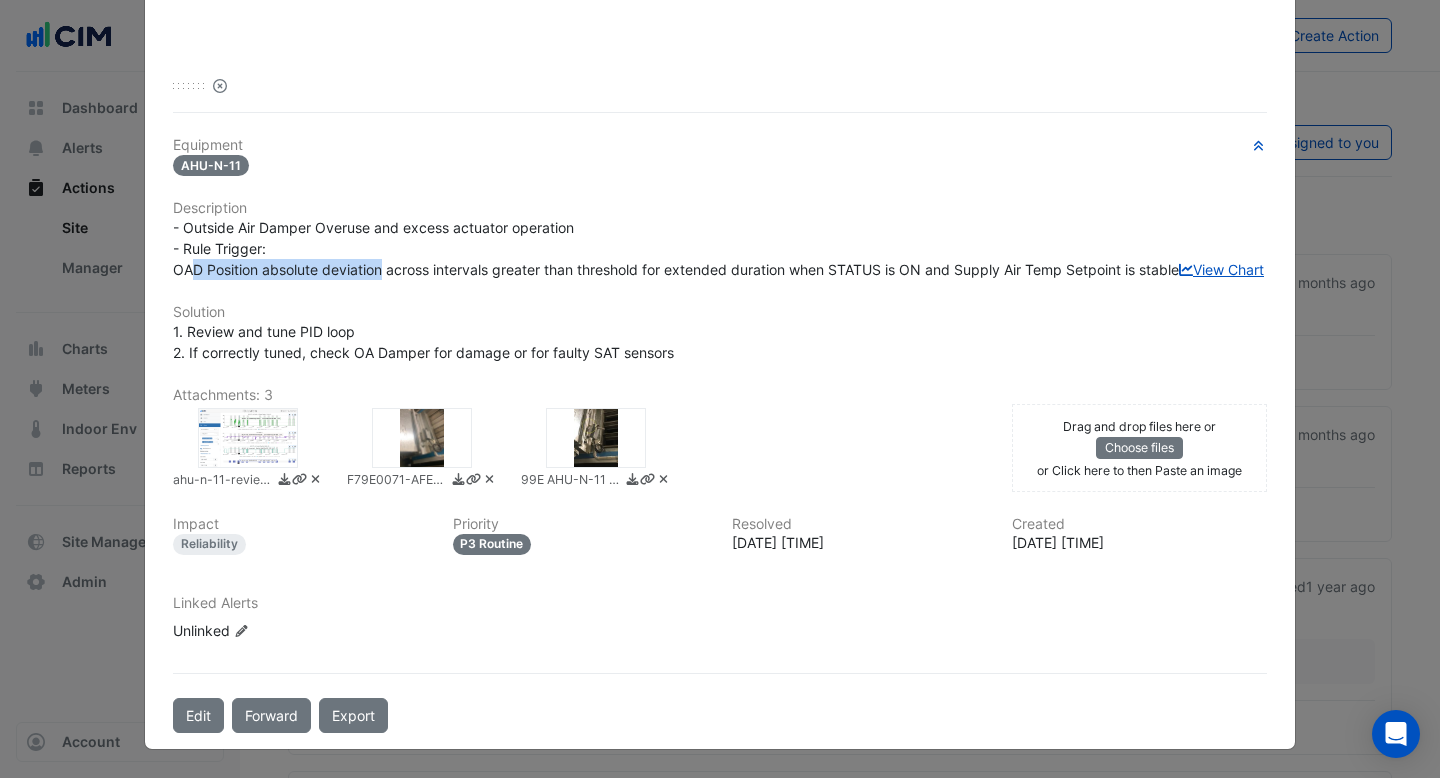 drag, startPoint x: 197, startPoint y: 248, endPoint x: 383, endPoint y: 248, distance: 186 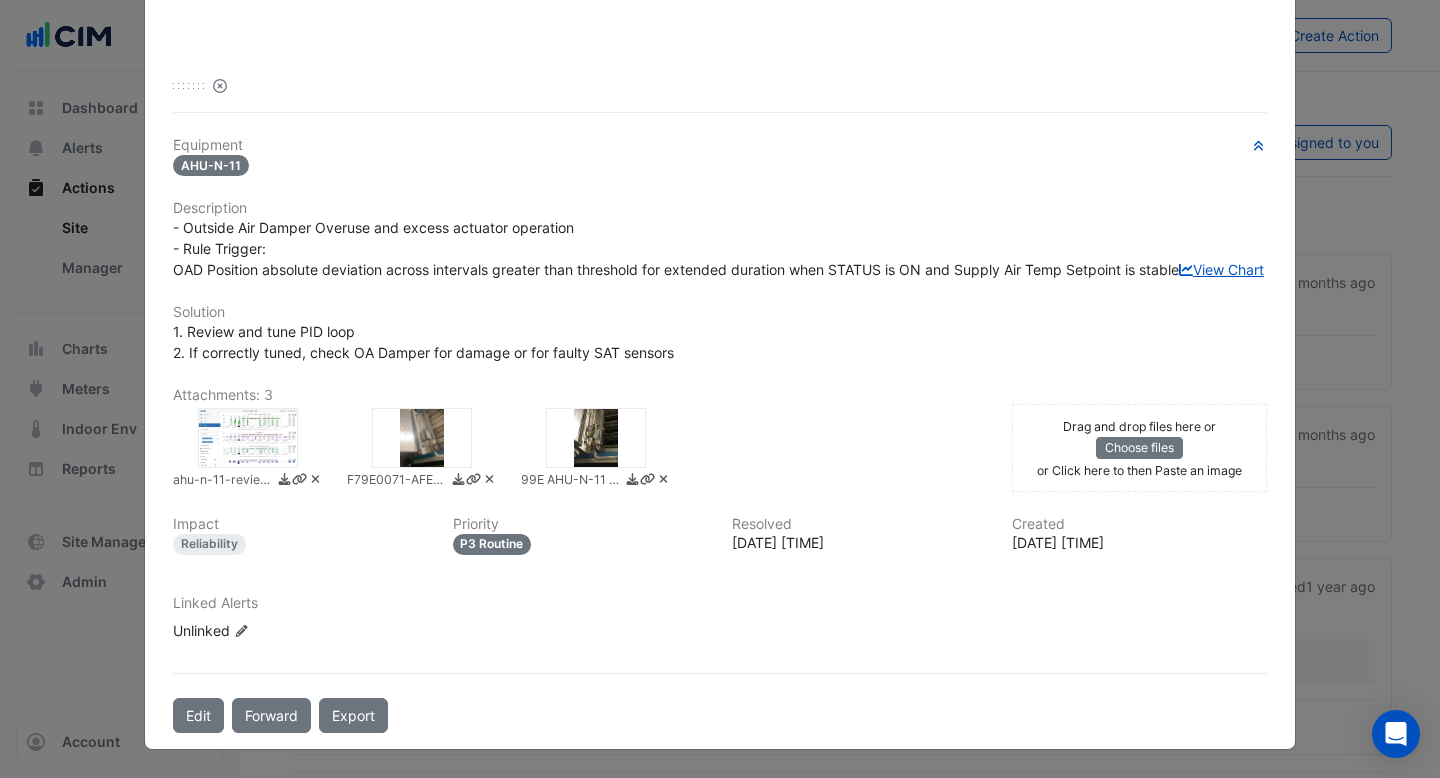 click on "- Outside Air Damper Overuse and excess actuator operation
- Rule Trigger:
OAD Position absolute deviation across intervals greater than threshold for extended duration when STATUS is ON and Supply Air Temp Setpoint is stable
View Chart" 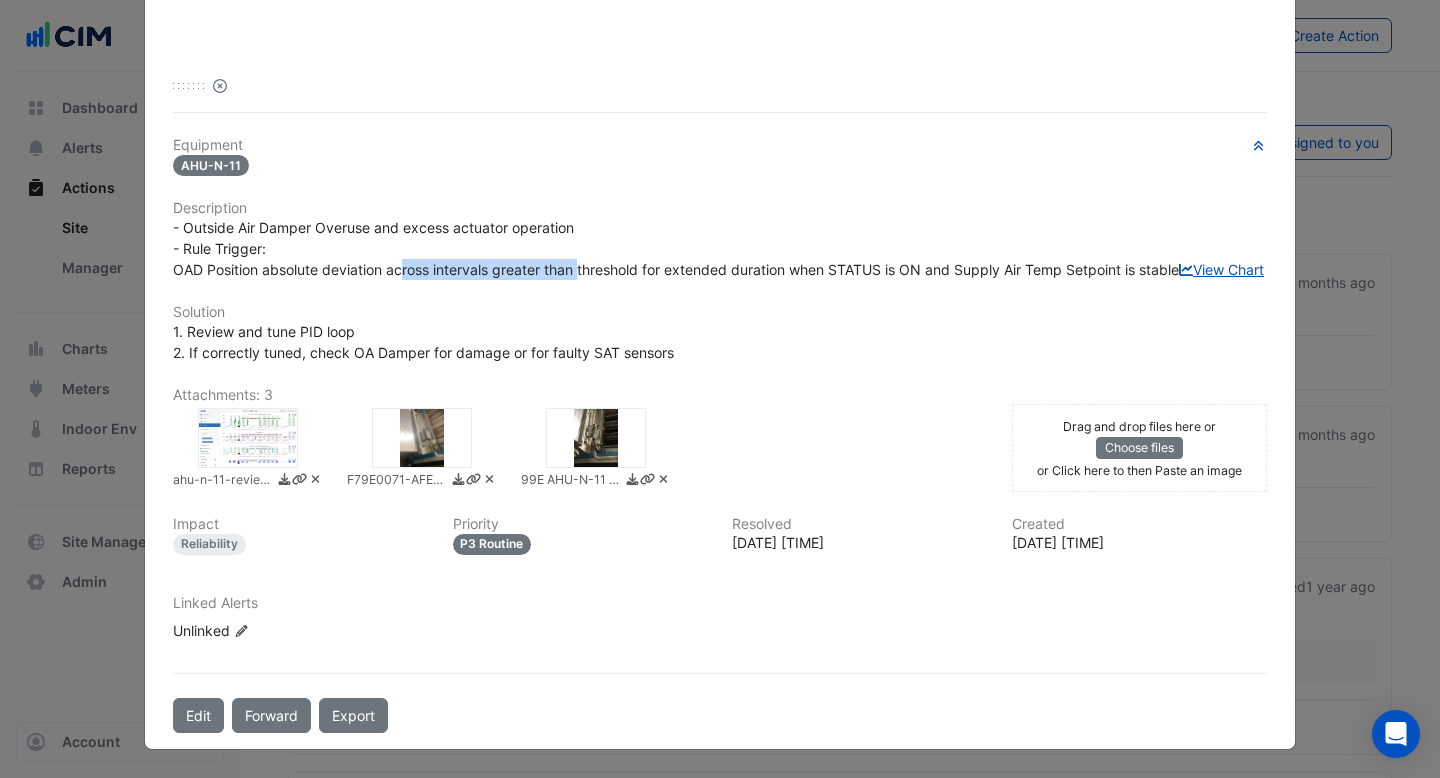 drag, startPoint x: 401, startPoint y: 247, endPoint x: 593, endPoint y: 253, distance: 192.09373 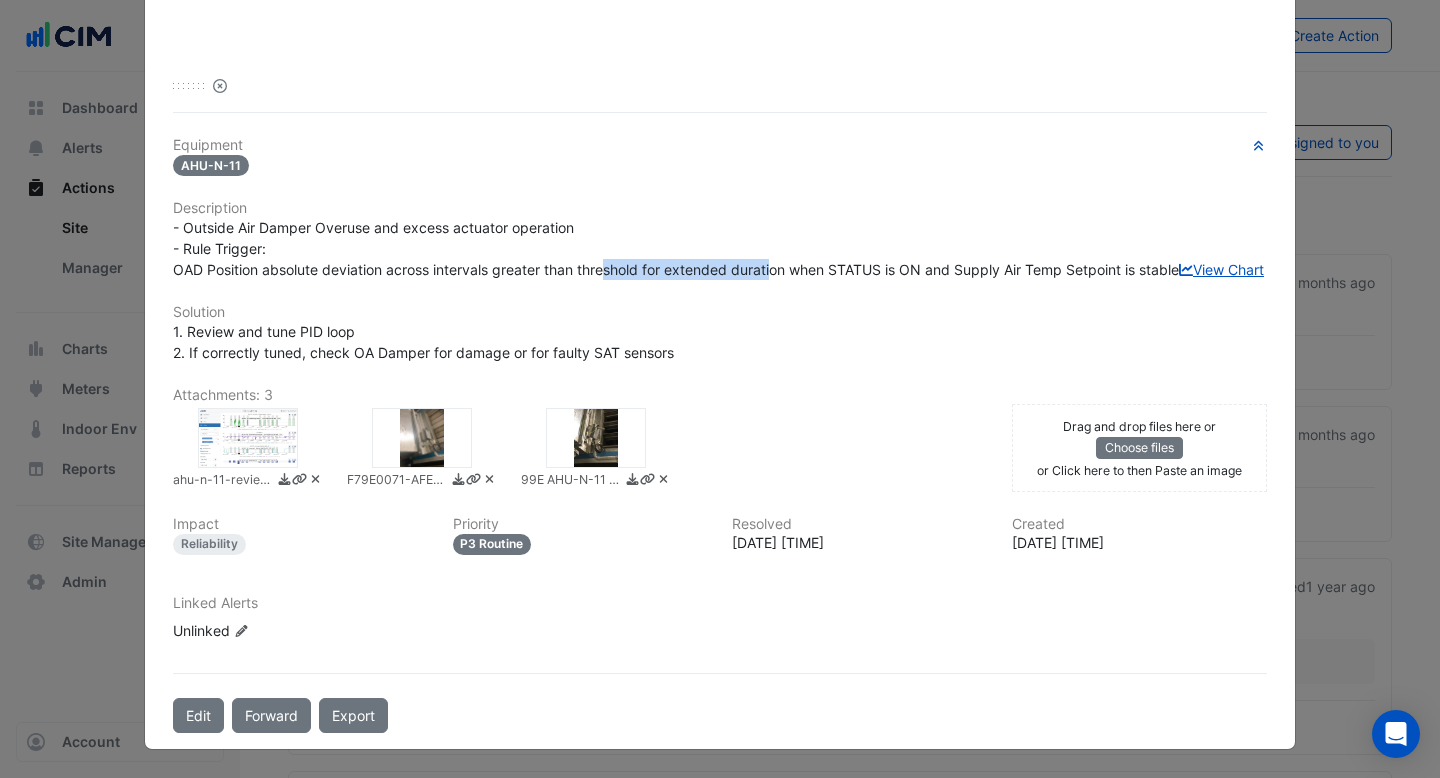 drag, startPoint x: 611, startPoint y: 249, endPoint x: 776, endPoint y: 248, distance: 165.00304 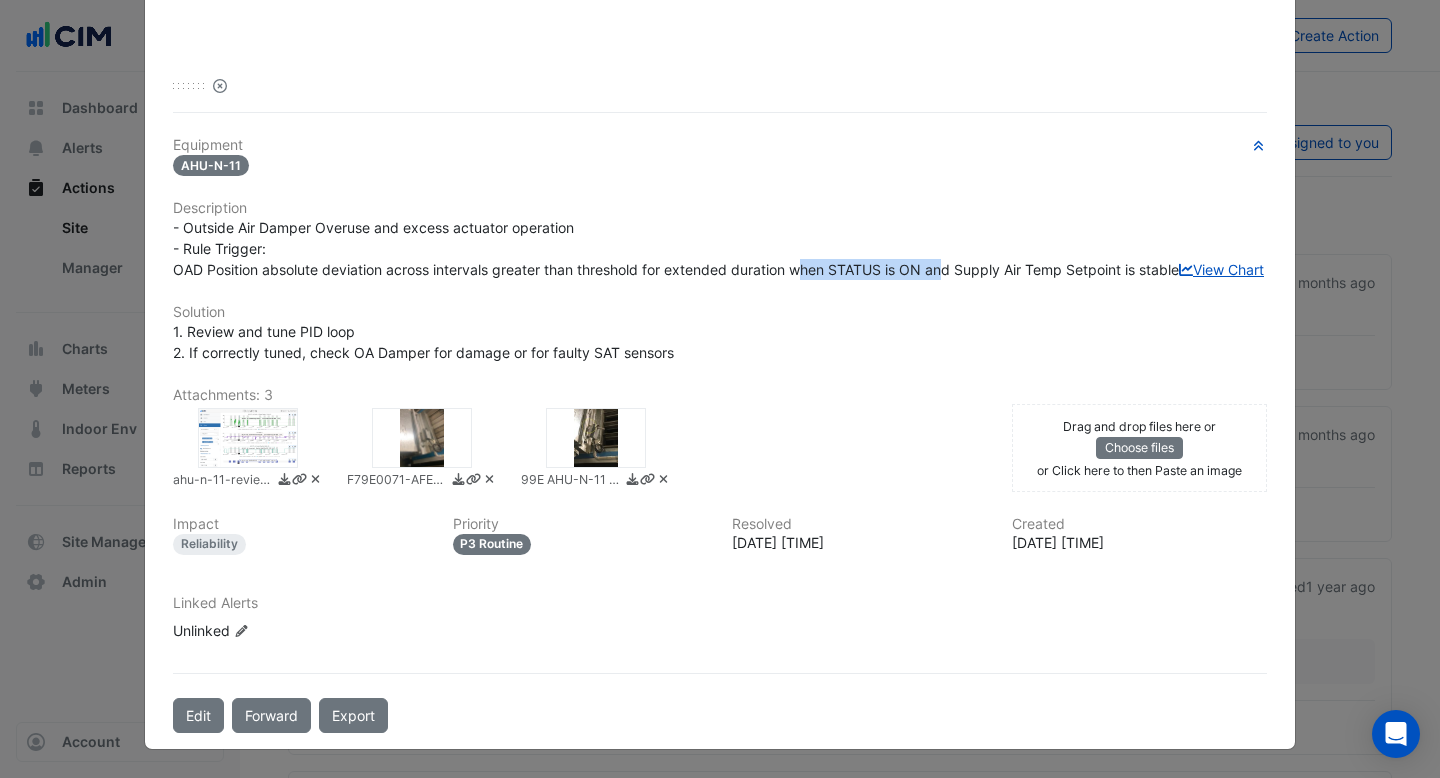 drag, startPoint x: 803, startPoint y: 251, endPoint x: 953, endPoint y: 248, distance: 150.03 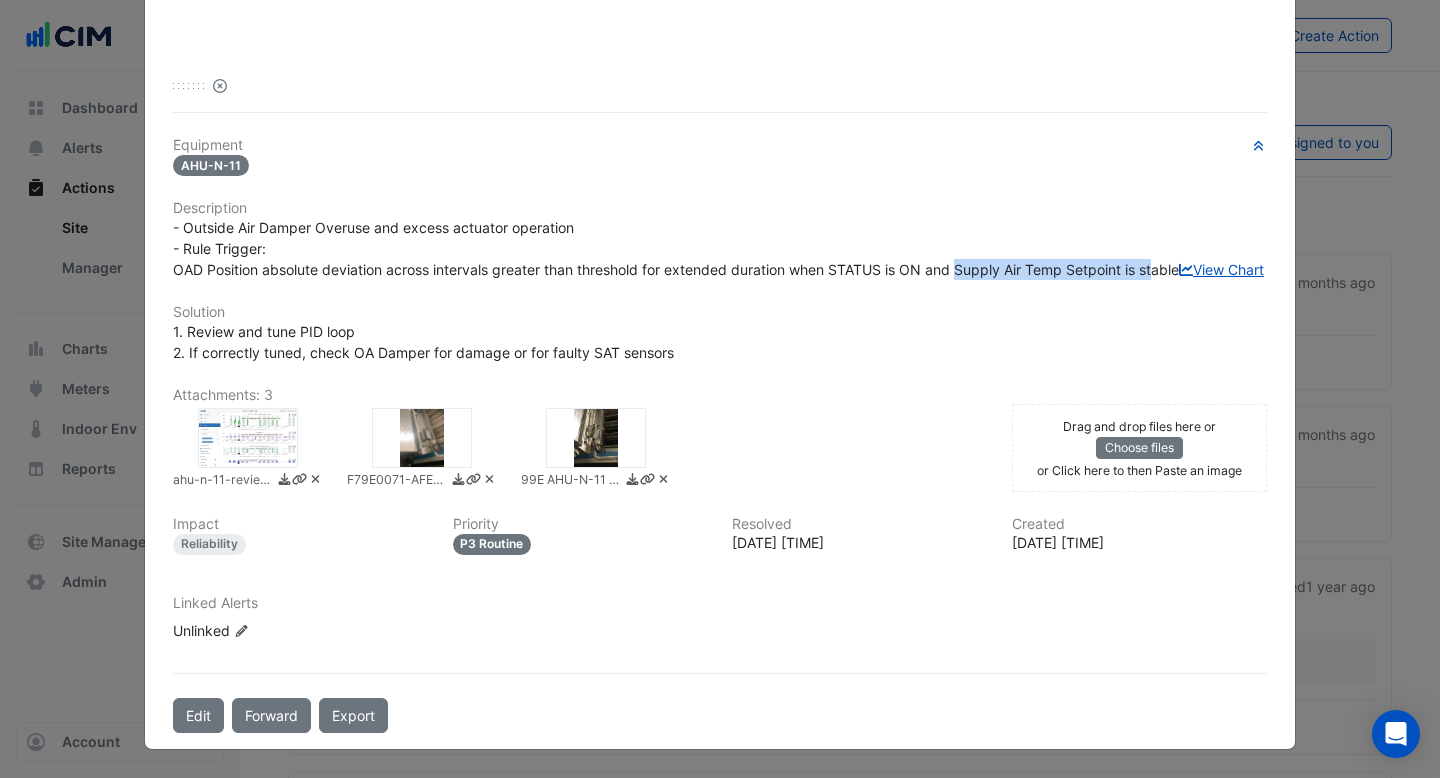 drag, startPoint x: 961, startPoint y: 248, endPoint x: 1160, endPoint y: 245, distance: 199.02261 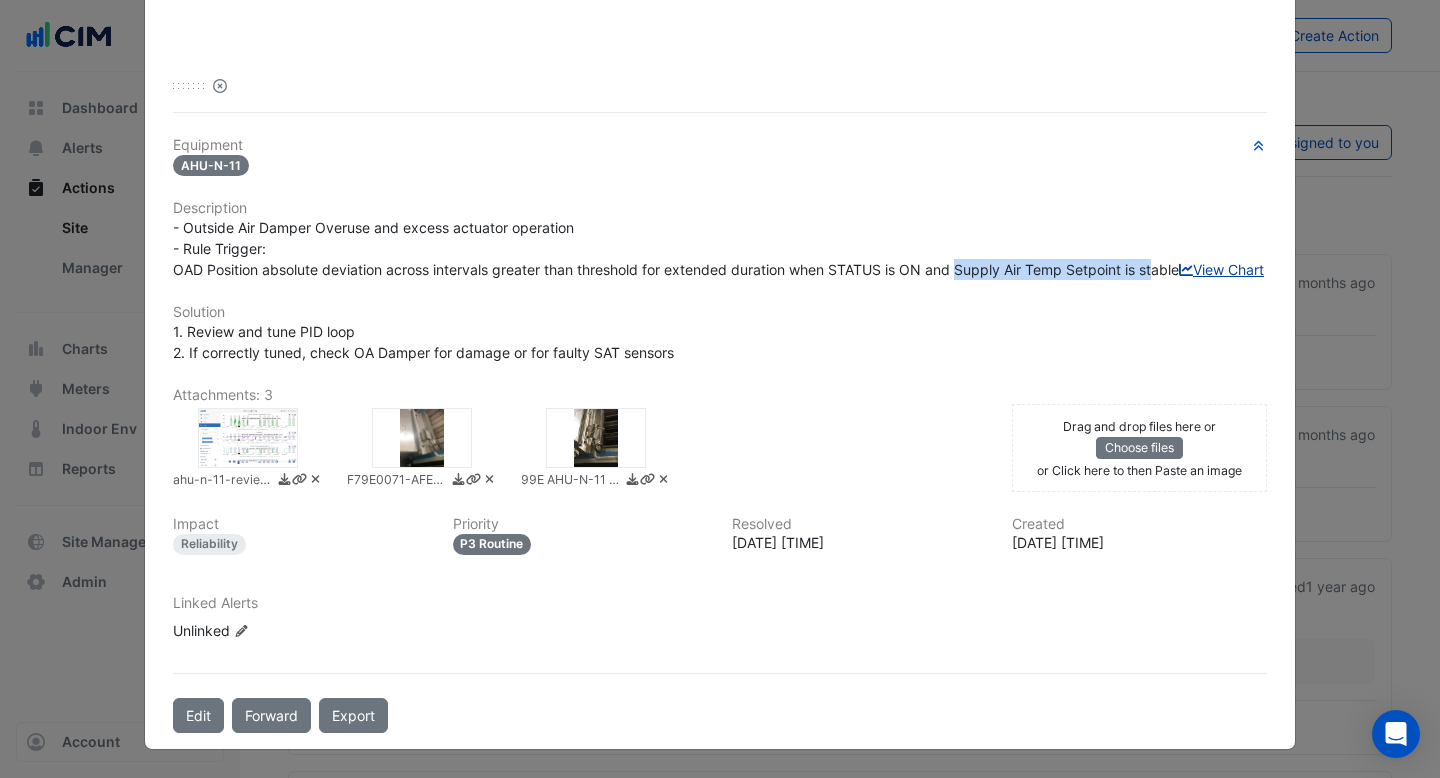 click on "View Chart" 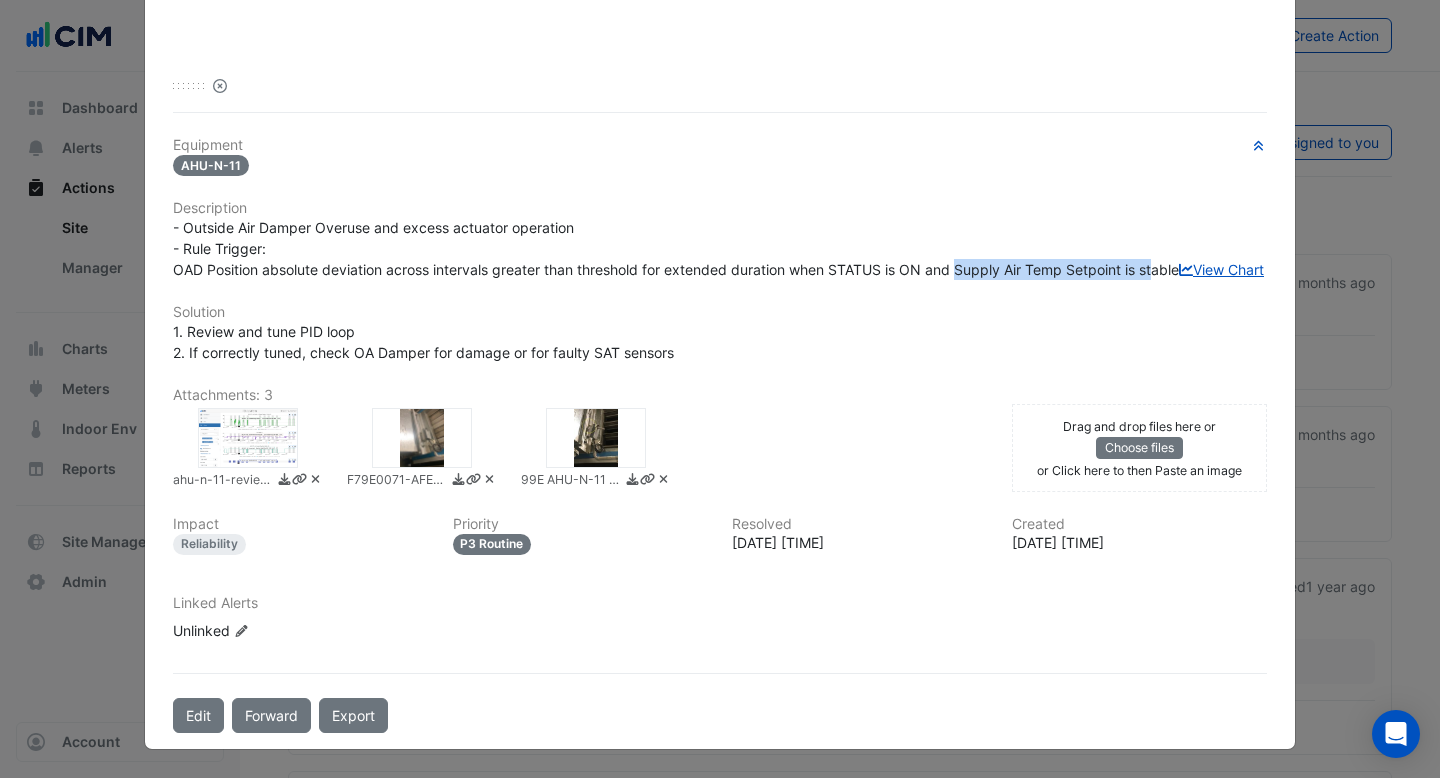 scroll, scrollTop: 448, scrollLeft: 0, axis: vertical 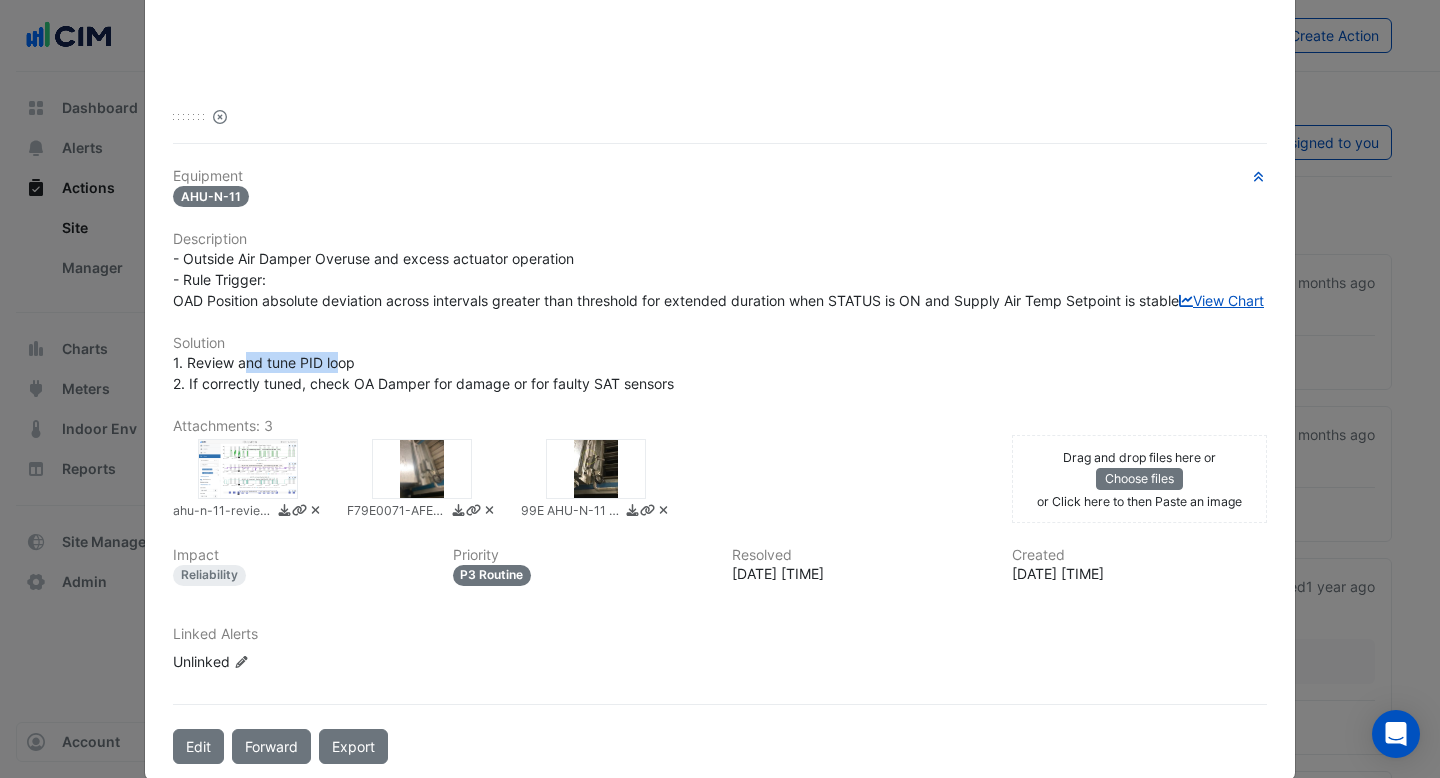 drag, startPoint x: 245, startPoint y: 386, endPoint x: 340, endPoint y: 386, distance: 95 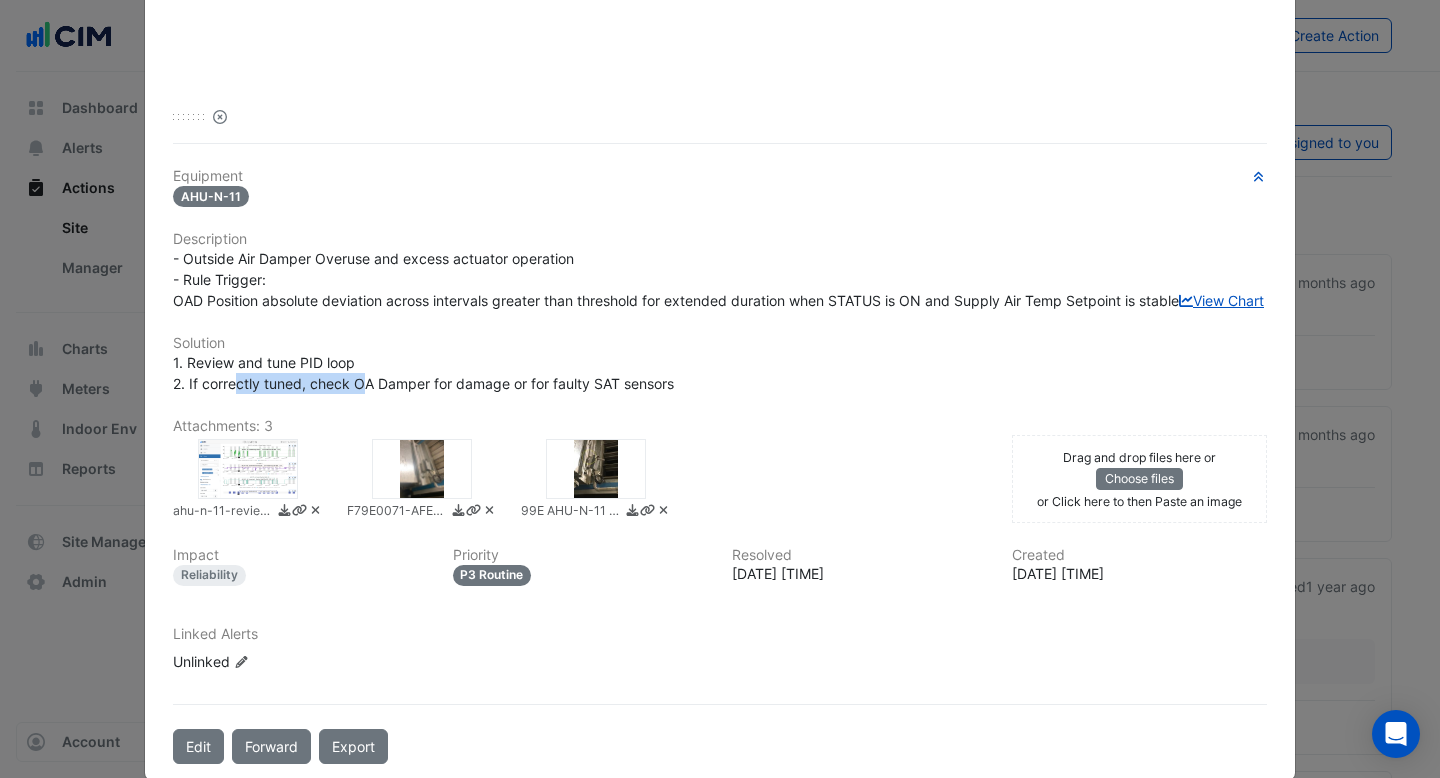 drag, startPoint x: 234, startPoint y: 406, endPoint x: 368, endPoint y: 406, distance: 134 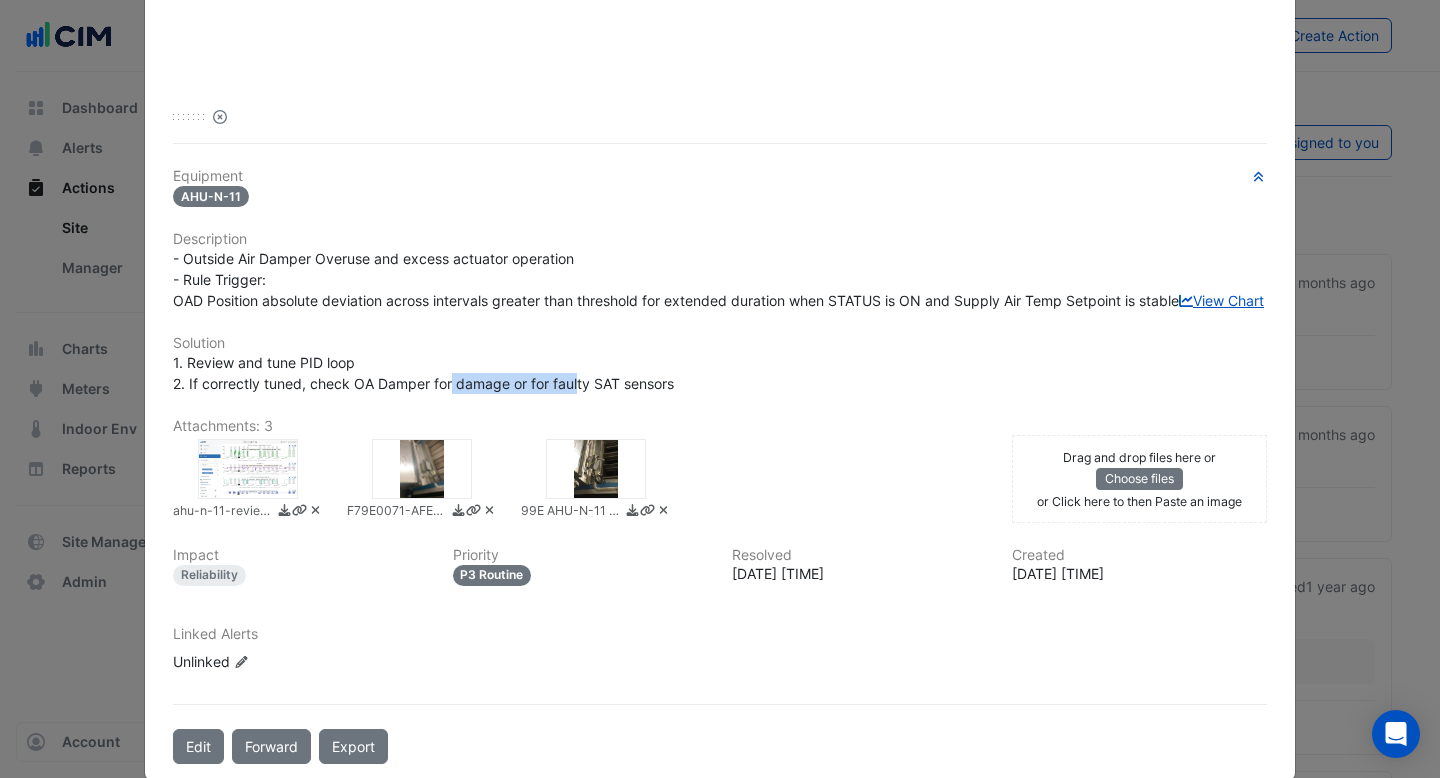 drag, startPoint x: 452, startPoint y: 403, endPoint x: 579, endPoint y: 403, distance: 127 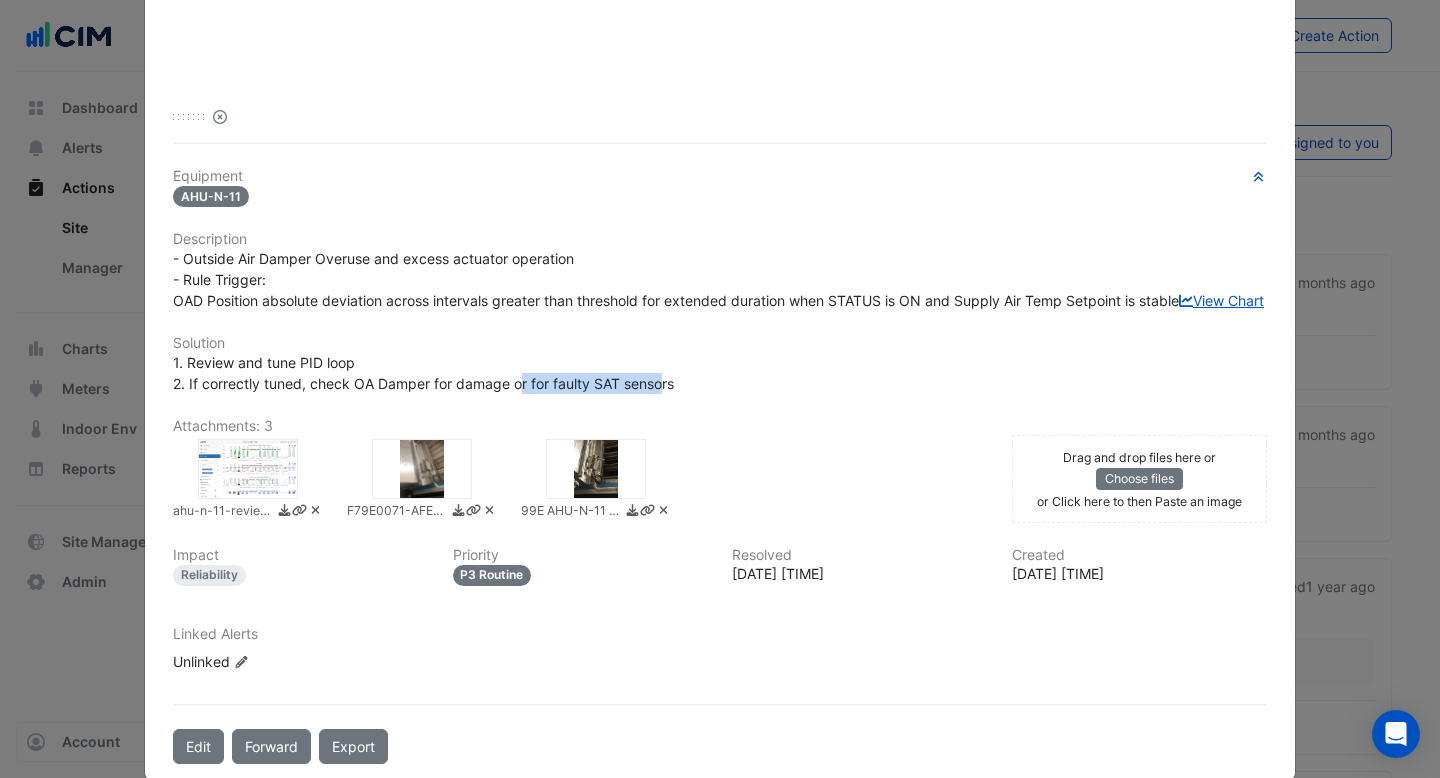 drag, startPoint x: 665, startPoint y: 404, endPoint x: 519, endPoint y: 405, distance: 146.00342 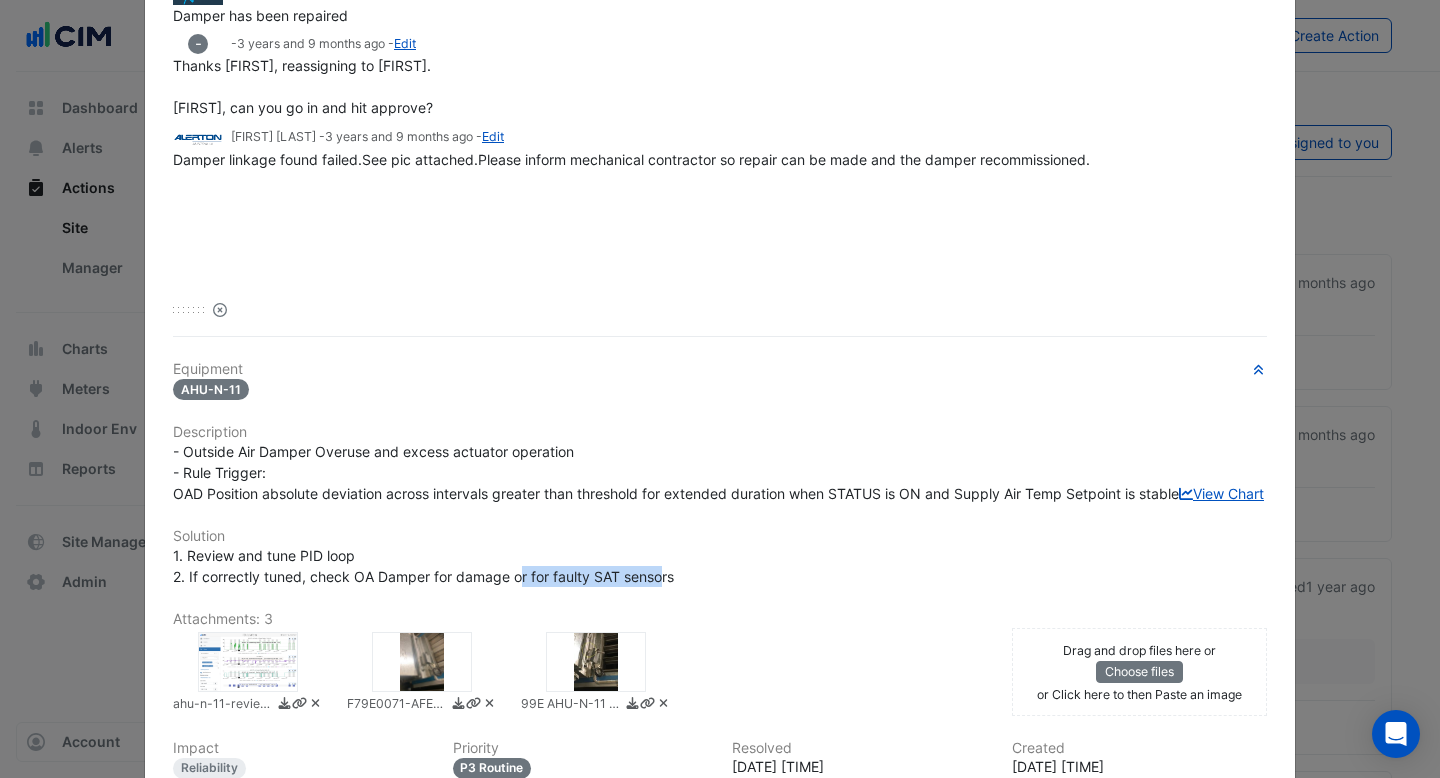 scroll, scrollTop: 124, scrollLeft: 0, axis: vertical 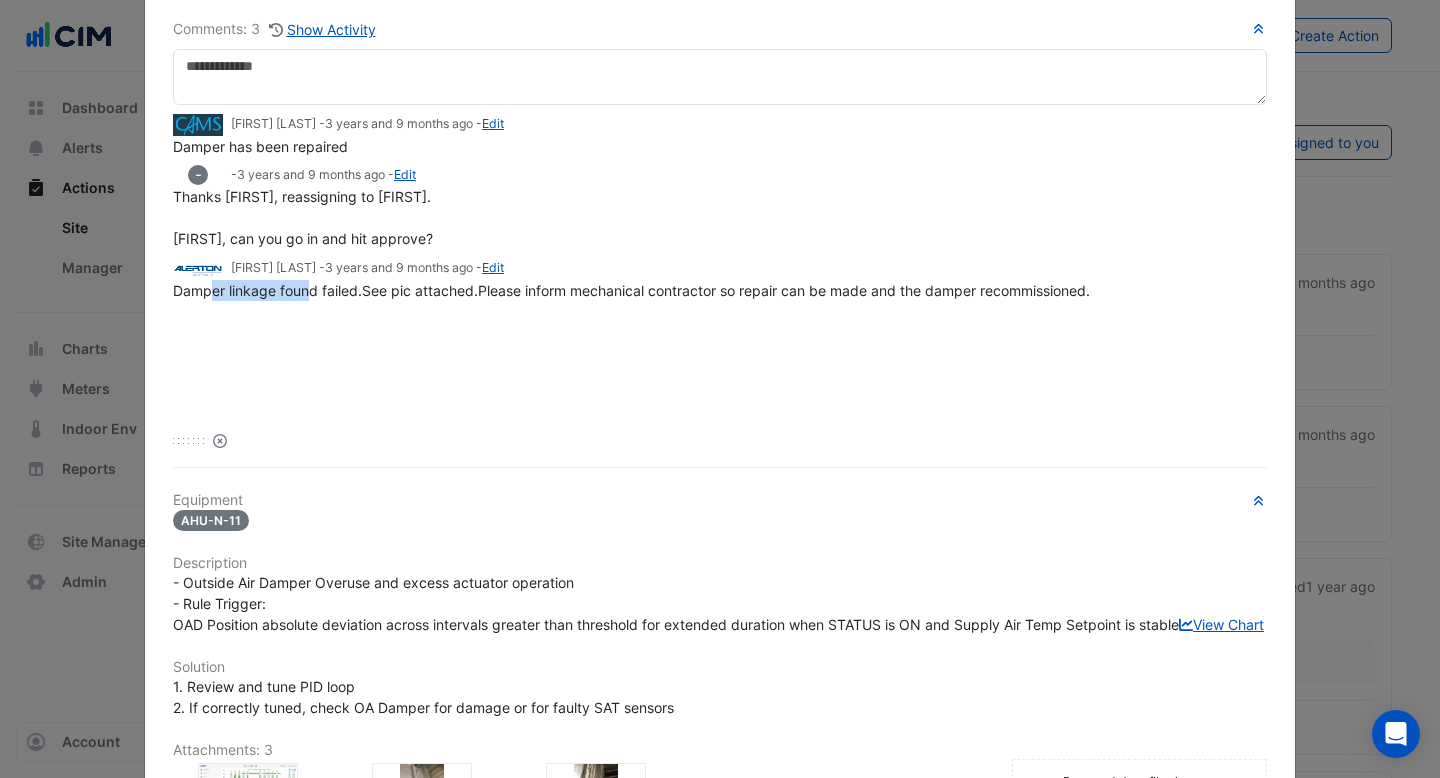 drag, startPoint x: 211, startPoint y: 290, endPoint x: 309, endPoint y: 289, distance: 98.005104 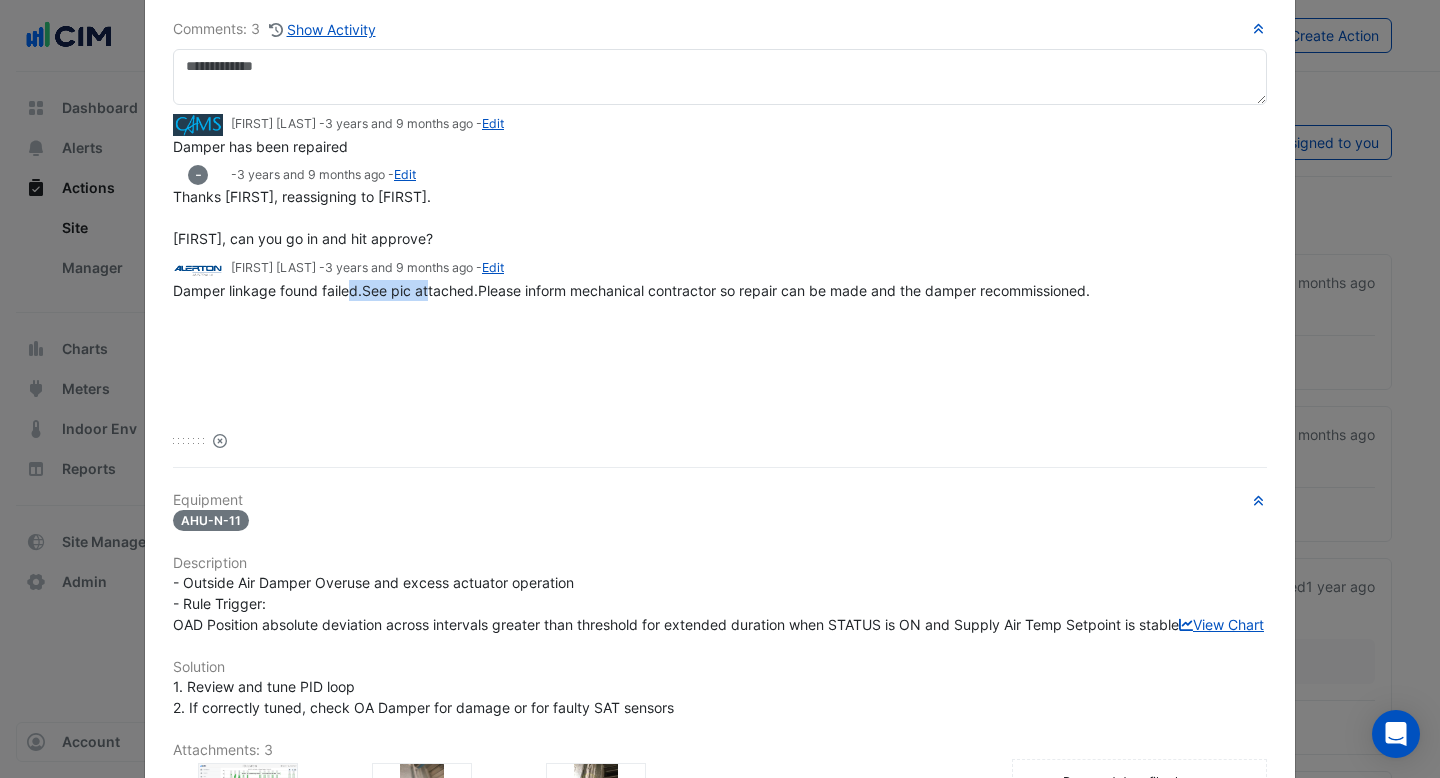 drag, startPoint x: 349, startPoint y: 289, endPoint x: 426, endPoint y: 289, distance: 77 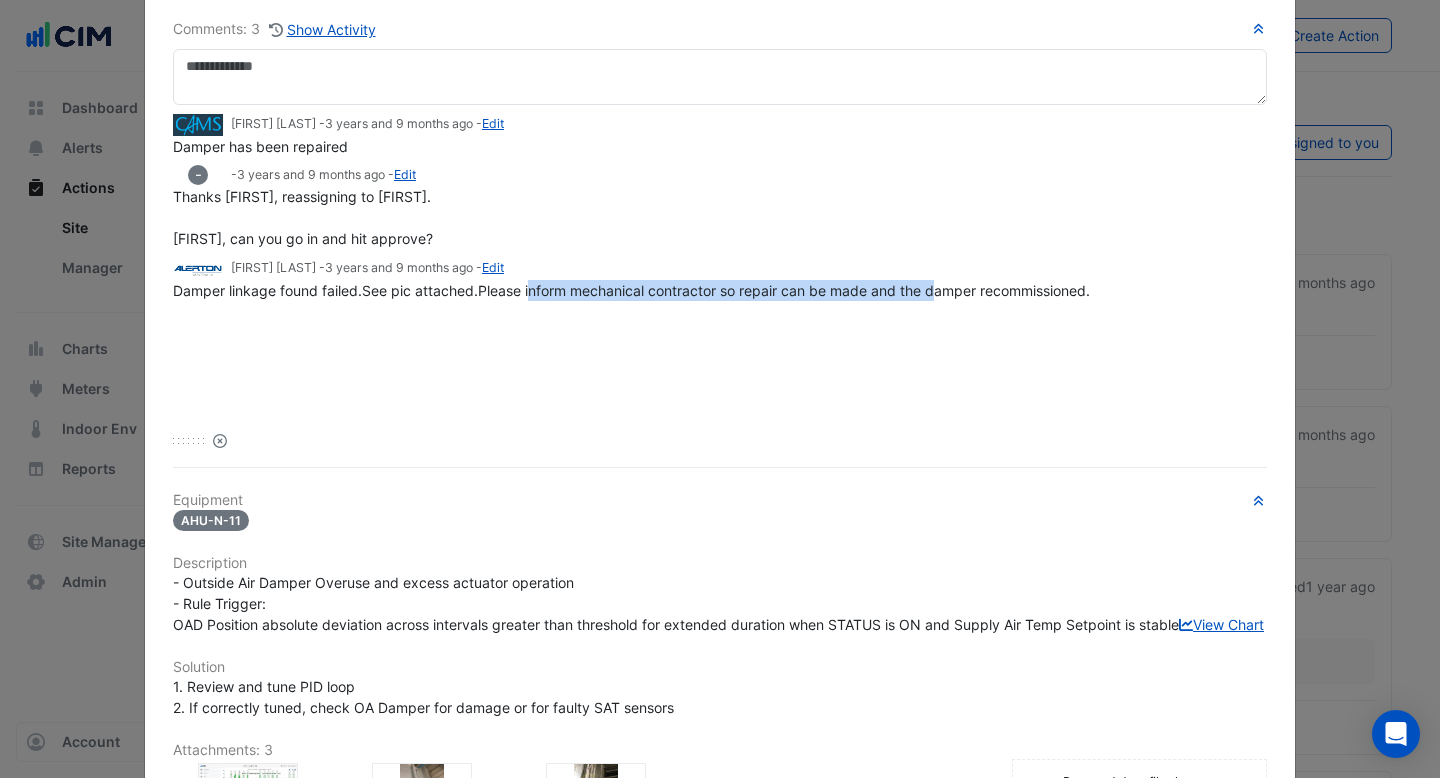 drag, startPoint x: 528, startPoint y: 284, endPoint x: 936, endPoint y: 292, distance: 408.07843 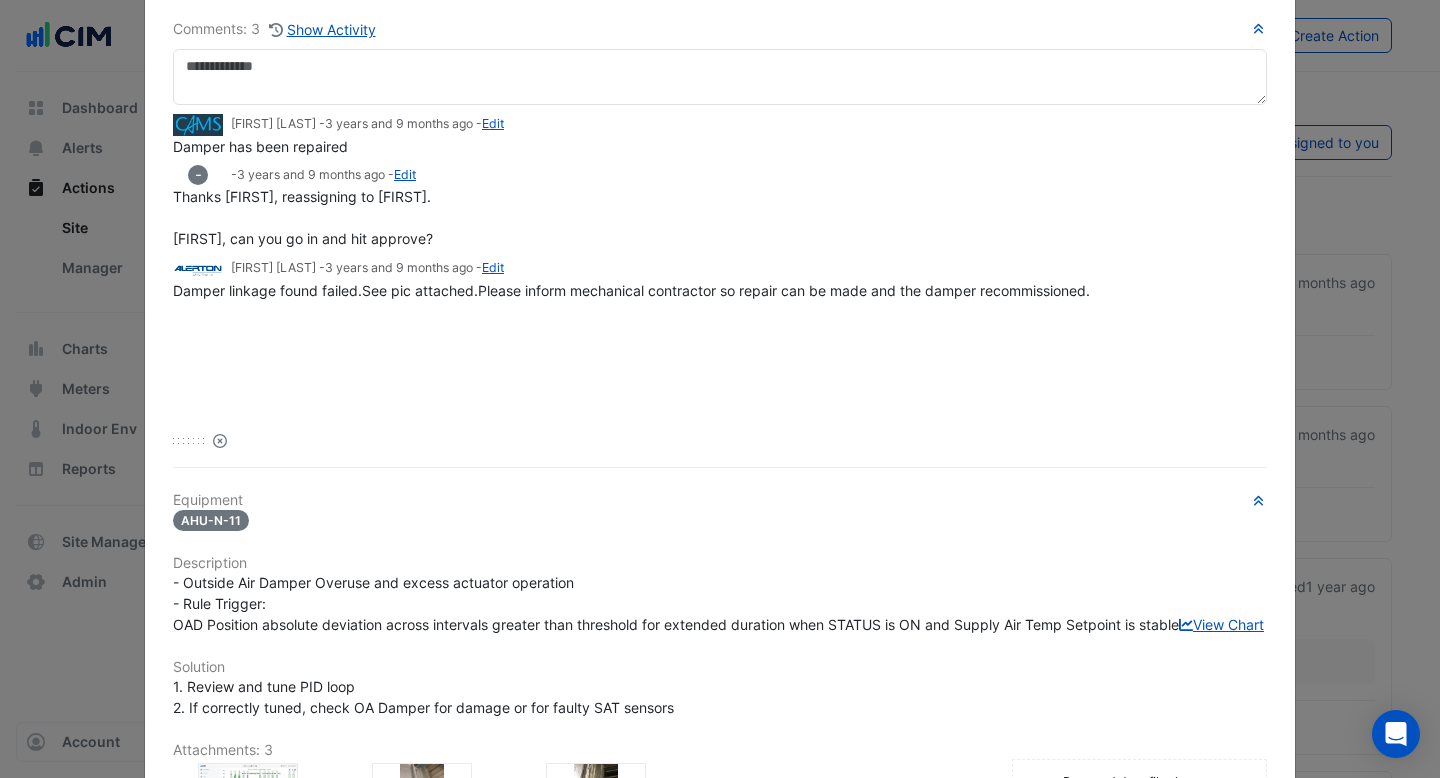 click on "Damper linkage found failed.See pic attached.Please inform mechanical contractor so repair can be made and the damper recommissioned." 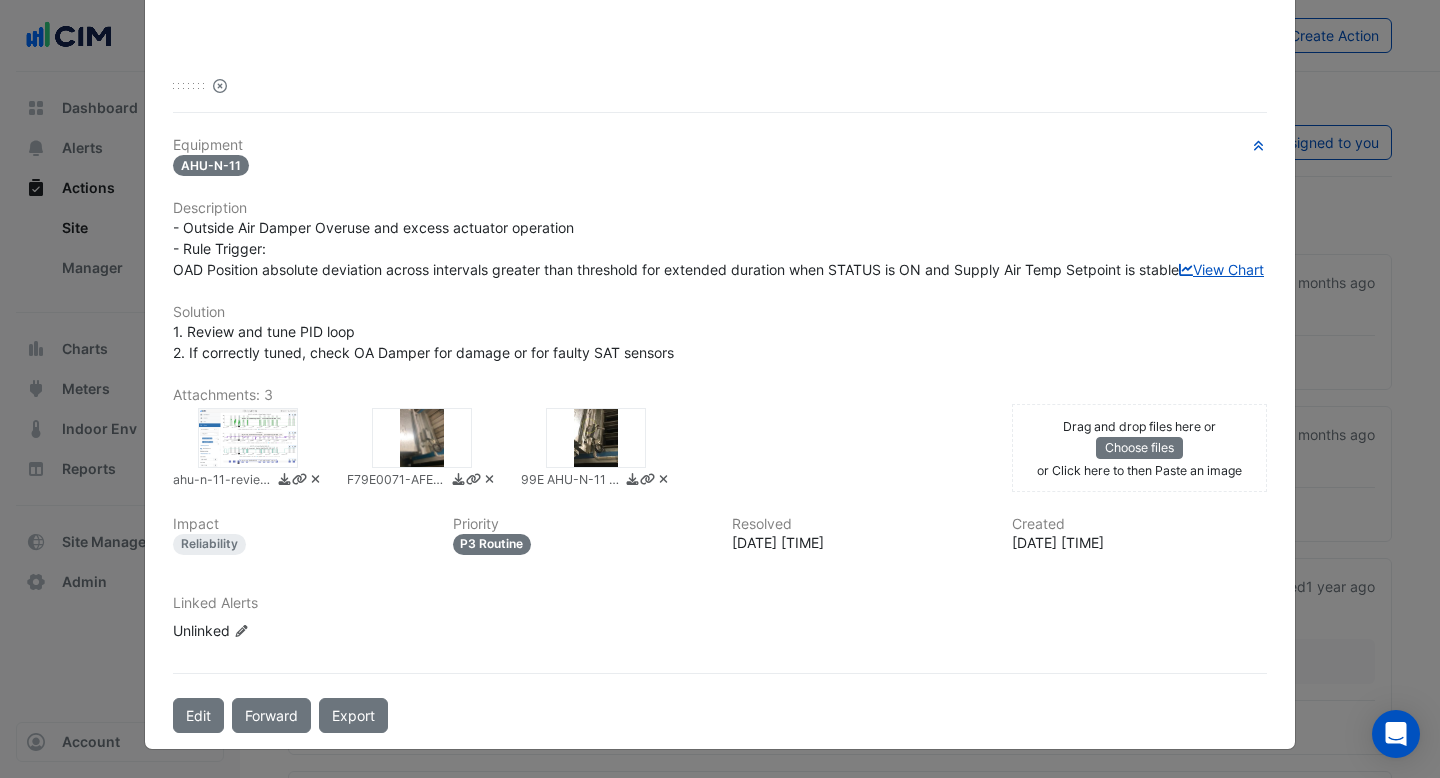 click 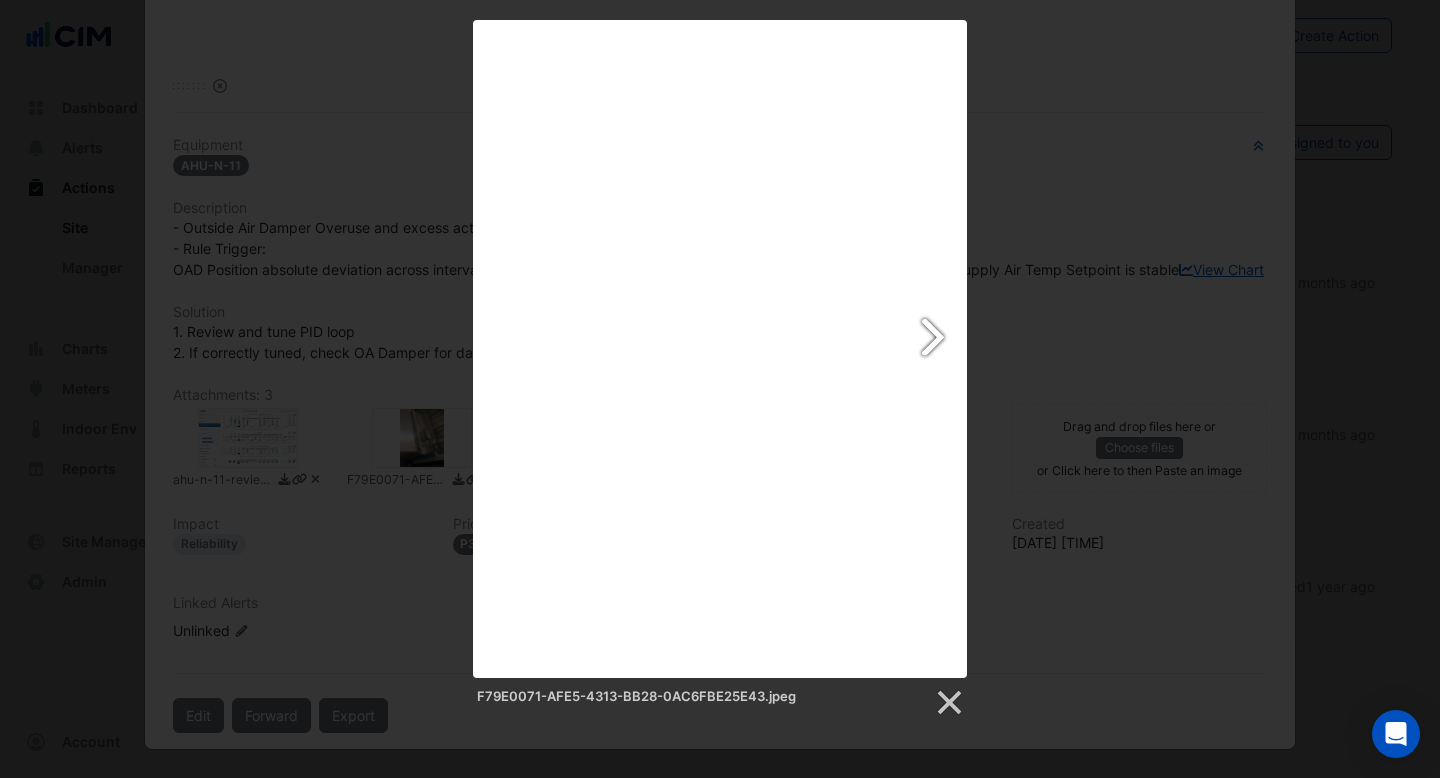 click at bounding box center [809, 349] 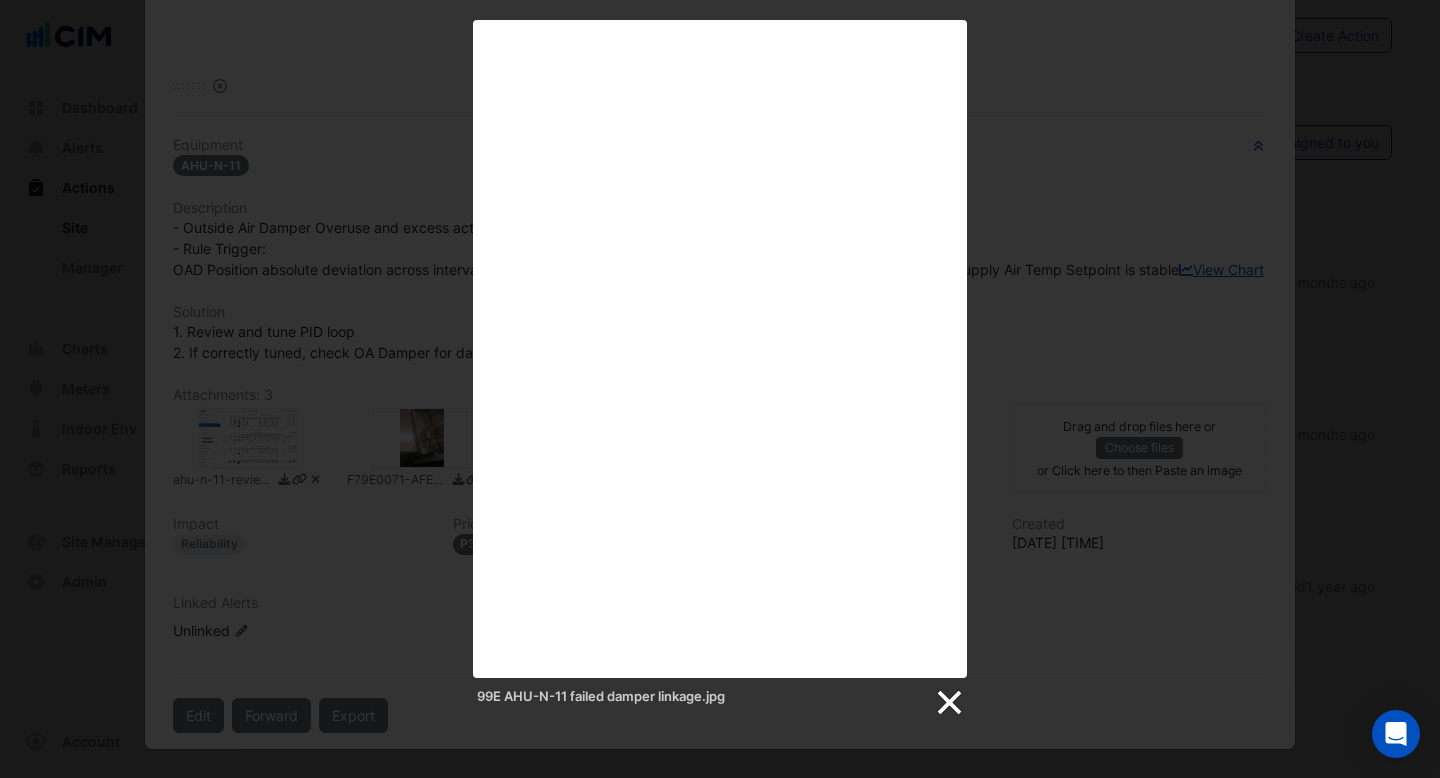 click at bounding box center (948, 703) 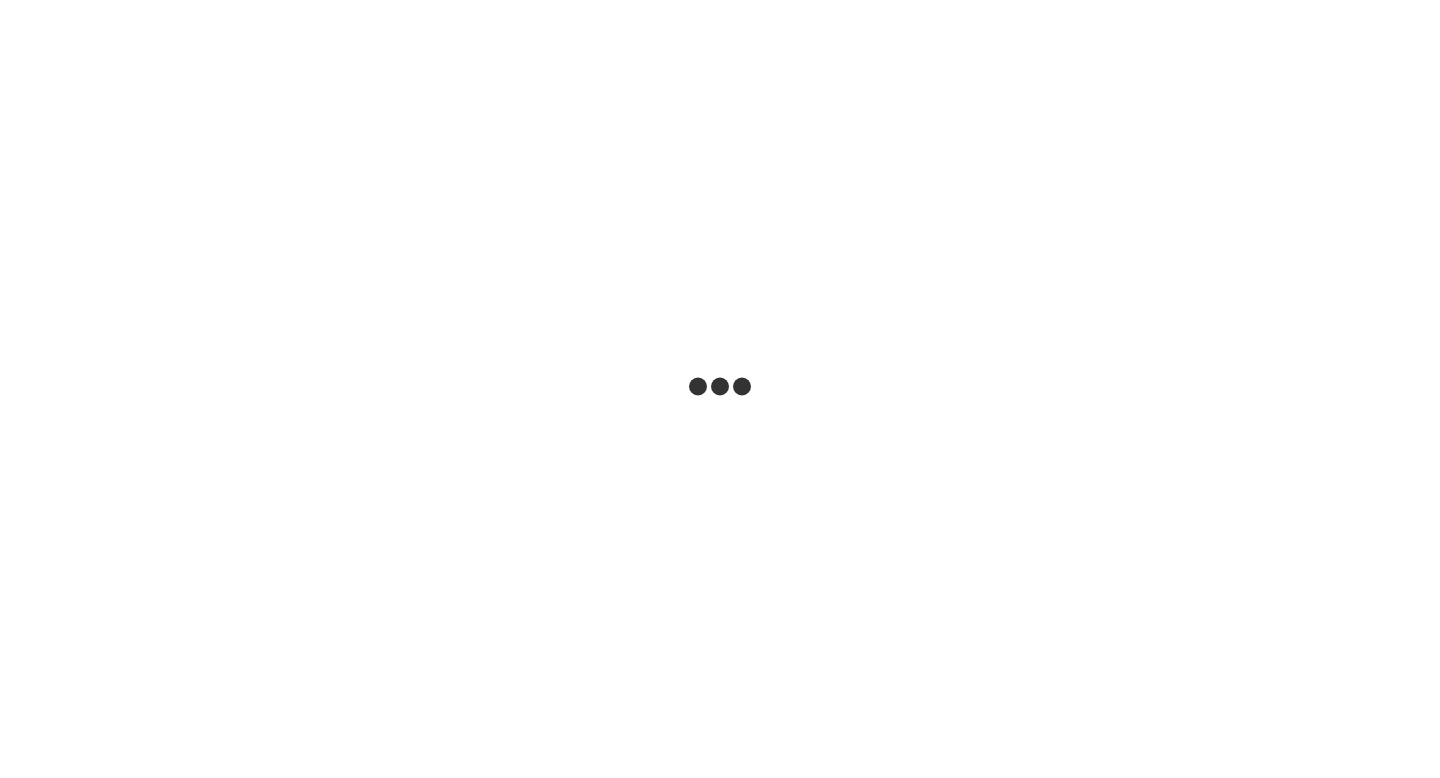 scroll, scrollTop: 0, scrollLeft: 0, axis: both 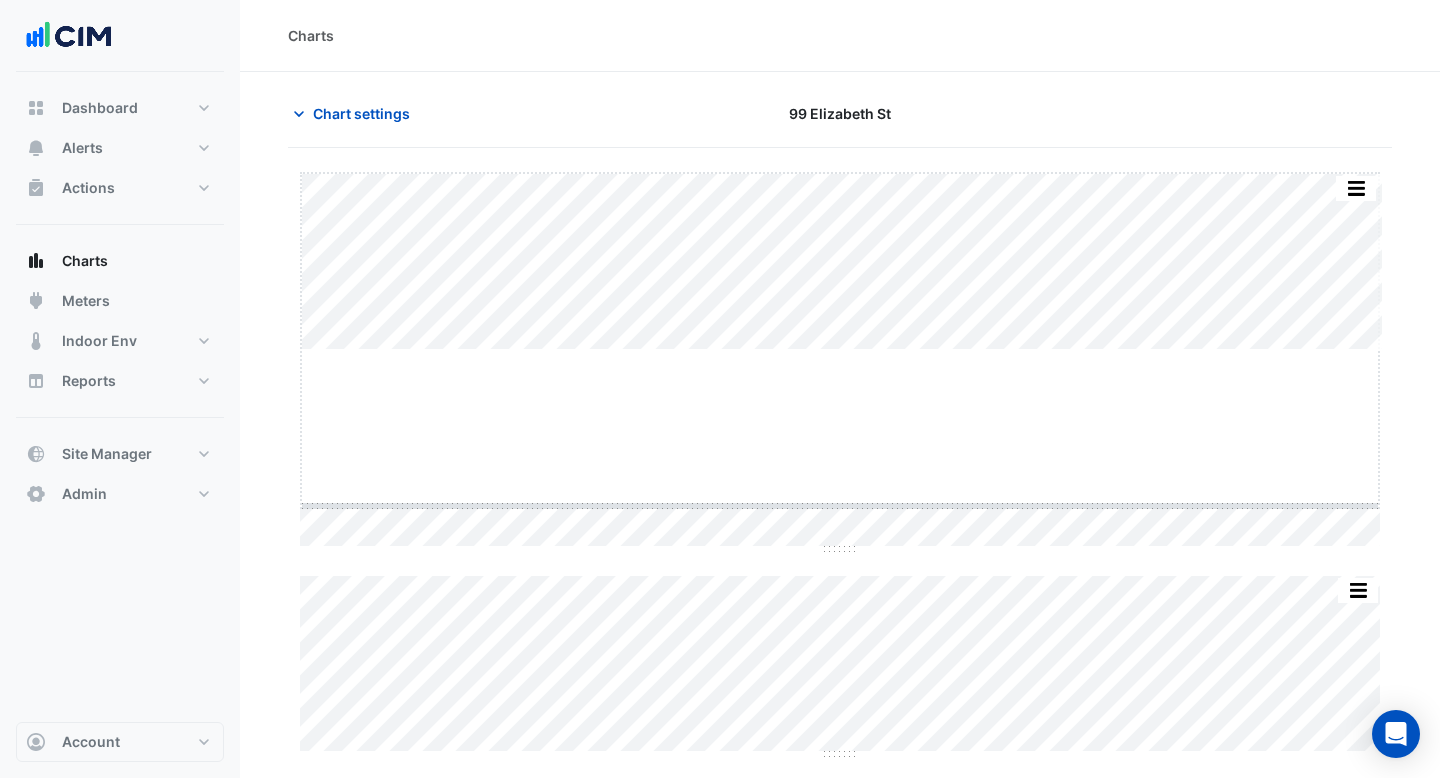 drag, startPoint x: 845, startPoint y: 350, endPoint x: 860, endPoint y: 506, distance: 156.7195 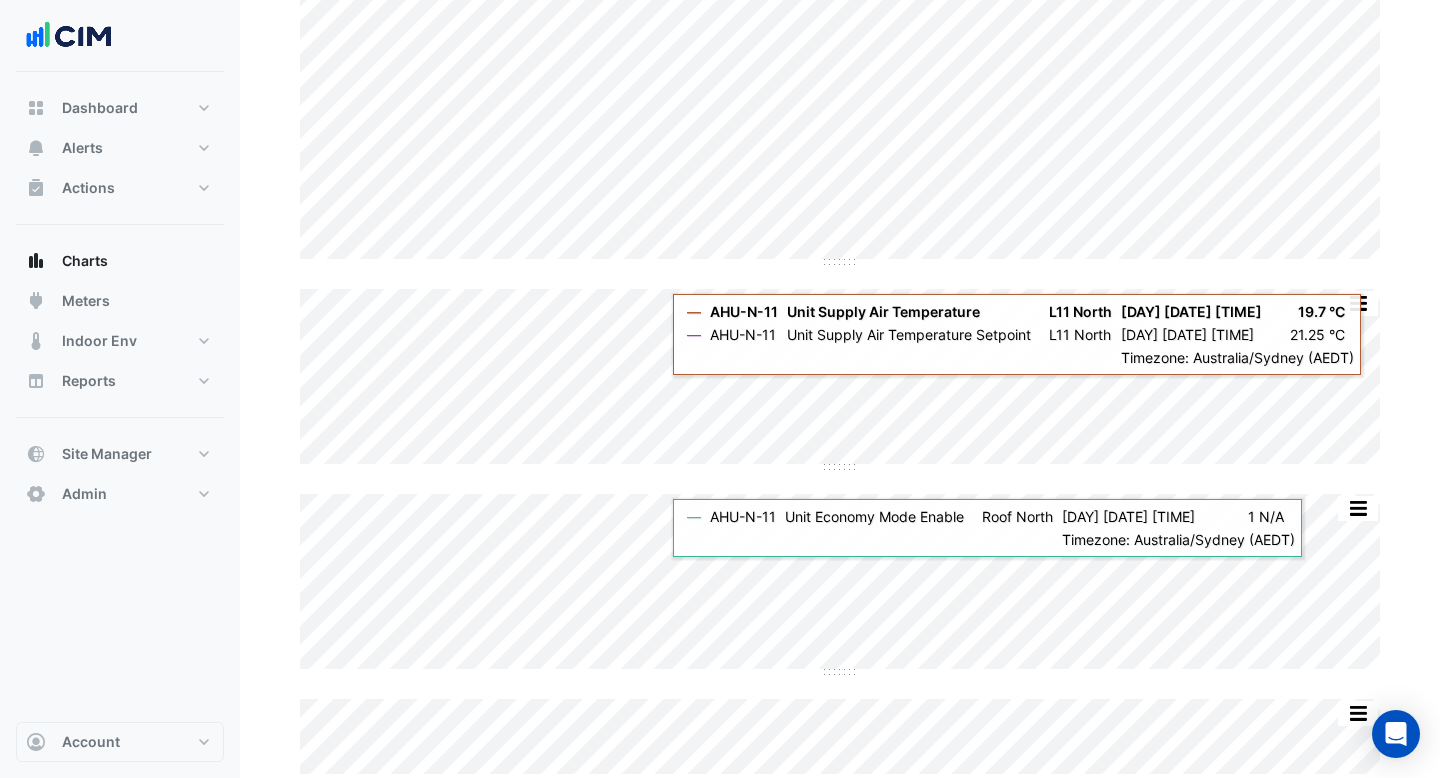 scroll, scrollTop: 0, scrollLeft: 0, axis: both 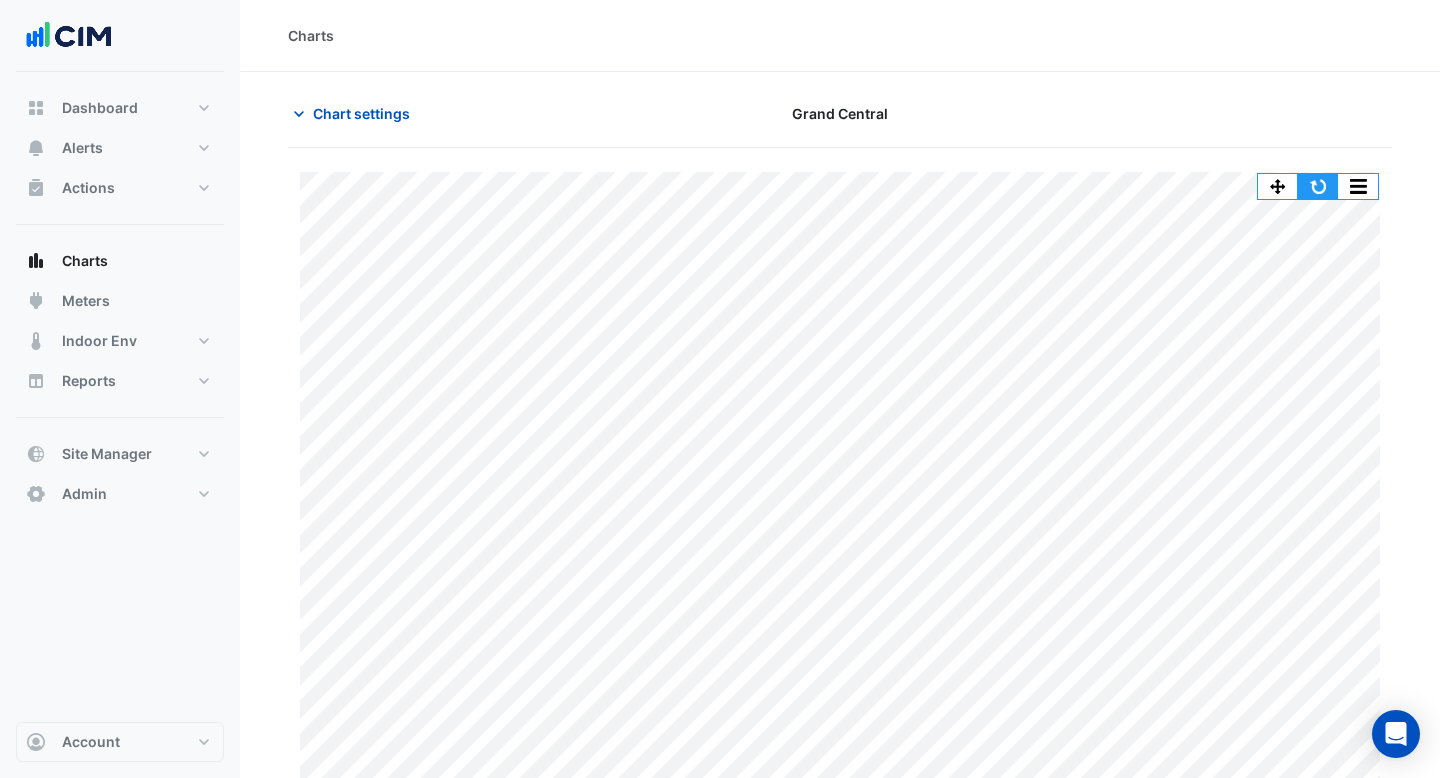 click 